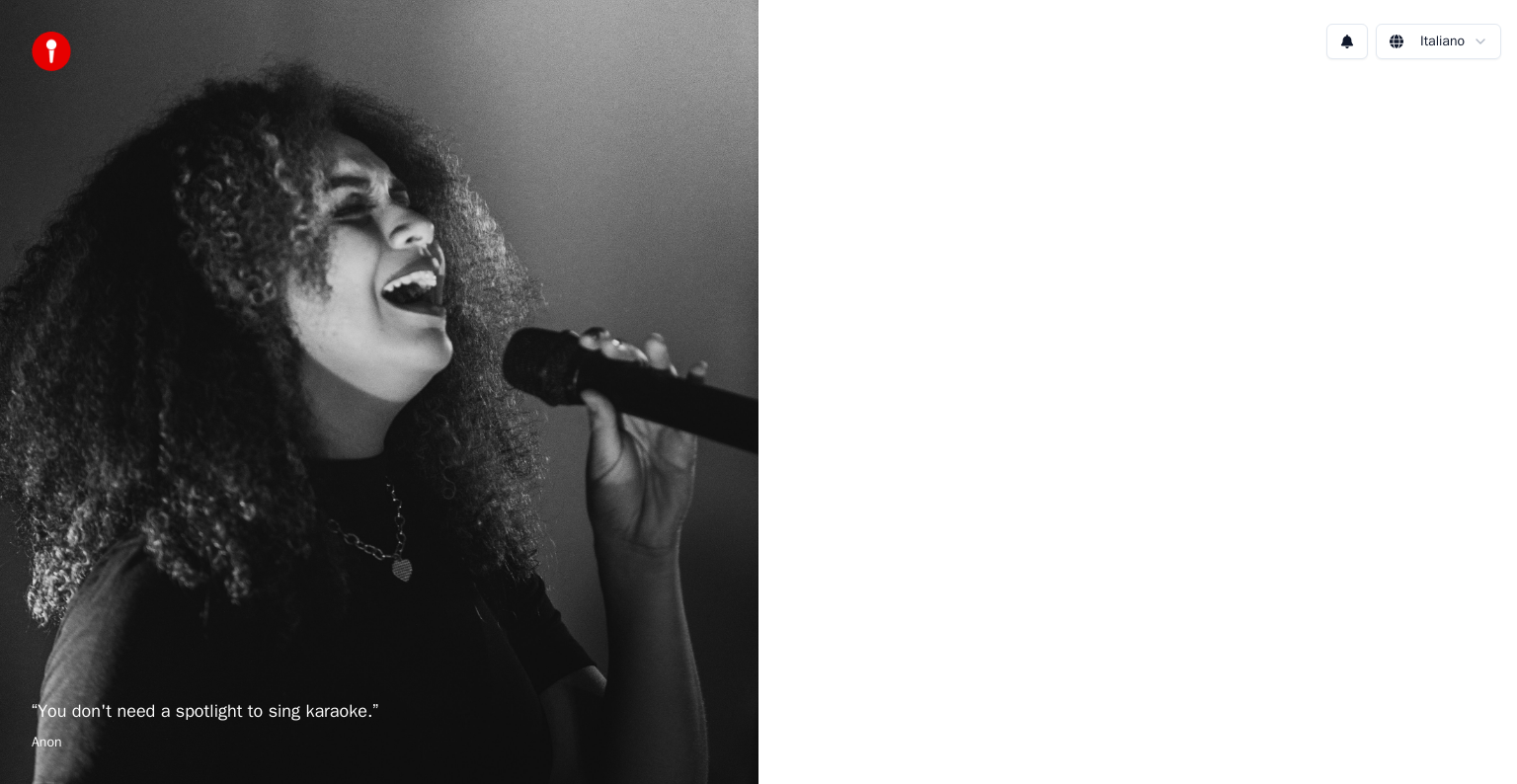 scroll, scrollTop: 0, scrollLeft: 0, axis: both 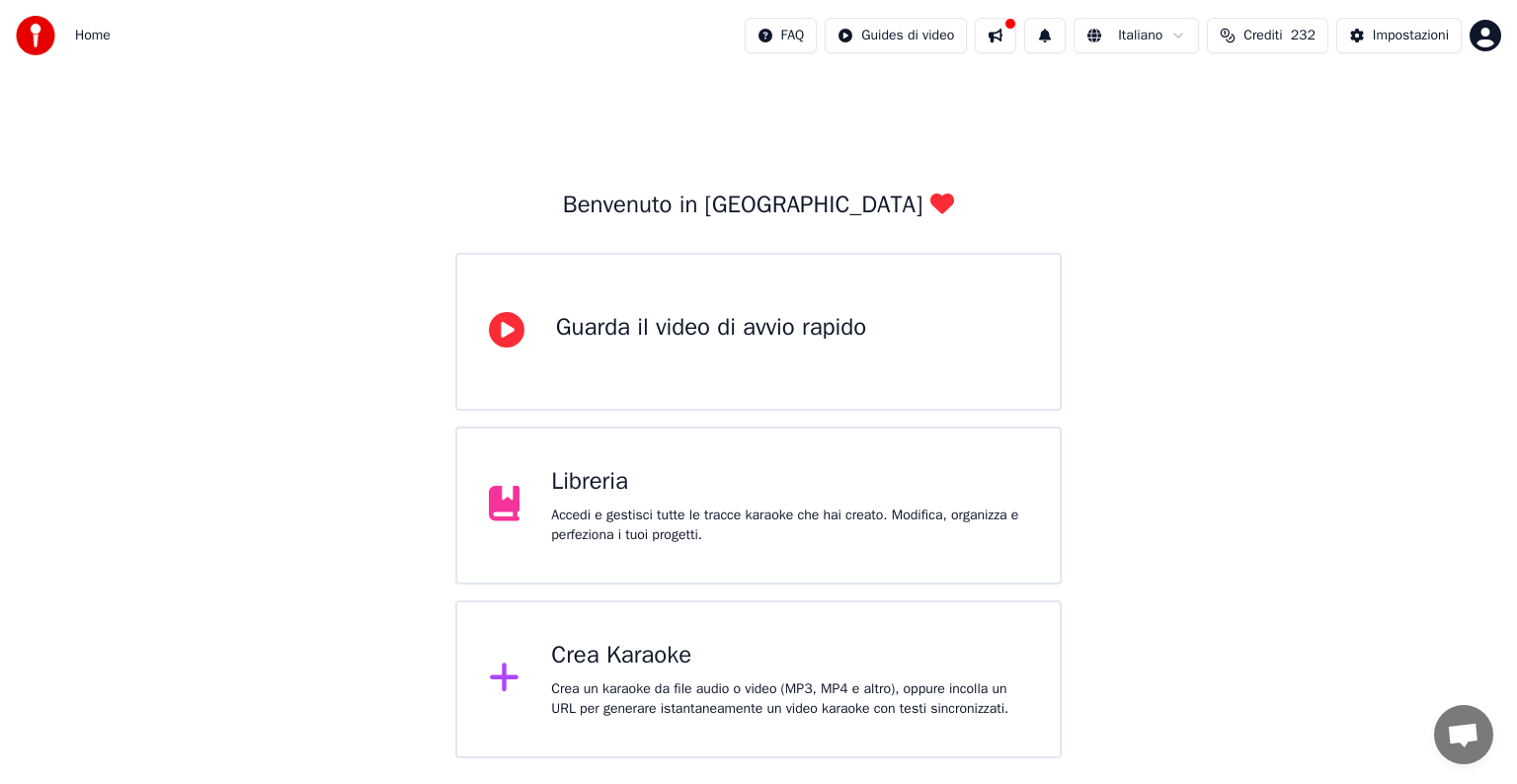 click at bounding box center [1045, 36] 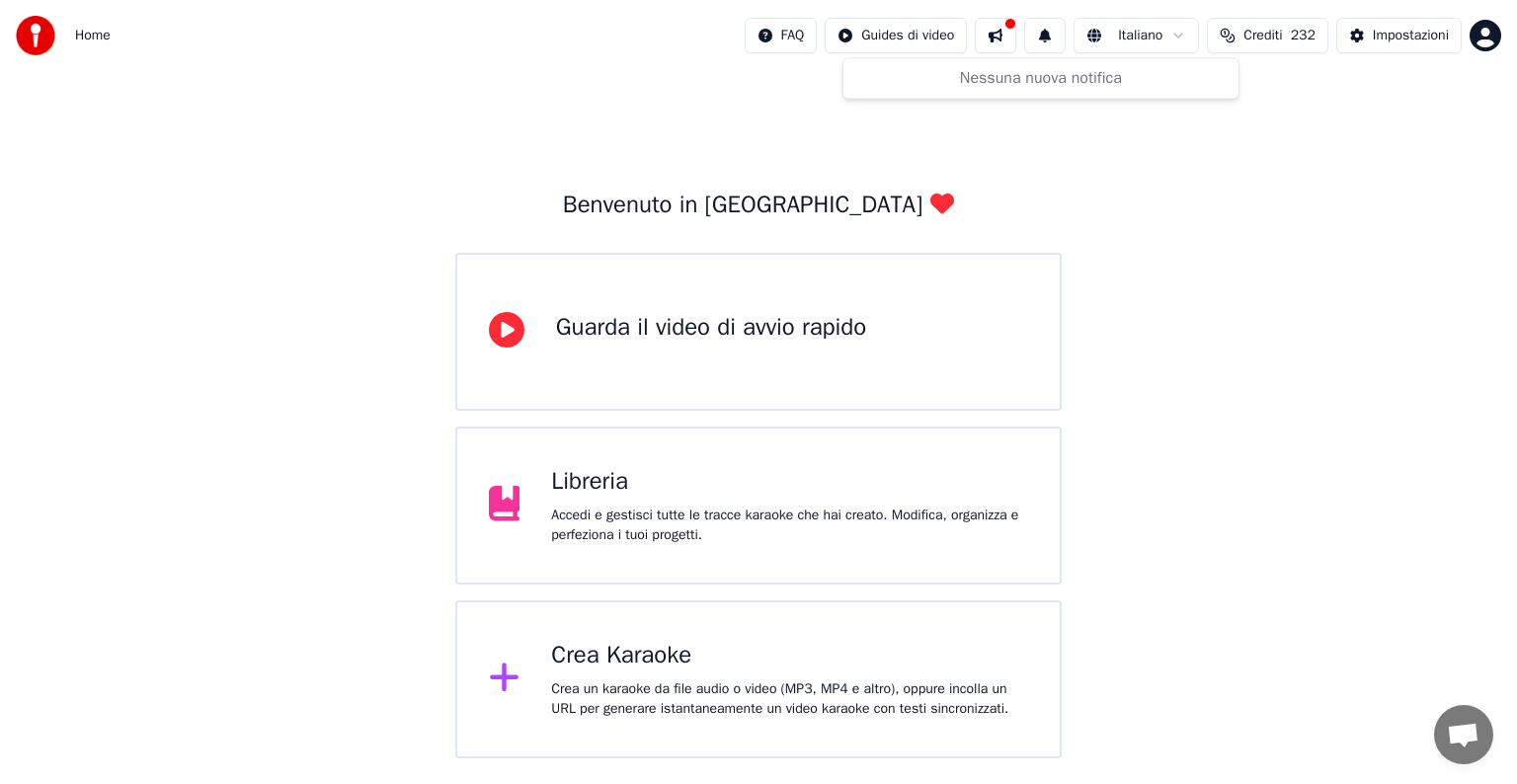click at bounding box center [996, 36] 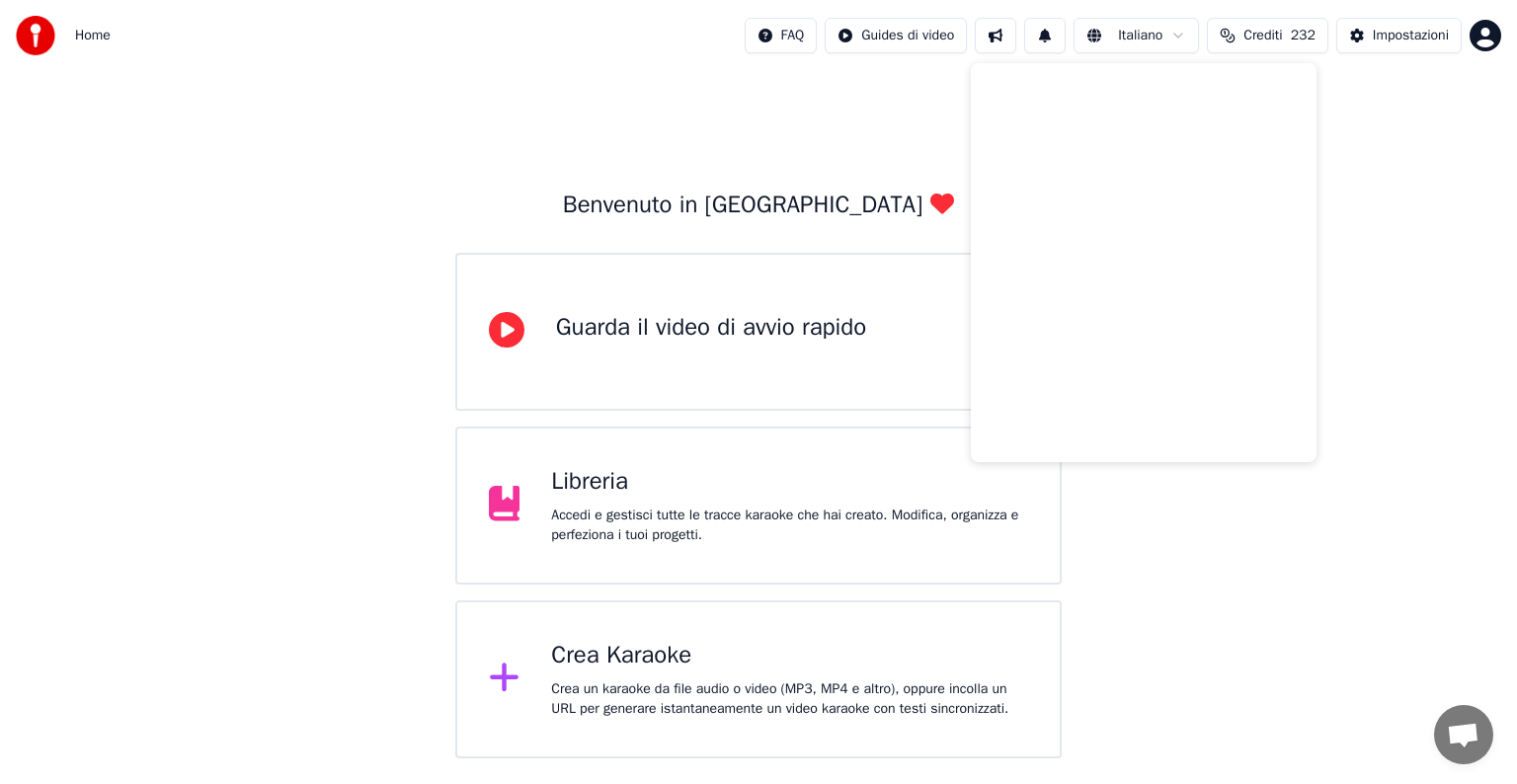 click on "Benvenuto in Youka Guarda il video di avvio rapido Libreria Accedi e gestisci tutte le tracce karaoke che hai creato. Modifica, organizza e perfeziona i tuoi progetti. Crea Karaoke Crea un karaoke da file audio o video (MP3, MP4 e altro), oppure incolla un URL per generare istantaneamente un video karaoke con testi sincronizzati." at bounding box center [758, 415] 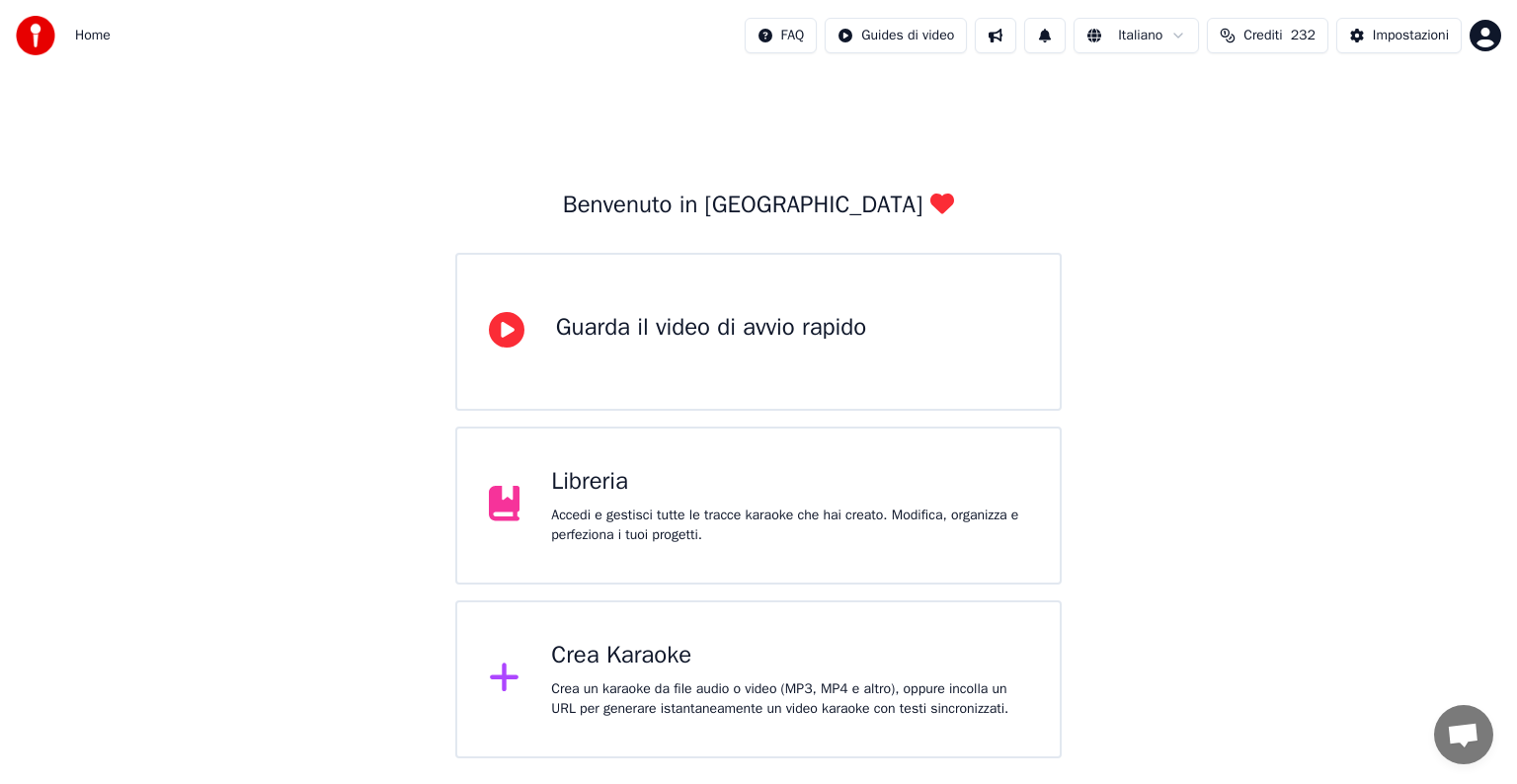 click on "Crea Karaoke" at bounding box center (789, 656) 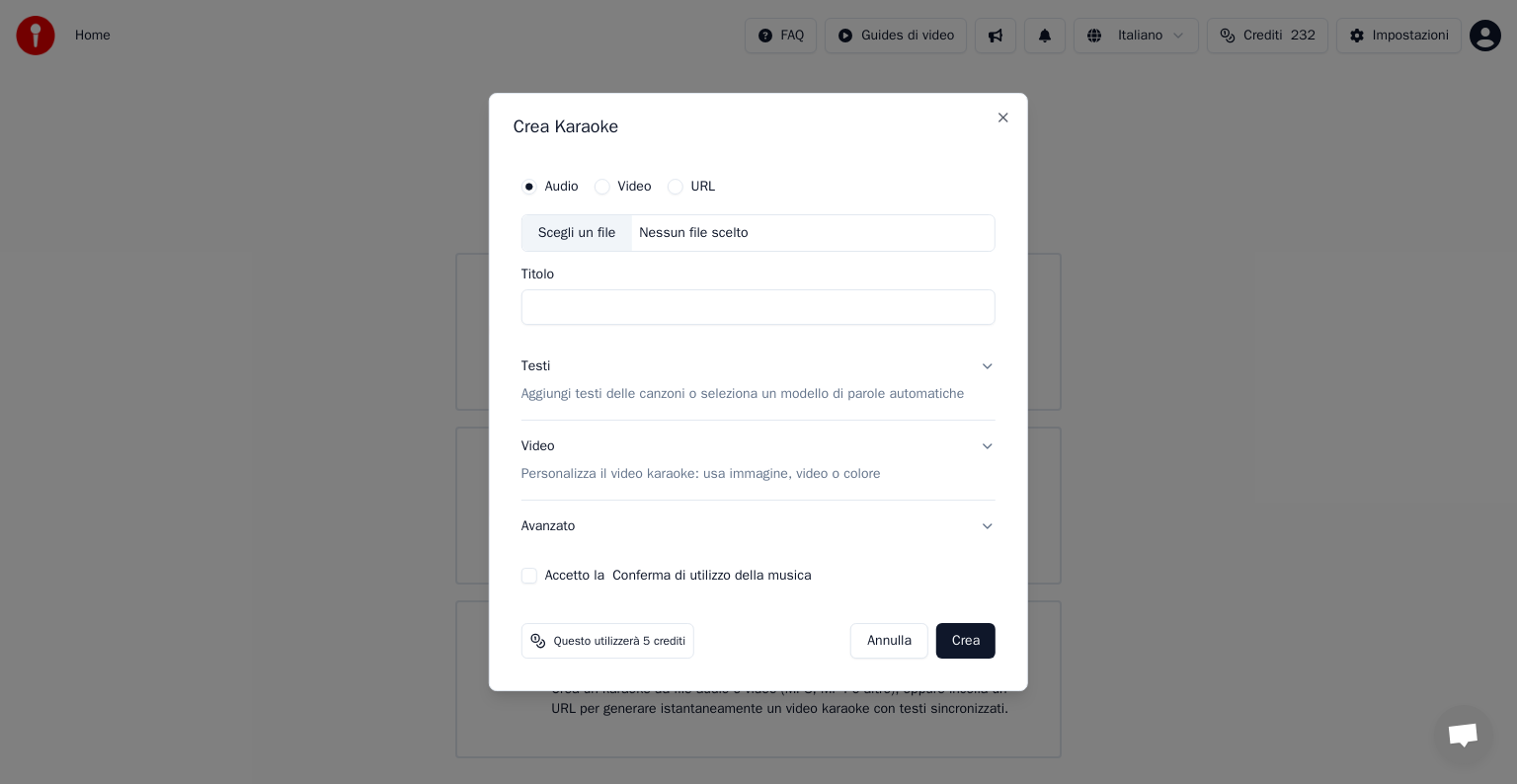 click on "Nessun file scelto" at bounding box center (693, 233) 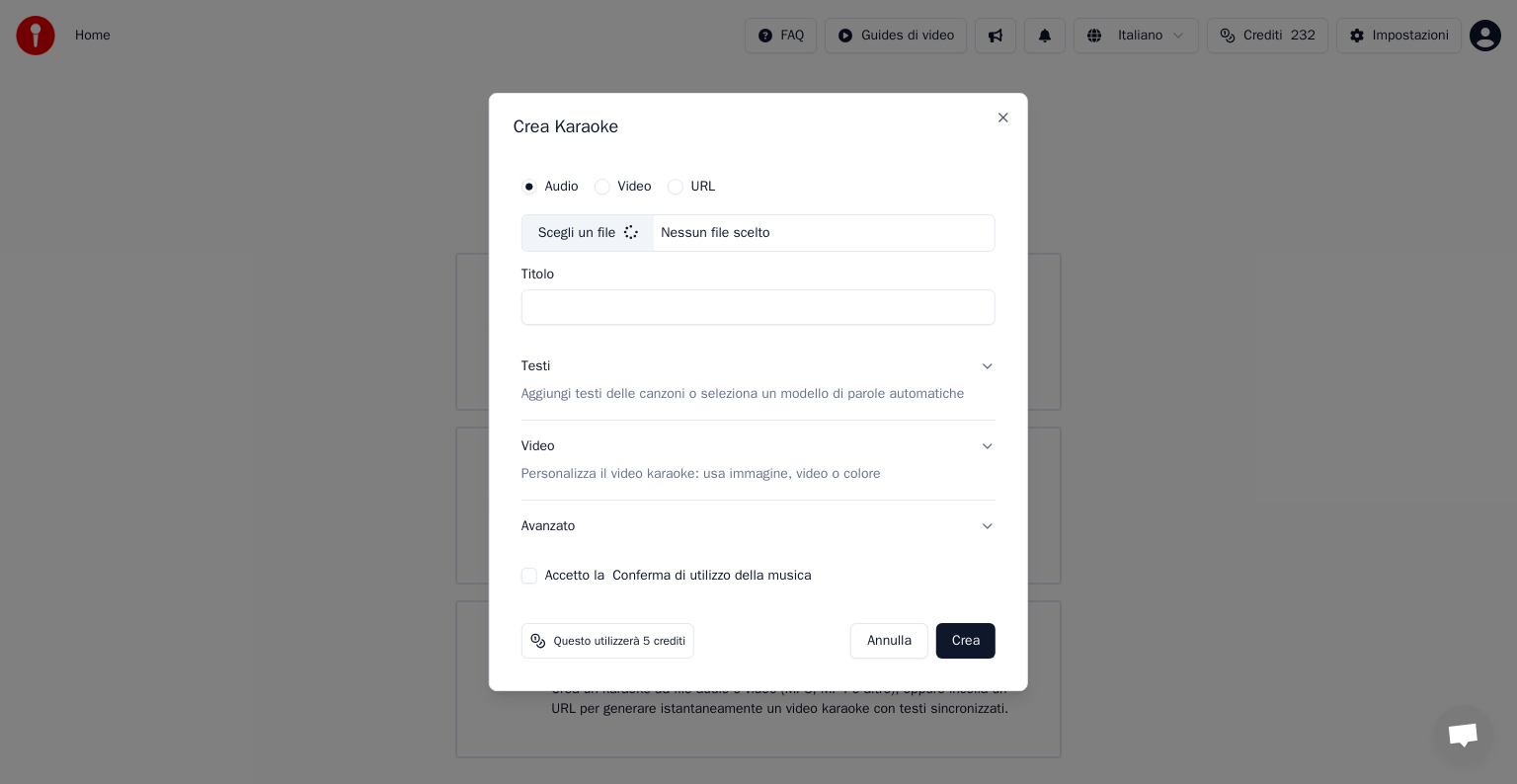type on "**********" 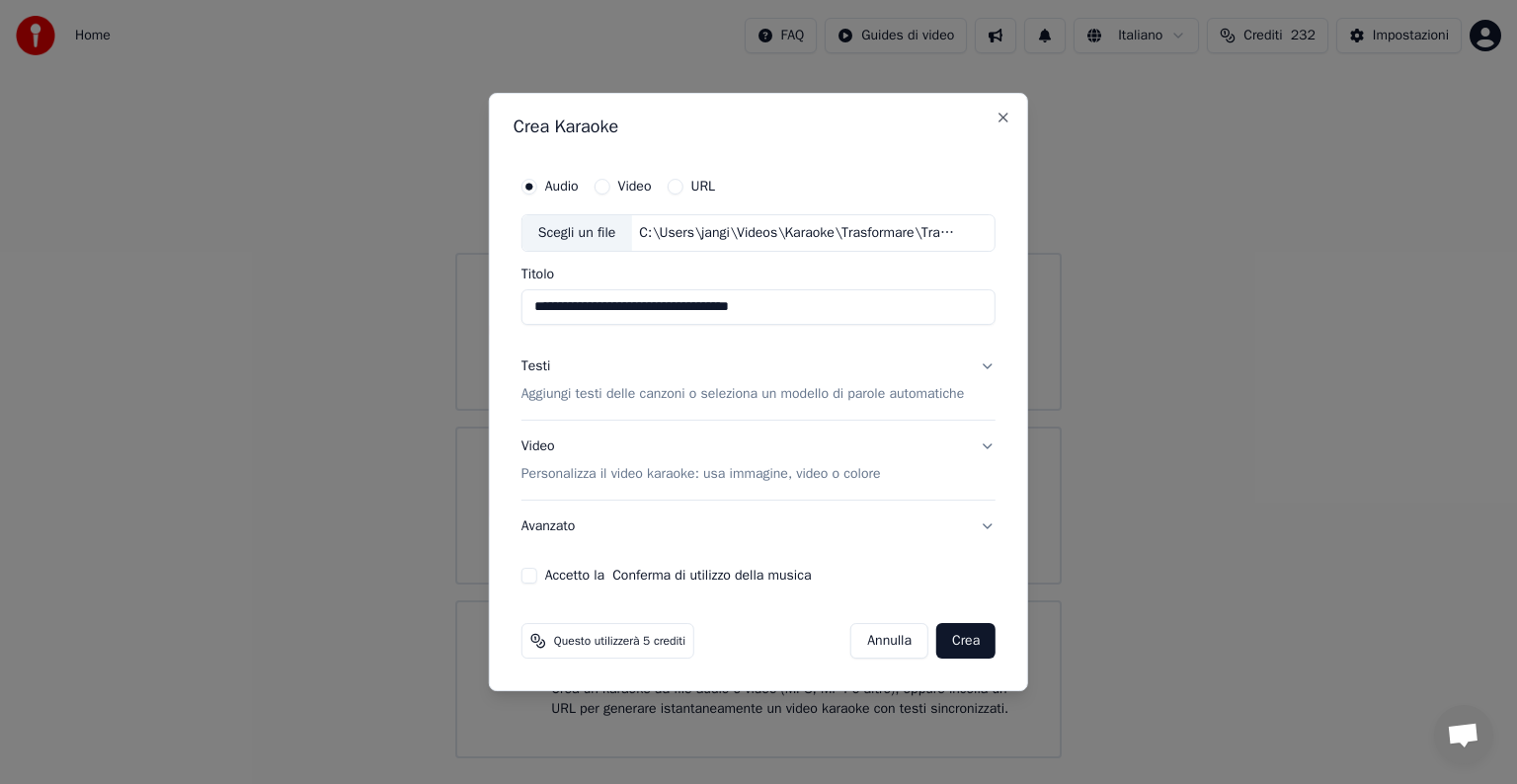 click on "Testi Aggiungi testi delle canzoni o seleziona un modello di parole automatiche" at bounding box center (758, 380) 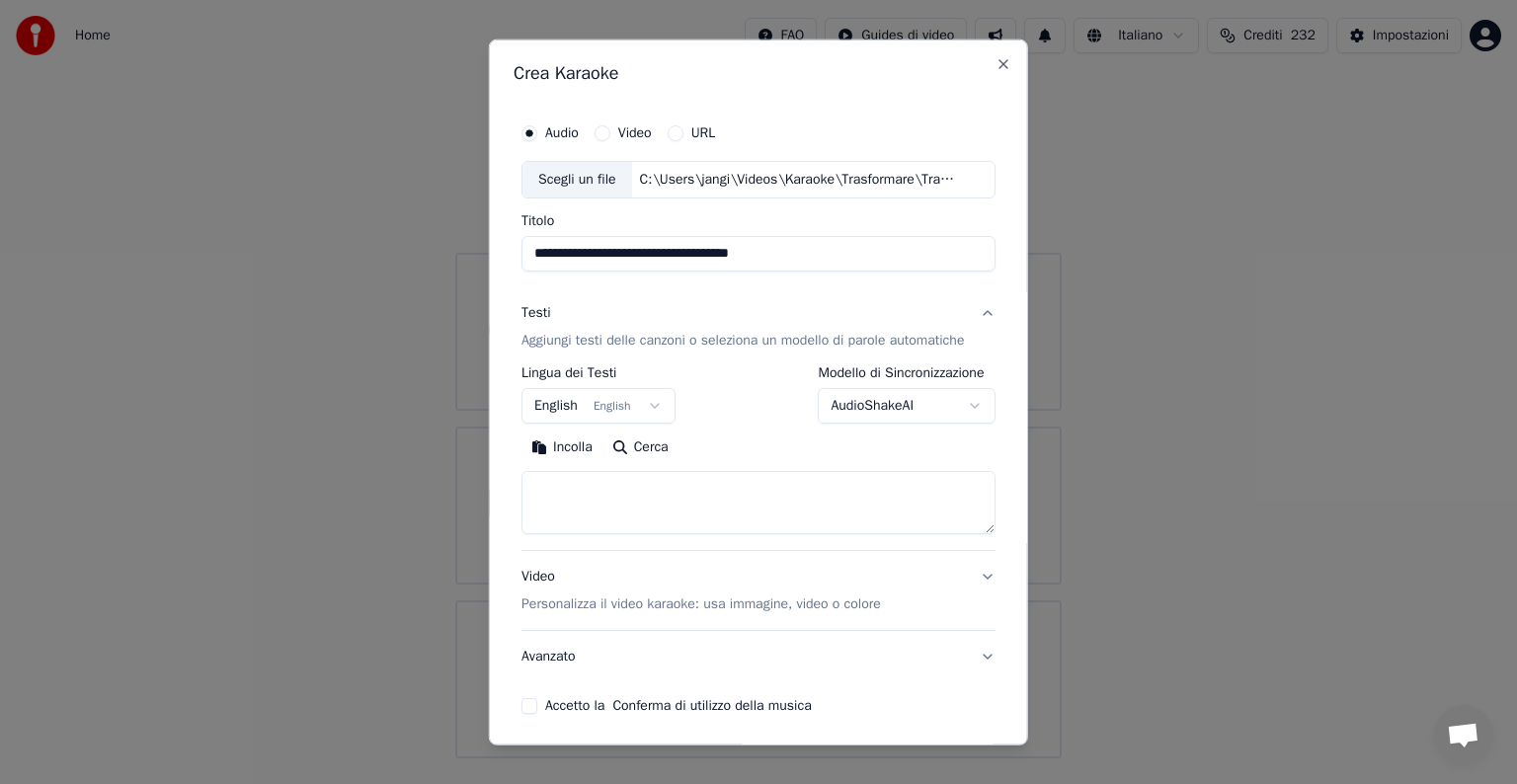 click on "English English" at bounding box center [599, 406] 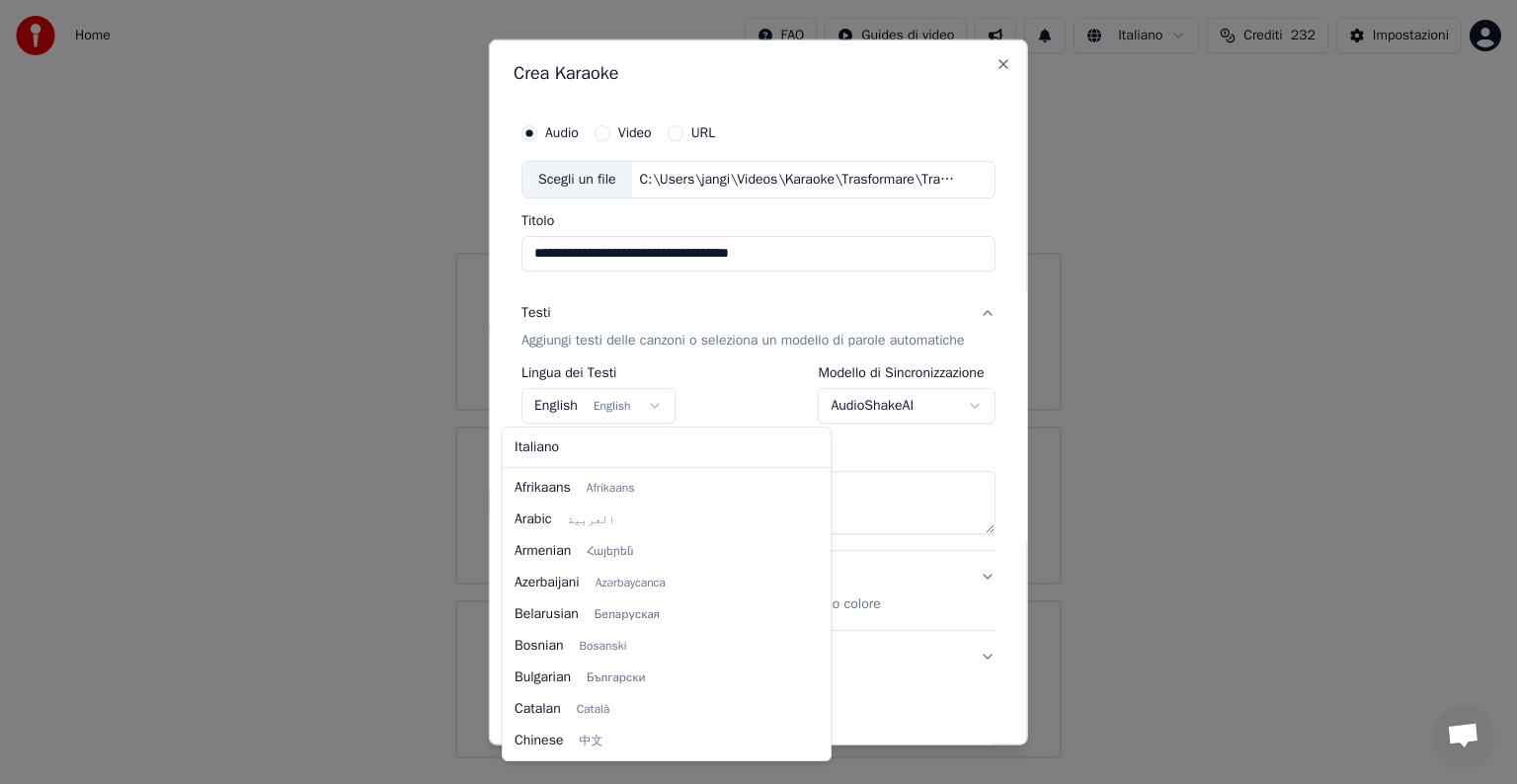 scroll, scrollTop: 158, scrollLeft: 0, axis: vertical 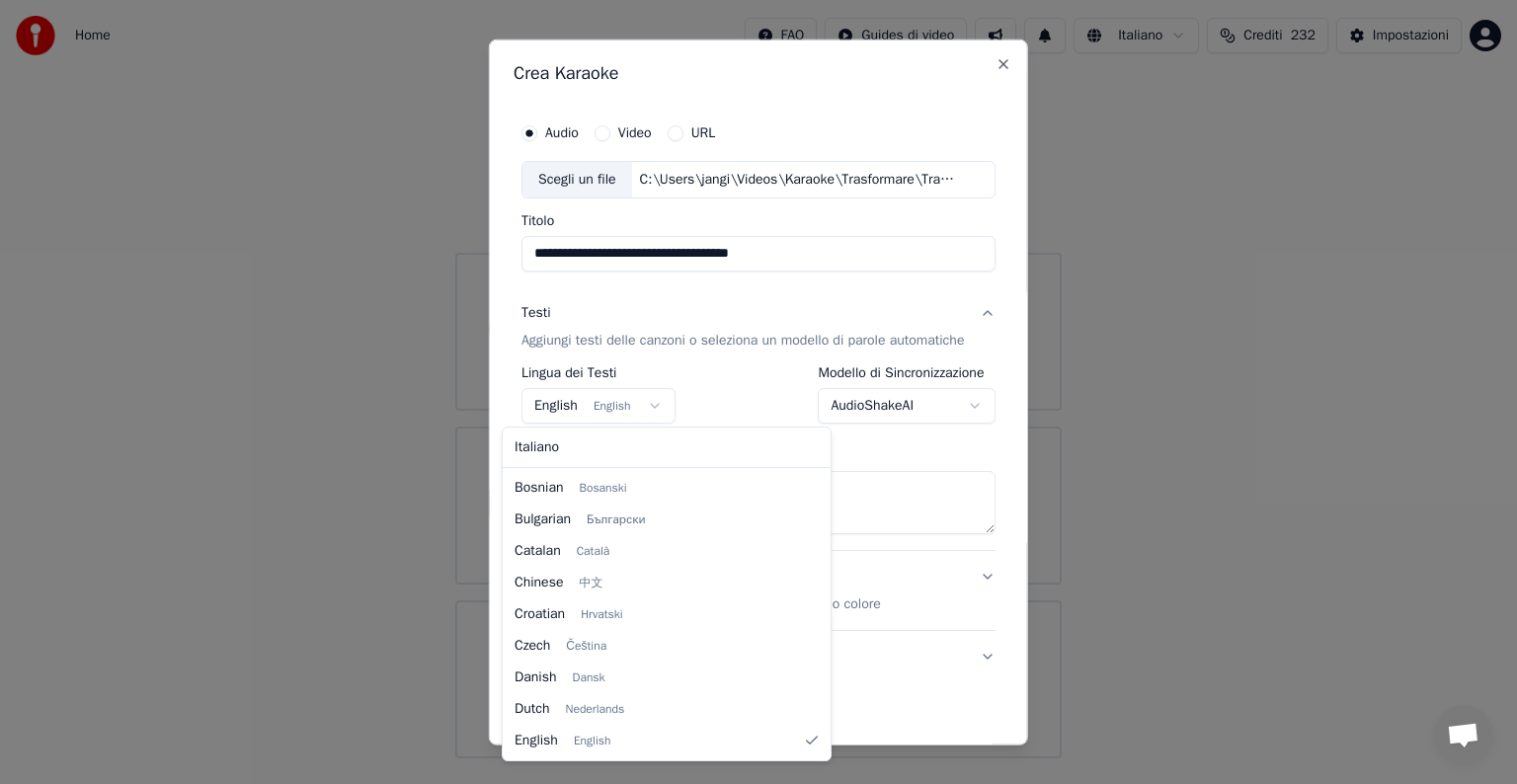select on "**" 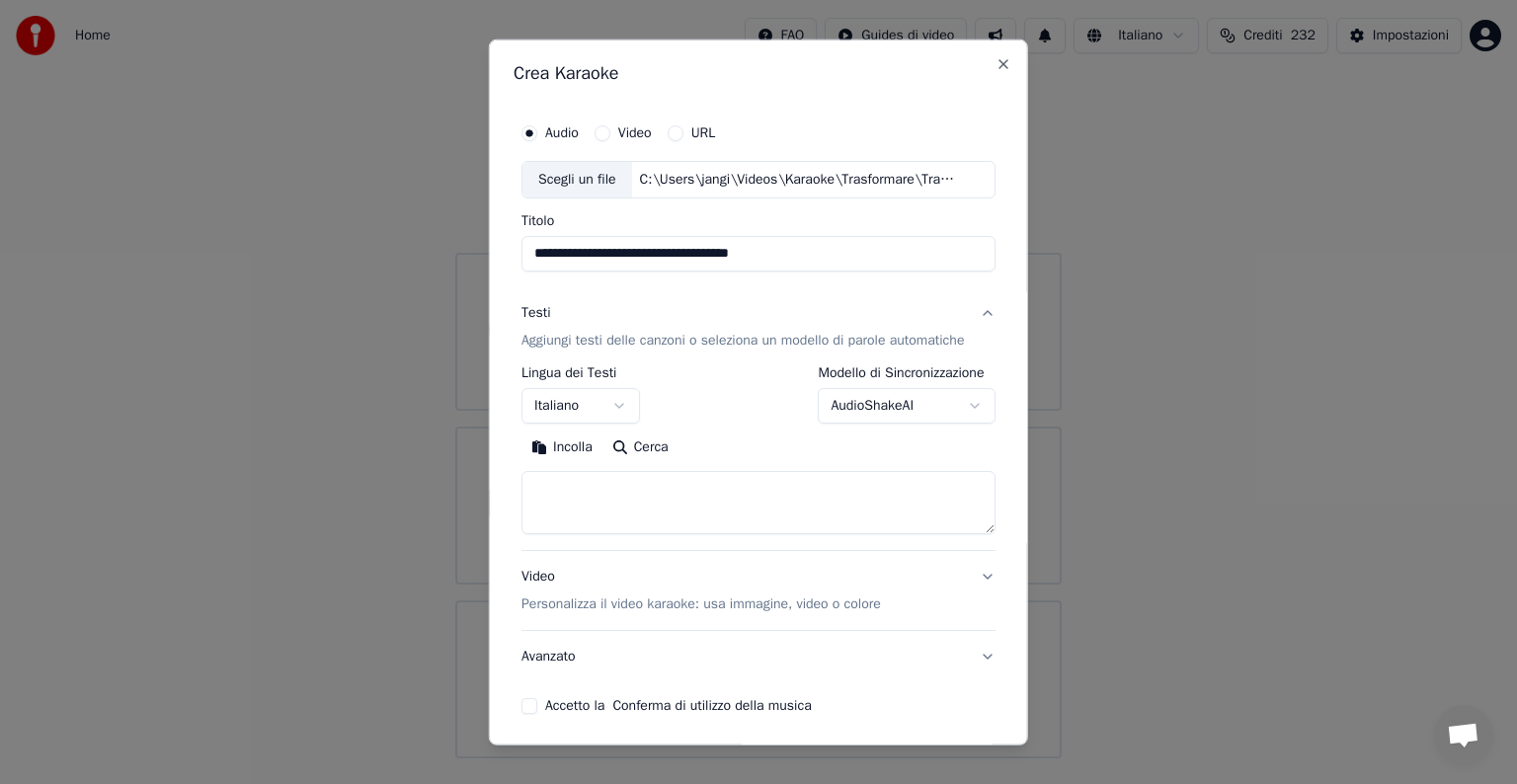 click at bounding box center [758, 503] 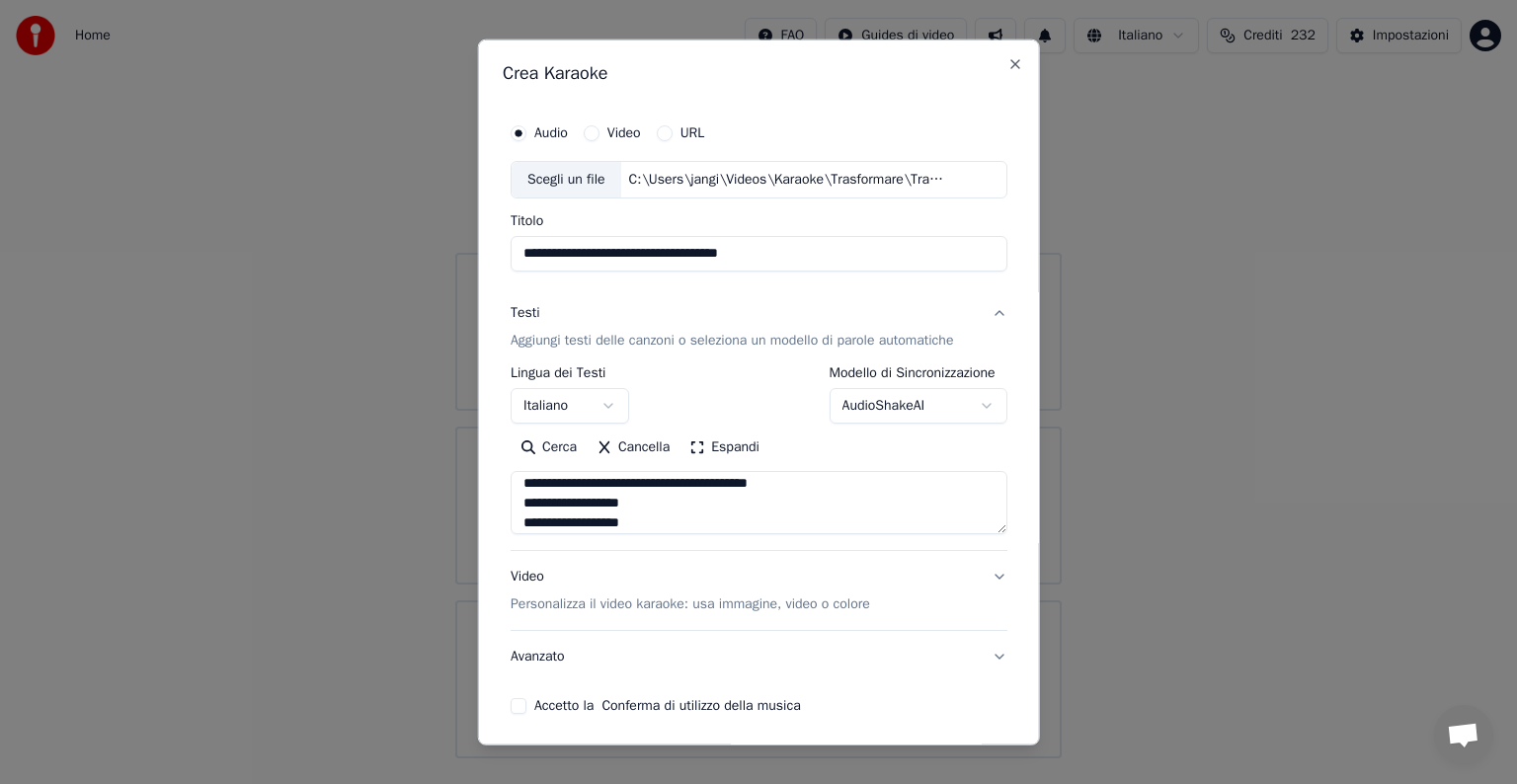 scroll, scrollTop: 841, scrollLeft: 0, axis: vertical 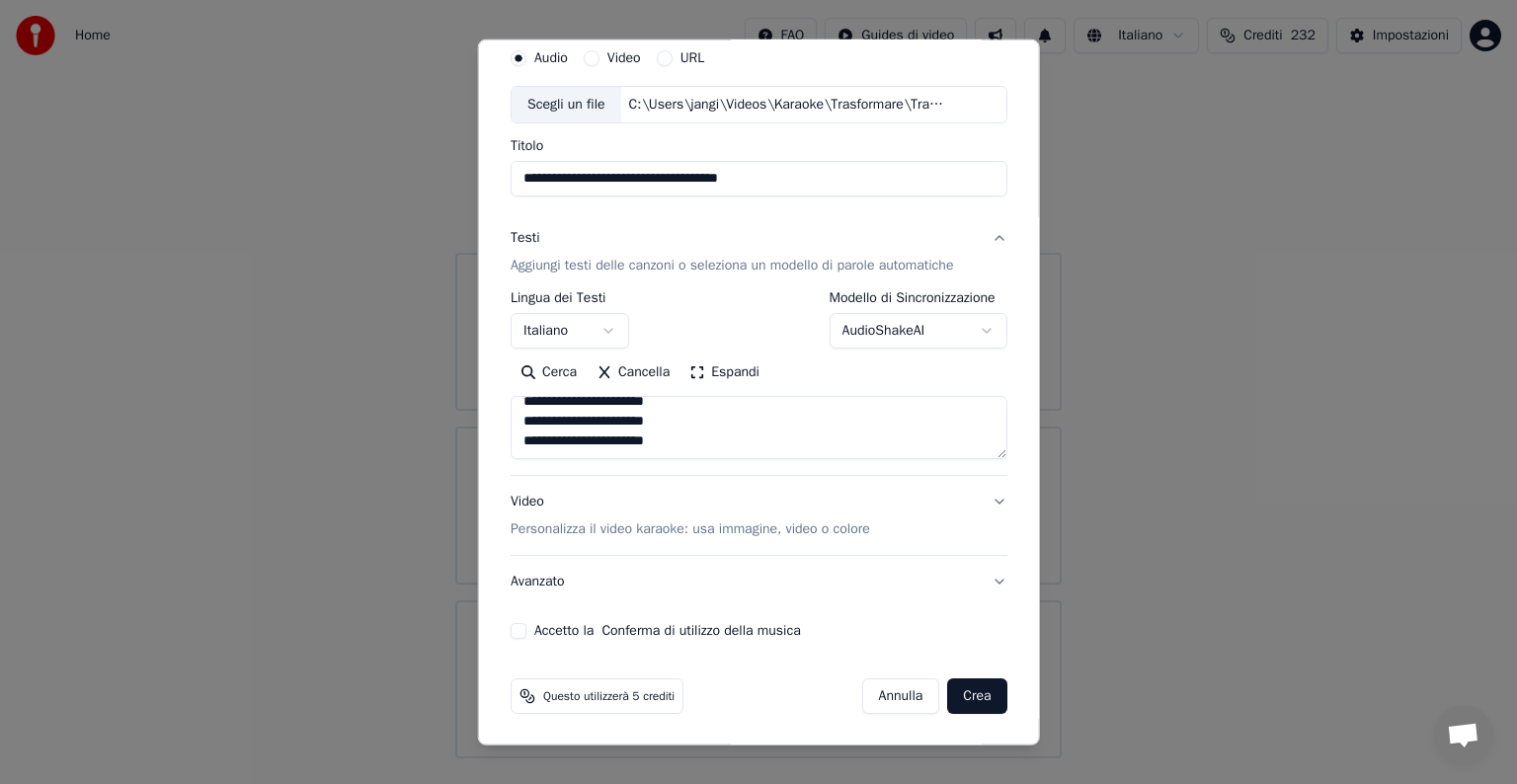 click on "Video Personalizza il video karaoke: usa immagine, video o colore" at bounding box center [758, 515] 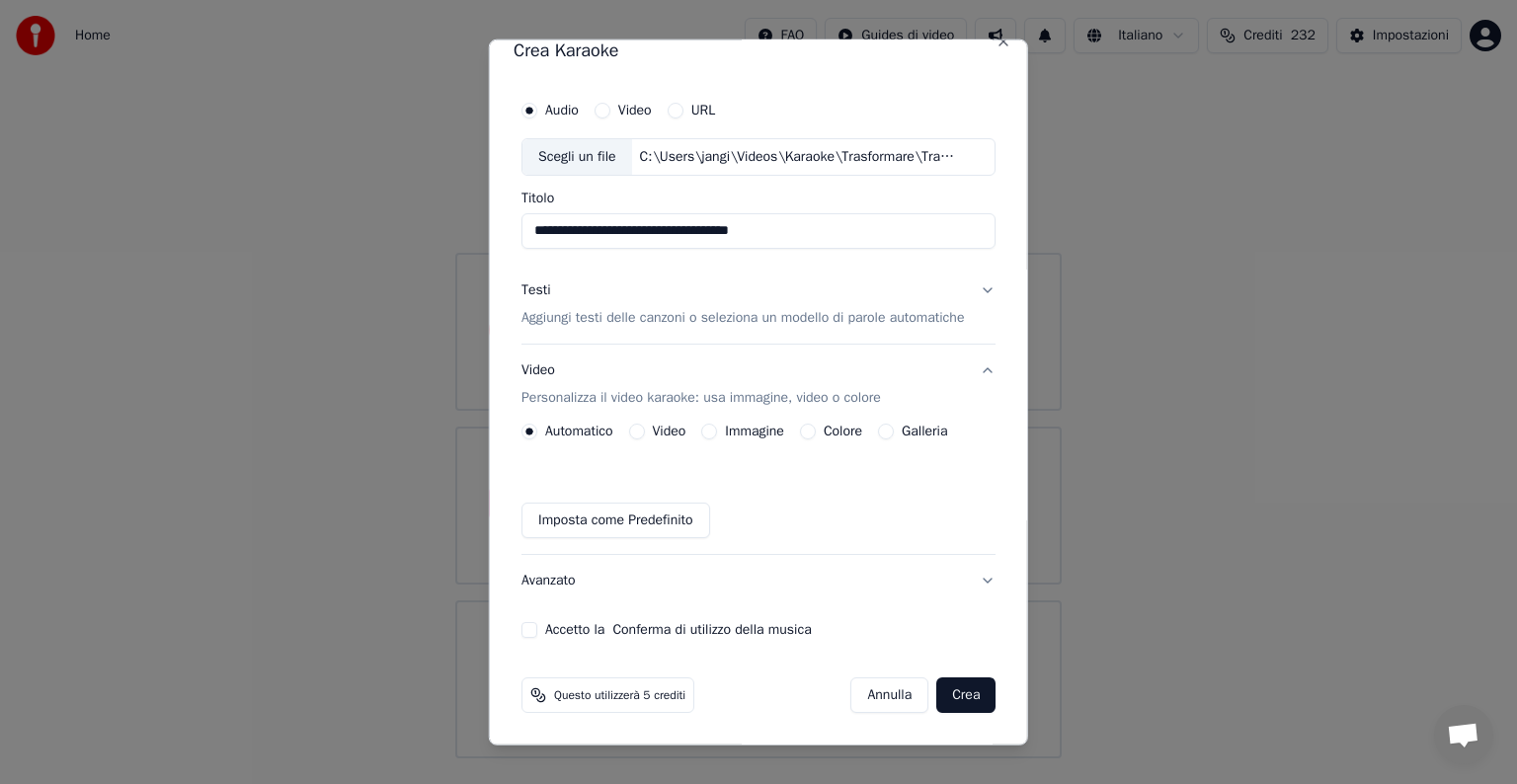 scroll, scrollTop: 22, scrollLeft: 0, axis: vertical 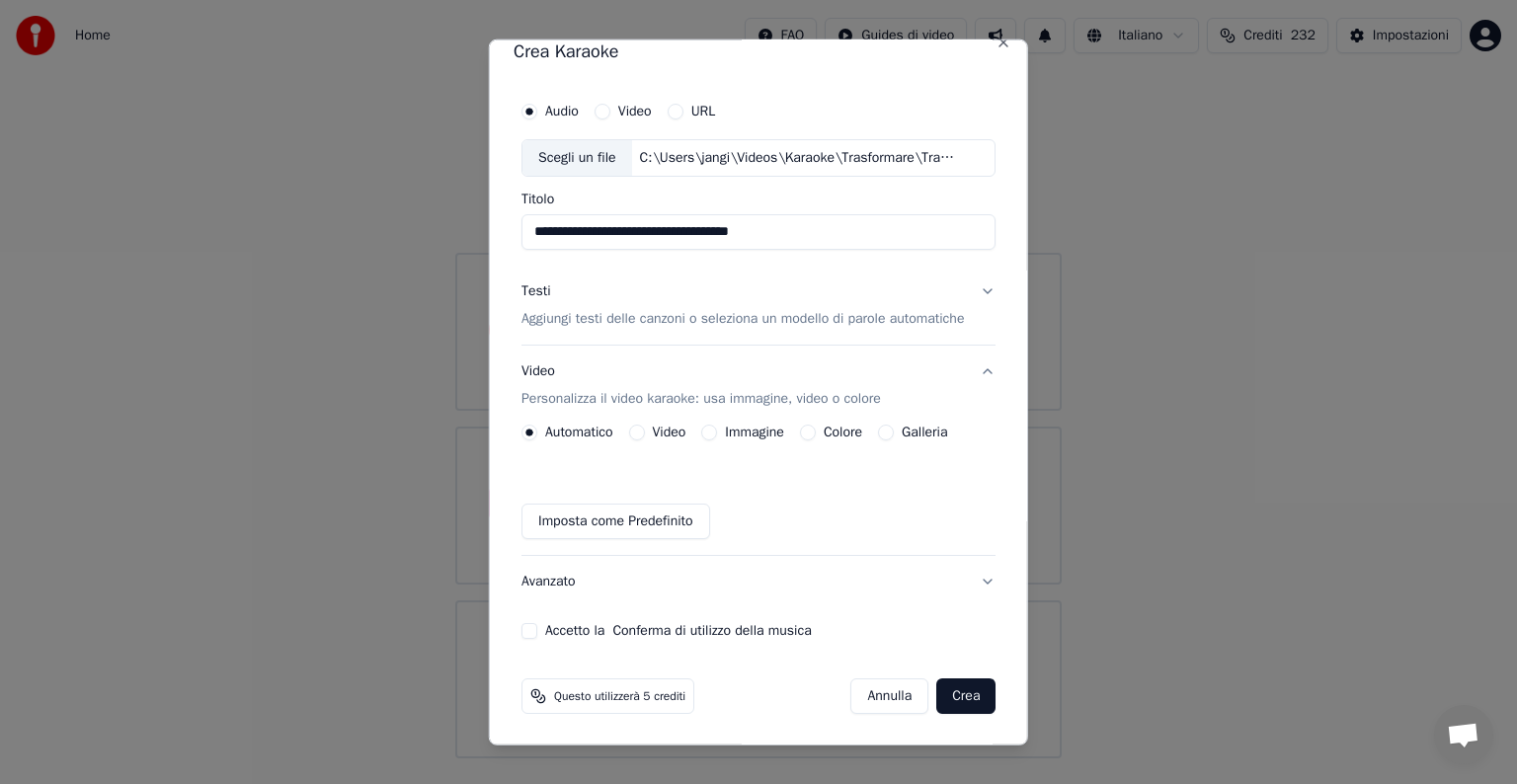 click on "Immagine" at bounding box center [709, 432] 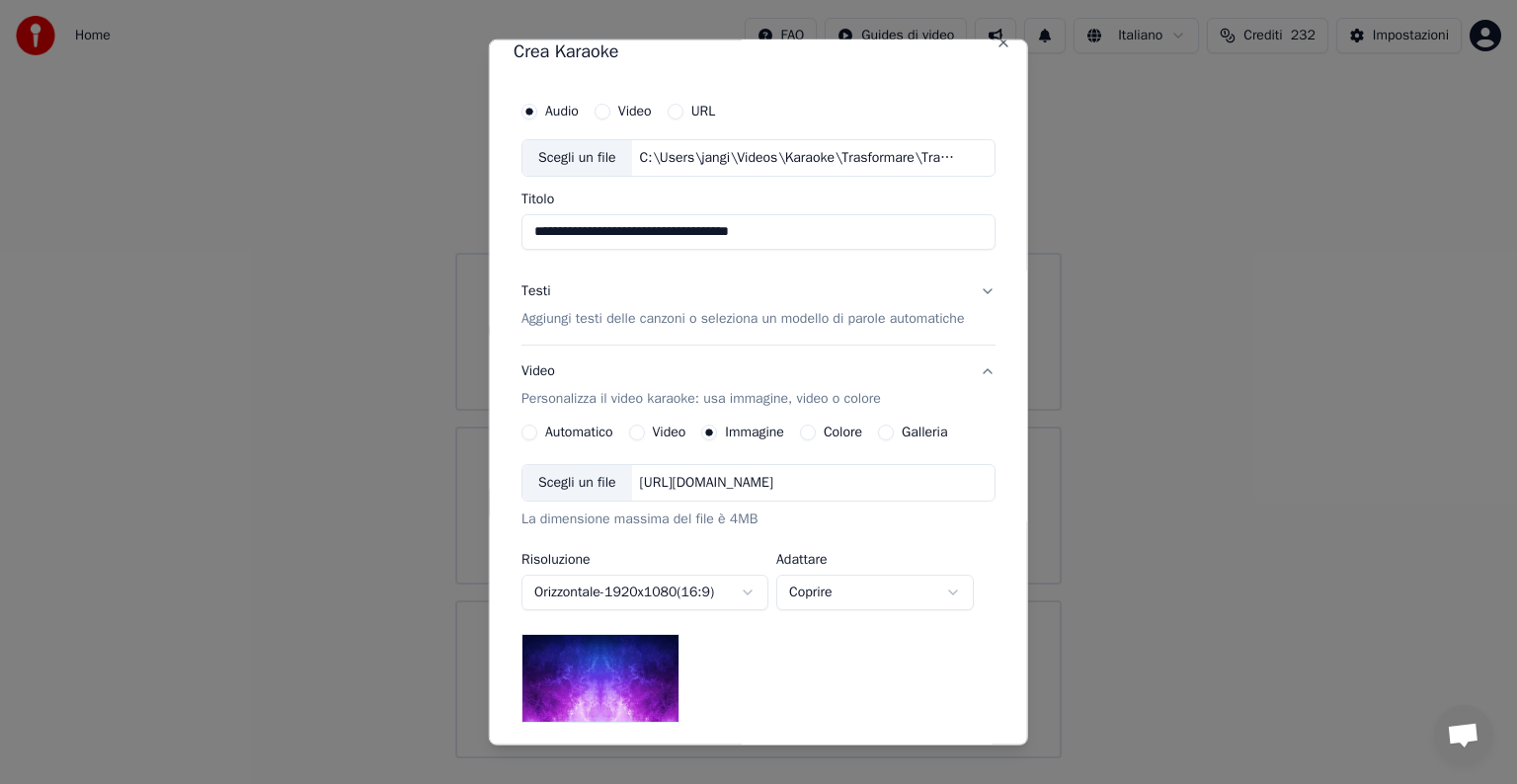 click on "[URL][DOMAIN_NAME]" at bounding box center [705, 483] 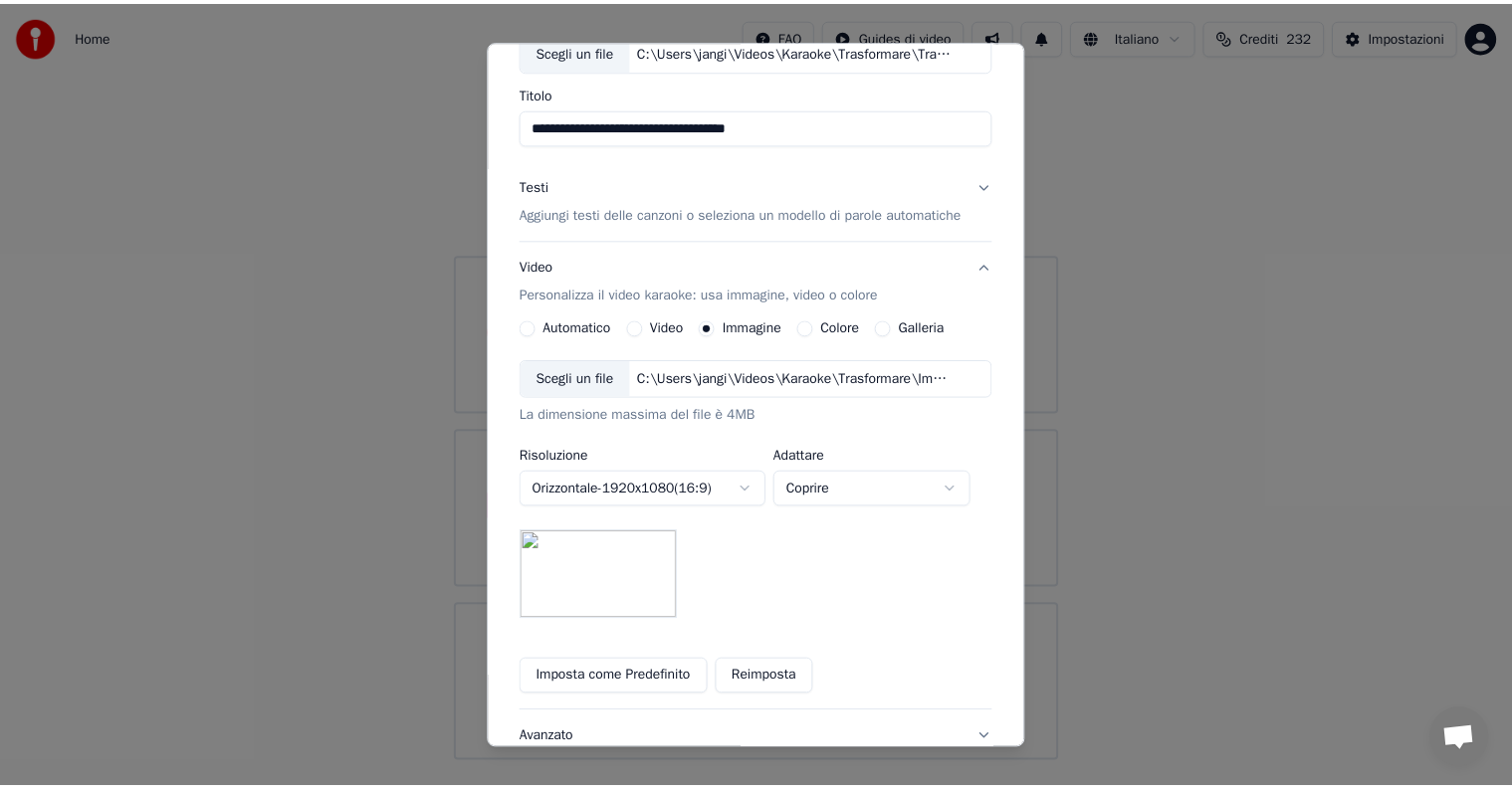 scroll, scrollTop: 283, scrollLeft: 0, axis: vertical 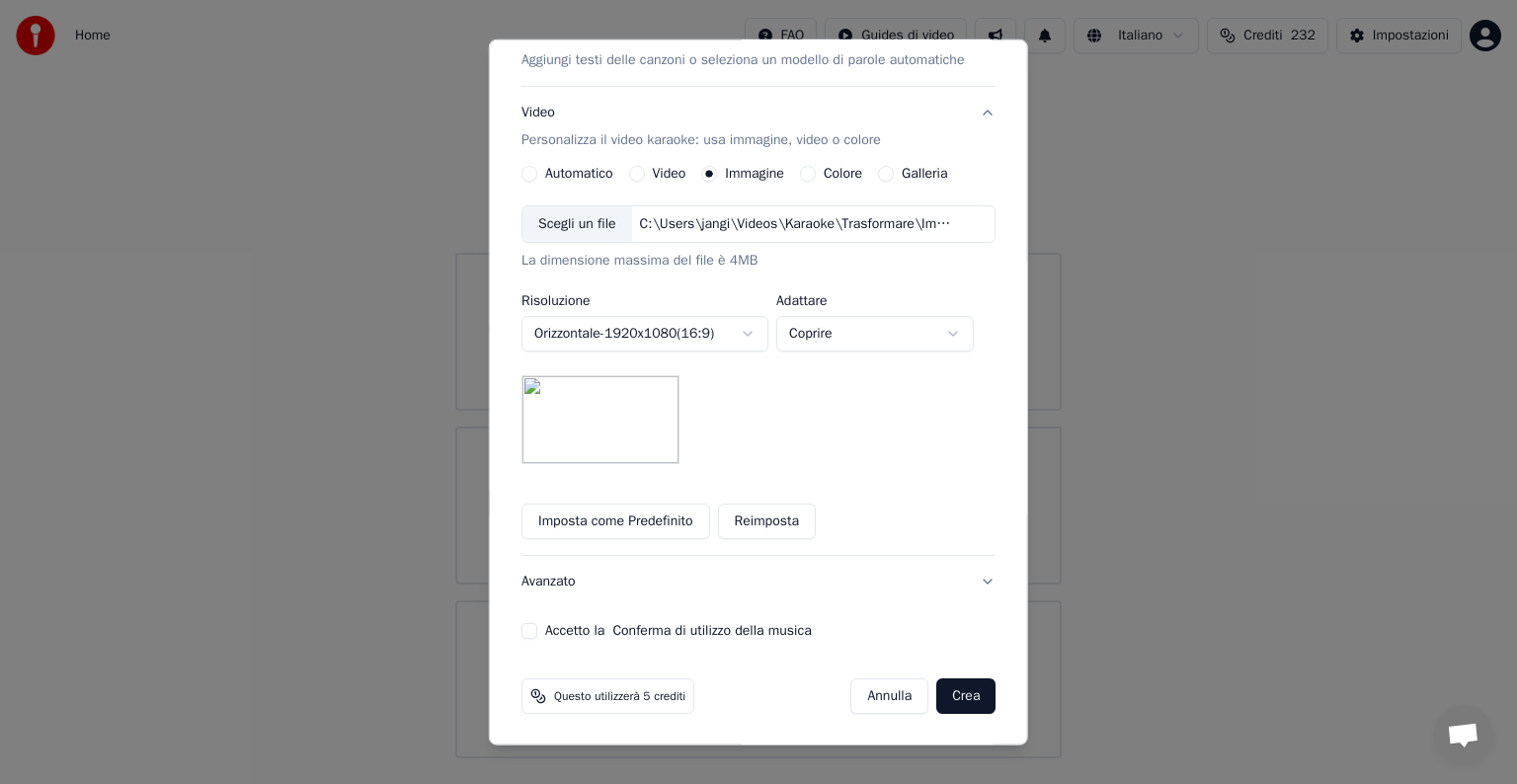 click on "Accetto la   Conferma di utilizzo della musica" at bounding box center (529, 631) 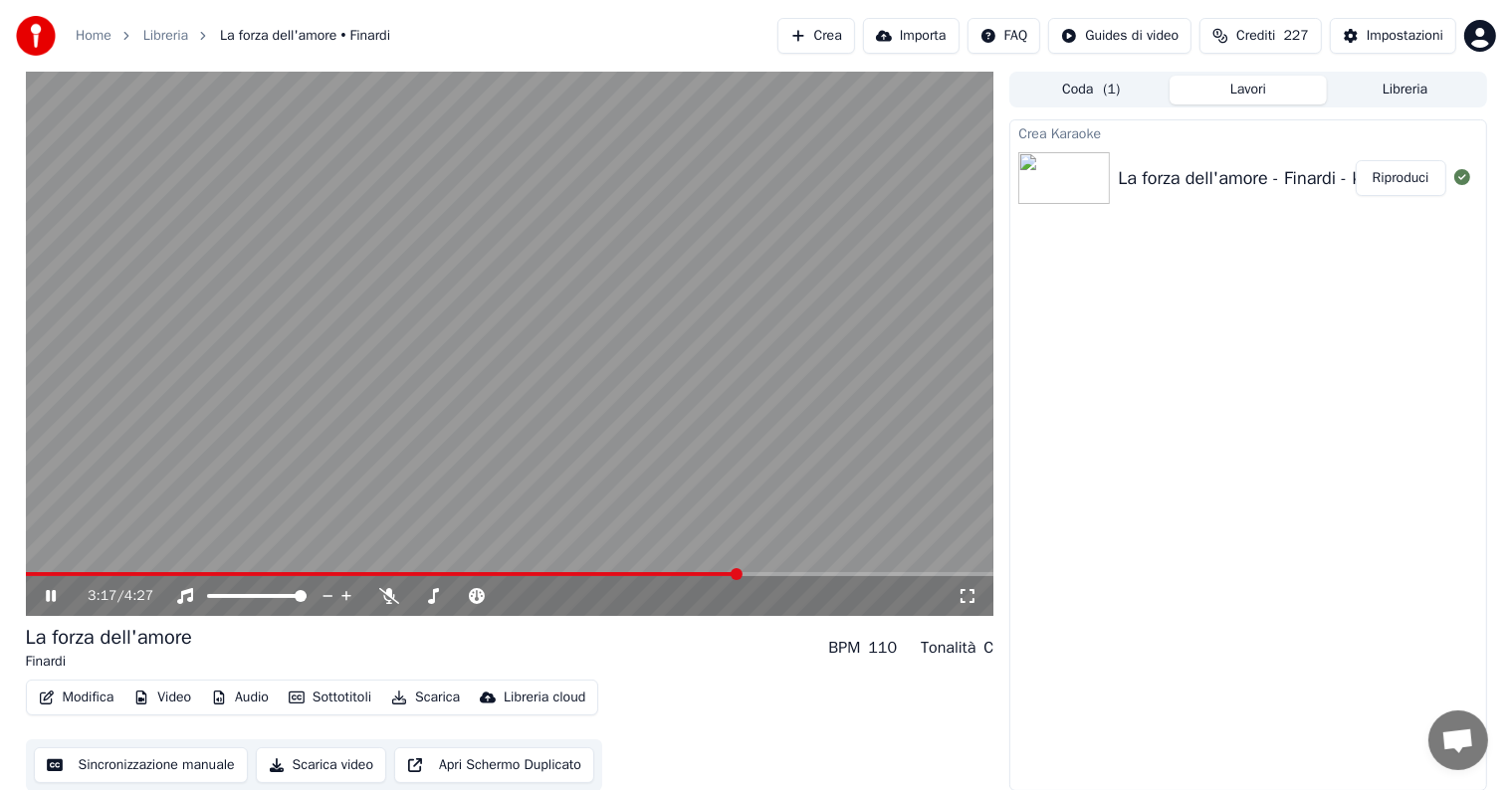 click 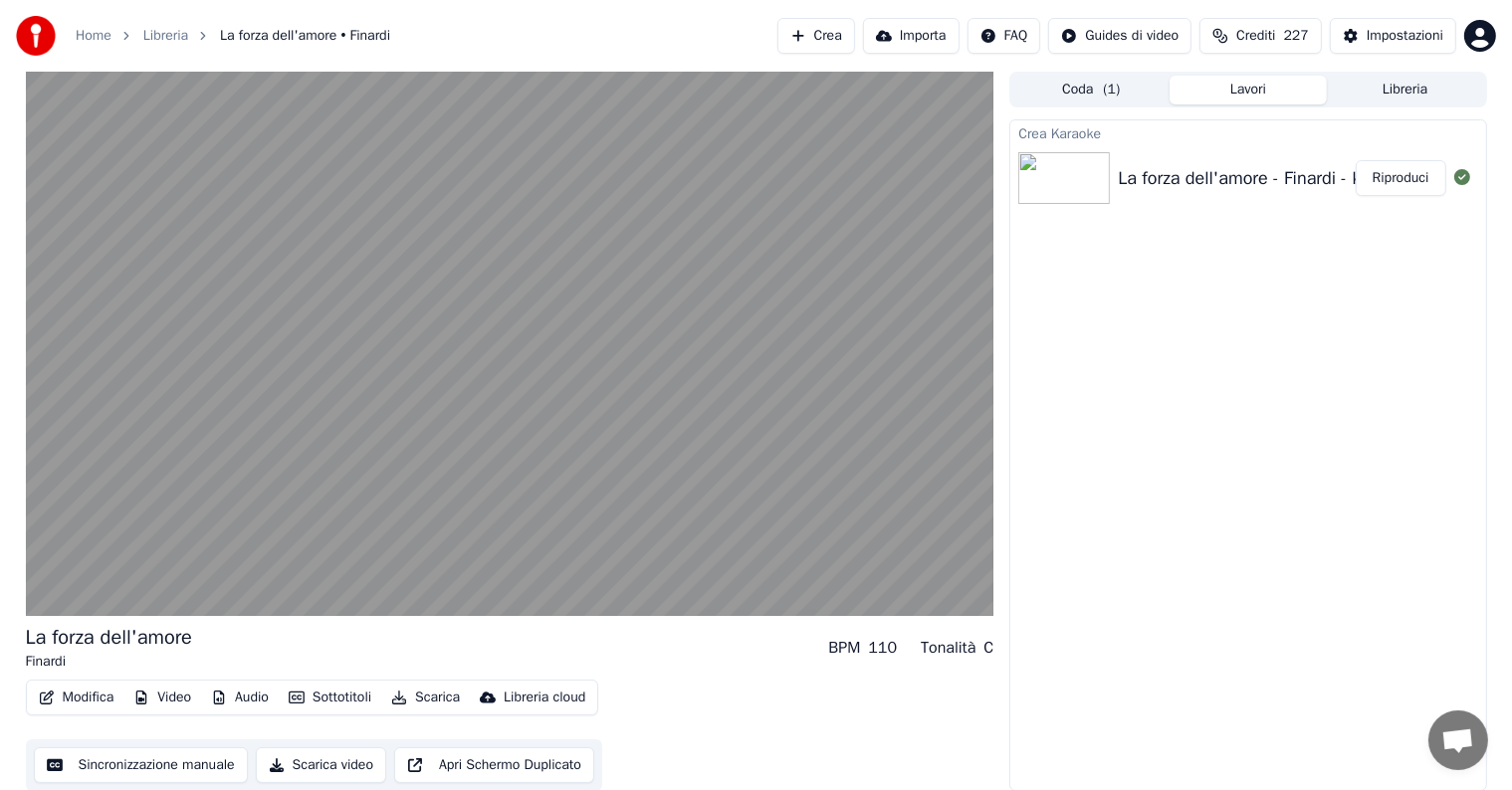 scroll, scrollTop: 1, scrollLeft: 0, axis: vertical 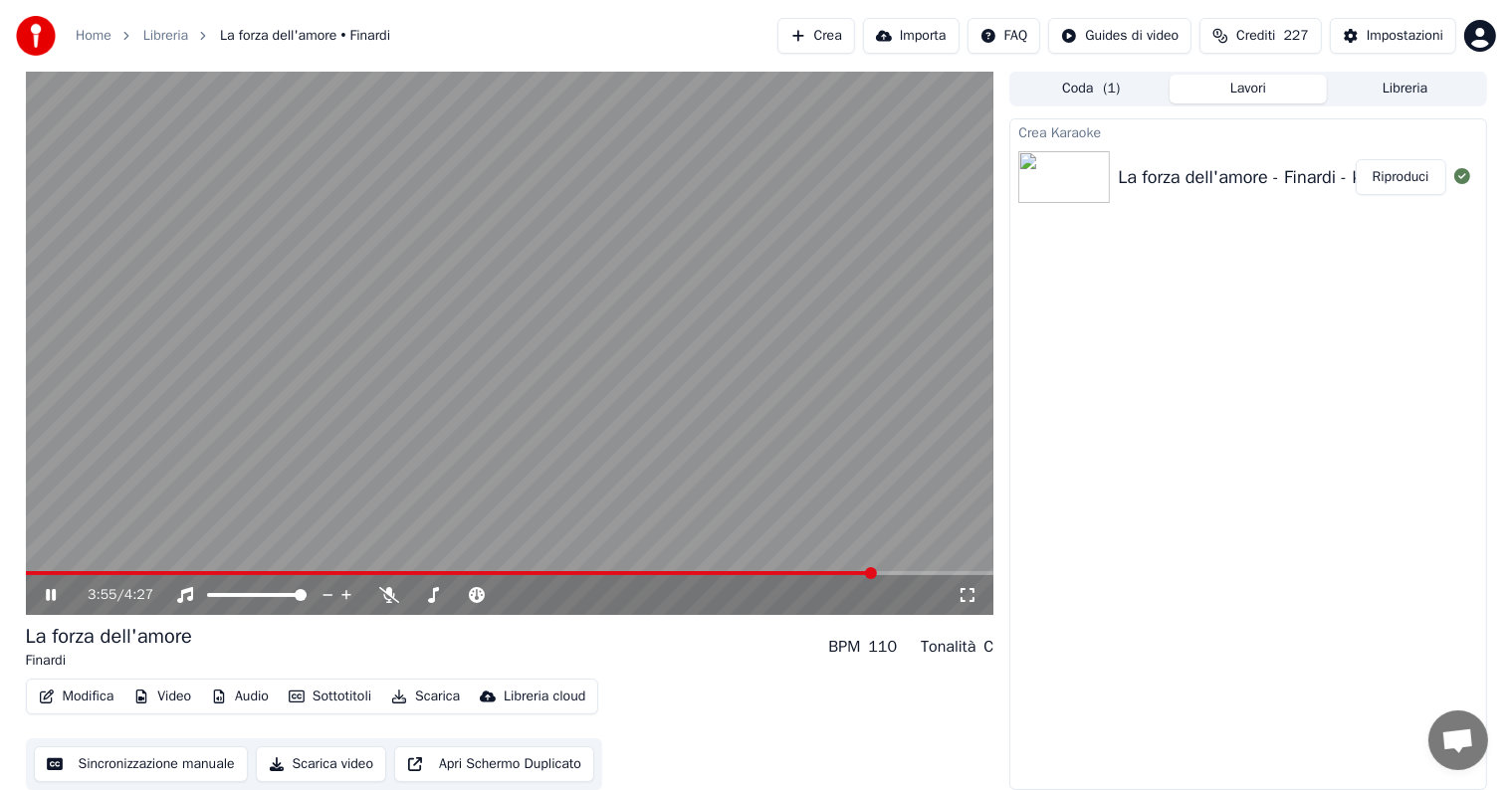 click 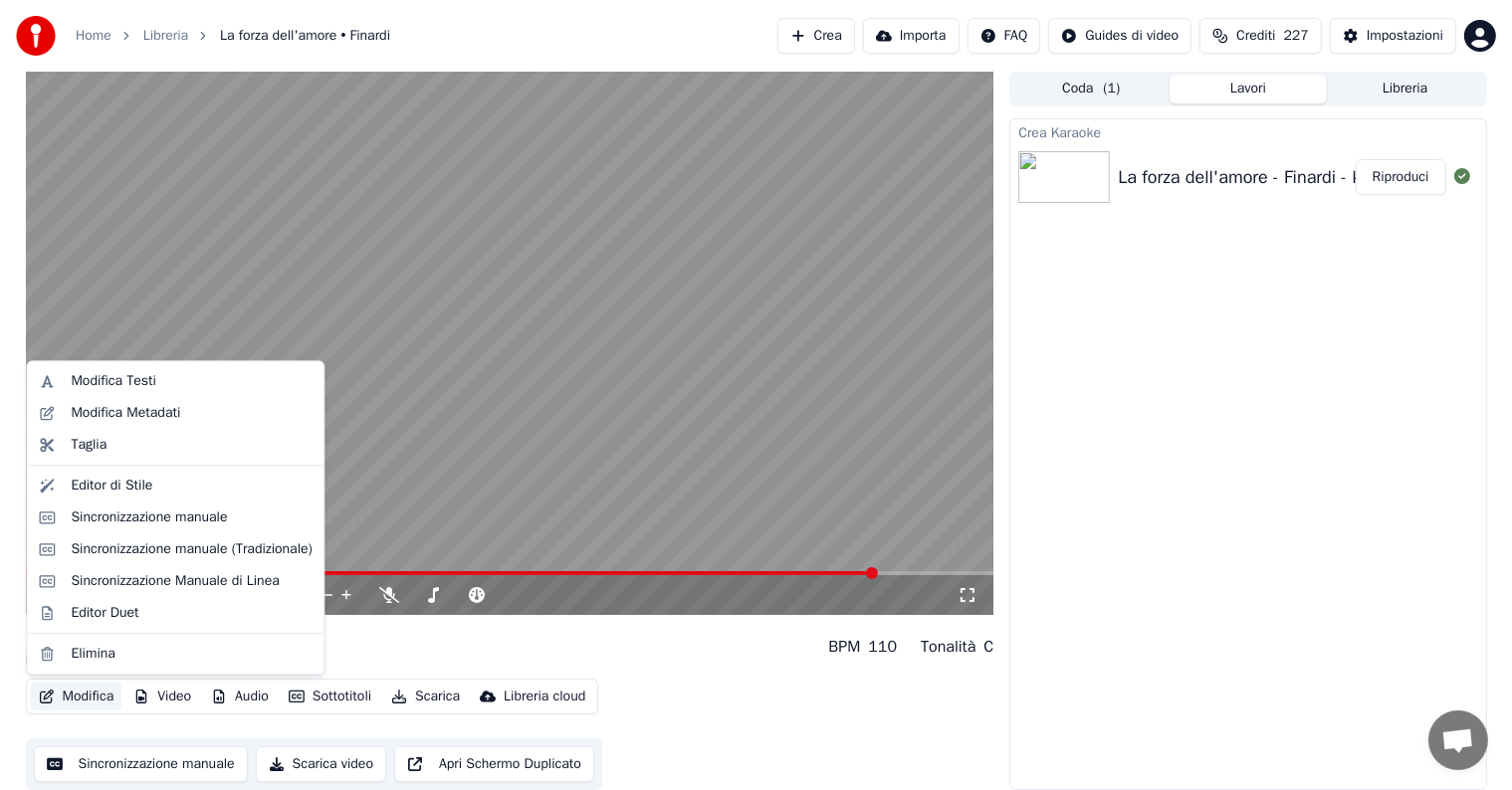 click on "Modifica" at bounding box center (77, 696) 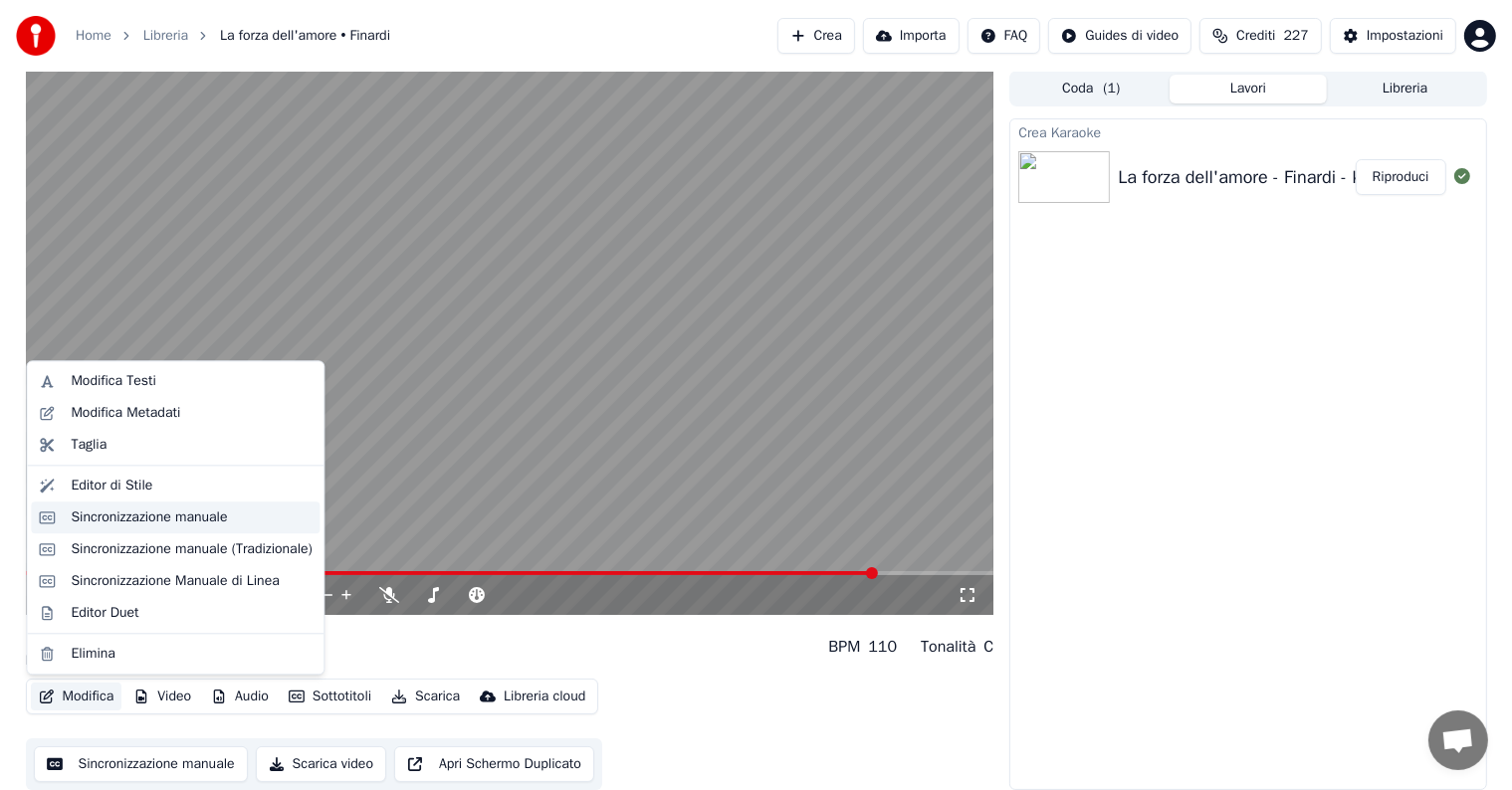 click on "Sincronizzazione manuale" at bounding box center (148, 517) 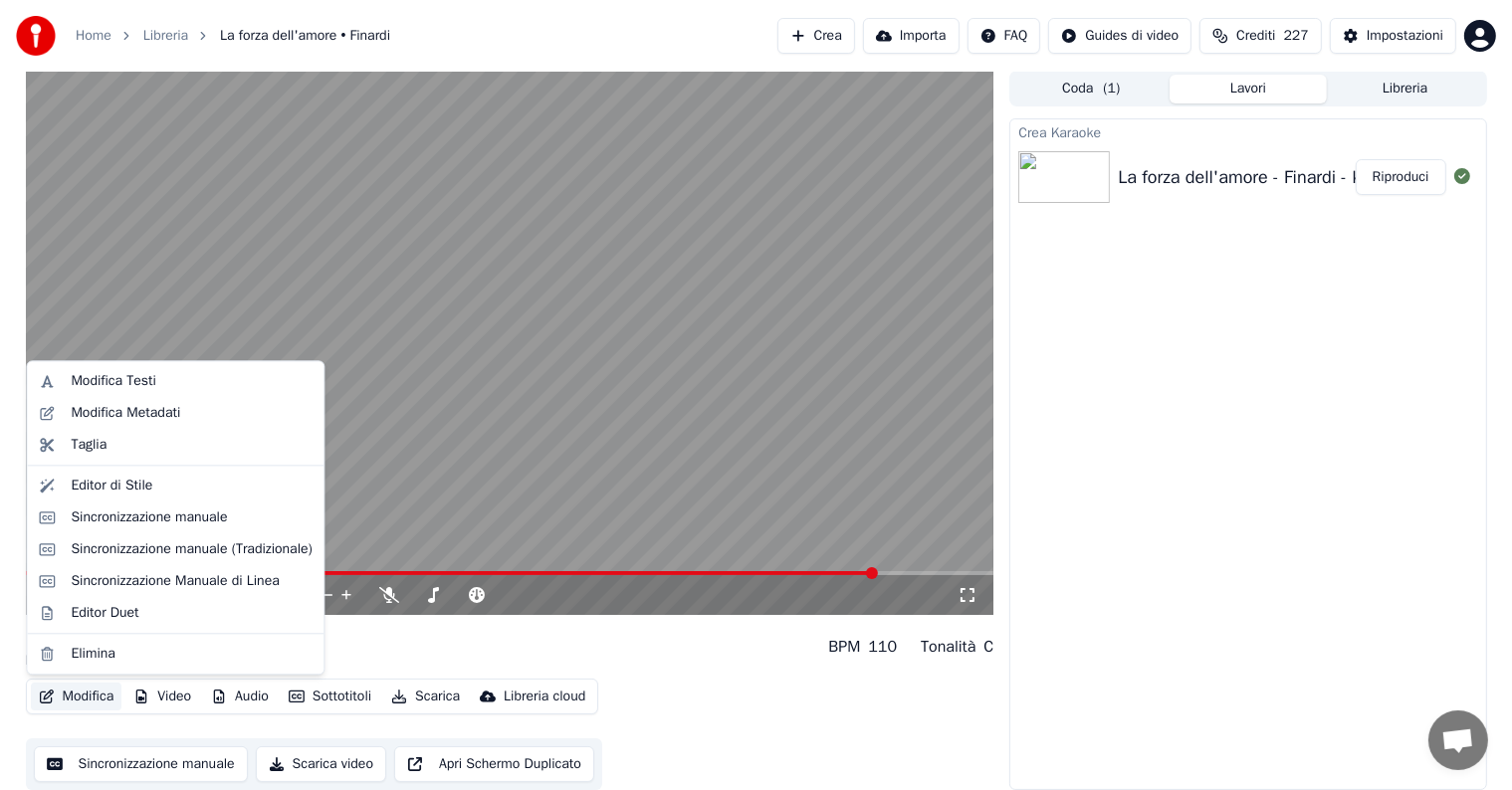 scroll, scrollTop: 0, scrollLeft: 0, axis: both 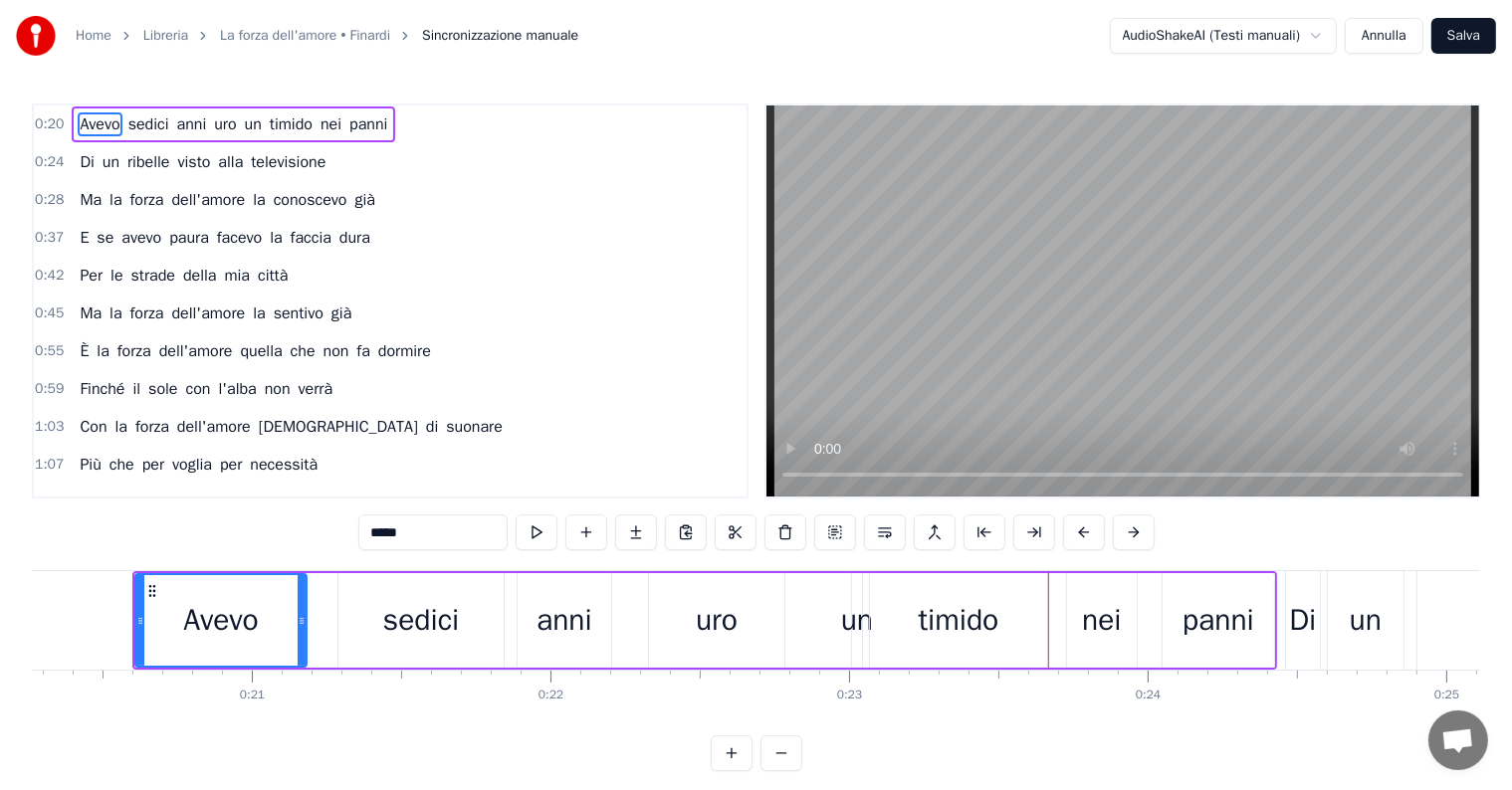 click on "uro" at bounding box center [225, 124] 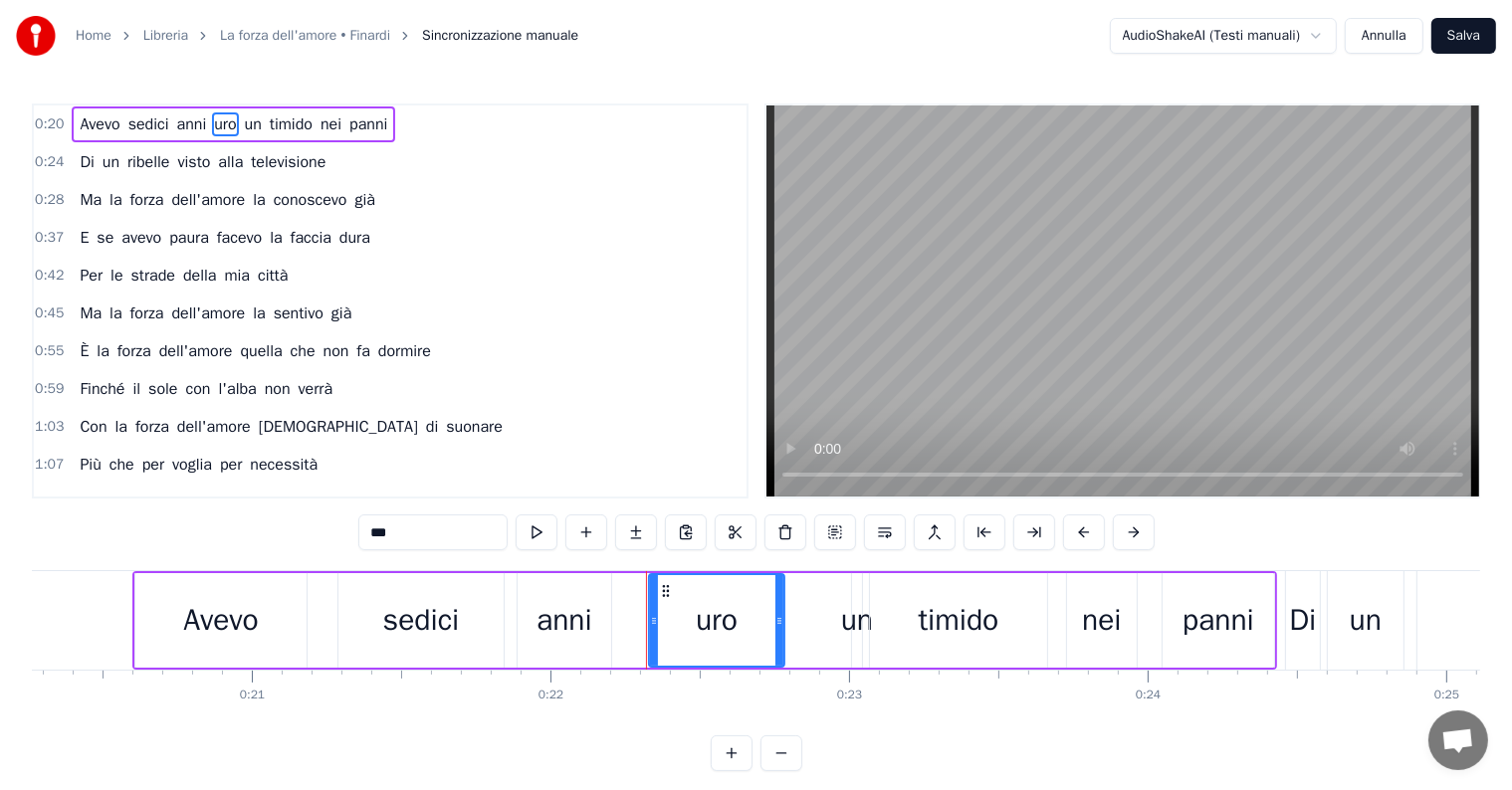 click on "***" at bounding box center (433, 532) 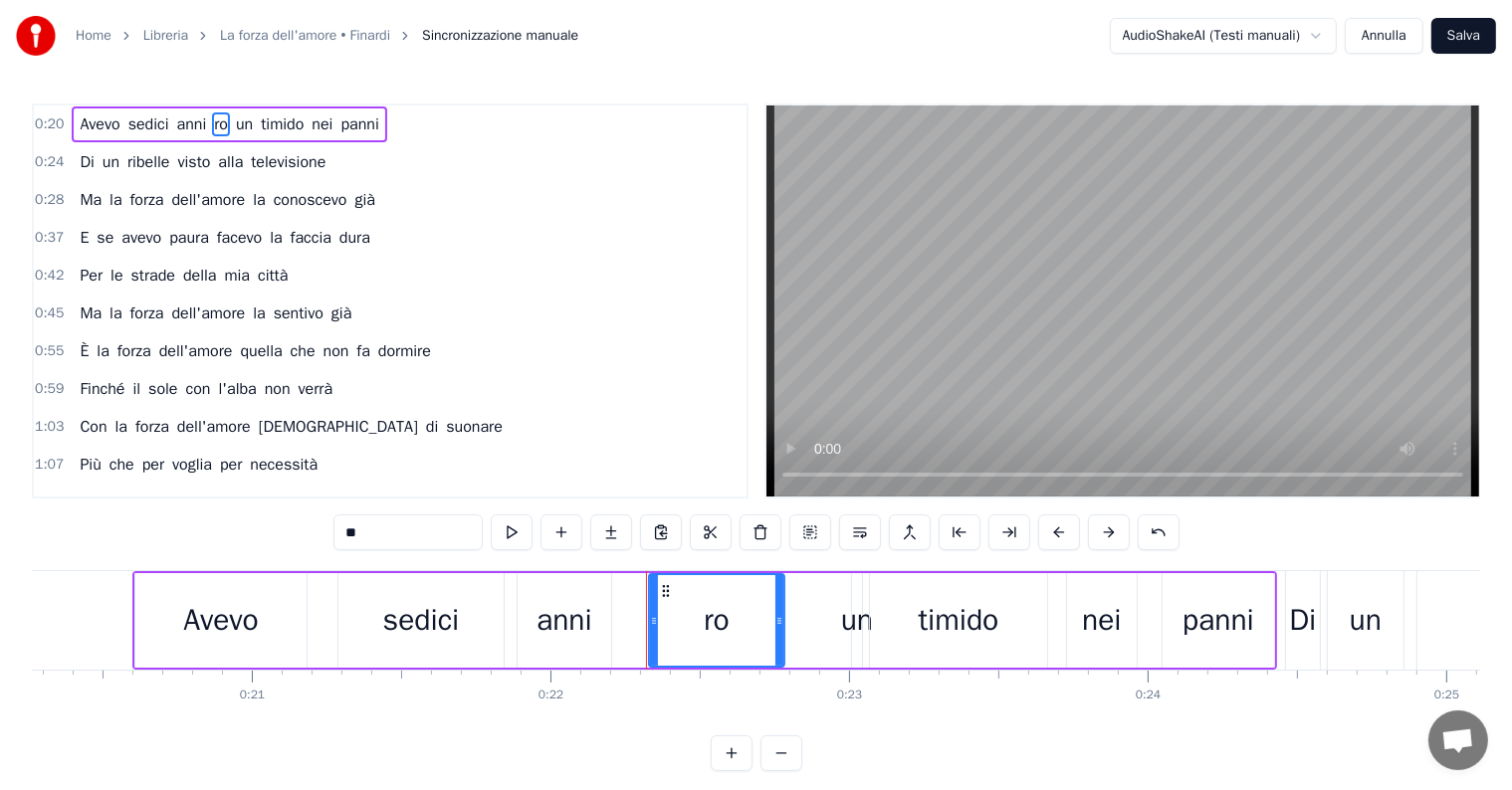 click on "**" at bounding box center [408, 532] 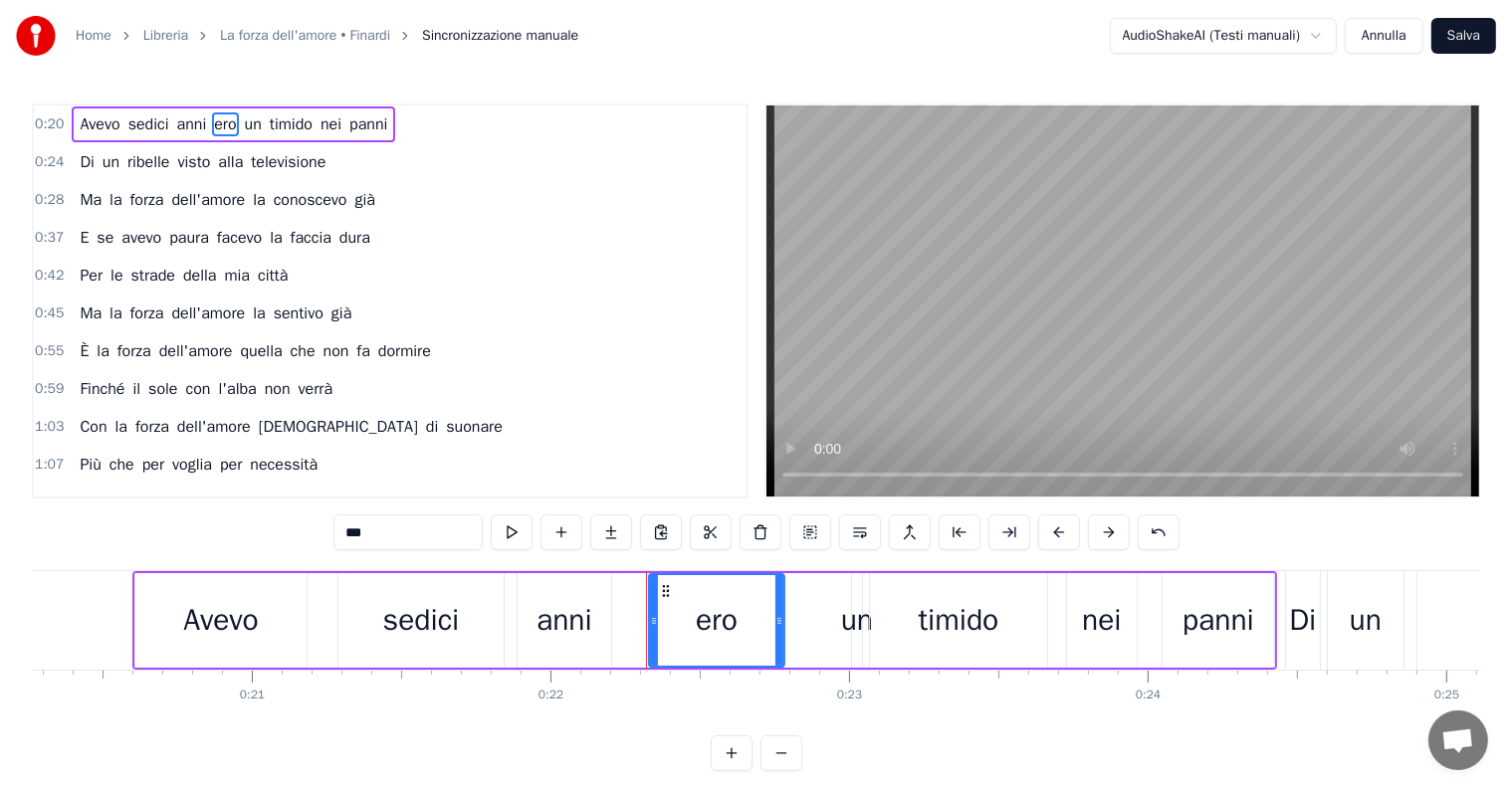 type on "***" 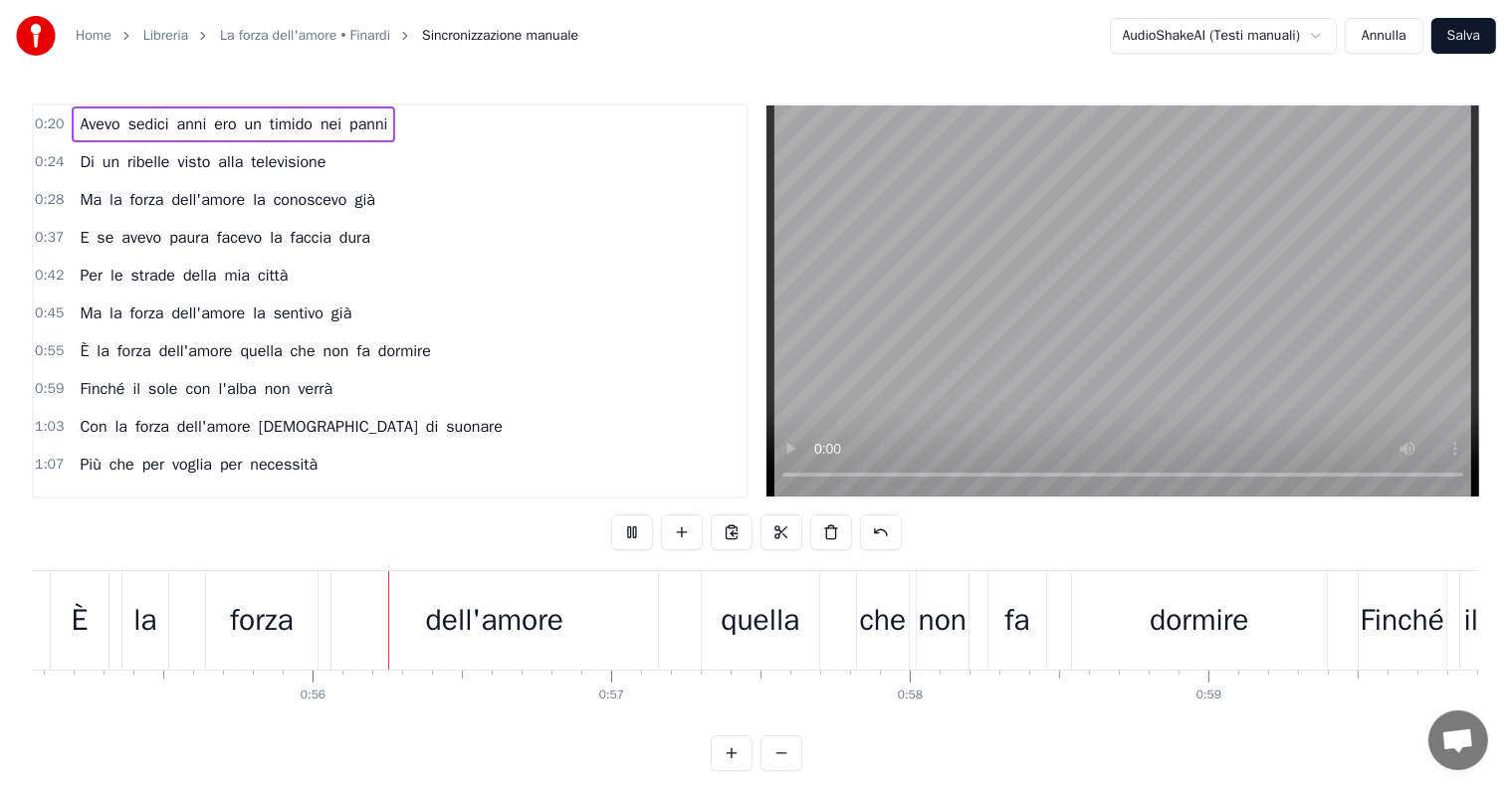 scroll, scrollTop: 0, scrollLeft: 16443, axis: horizontal 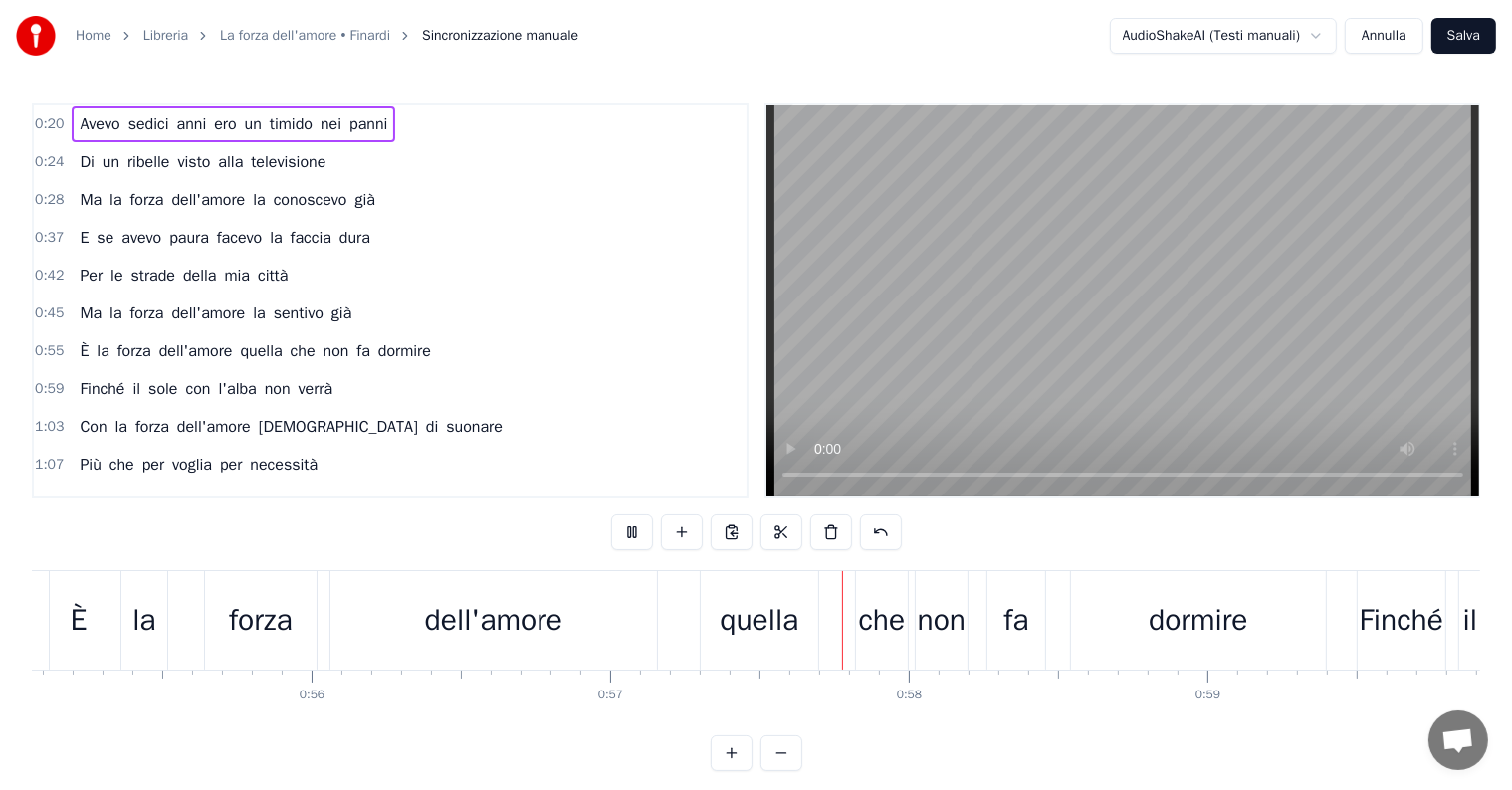 click on "È la forza dell'amore quella che non fa dormire" at bounding box center (690, 620) 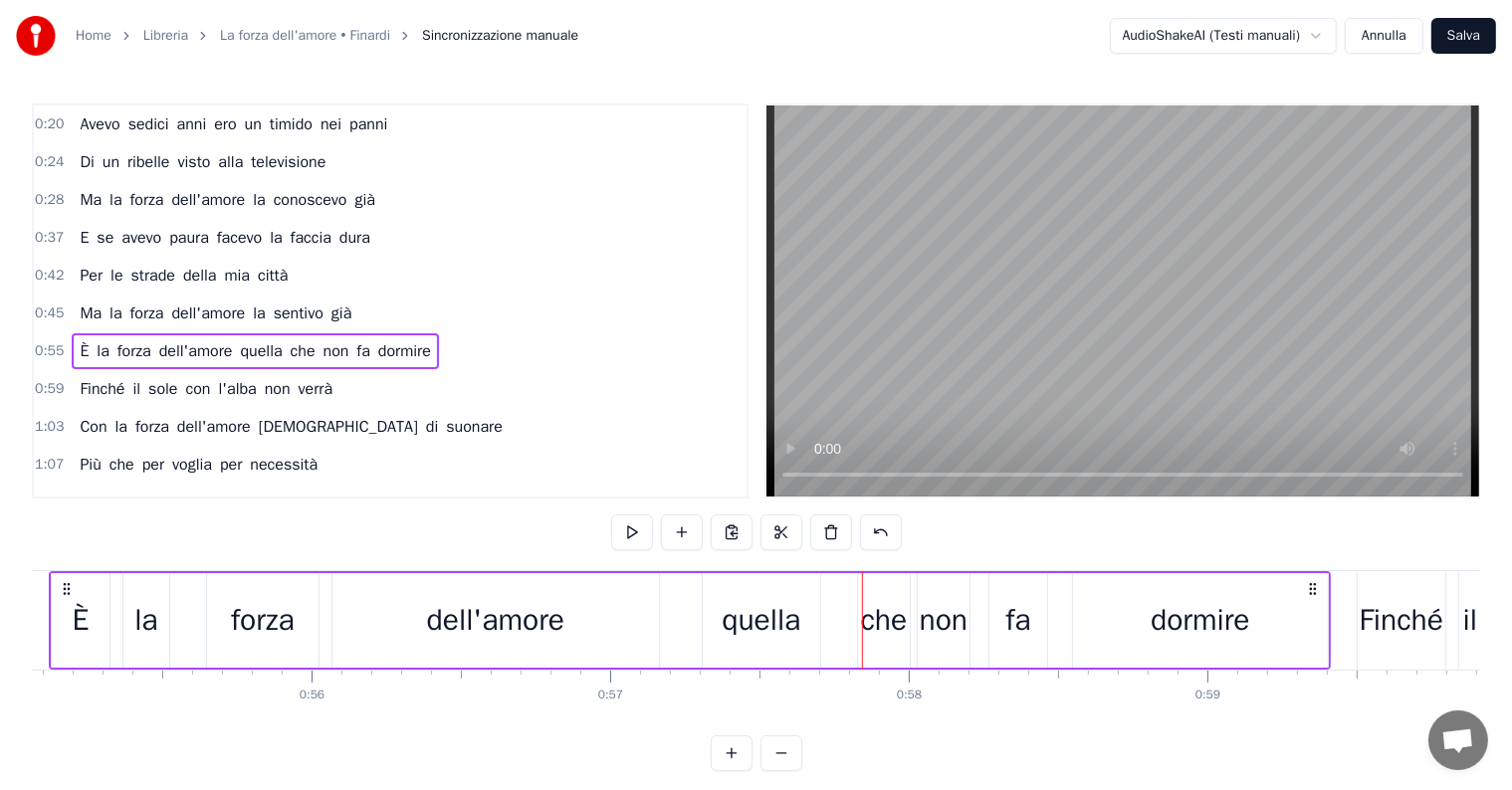 click on "quella" at bounding box center (760, 620) 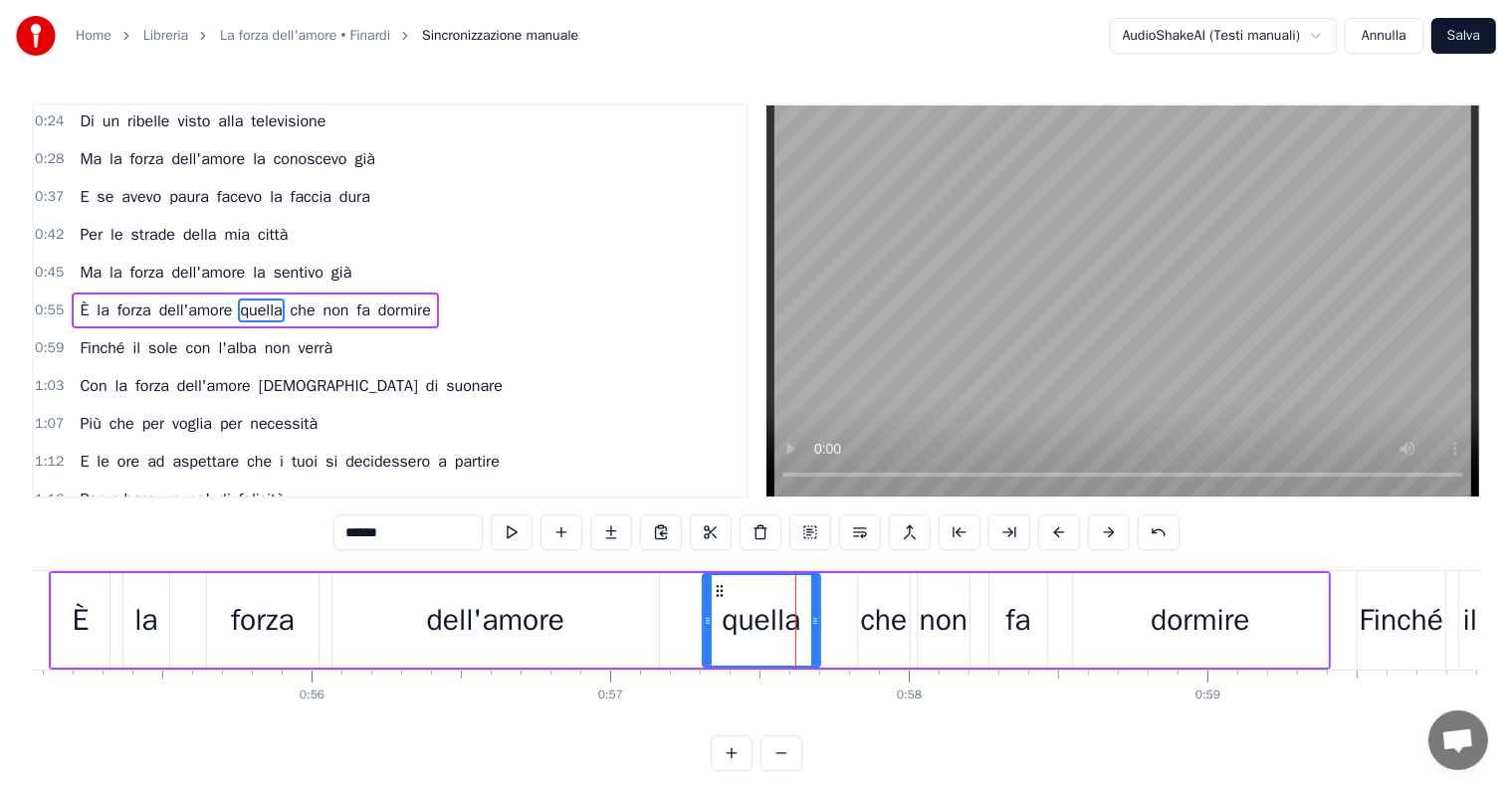 scroll, scrollTop: 42, scrollLeft: 0, axis: vertical 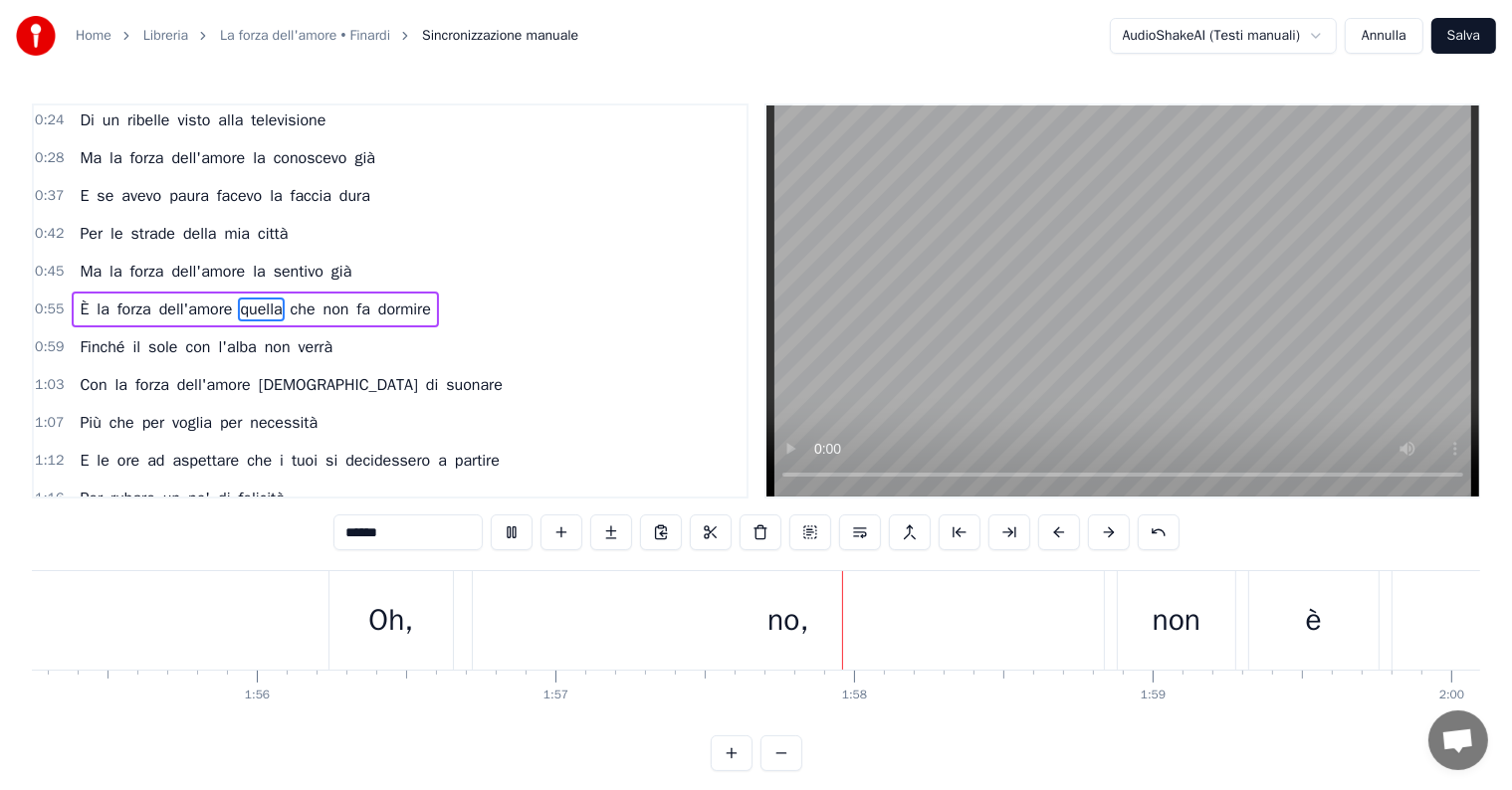 click on "no," at bounding box center [788, 620] 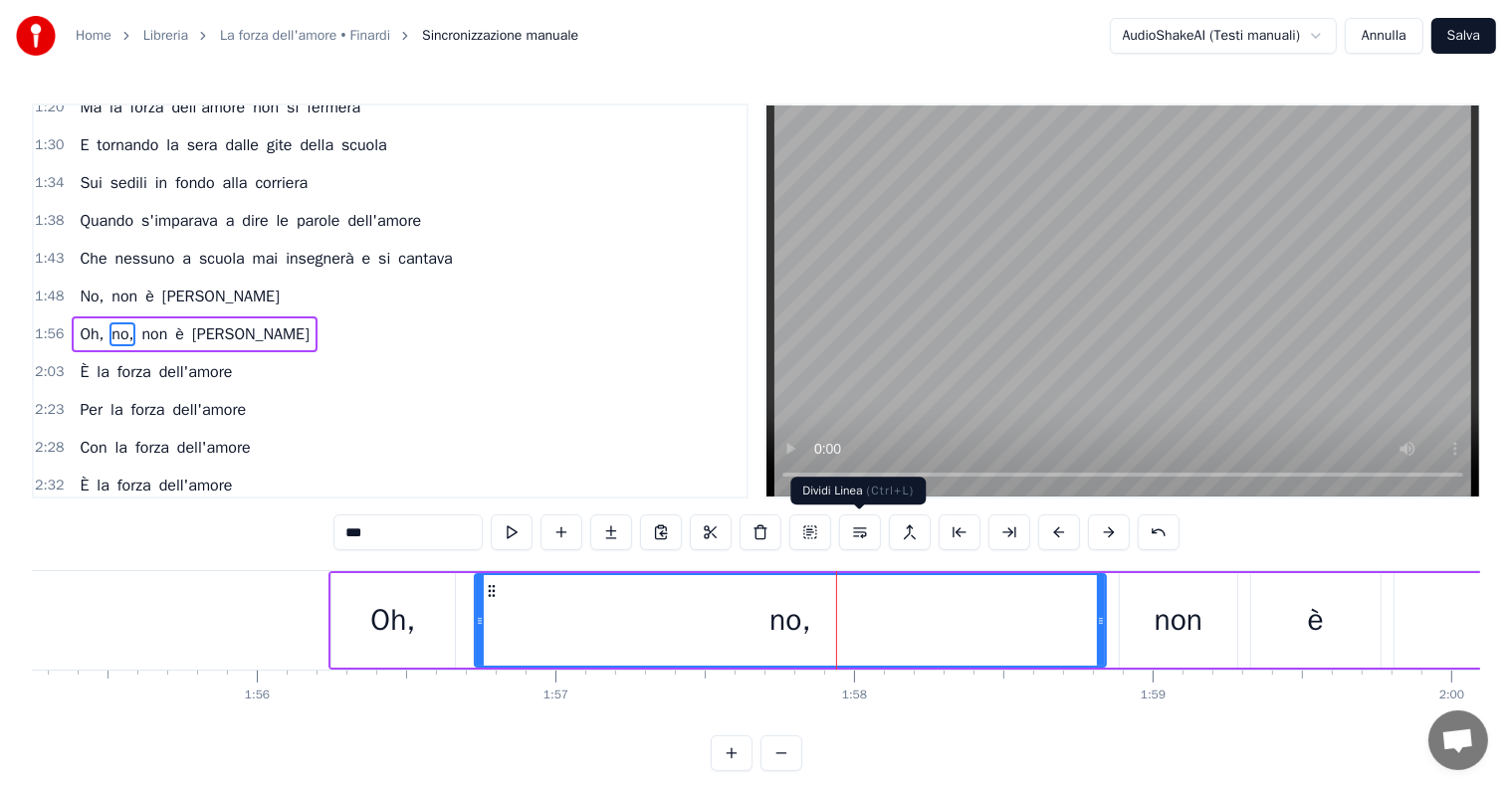 scroll, scrollTop: 482, scrollLeft: 0, axis: vertical 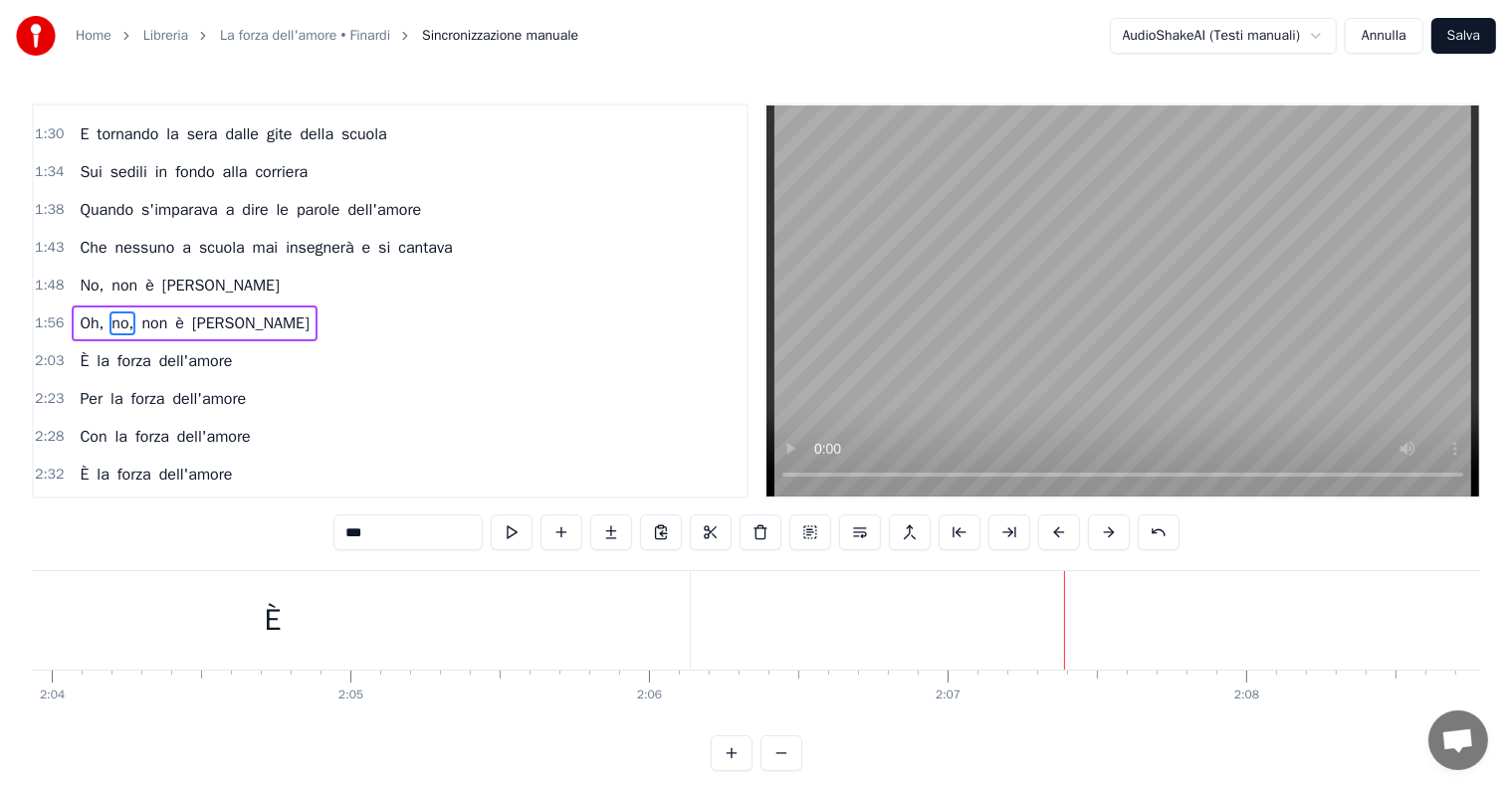 click on "È" at bounding box center (273, 620) 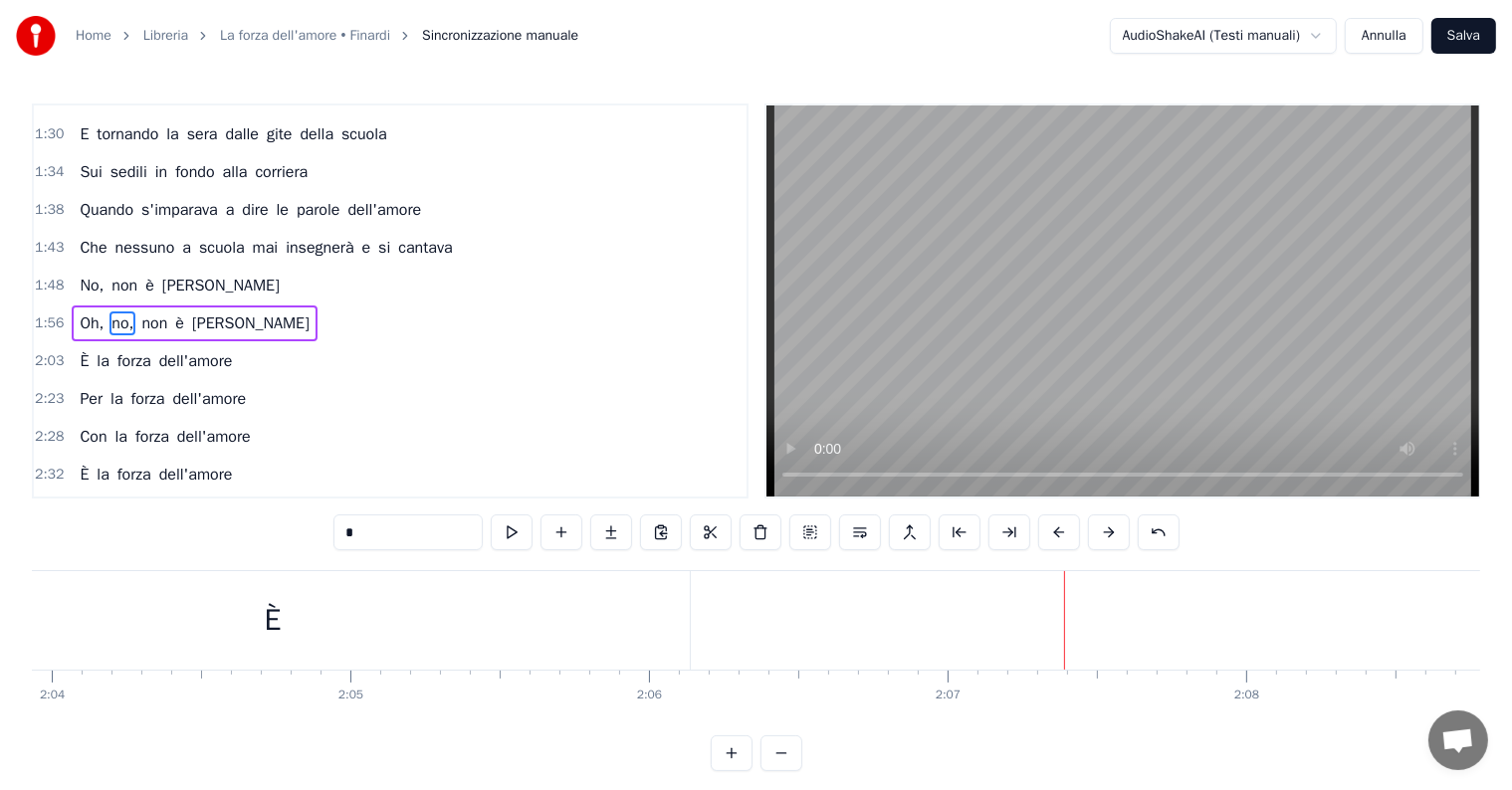 scroll, scrollTop: 517, scrollLeft: 0, axis: vertical 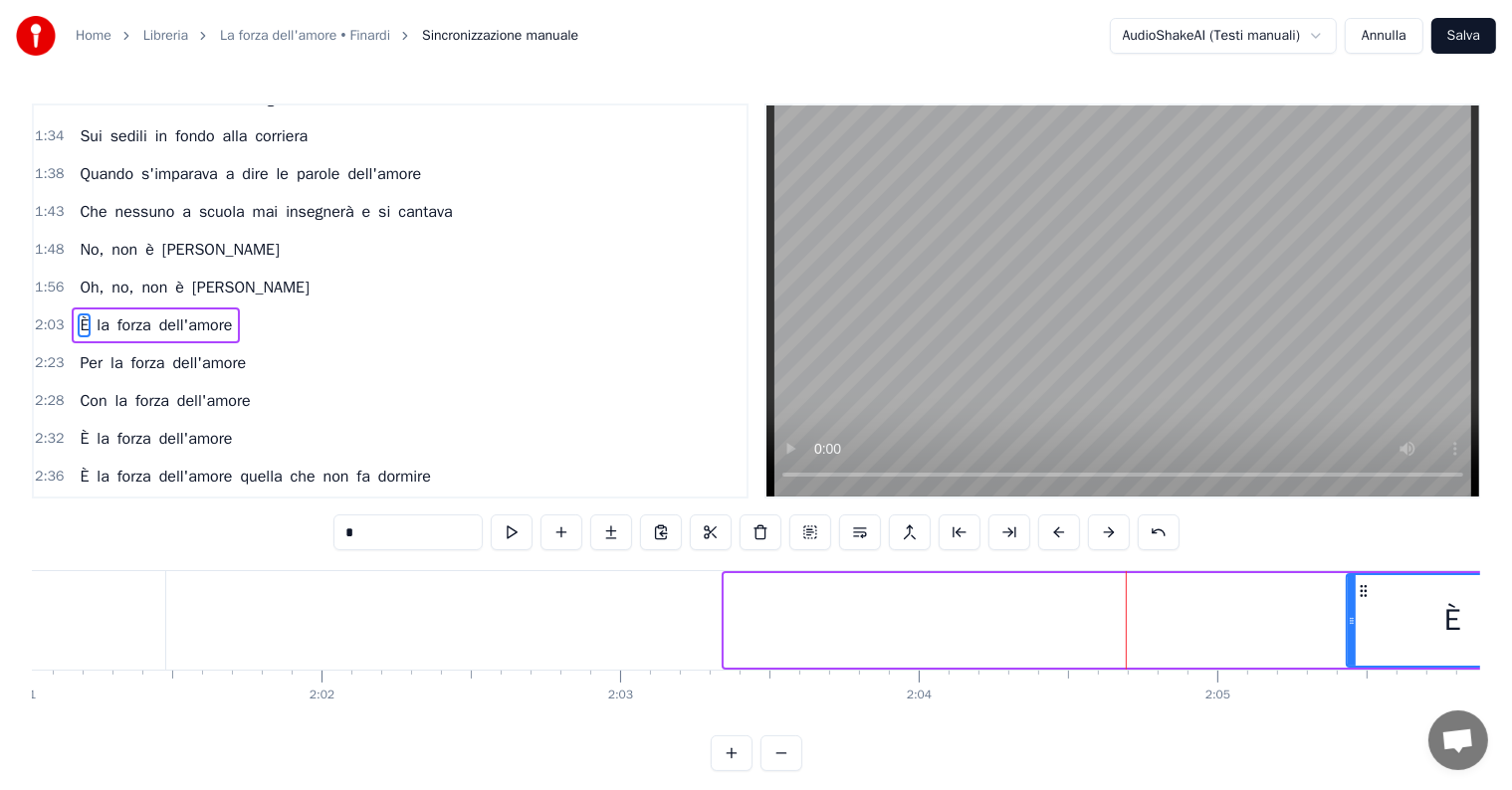 drag, startPoint x: 724, startPoint y: 617, endPoint x: 1358, endPoint y: 588, distance: 634.6629 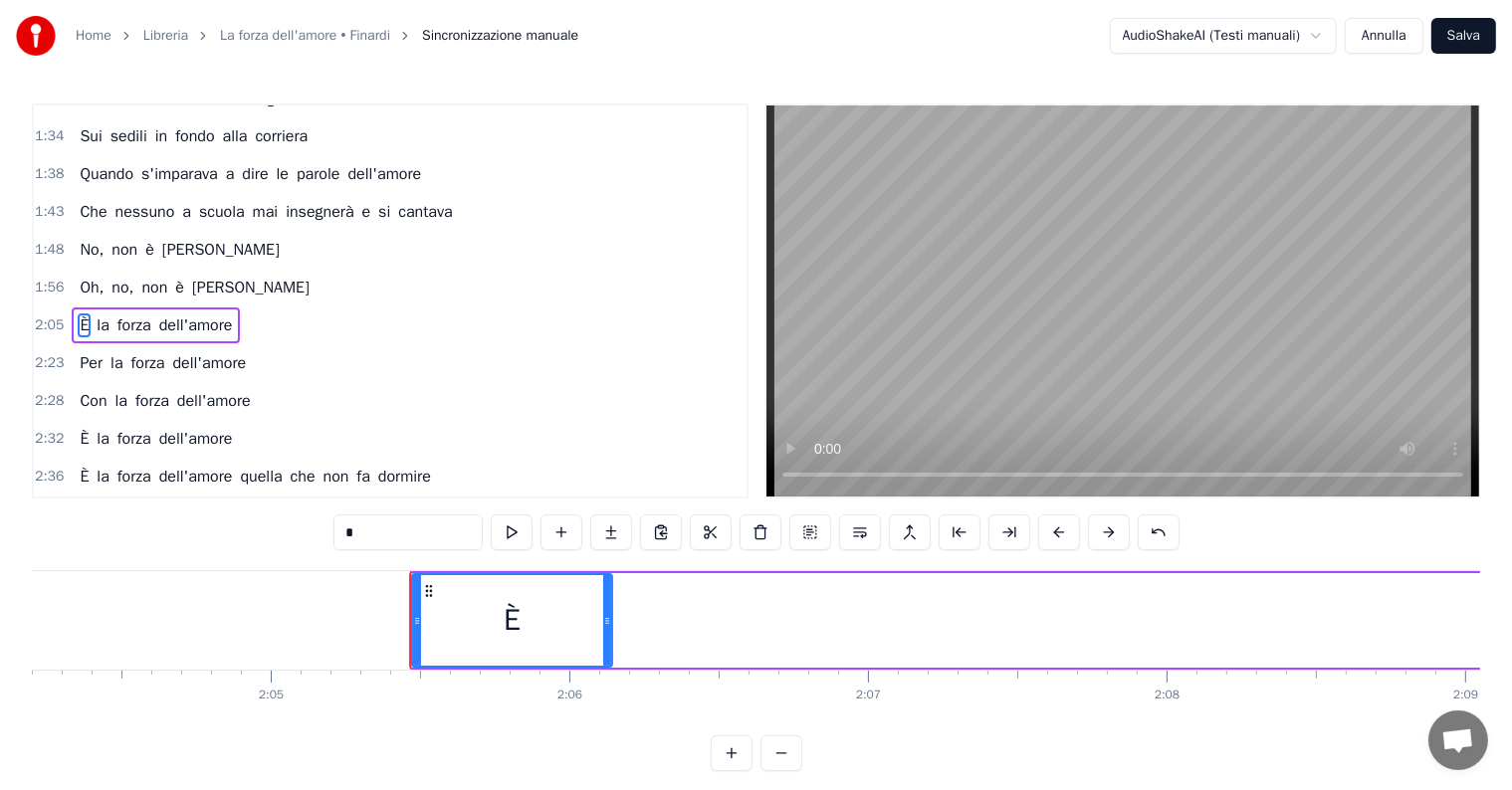 scroll, scrollTop: 0, scrollLeft: 37357, axis: horizontal 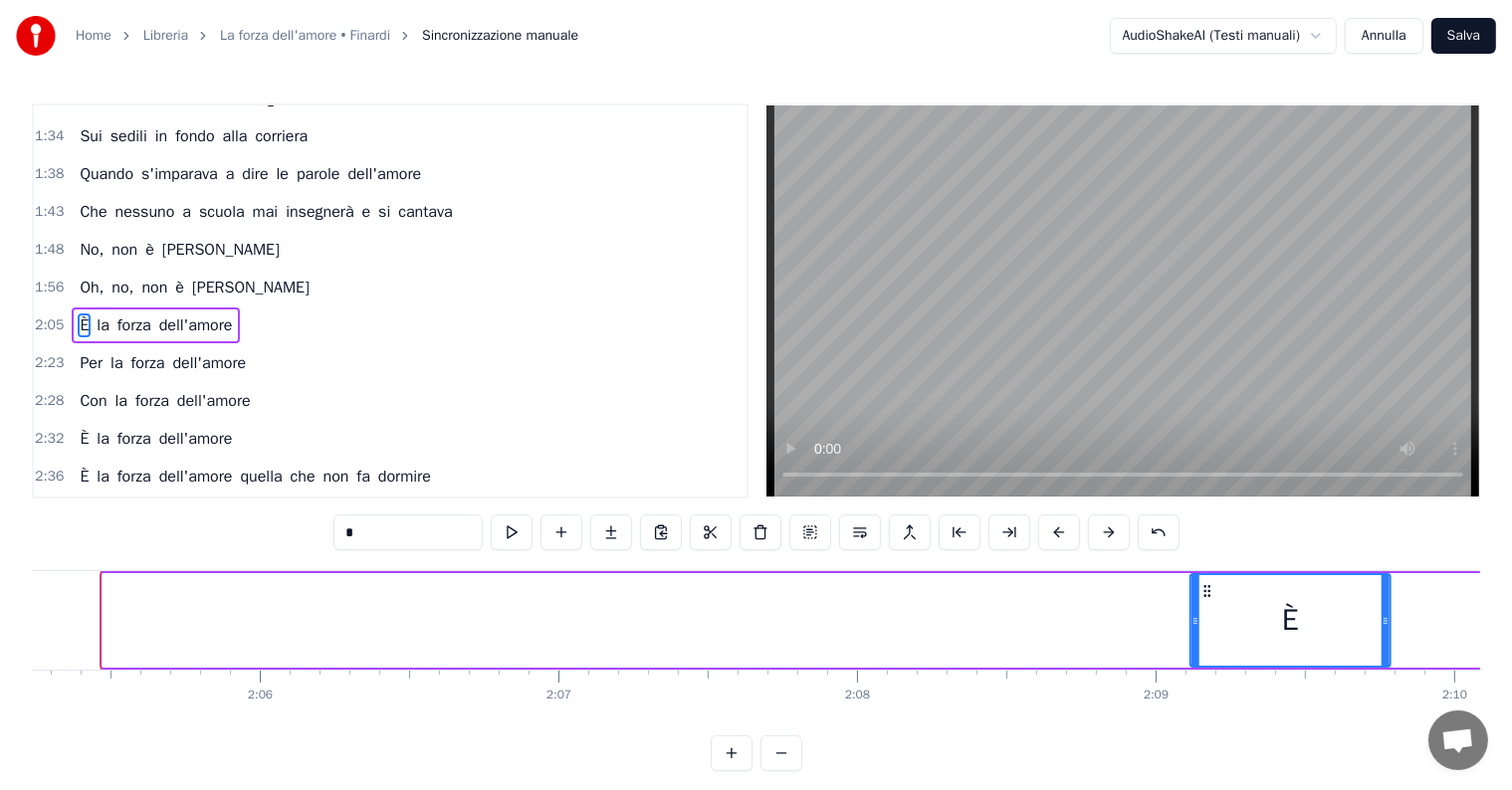 drag, startPoint x: 159, startPoint y: 587, endPoint x: 1250, endPoint y: 589, distance: 1091.0018 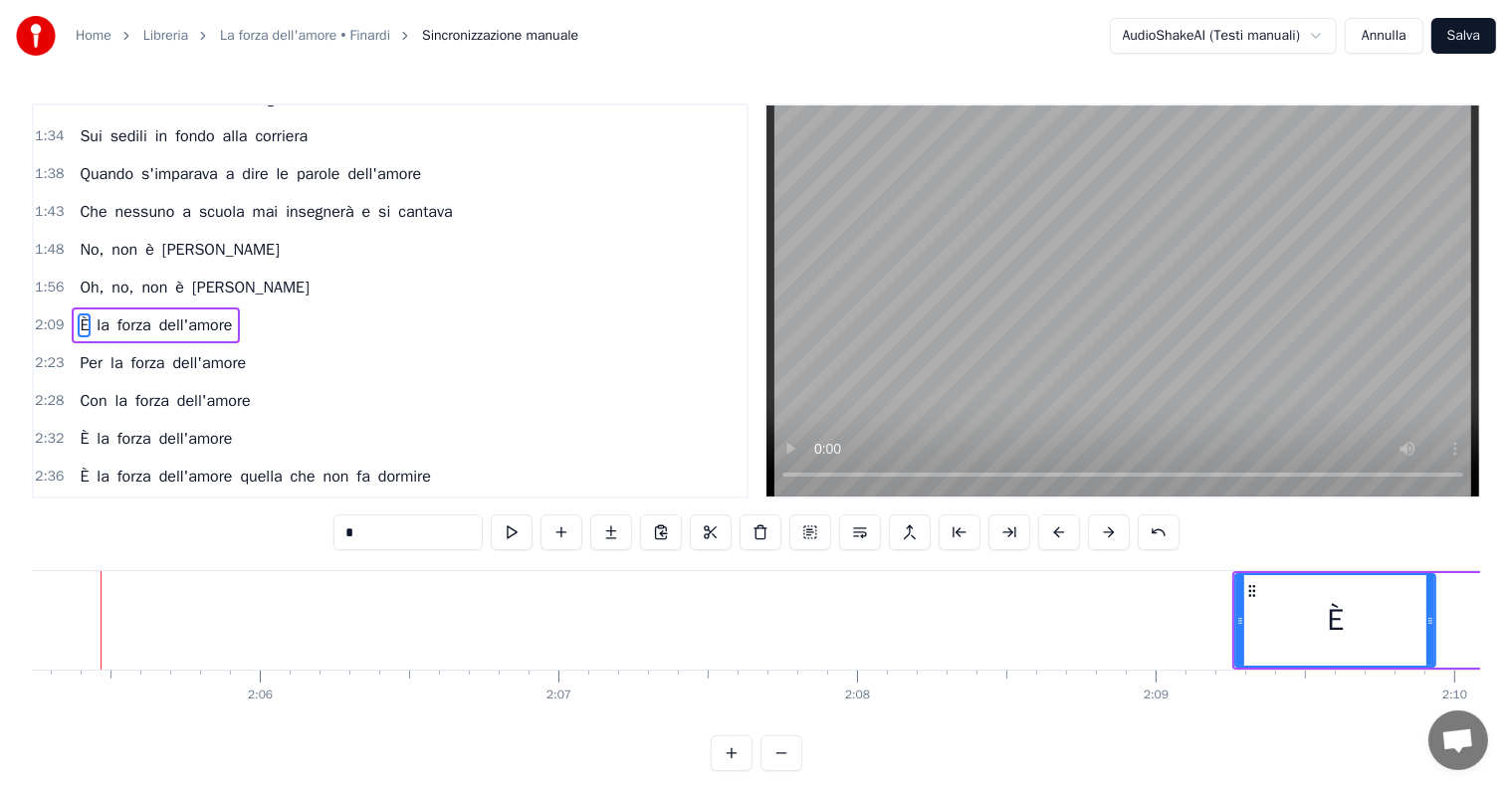 scroll, scrollTop: 0, scrollLeft: 37399, axis: horizontal 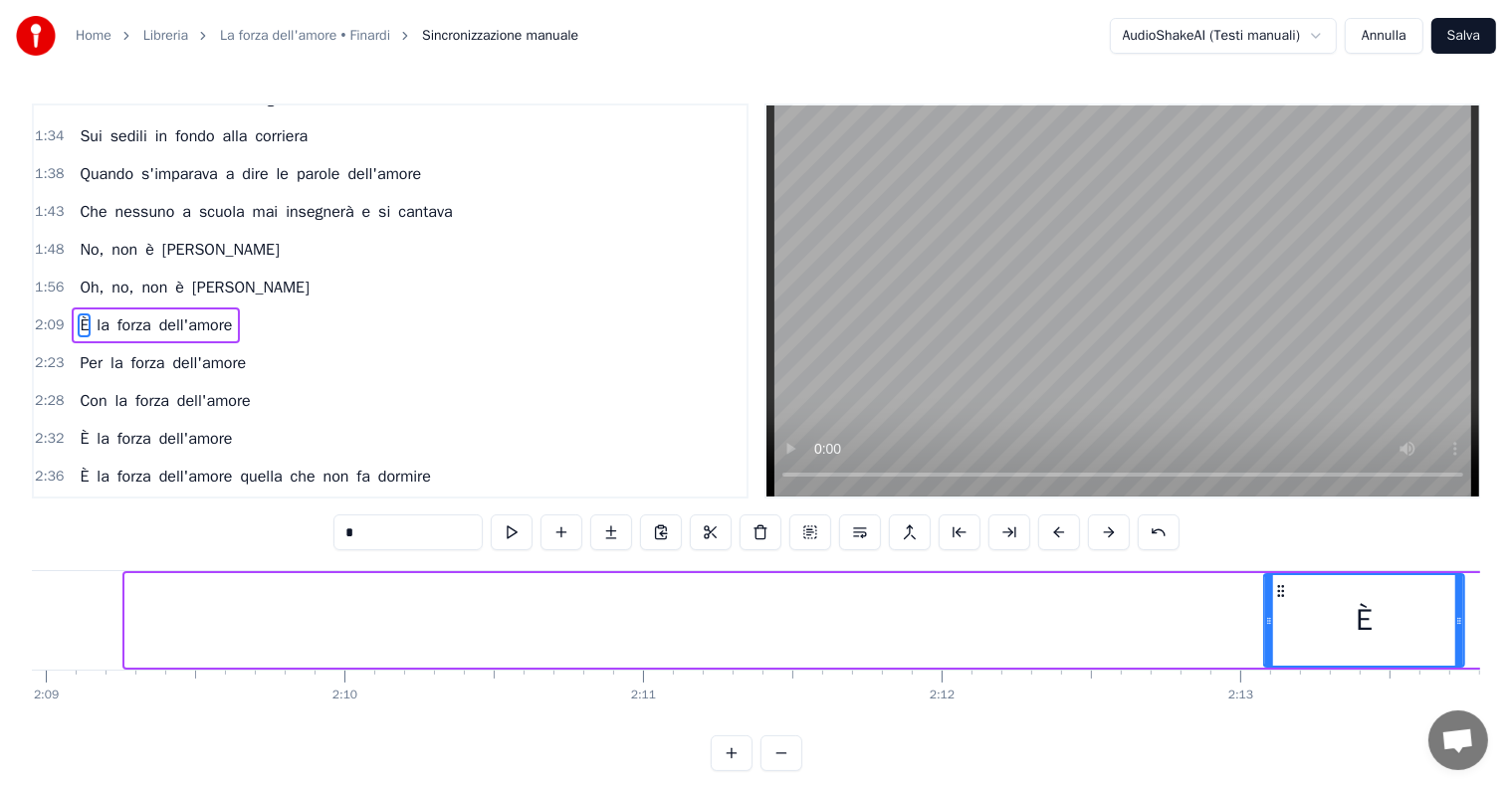 drag, startPoint x: 211, startPoint y: 588, endPoint x: 1292, endPoint y: 564, distance: 1081.2664 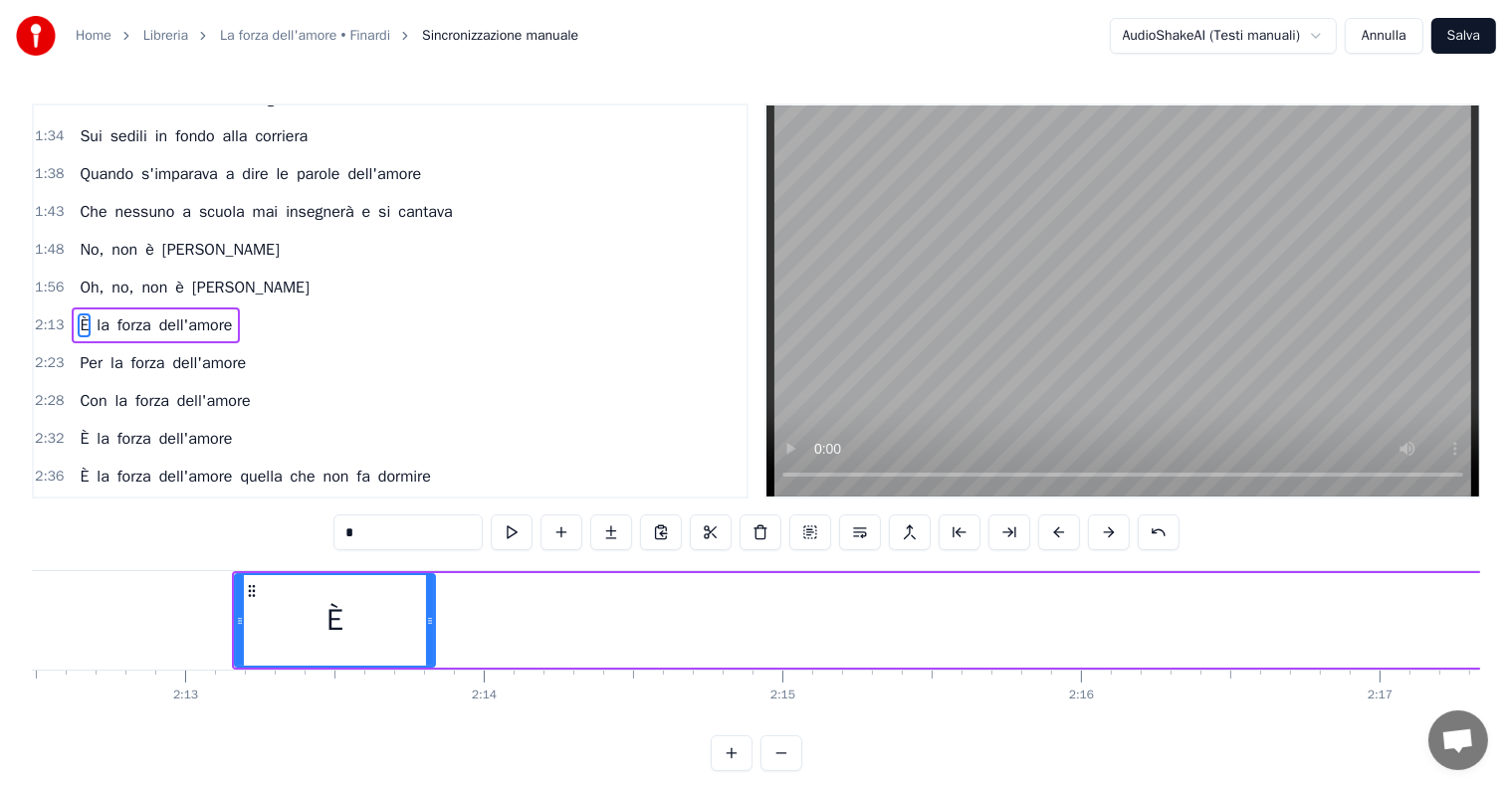 scroll, scrollTop: 0, scrollLeft: 39652, axis: horizontal 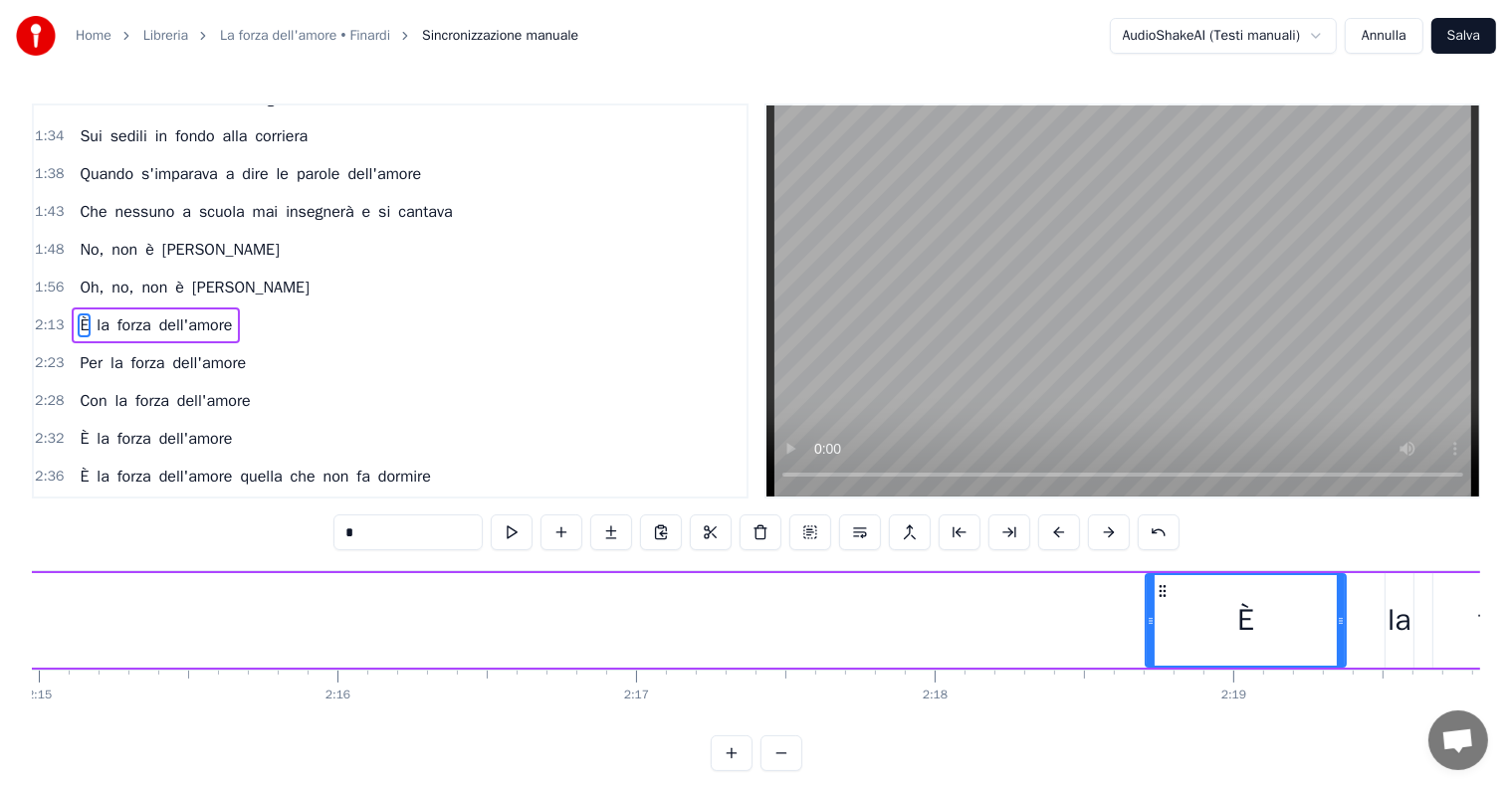 drag, startPoint x: 159, startPoint y: 590, endPoint x: 1160, endPoint y: 575, distance: 1001.11238 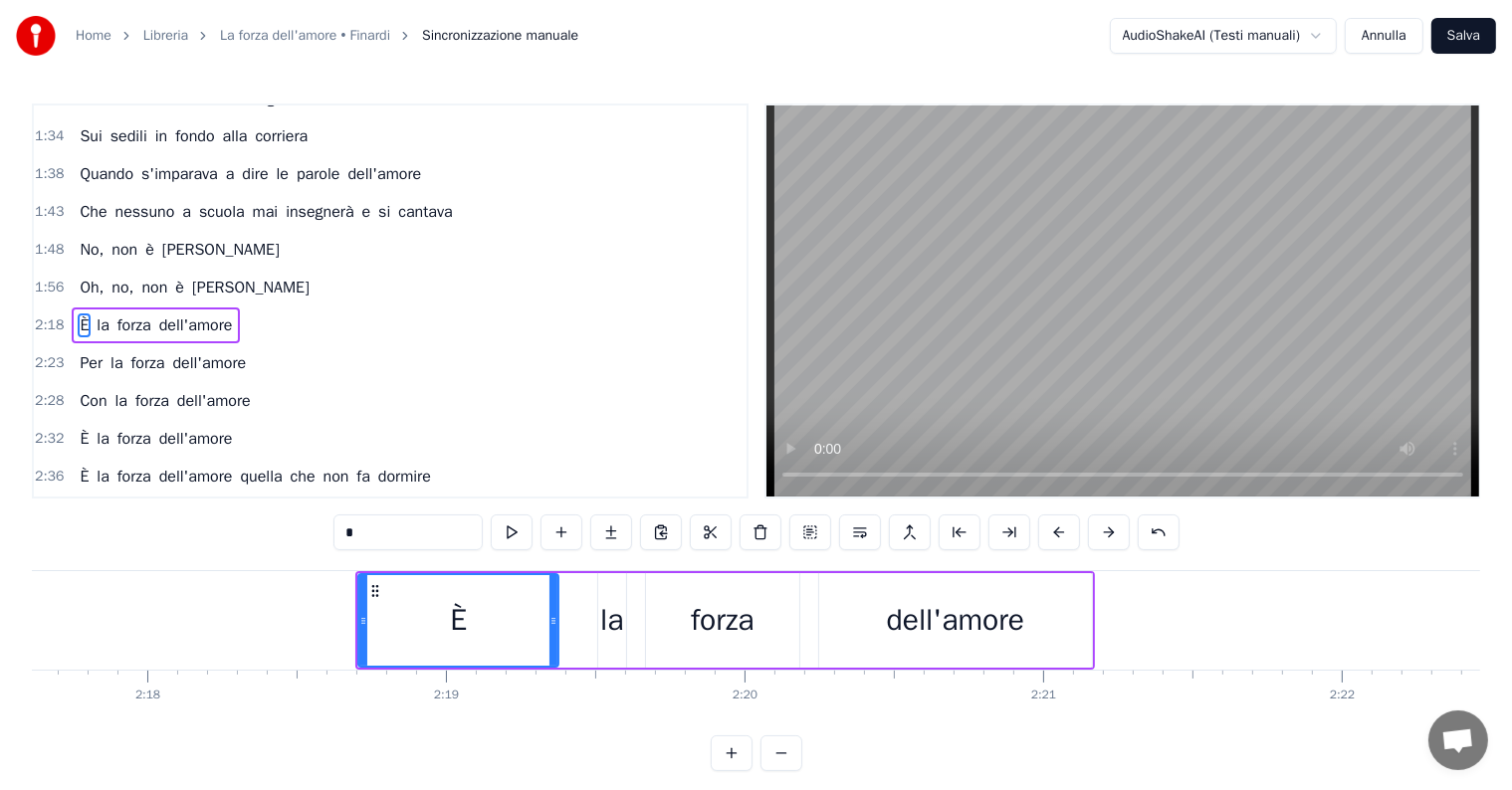 scroll, scrollTop: 0, scrollLeft: 41003, axis: horizontal 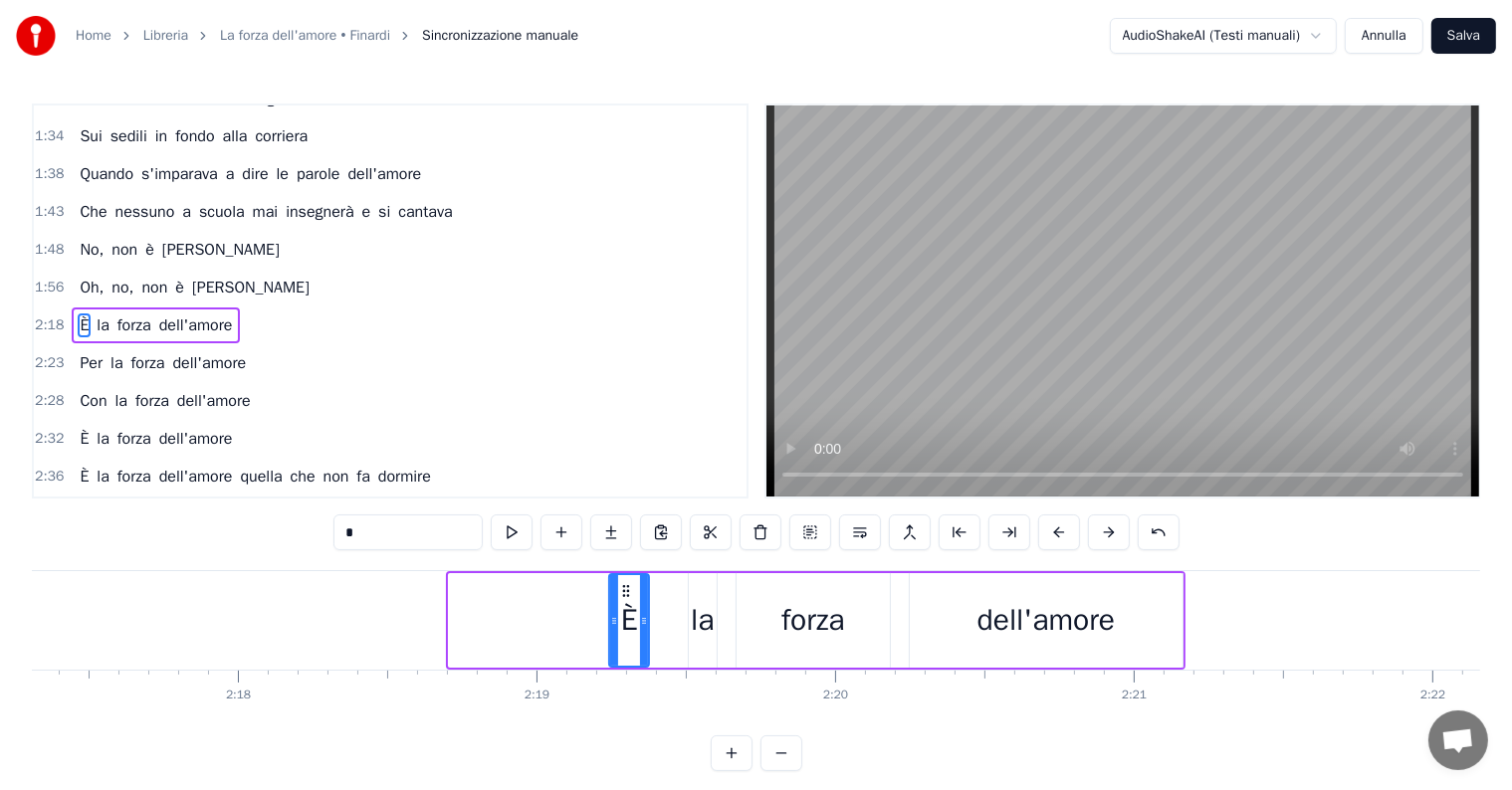 drag, startPoint x: 454, startPoint y: 619, endPoint x: 614, endPoint y: 620, distance: 160.00312 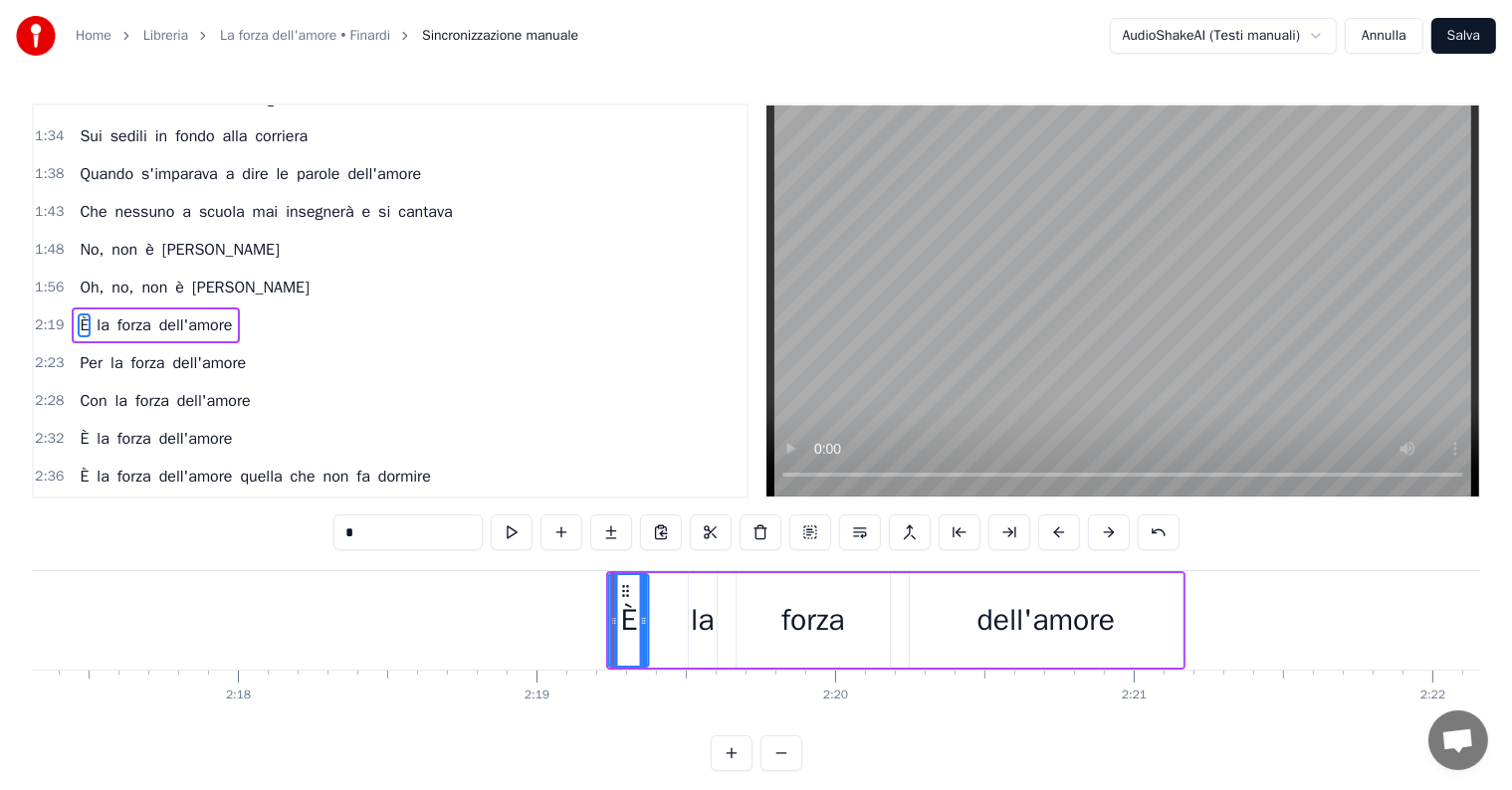 click 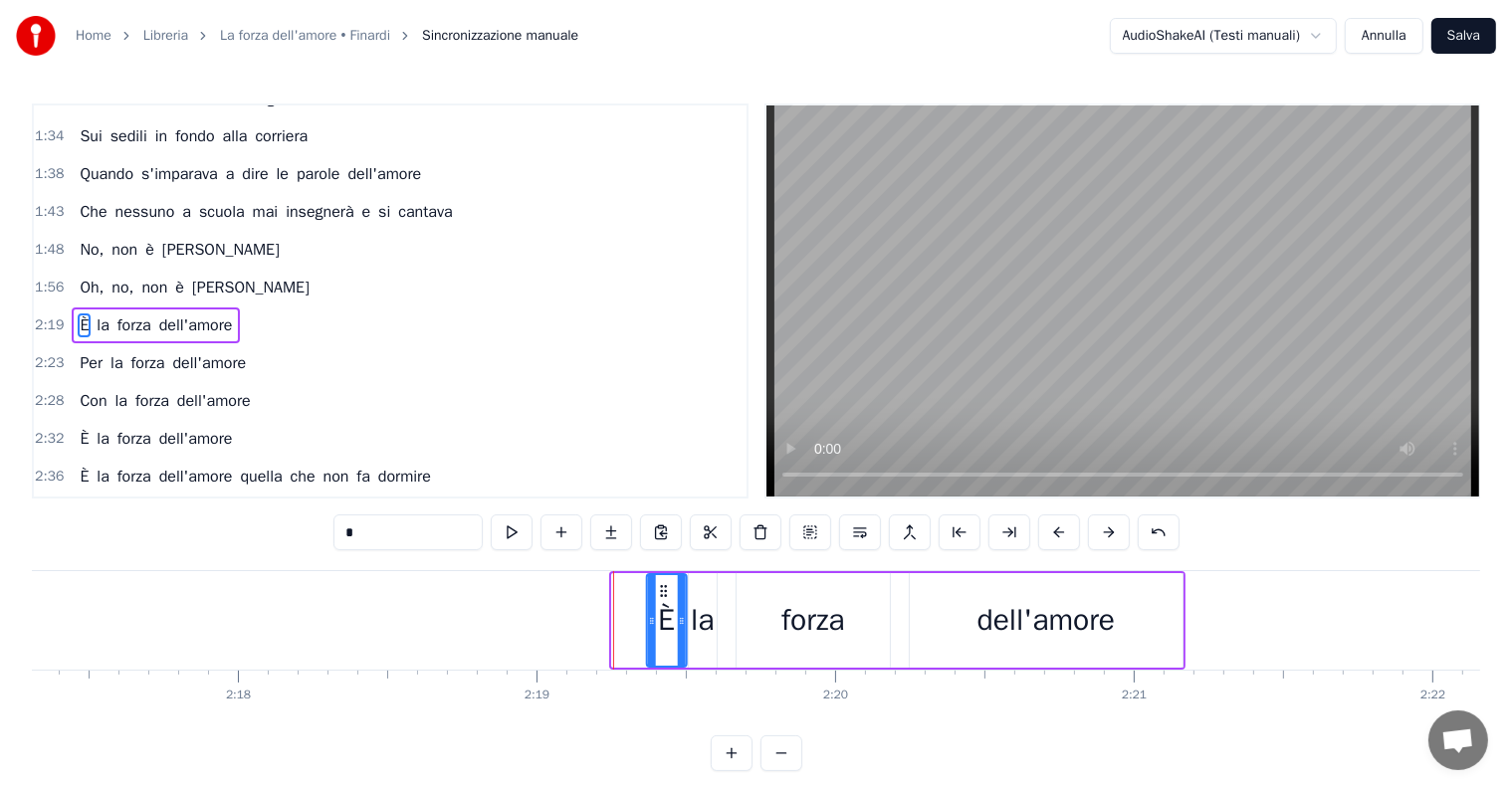 drag, startPoint x: 626, startPoint y: 587, endPoint x: 661, endPoint y: 594, distance: 35.69314 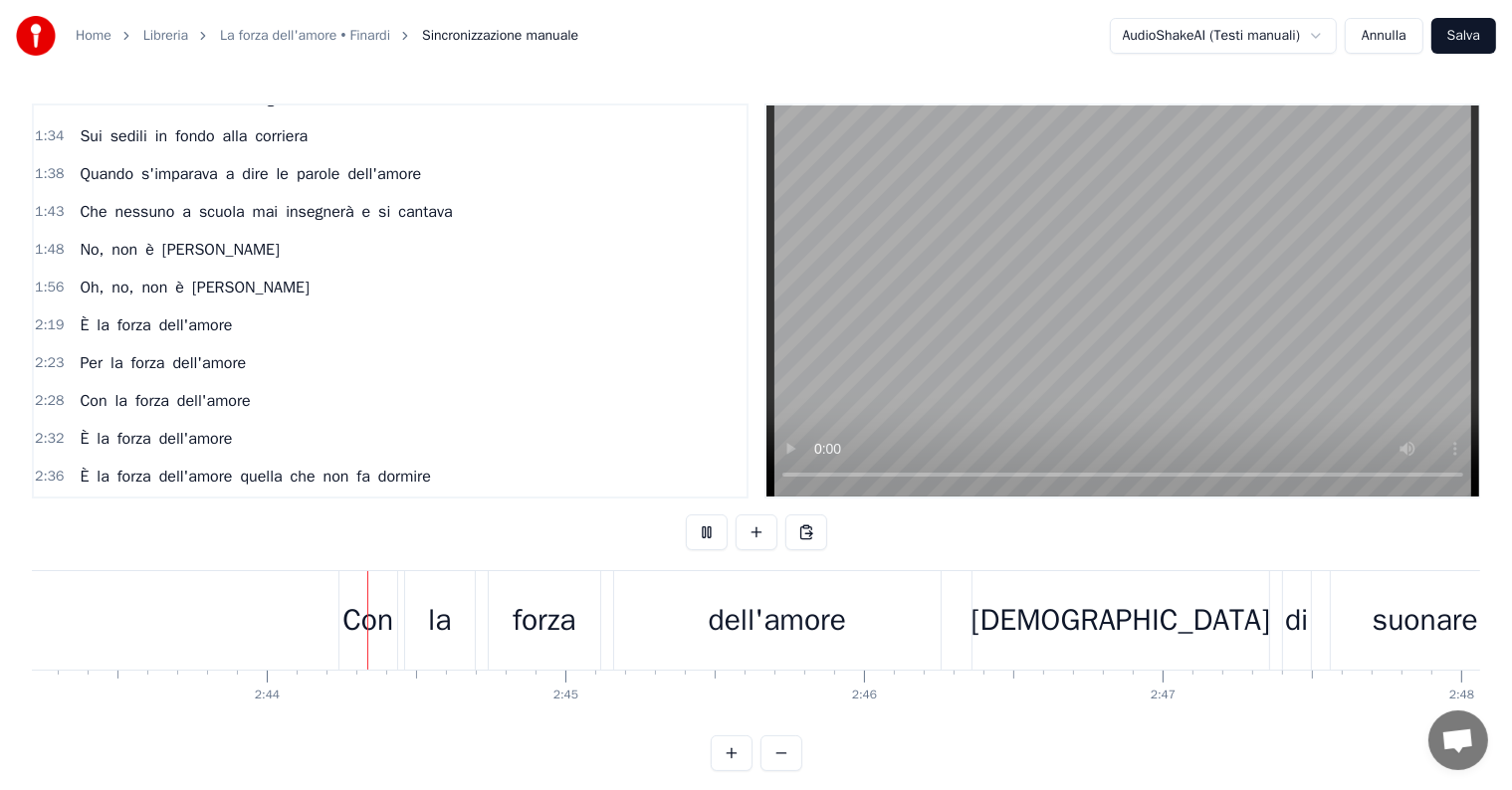 scroll, scrollTop: 0, scrollLeft: 48747, axis: horizontal 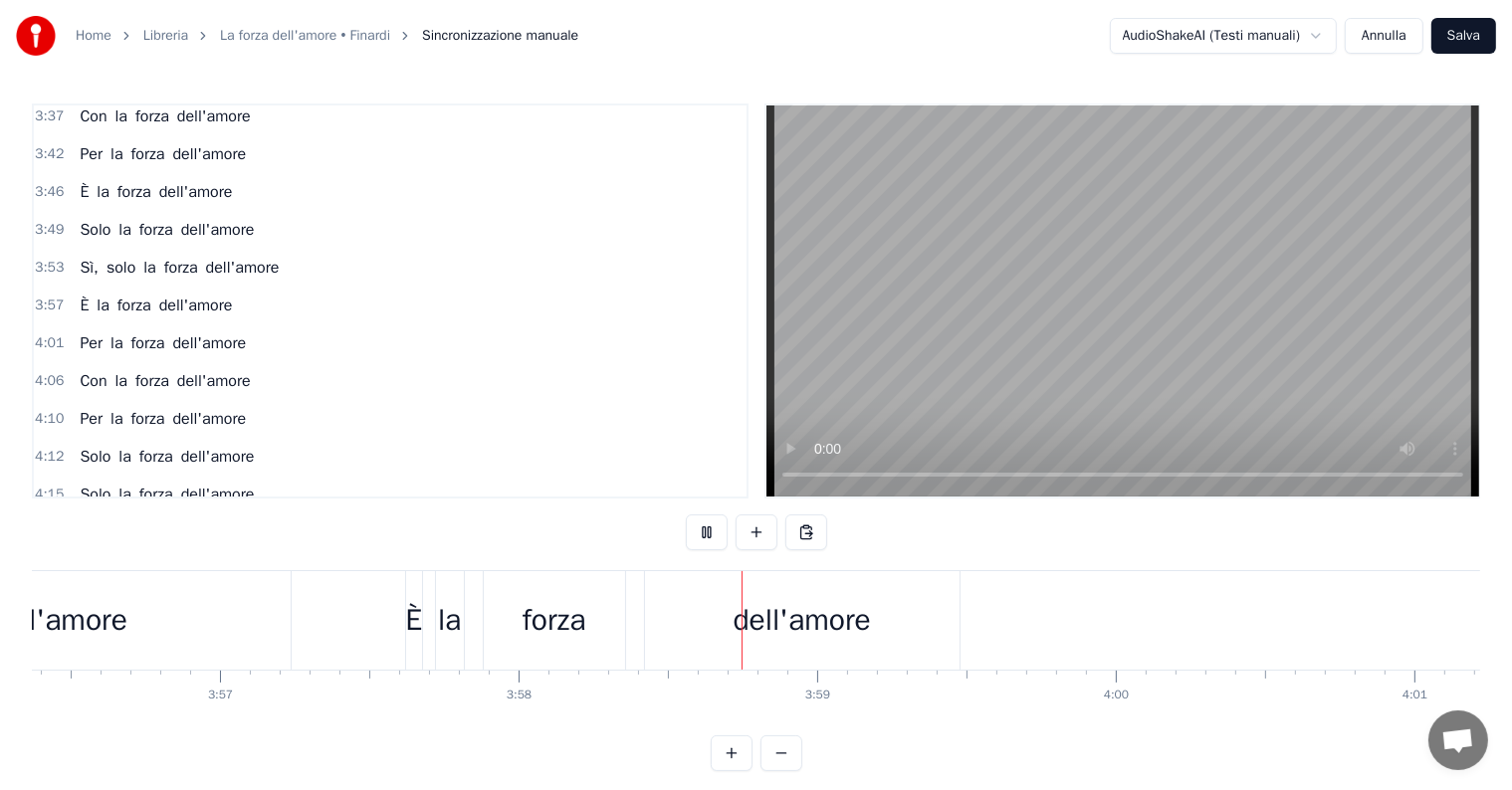 click on "dell'amore" at bounding box center [802, 620] 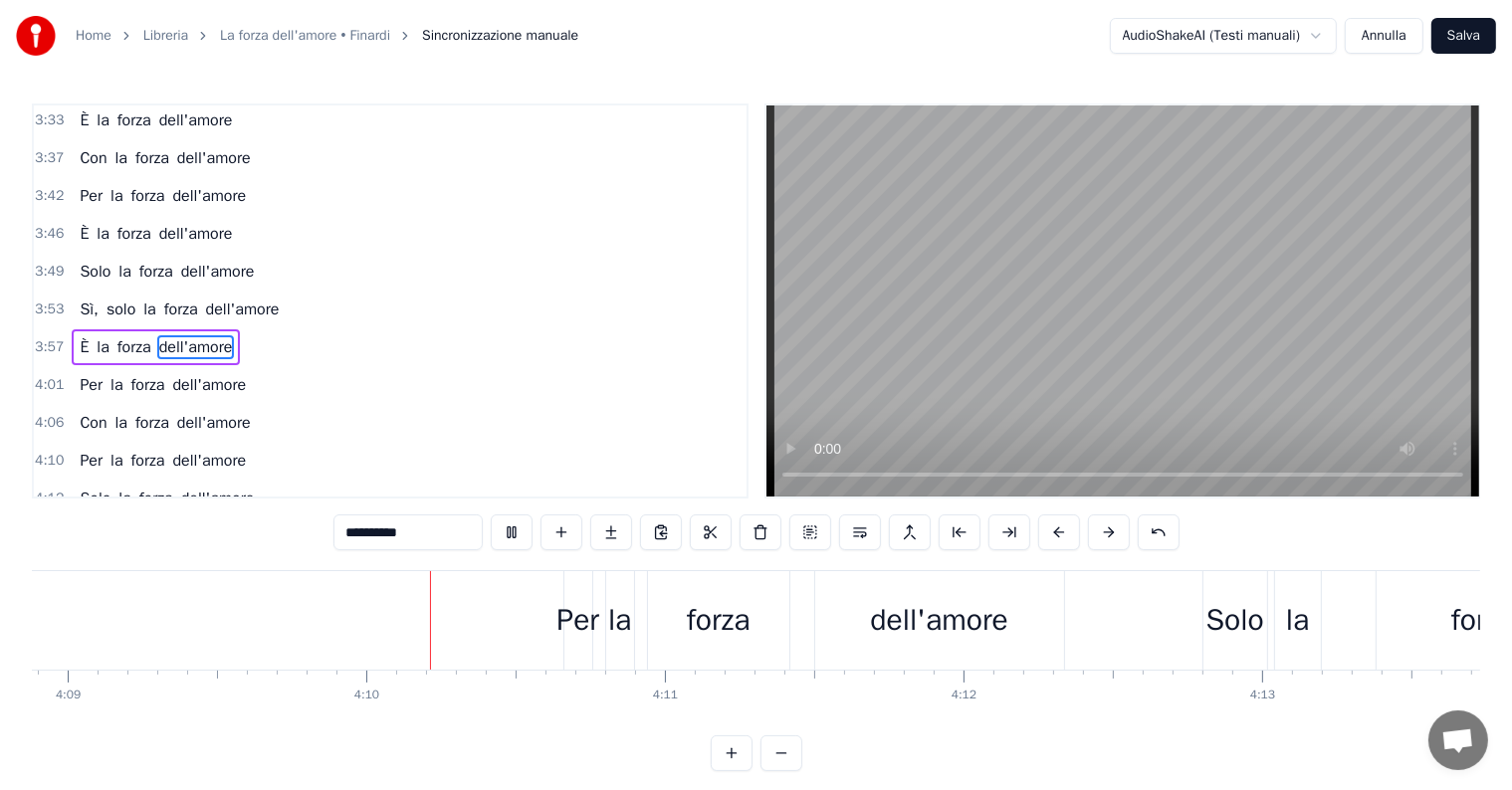scroll, scrollTop: 0, scrollLeft: 74426, axis: horizontal 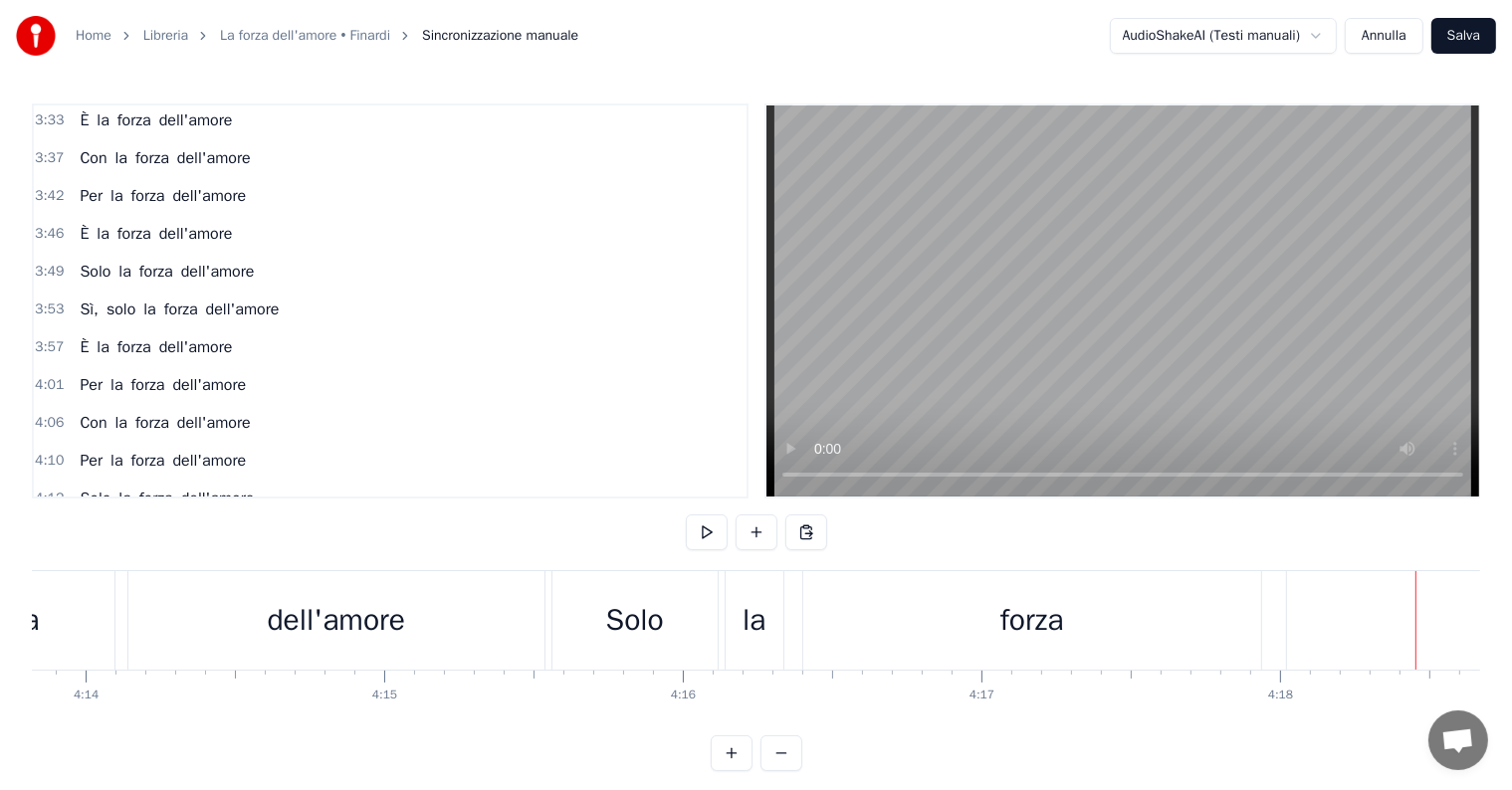click on "forza" at bounding box center (1032, 620) 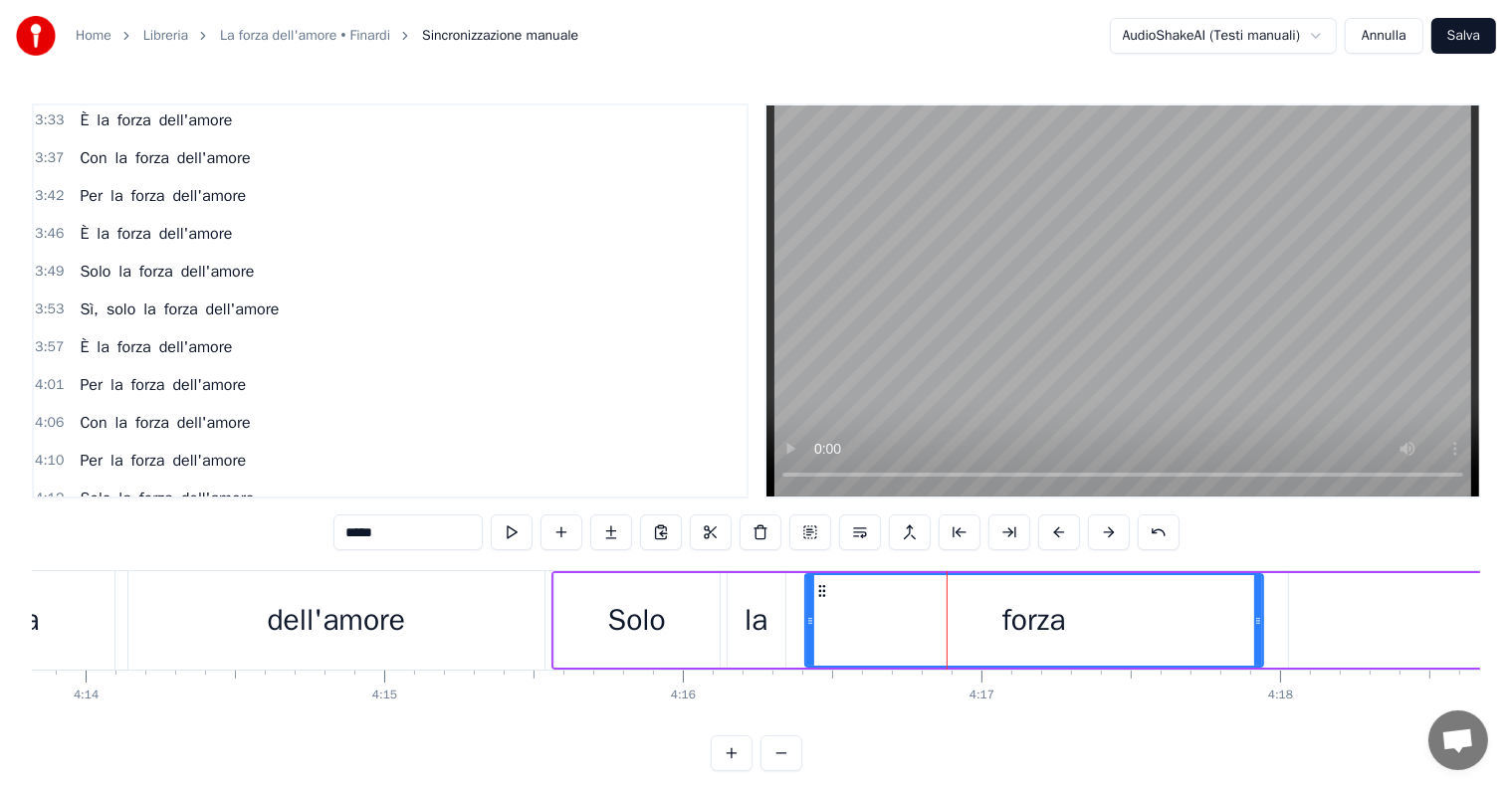 scroll, scrollTop: 30, scrollLeft: 0, axis: vertical 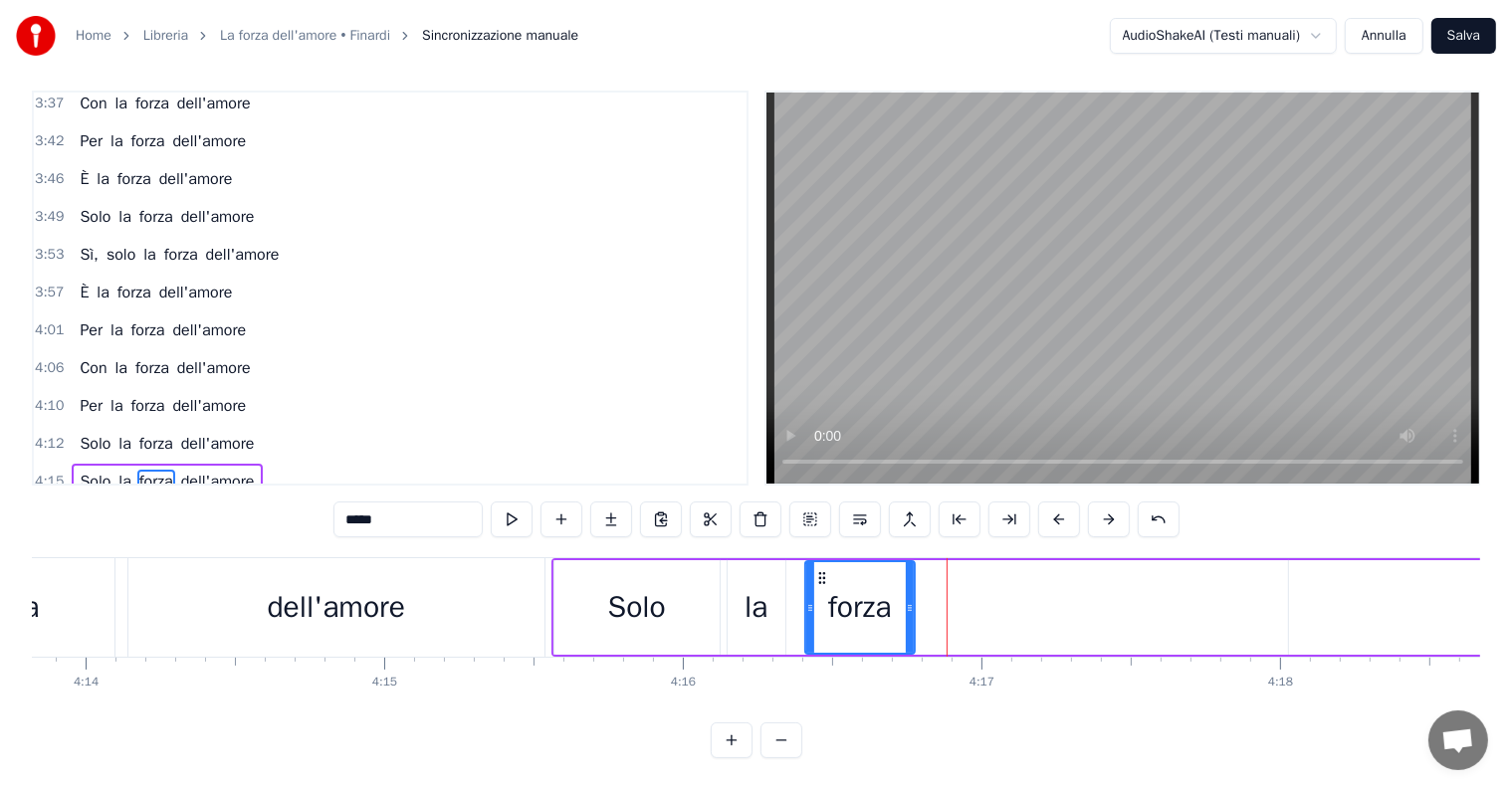 drag, startPoint x: 1256, startPoint y: 586, endPoint x: 908, endPoint y: 593, distance: 348.07 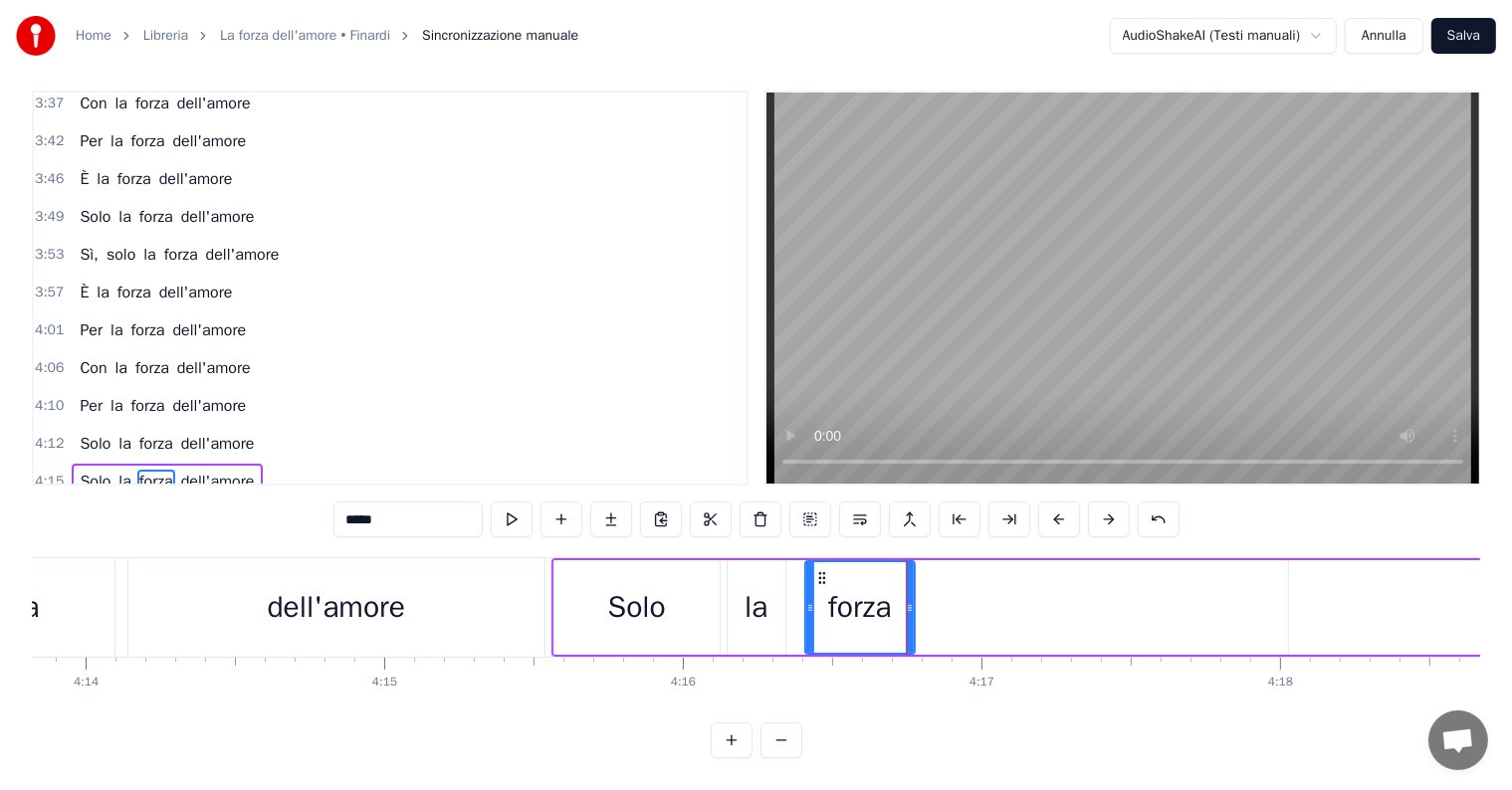 click on "Solo" at bounding box center (637, 607) 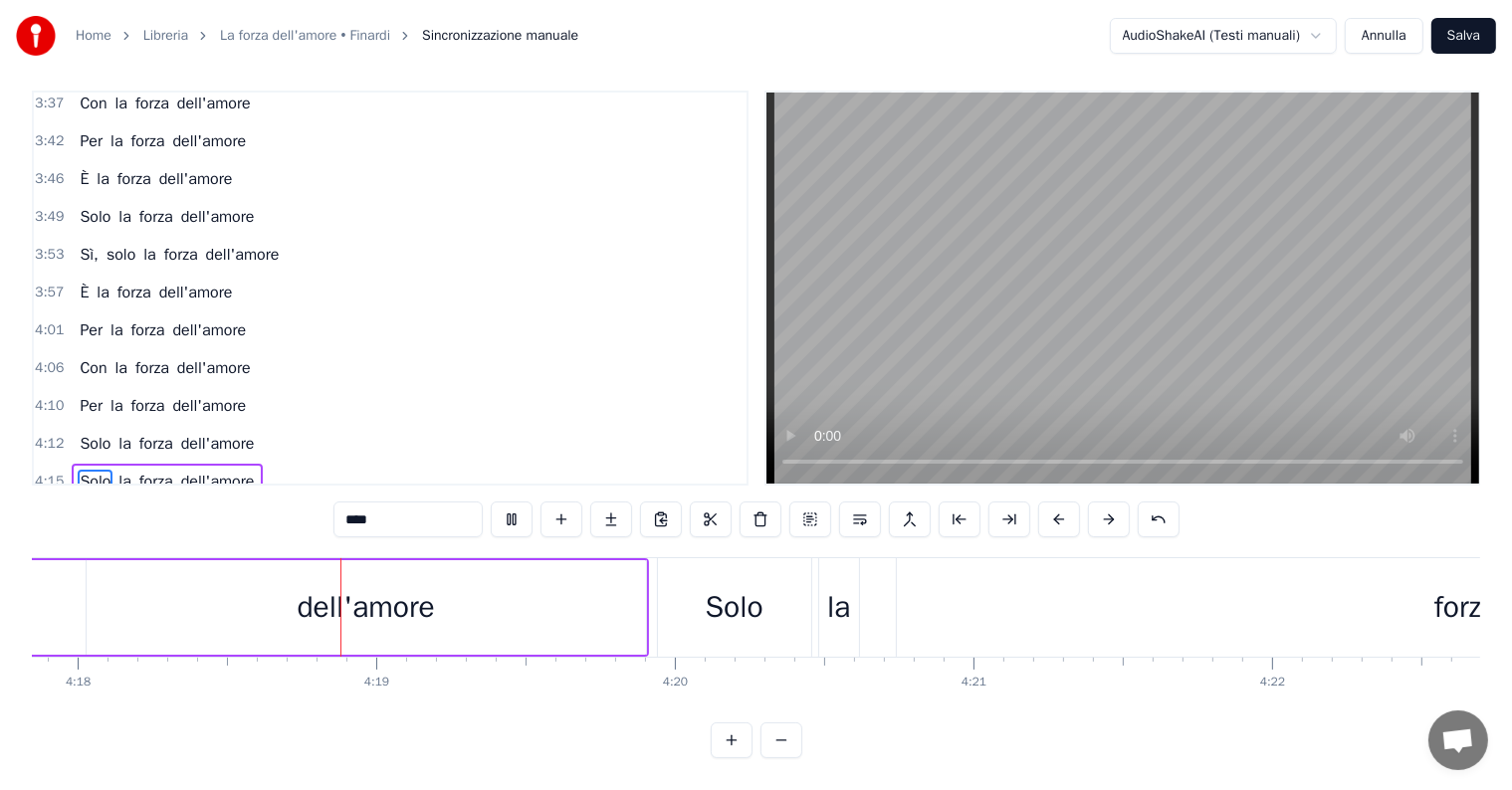 scroll, scrollTop: 0, scrollLeft: 77049, axis: horizontal 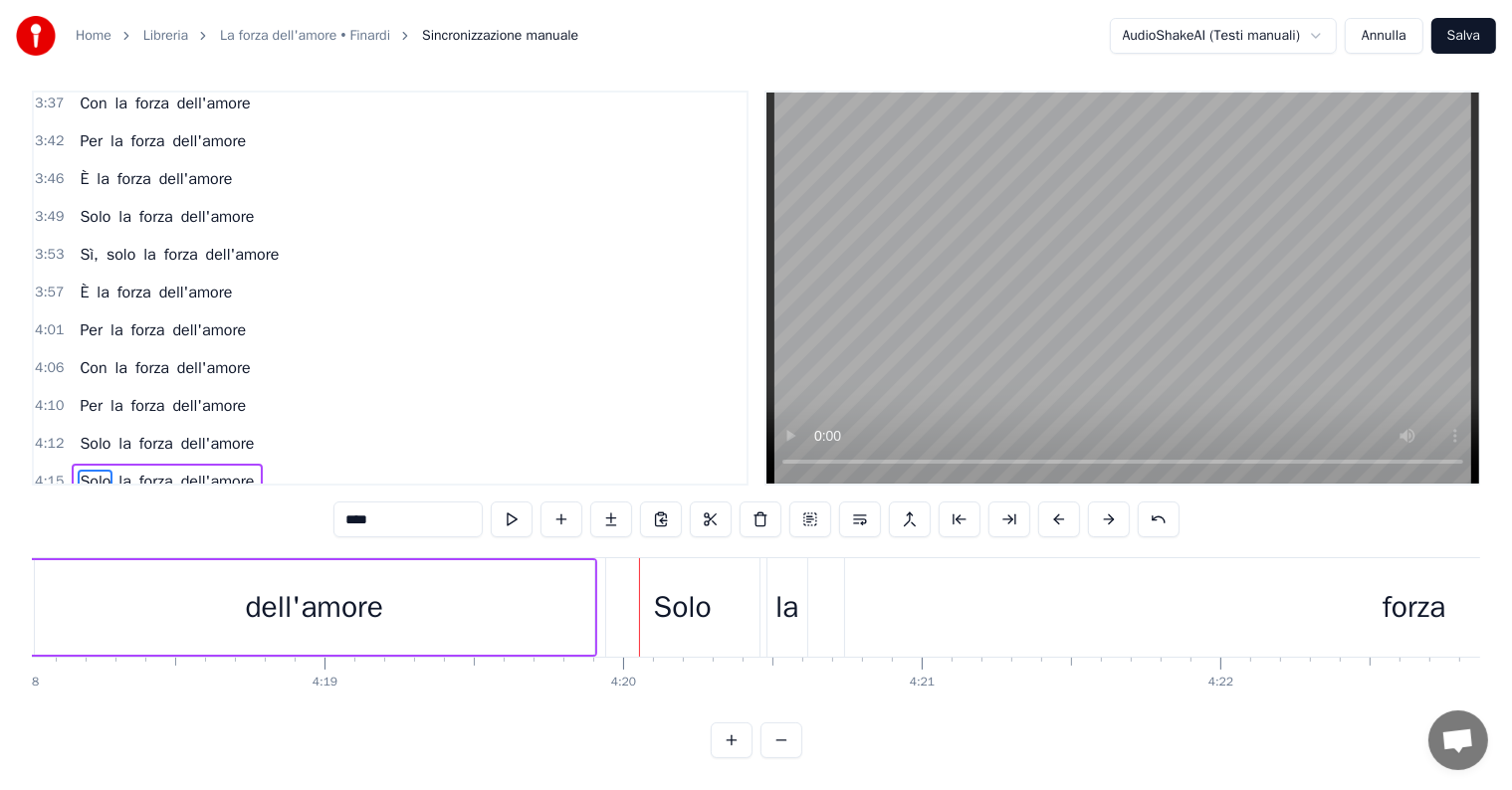 click on "dell'amore" at bounding box center (315, 607) 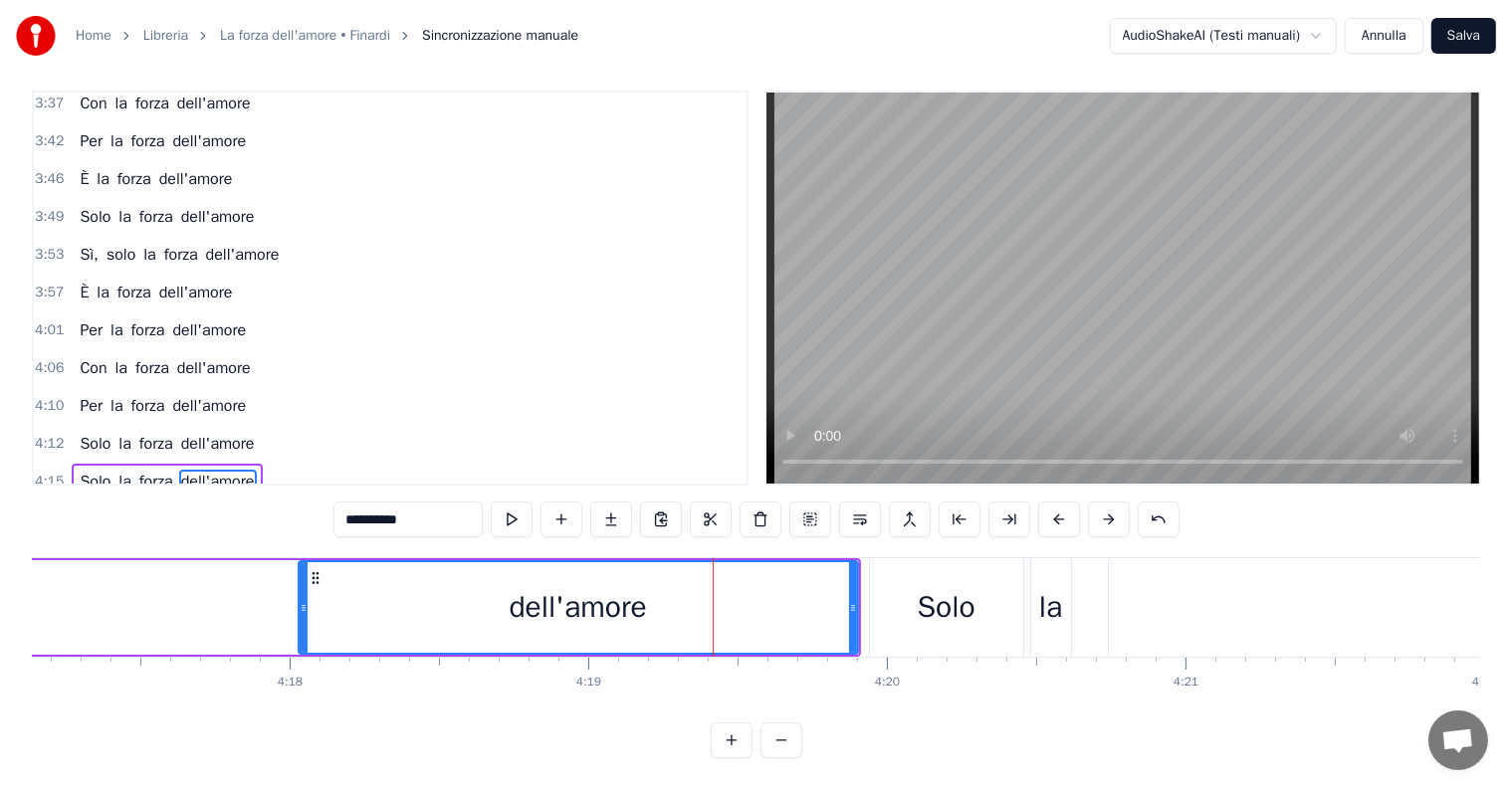 scroll, scrollTop: 0, scrollLeft: 76741, axis: horizontal 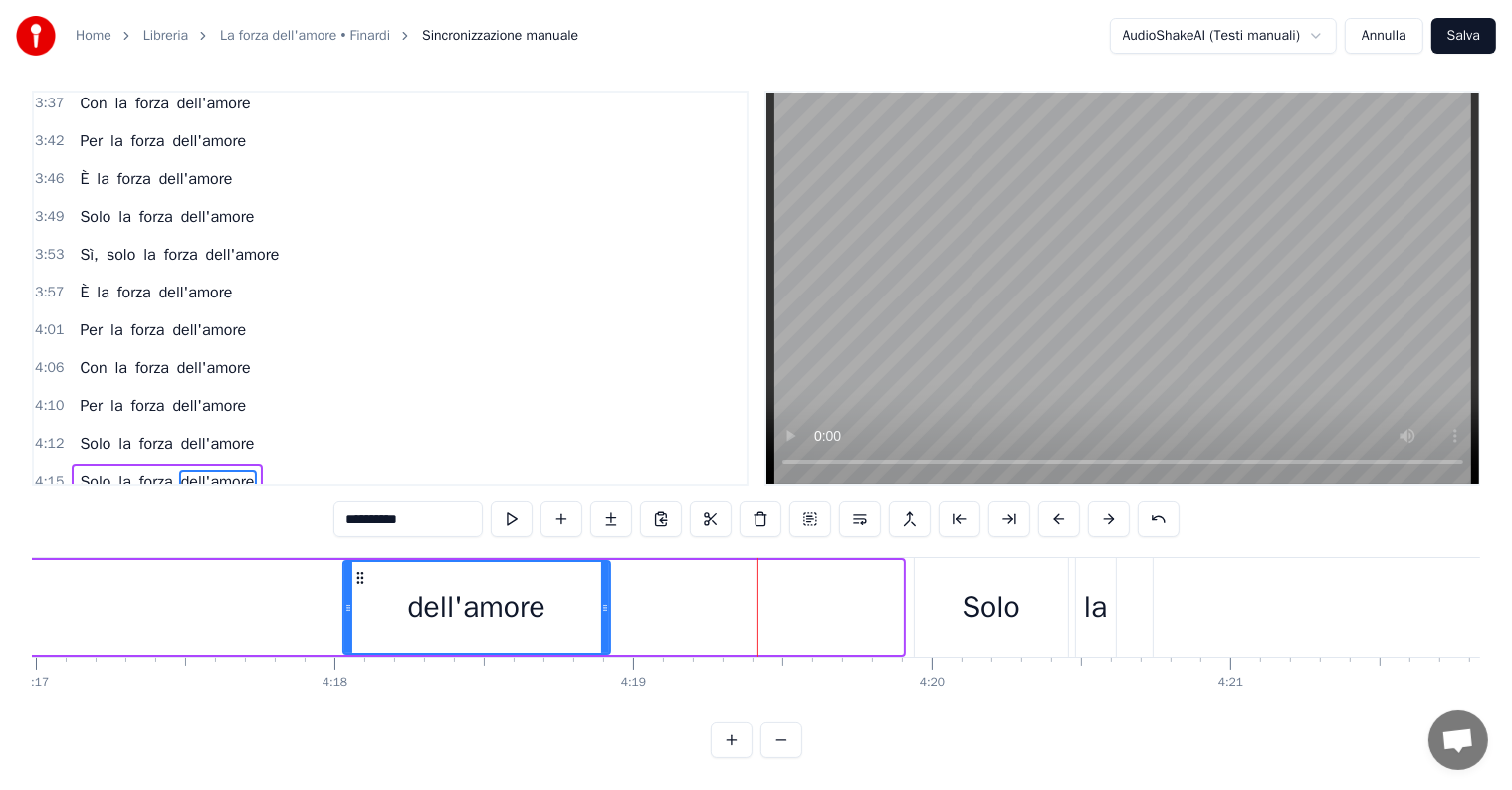 drag, startPoint x: 898, startPoint y: 588, endPoint x: 605, endPoint y: 588, distance: 293 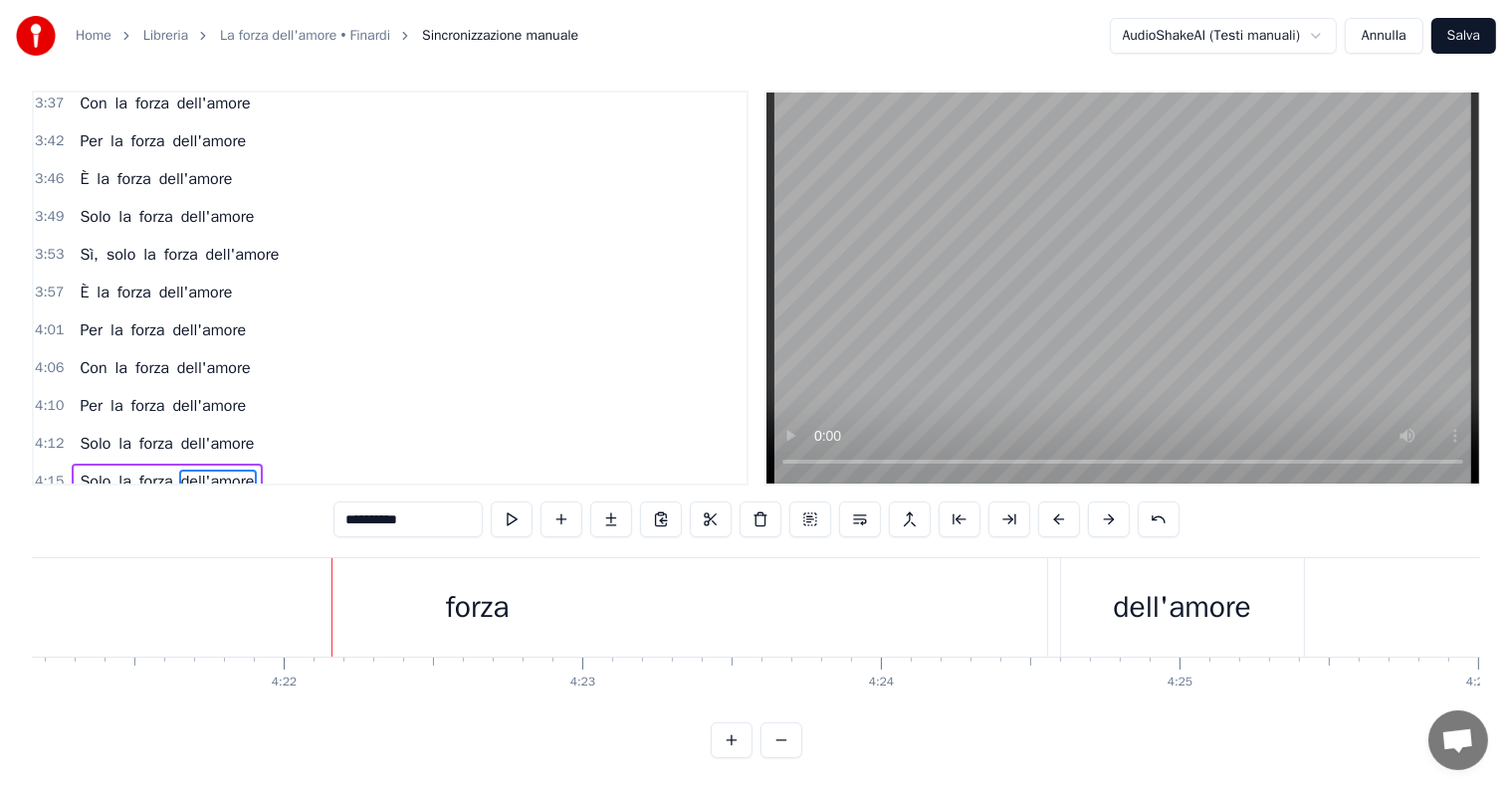 scroll, scrollTop: 0, scrollLeft: 77990, axis: horizontal 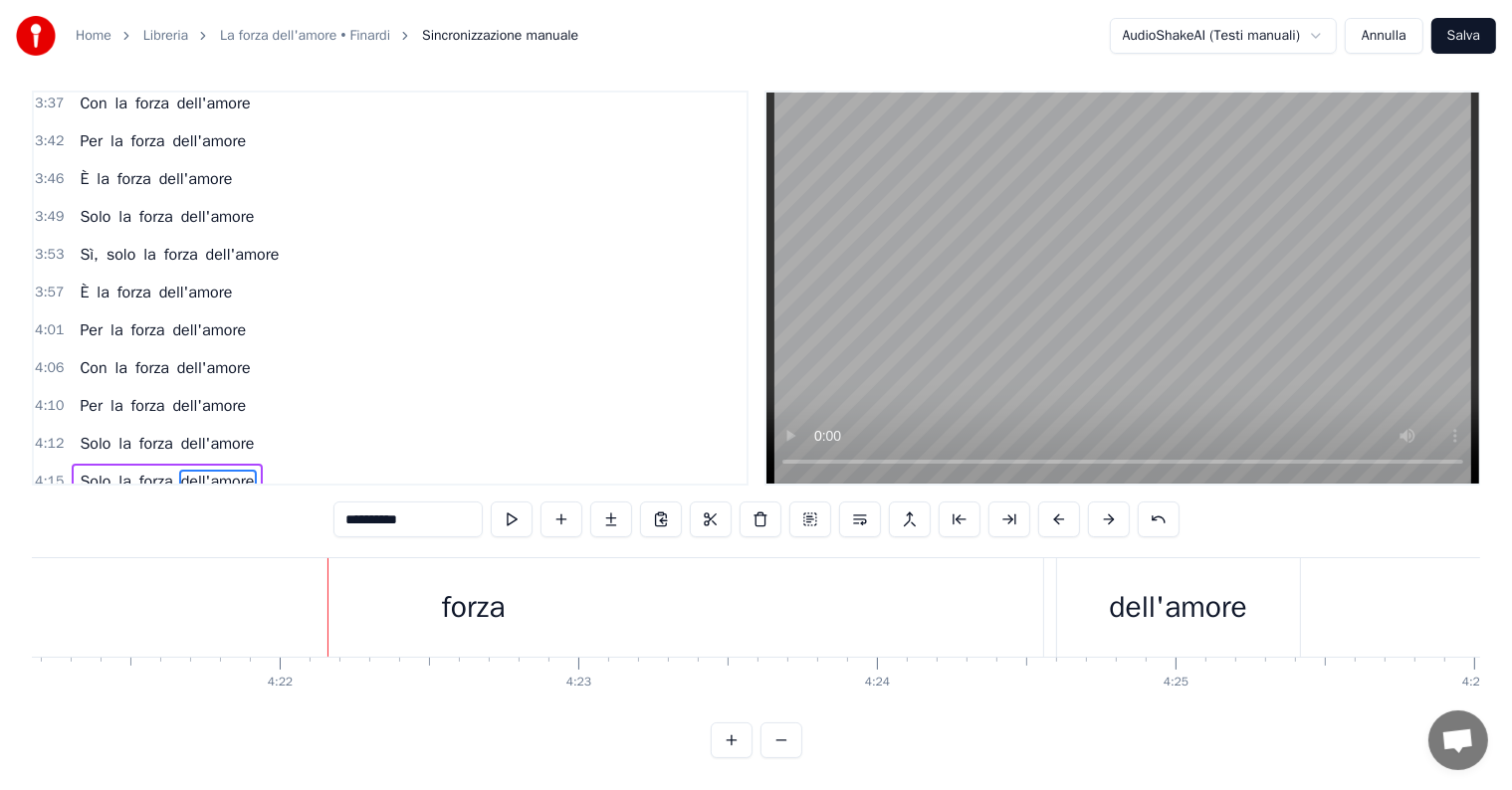 click on "forza" at bounding box center (474, 607) 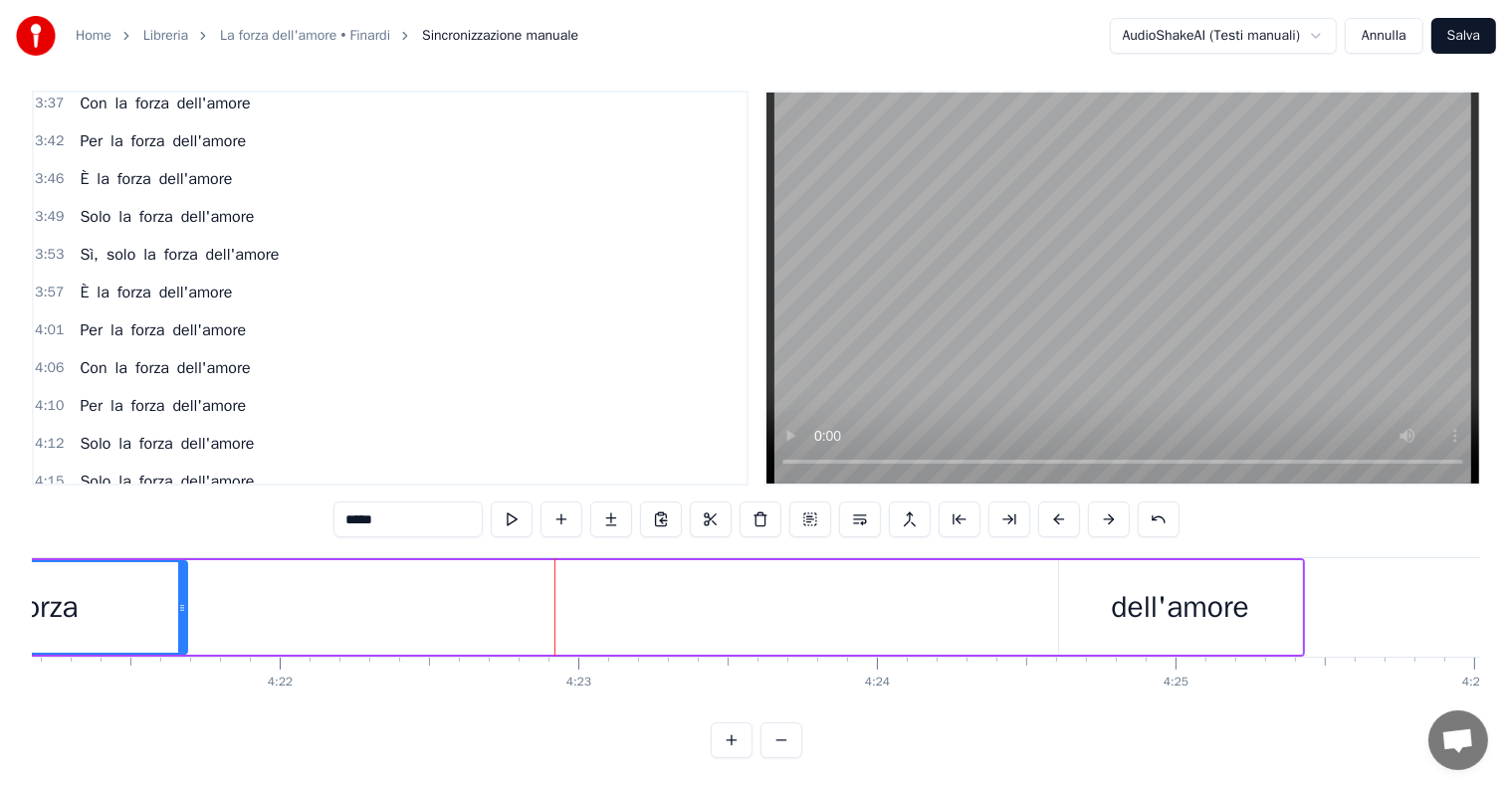 drag, startPoint x: 1043, startPoint y: 590, endPoint x: 164, endPoint y: 577, distance: 879.0961 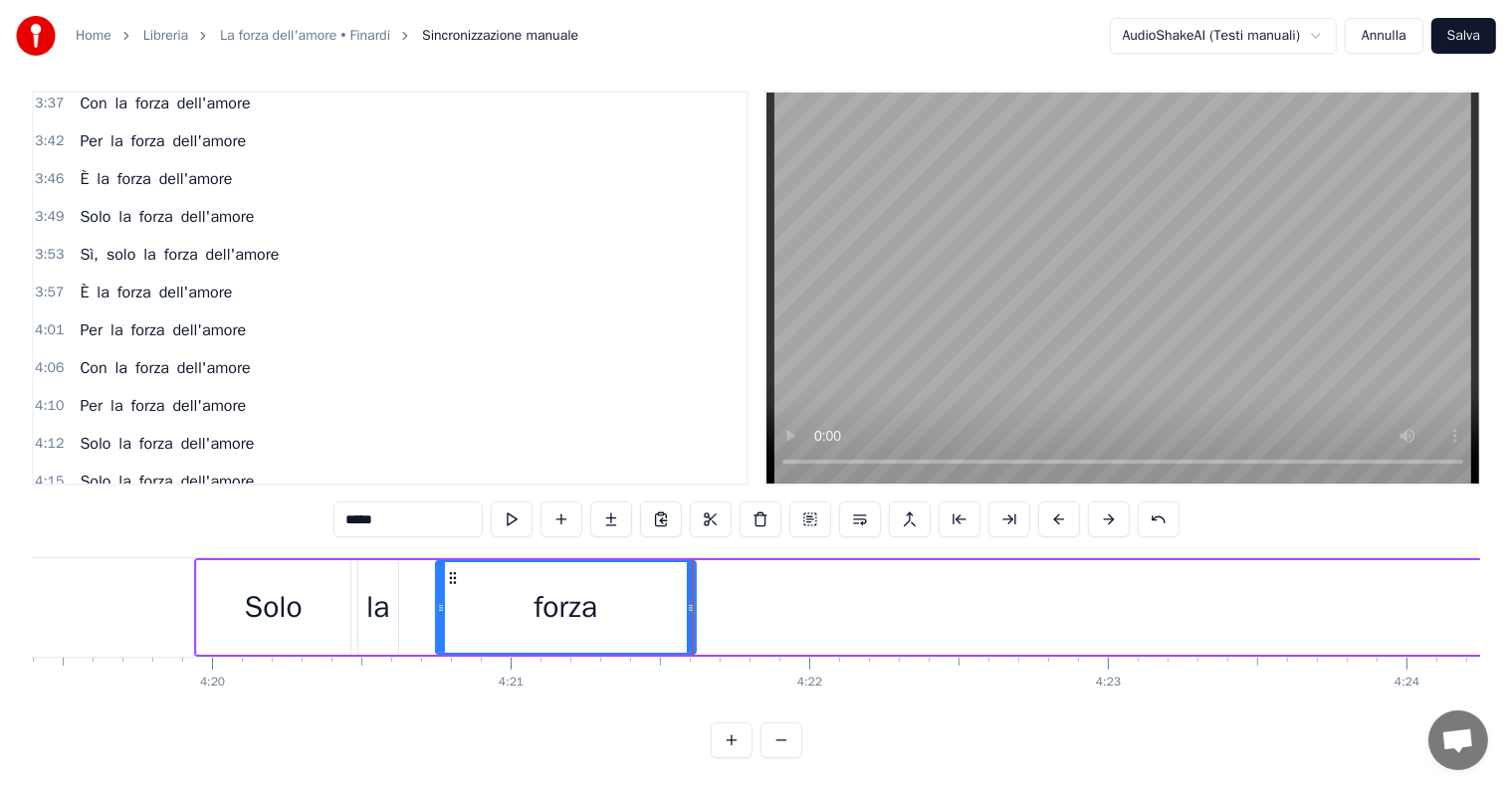 scroll, scrollTop: 0, scrollLeft: 77145, axis: horizontal 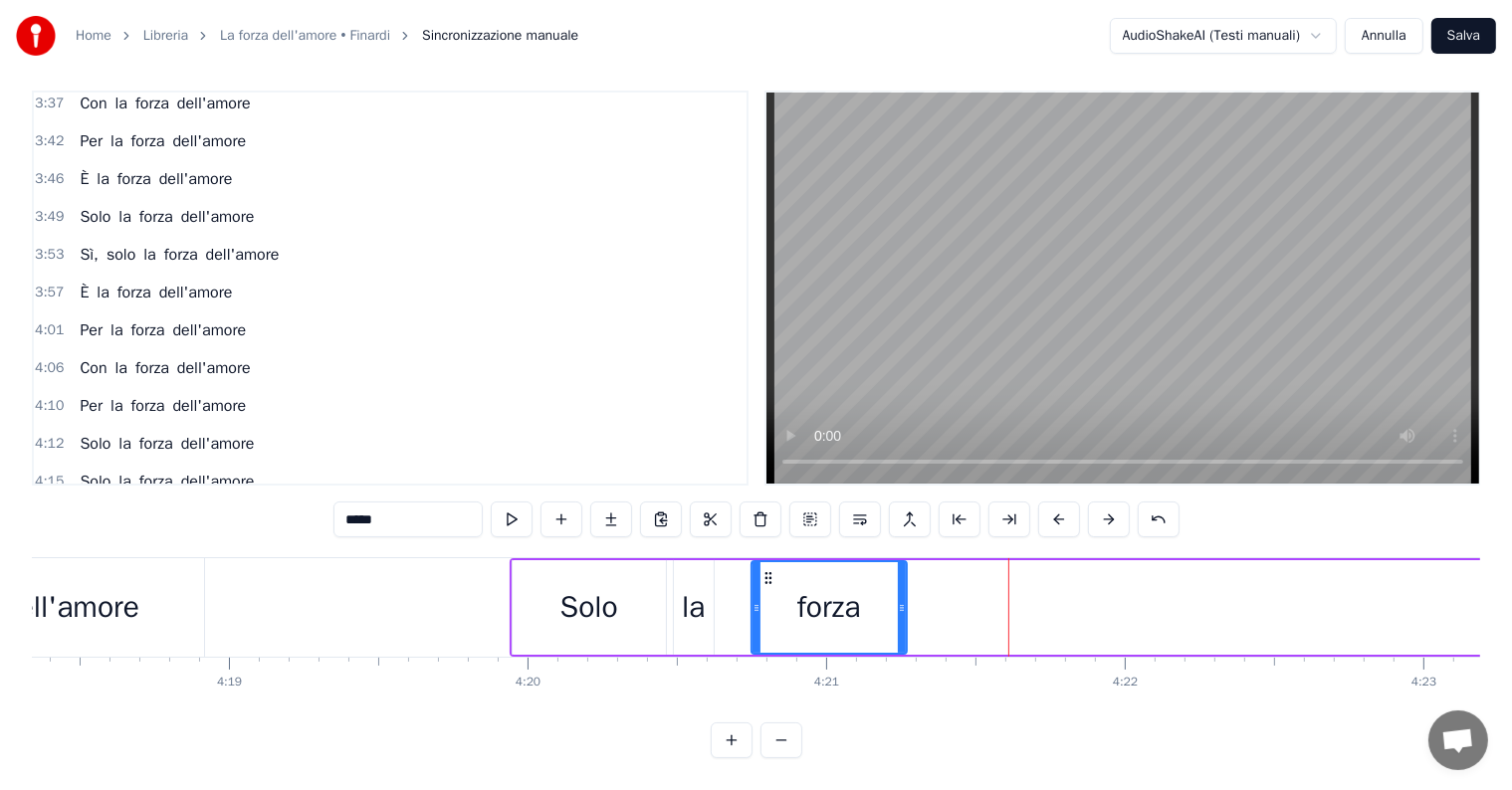 drag, startPoint x: 1005, startPoint y: 588, endPoint x: 901, endPoint y: 599, distance: 104.580113 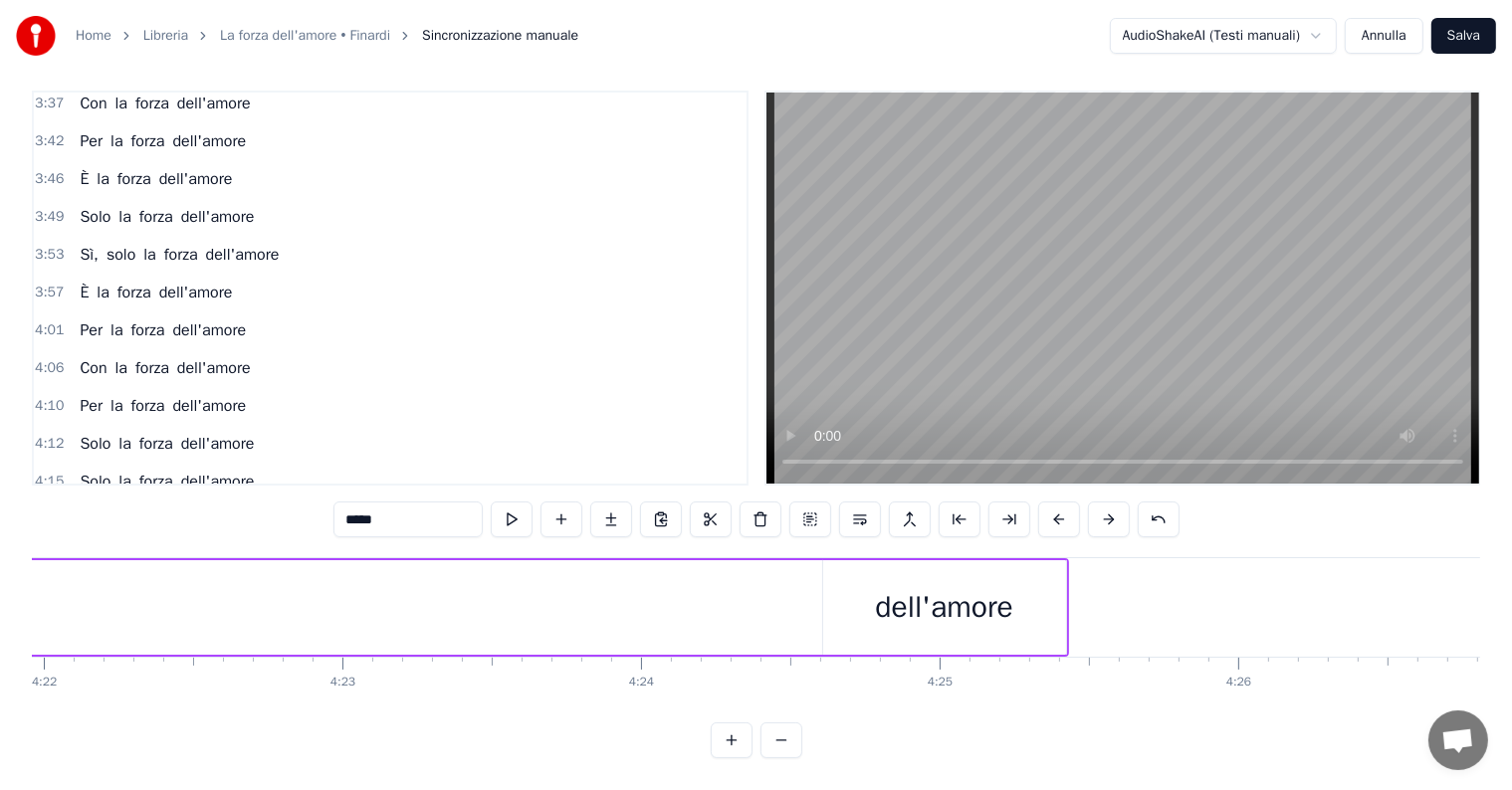 scroll, scrollTop: 0, scrollLeft: 78271, axis: horizontal 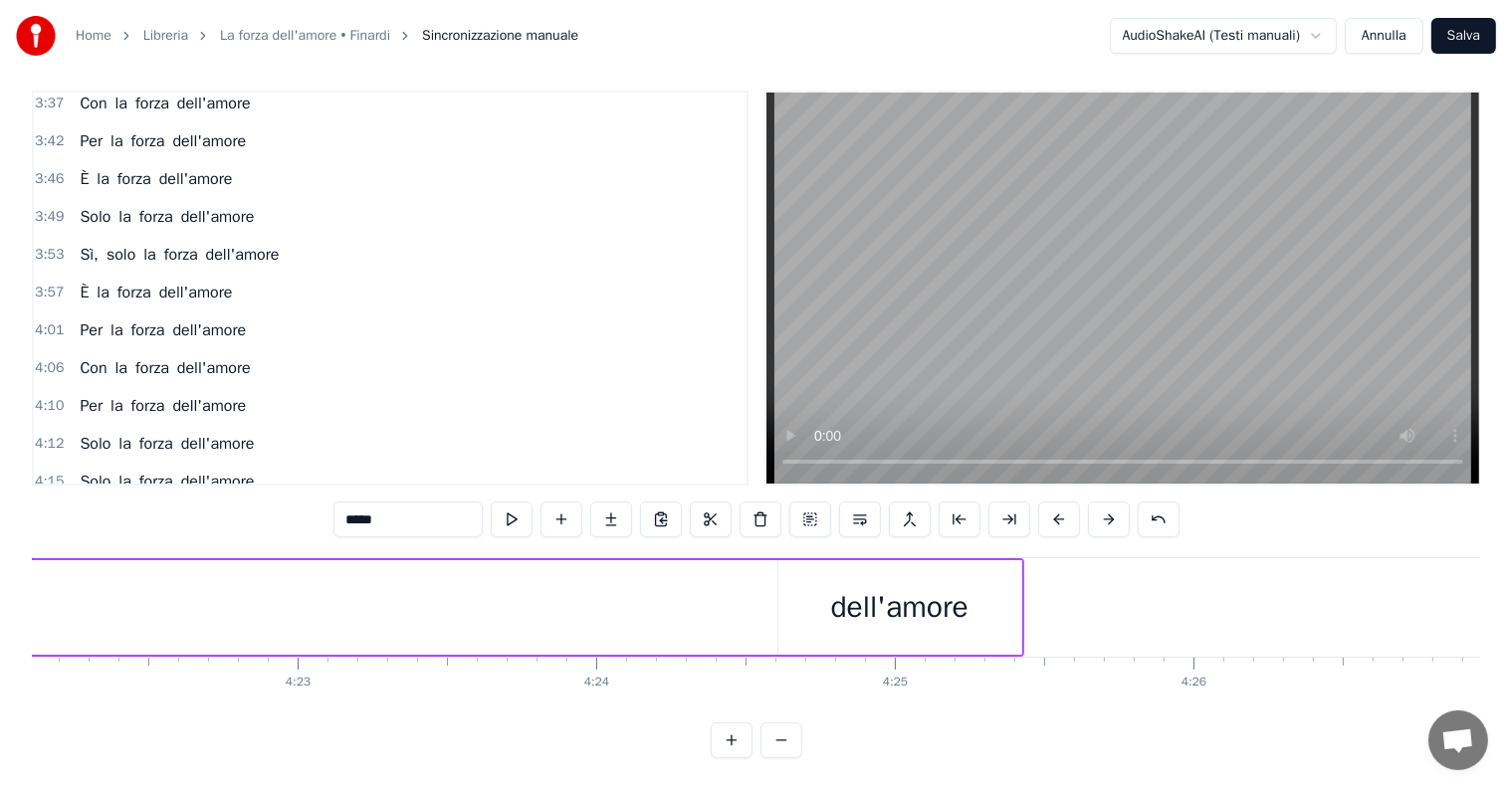 click on "dell'amore" at bounding box center [899, 607] 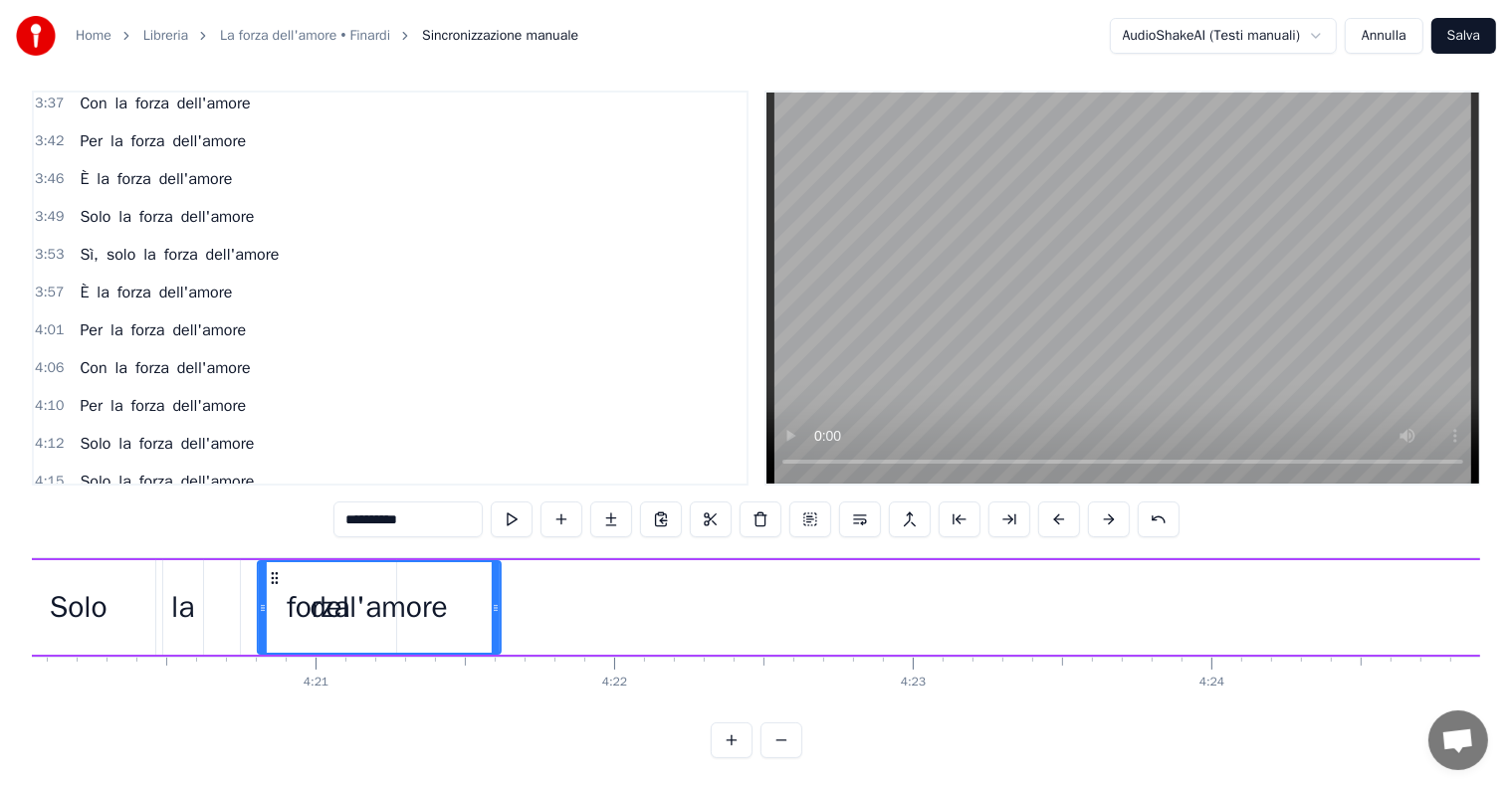 scroll, scrollTop: 0, scrollLeft: 77643, axis: horizontal 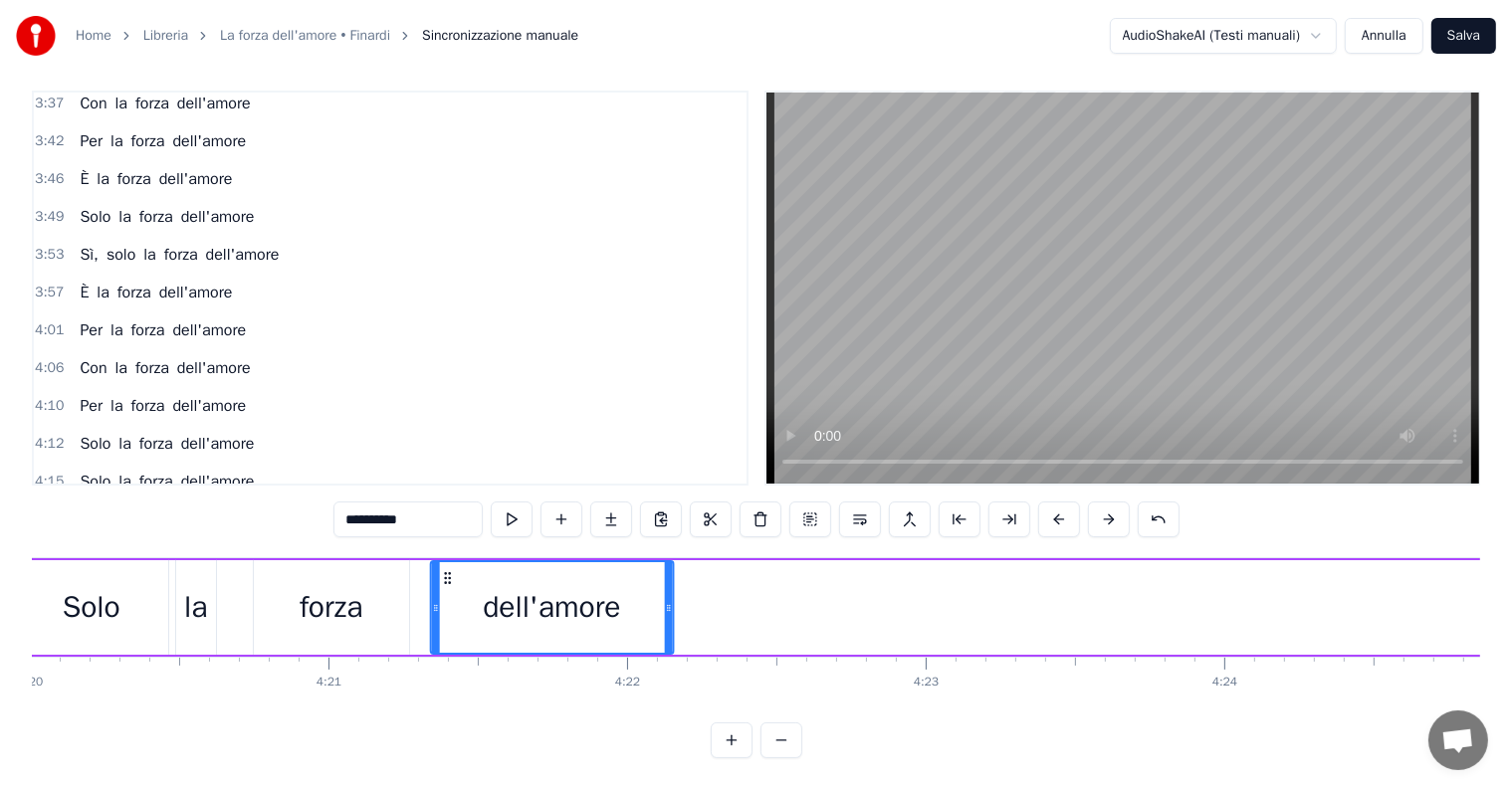 drag, startPoint x: 793, startPoint y: 560, endPoint x: 446, endPoint y: 577, distance: 347.4162 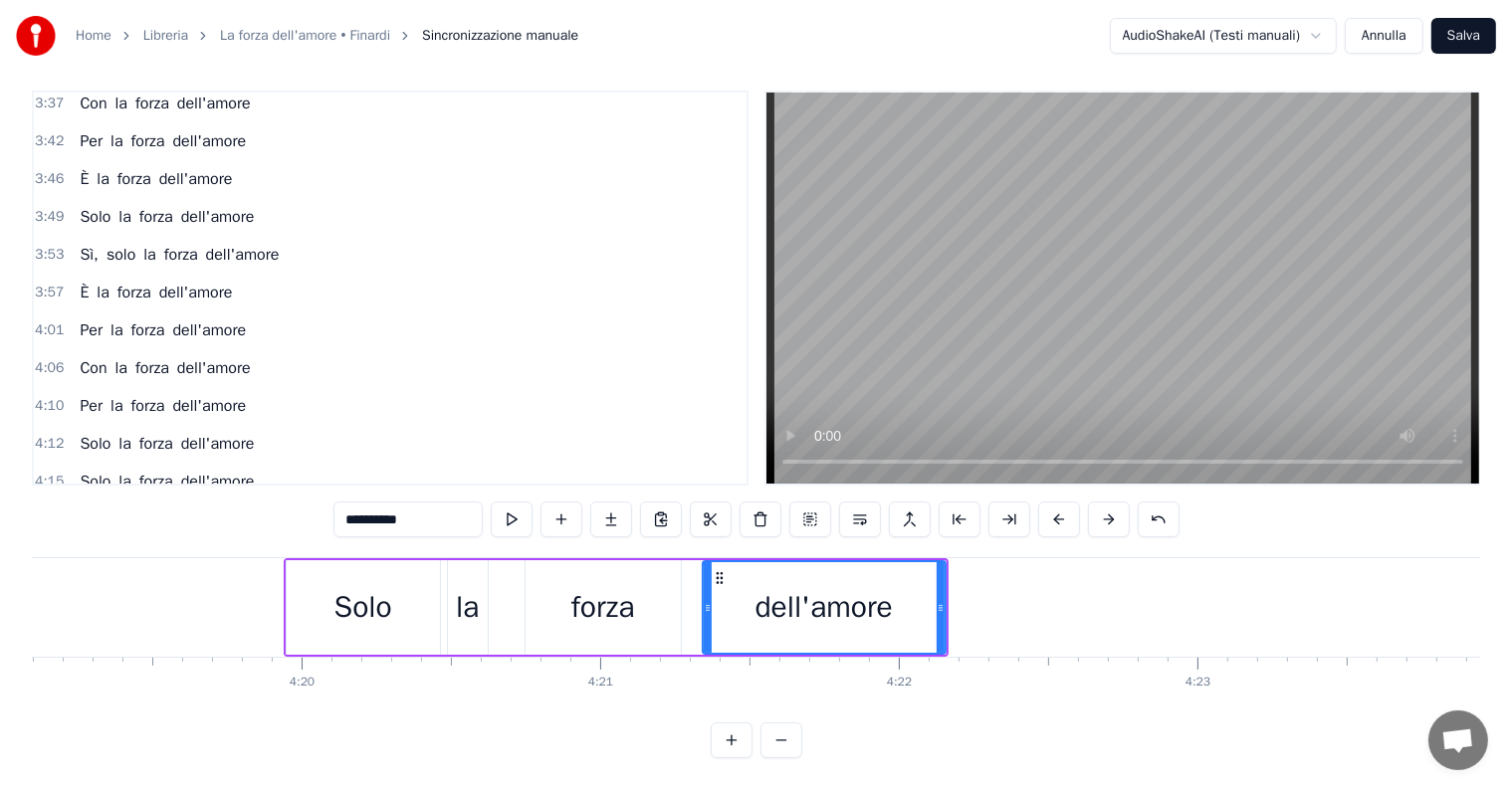 scroll, scrollTop: 0, scrollLeft: 77280, axis: horizontal 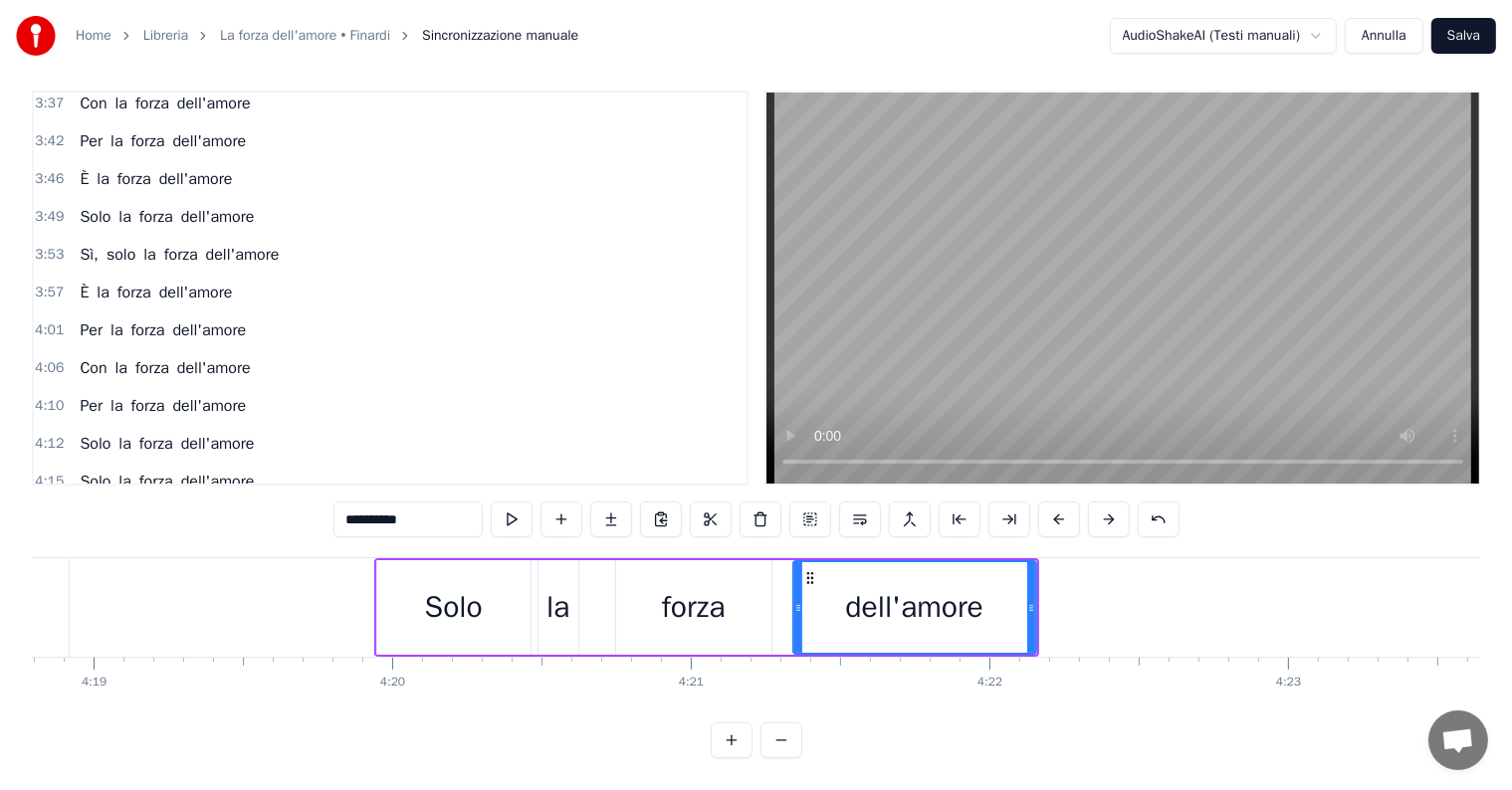click on "Solo" at bounding box center (454, 607) 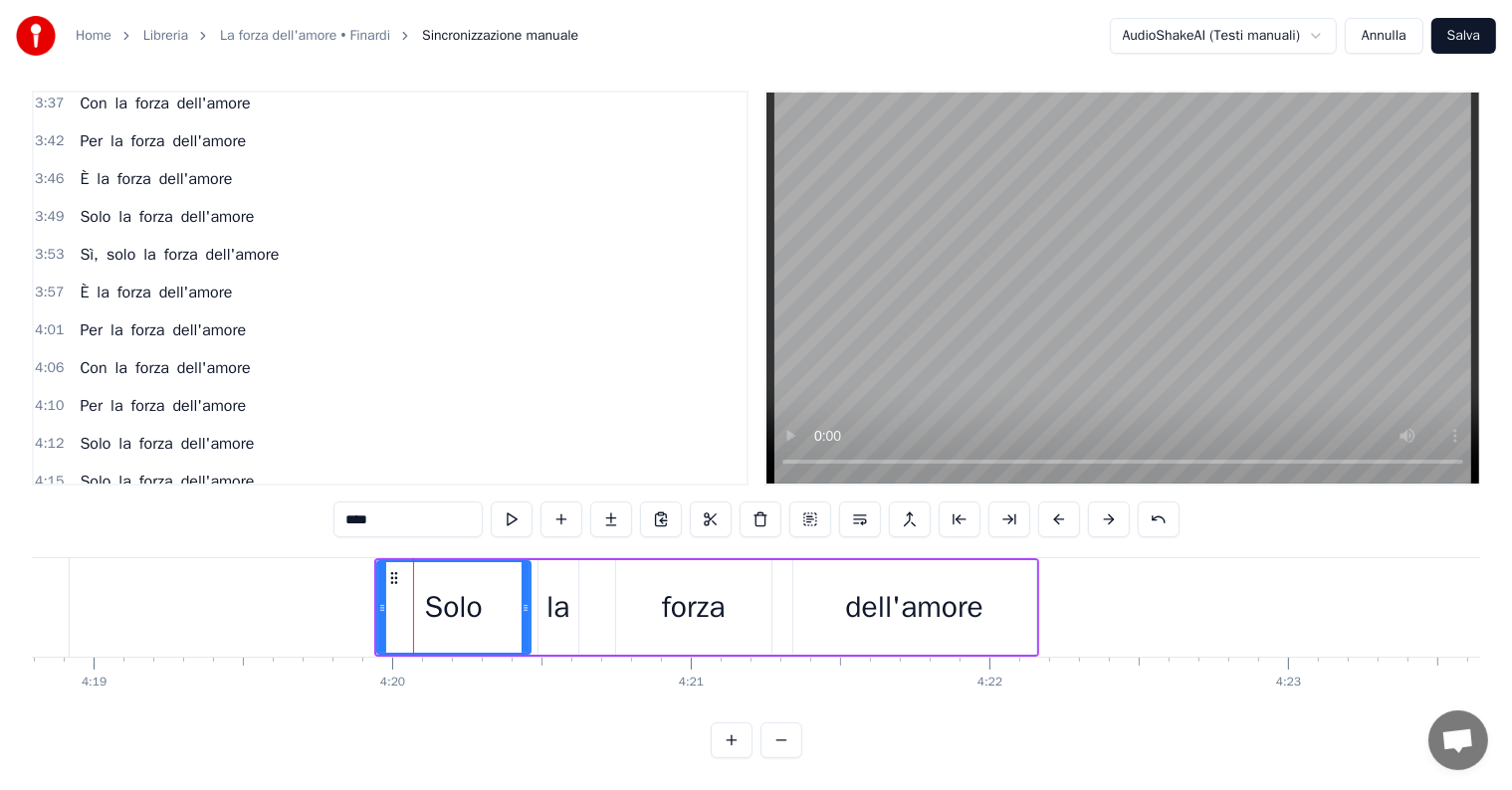 click on "Solo la forza dell'amore" at bounding box center [707, 607] 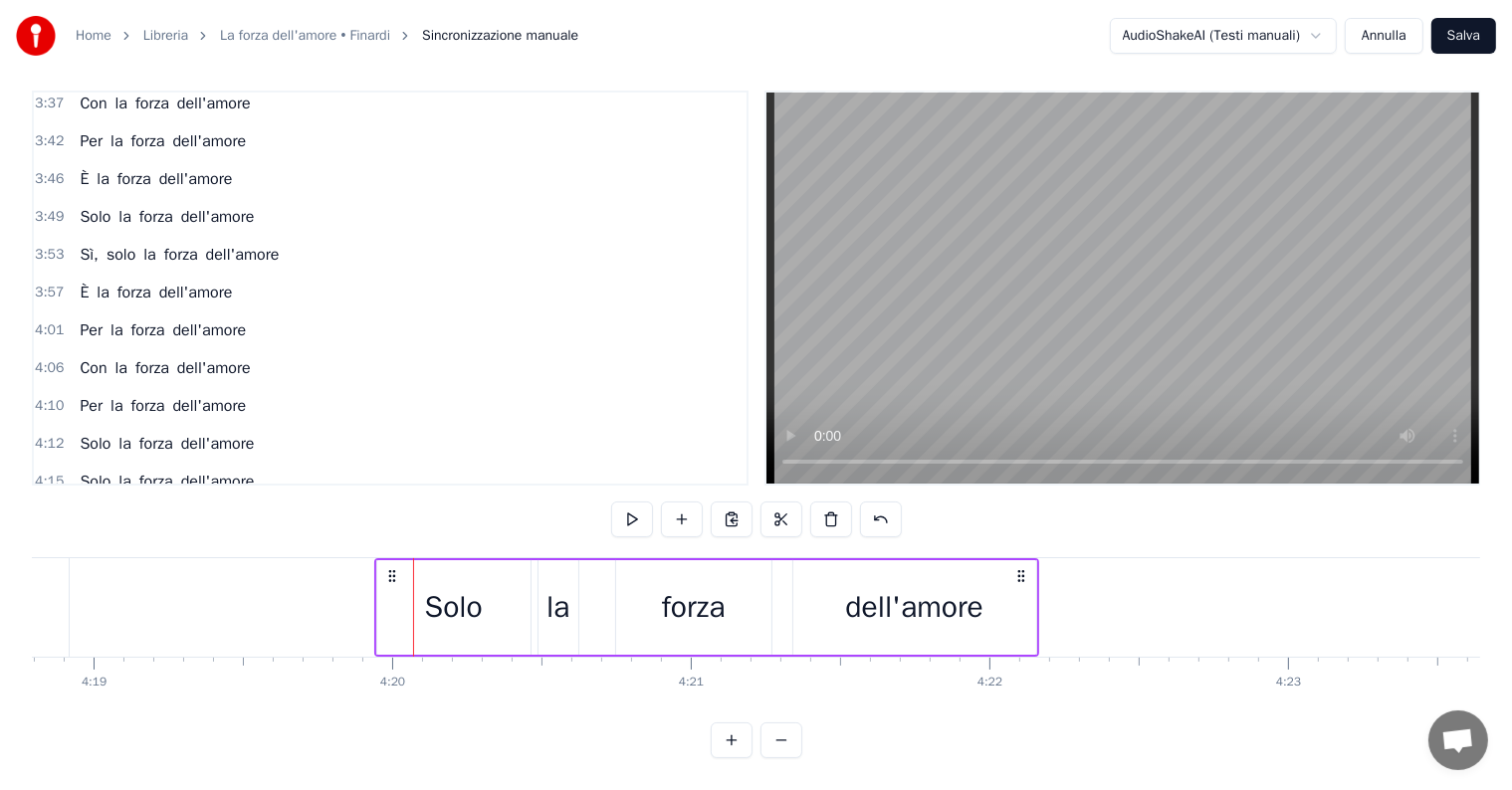 click on "Solo la forza dell'amore" at bounding box center [707, 607] 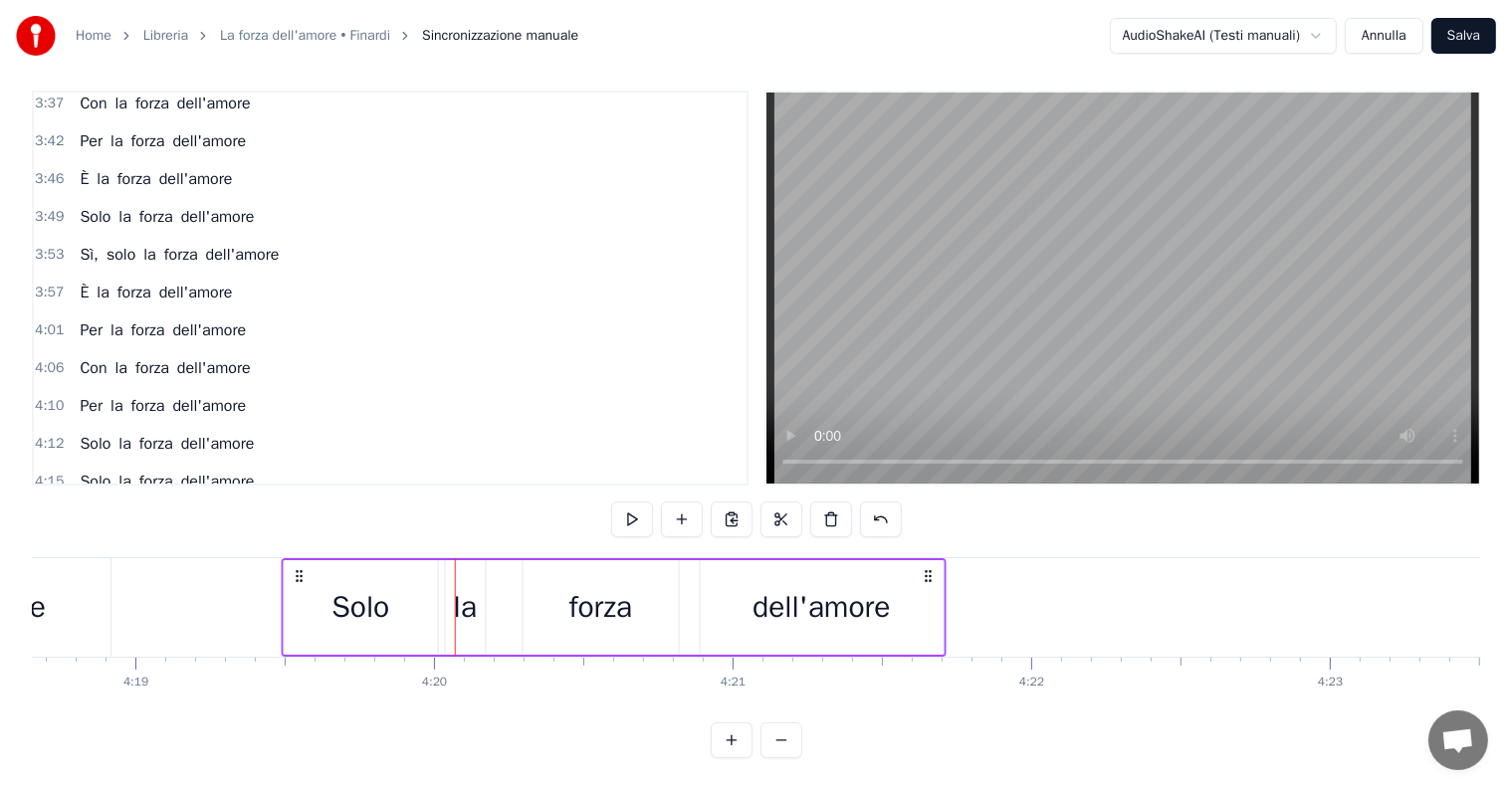 scroll, scrollTop: 0, scrollLeft: 77213, axis: horizontal 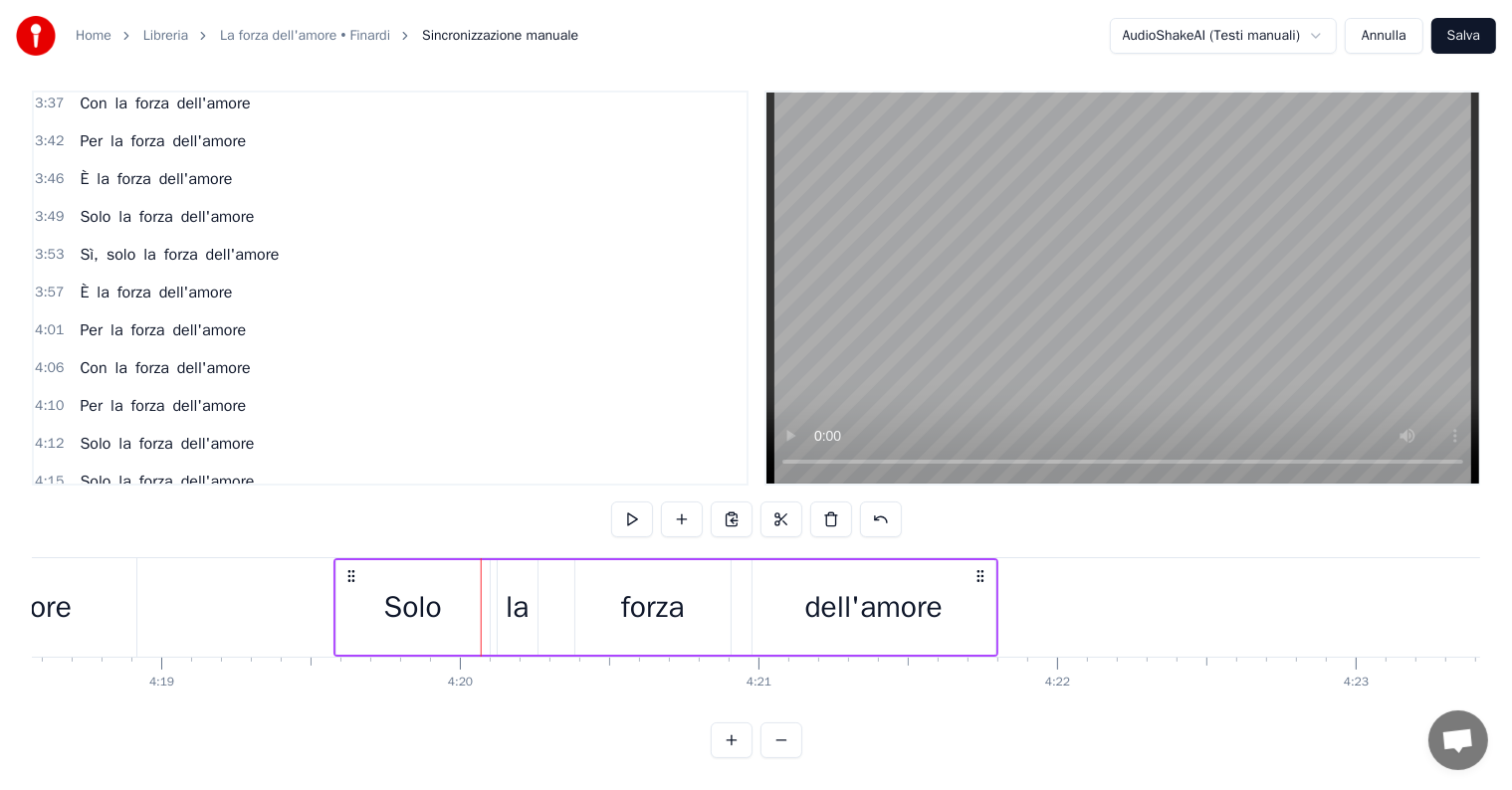 drag, startPoint x: 388, startPoint y: 554, endPoint x: 347, endPoint y: 565, distance: 42.44997 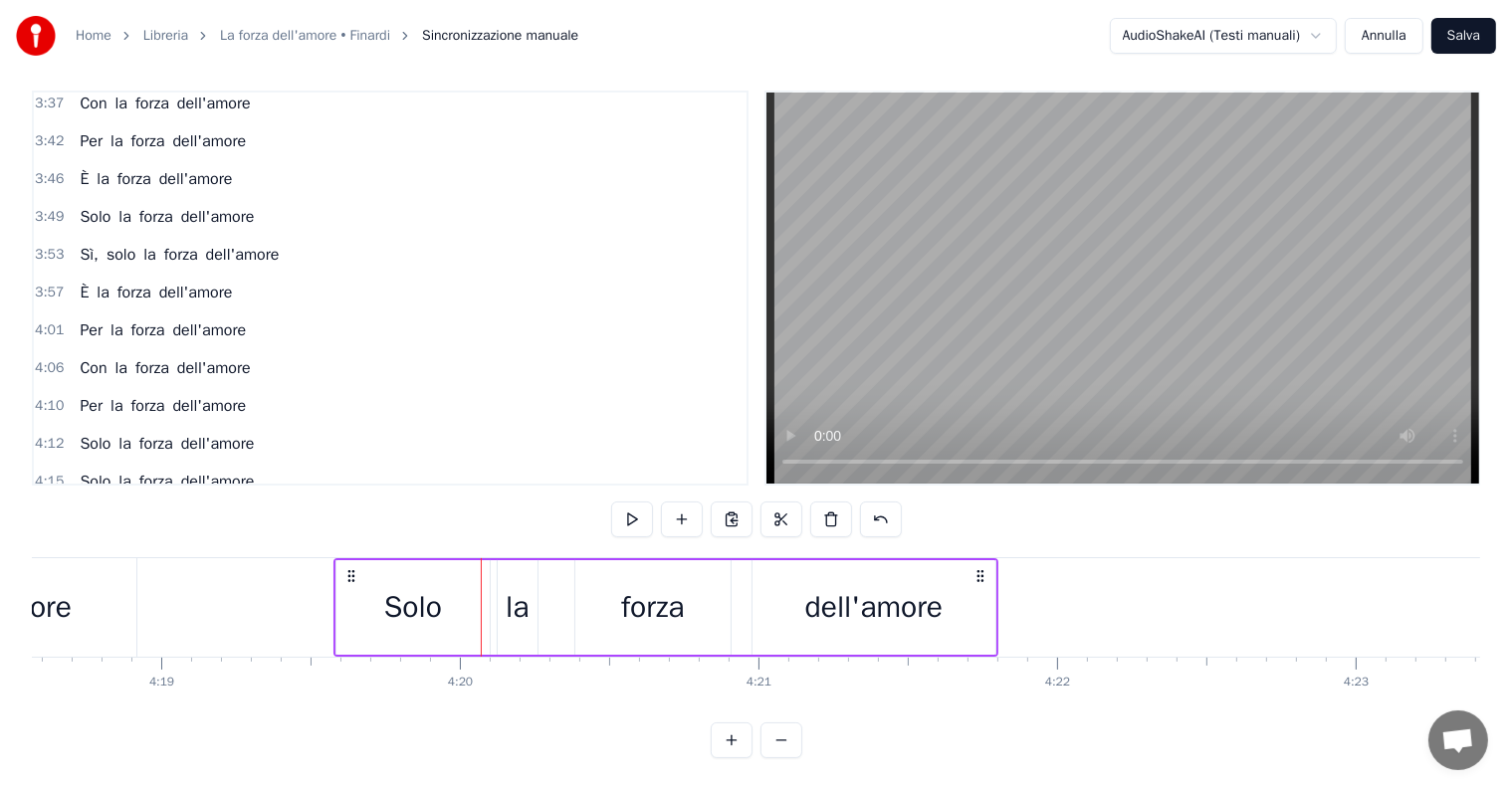 click on "4:15 Solo la forza dell'amore" at bounding box center (390, 482) 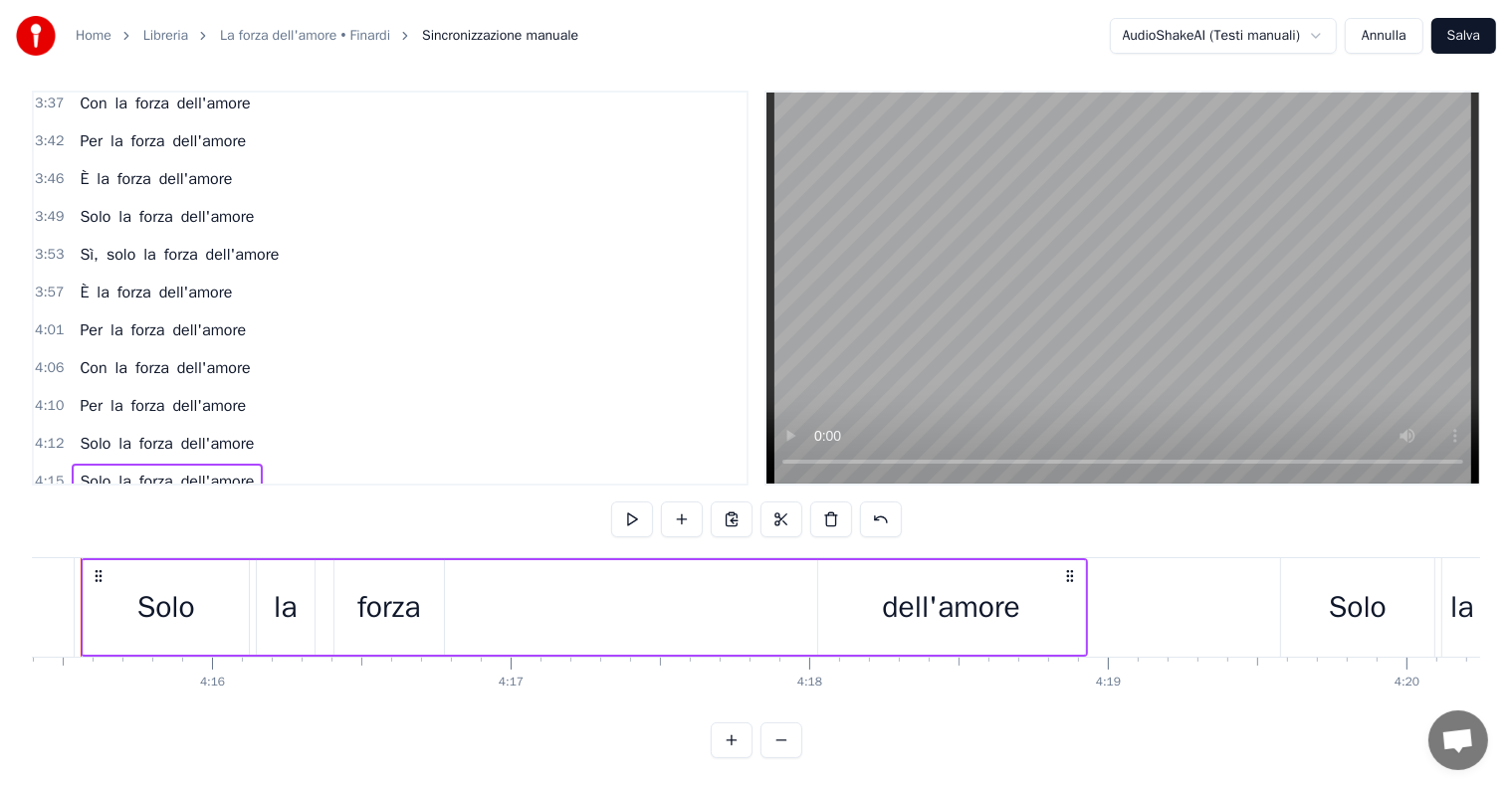 scroll, scrollTop: 0, scrollLeft: 76214, axis: horizontal 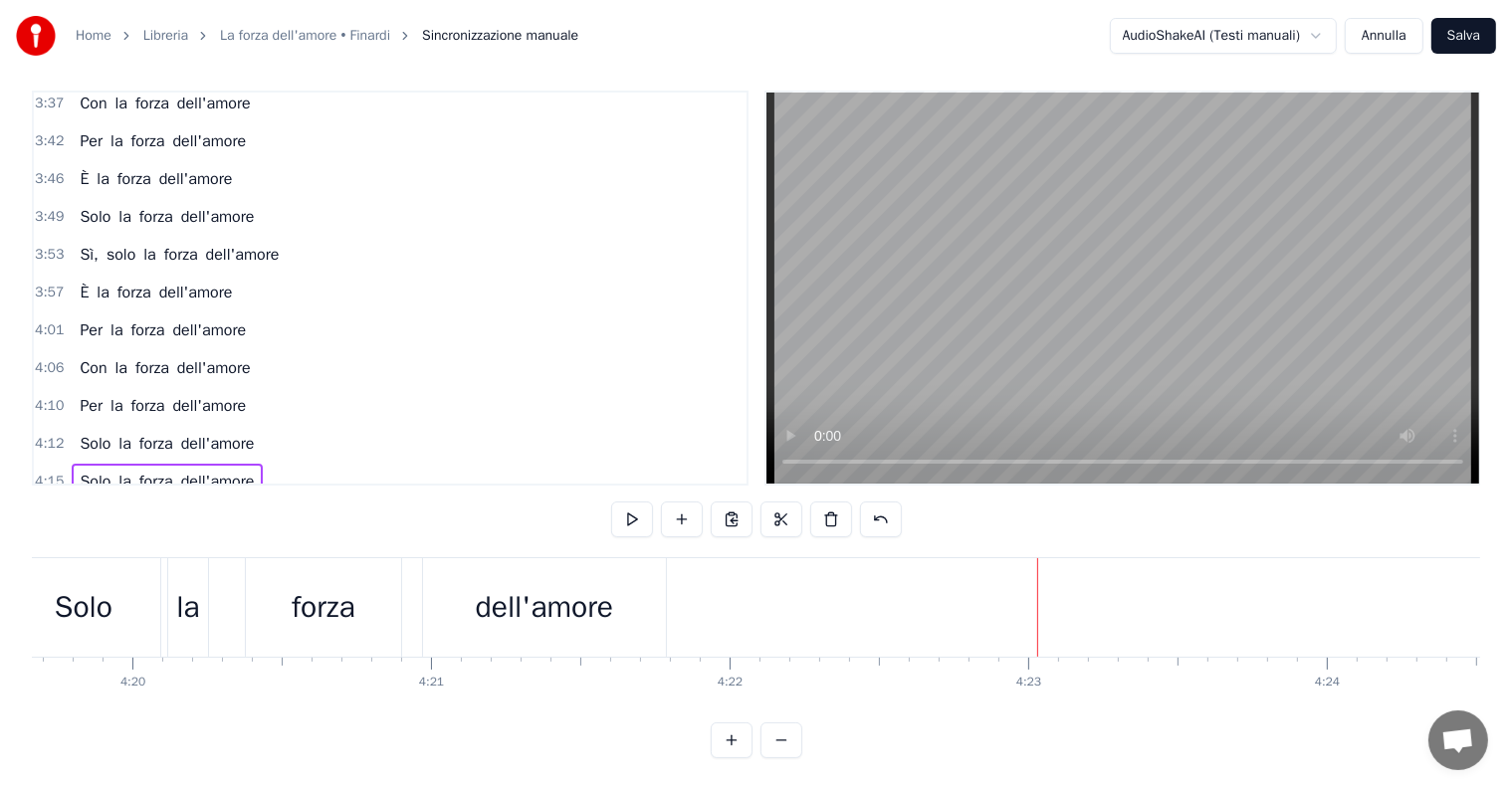 click on "dell'amore" at bounding box center [544, 607] 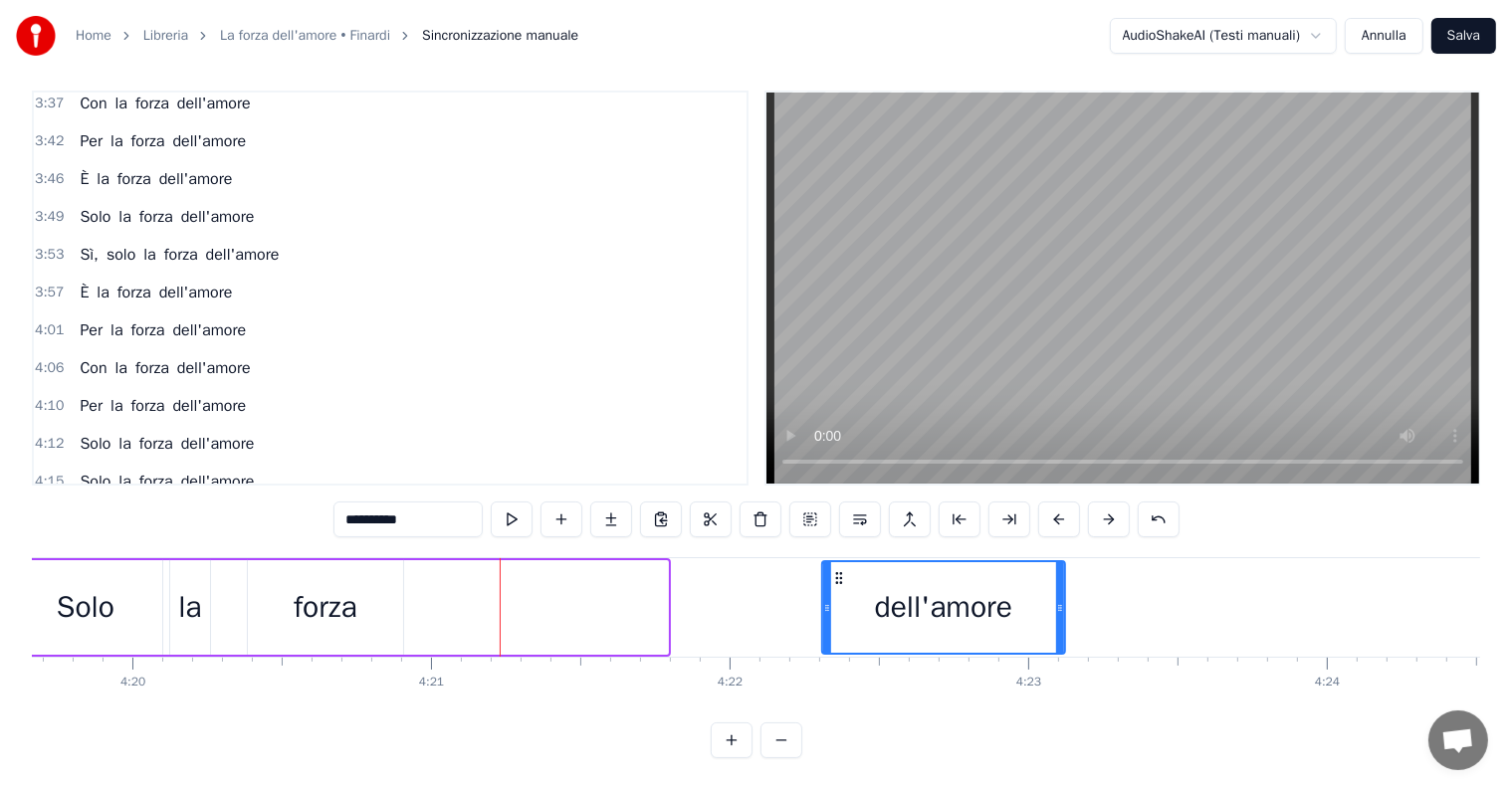 drag, startPoint x: 439, startPoint y: 560, endPoint x: 837, endPoint y: 560, distance: 398 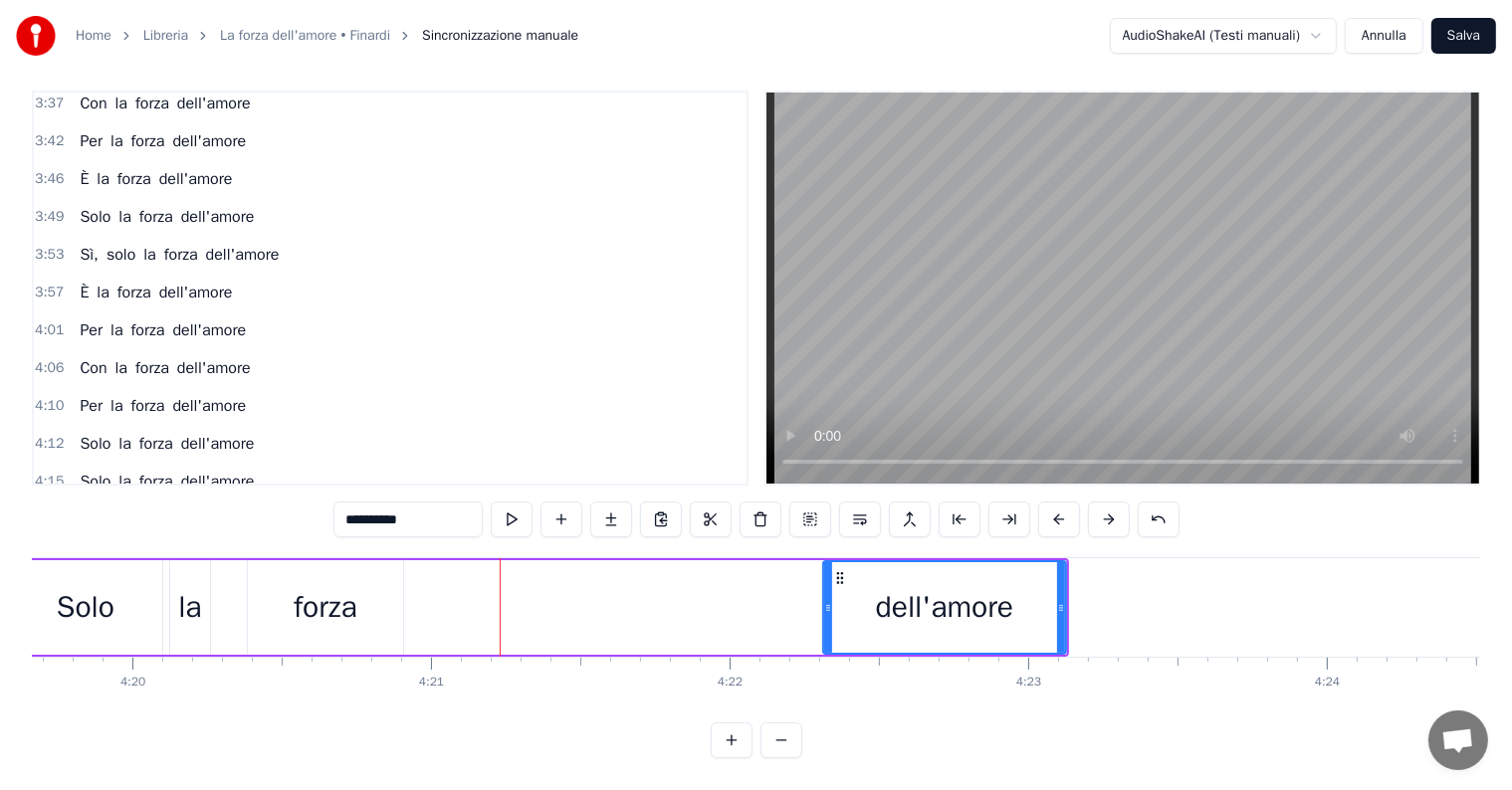 click on "Solo la forza dell'amore" at bounding box center [166, 482] 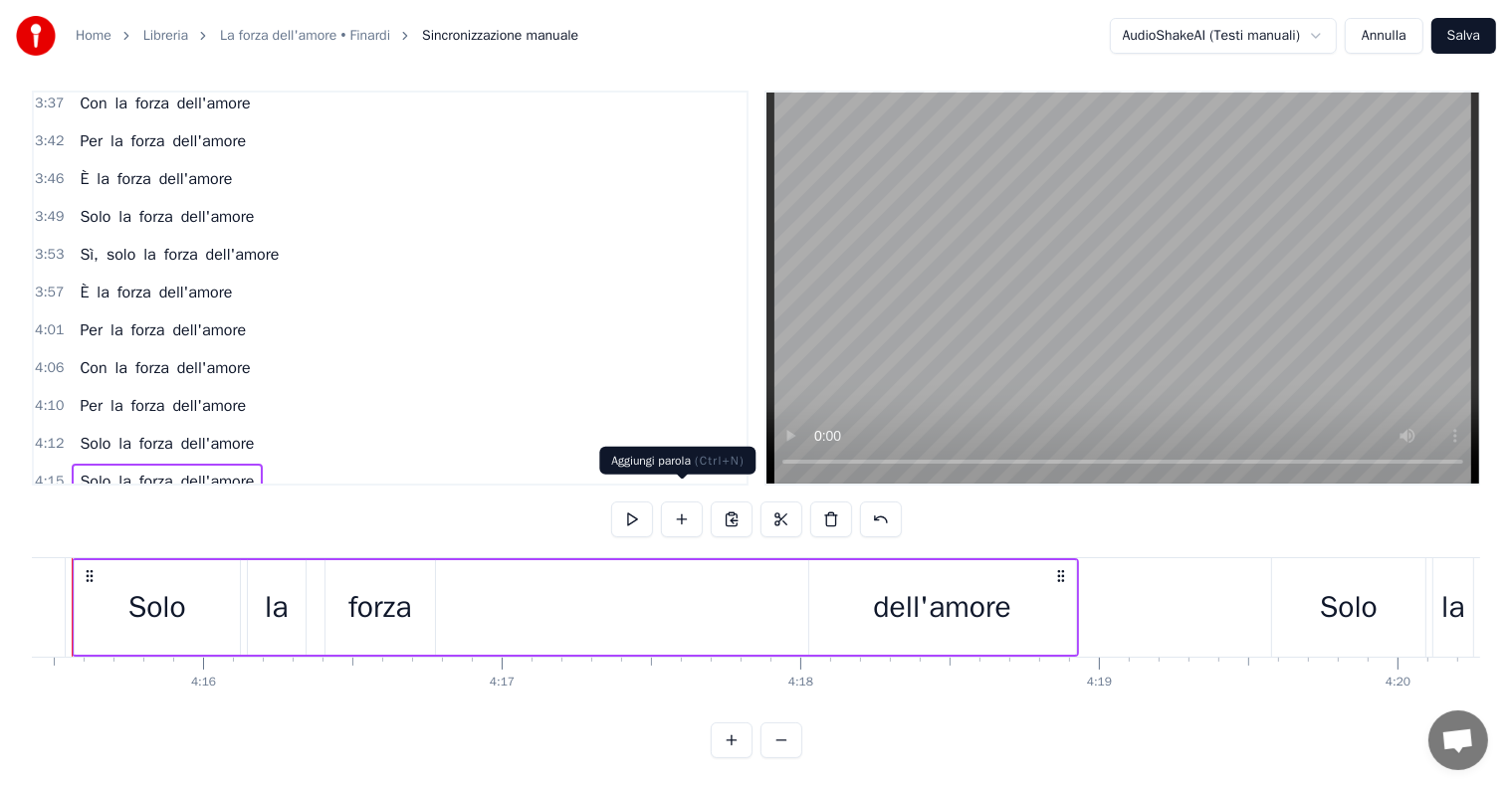 scroll, scrollTop: 0, scrollLeft: 76214, axis: horizontal 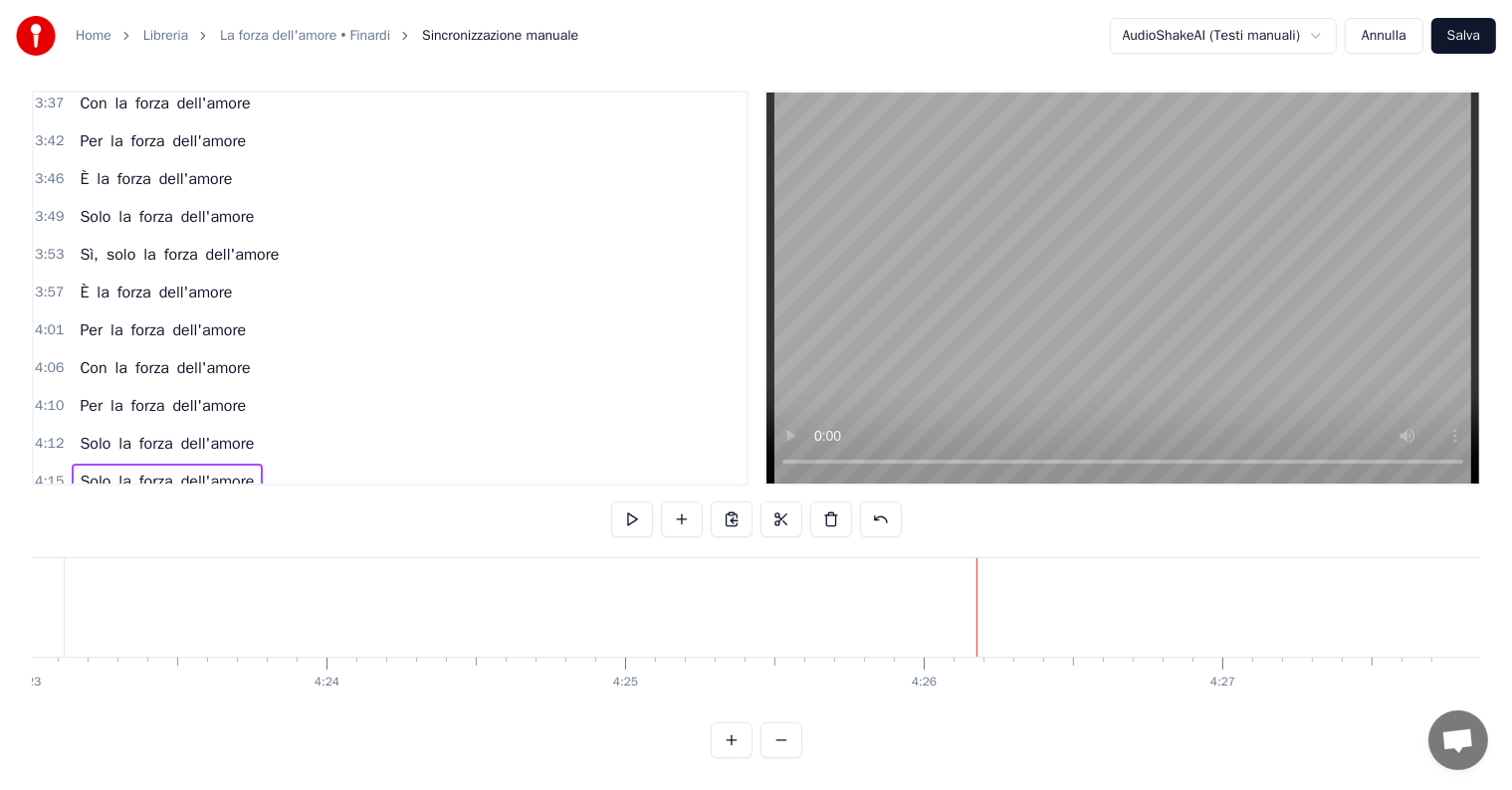 click on "Salva" at bounding box center [1463, 36] 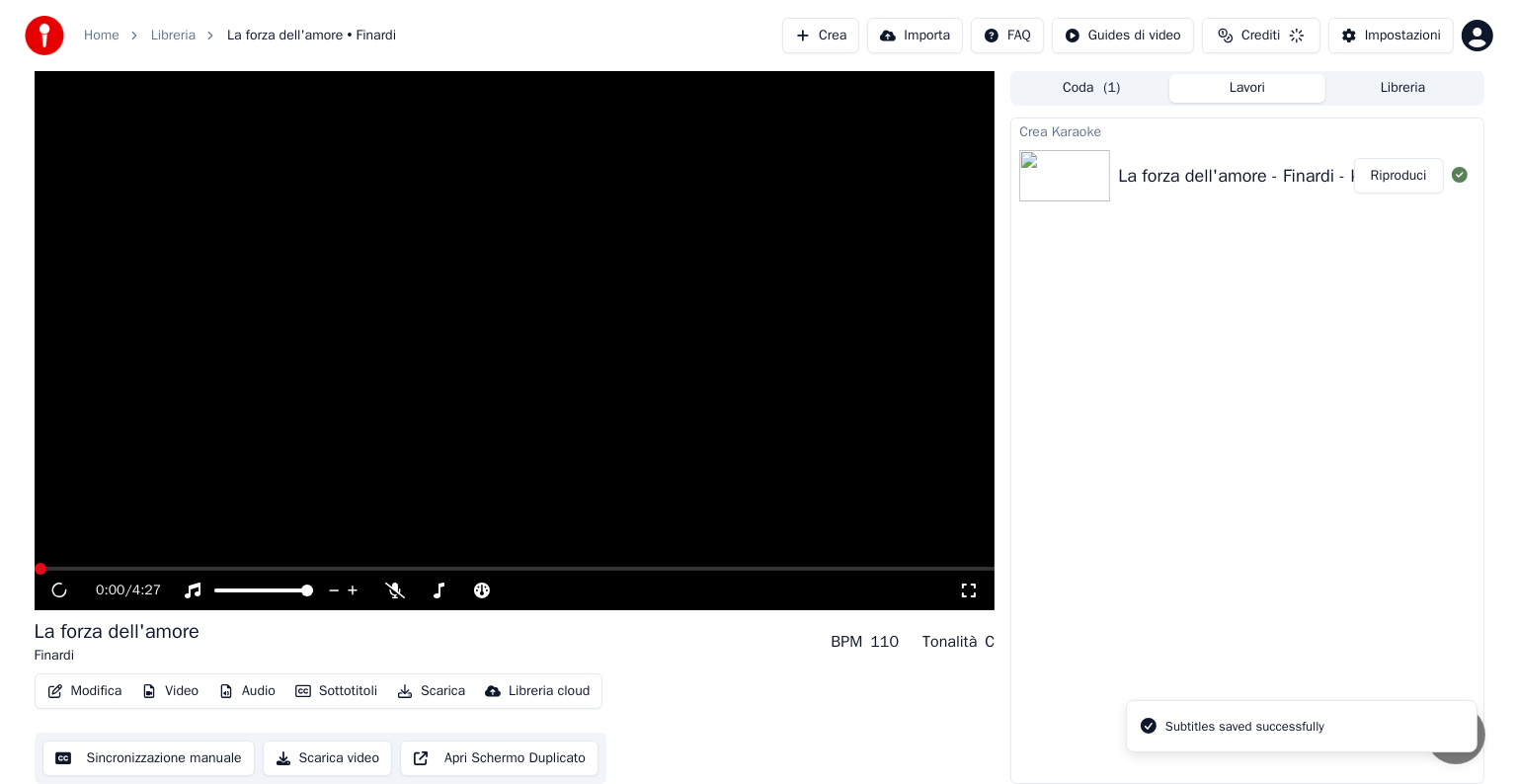 scroll, scrollTop: 1, scrollLeft: 0, axis: vertical 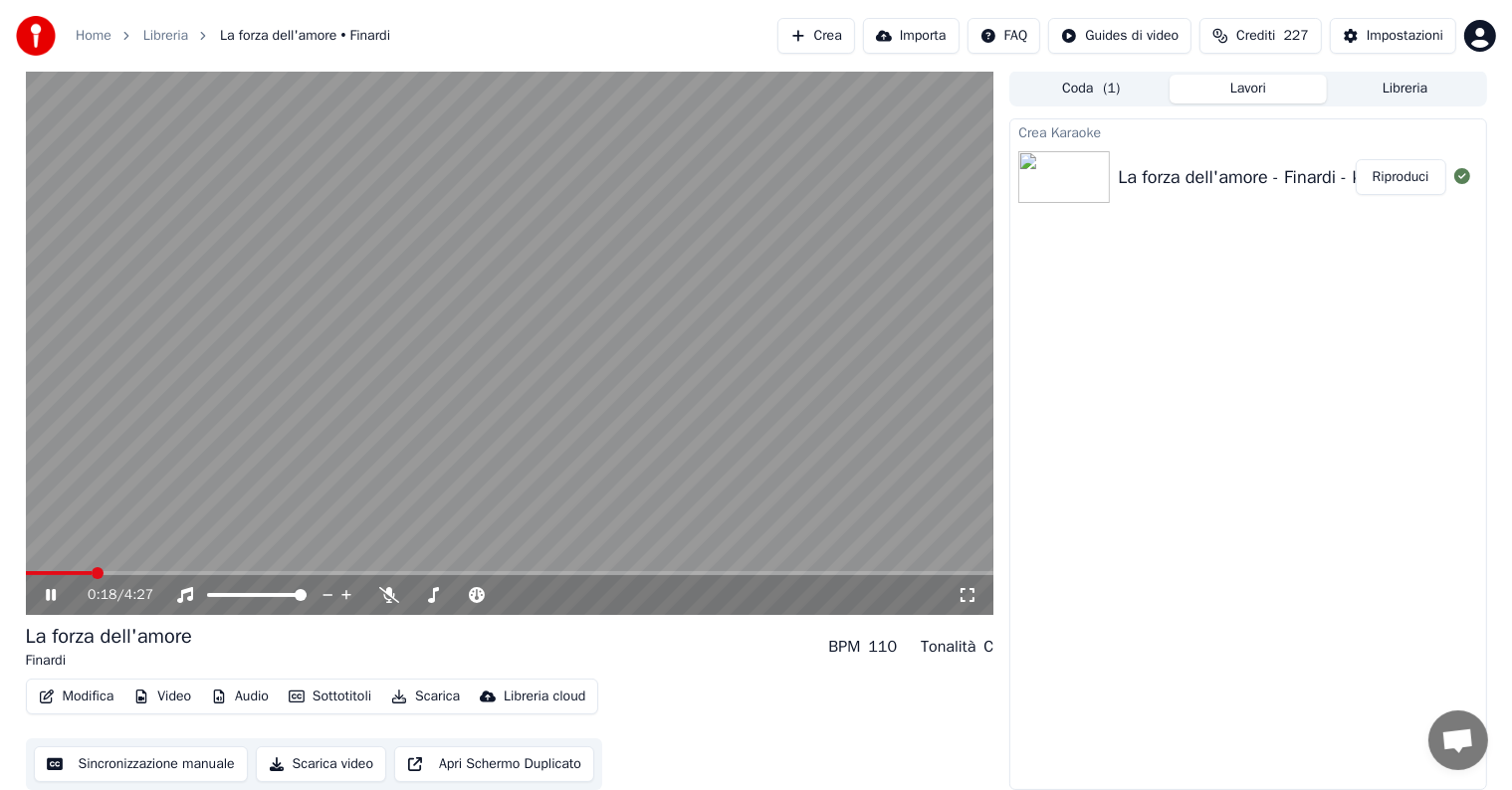 click 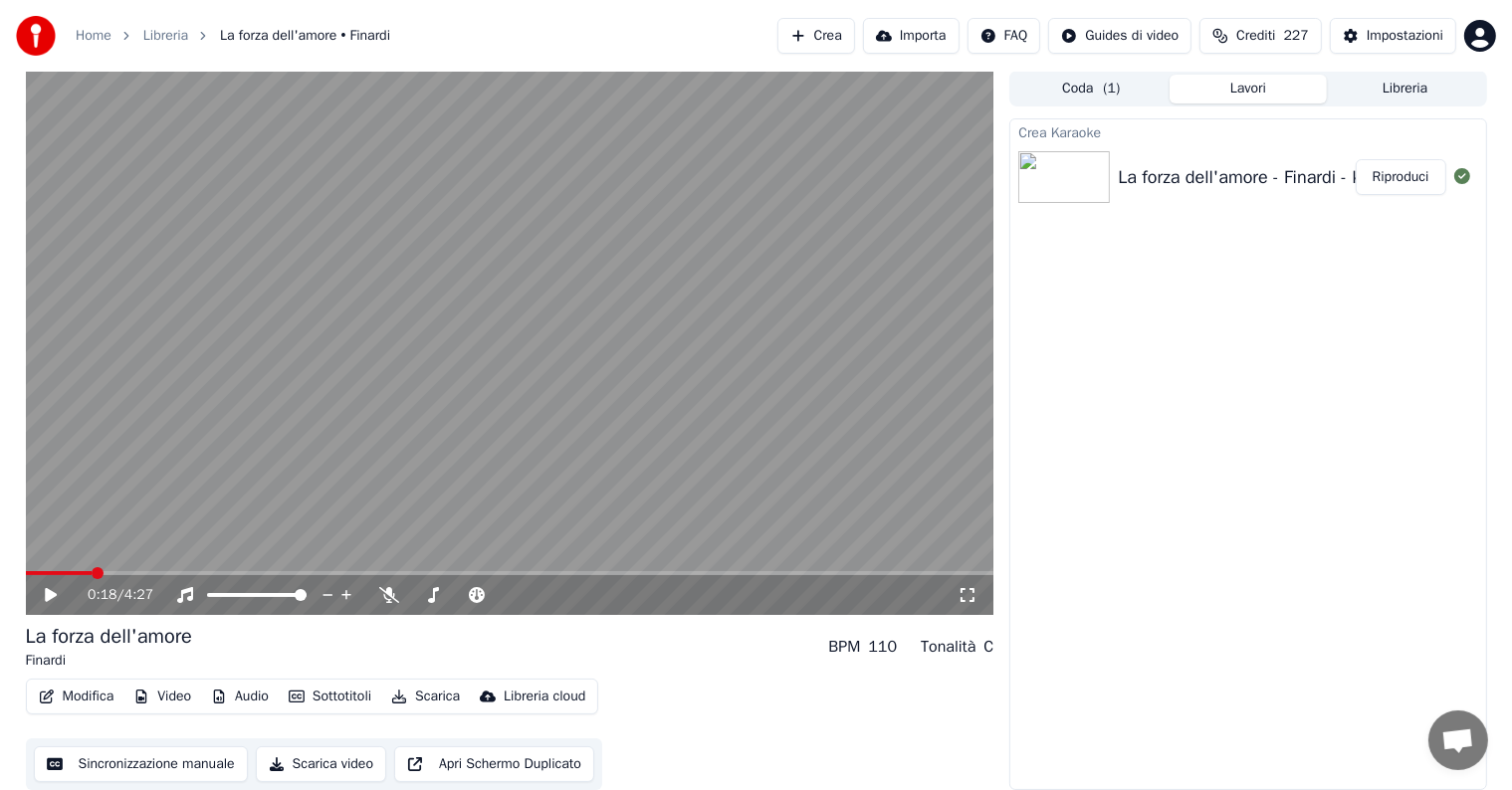 click on "Riproduci" at bounding box center (1401, 177) 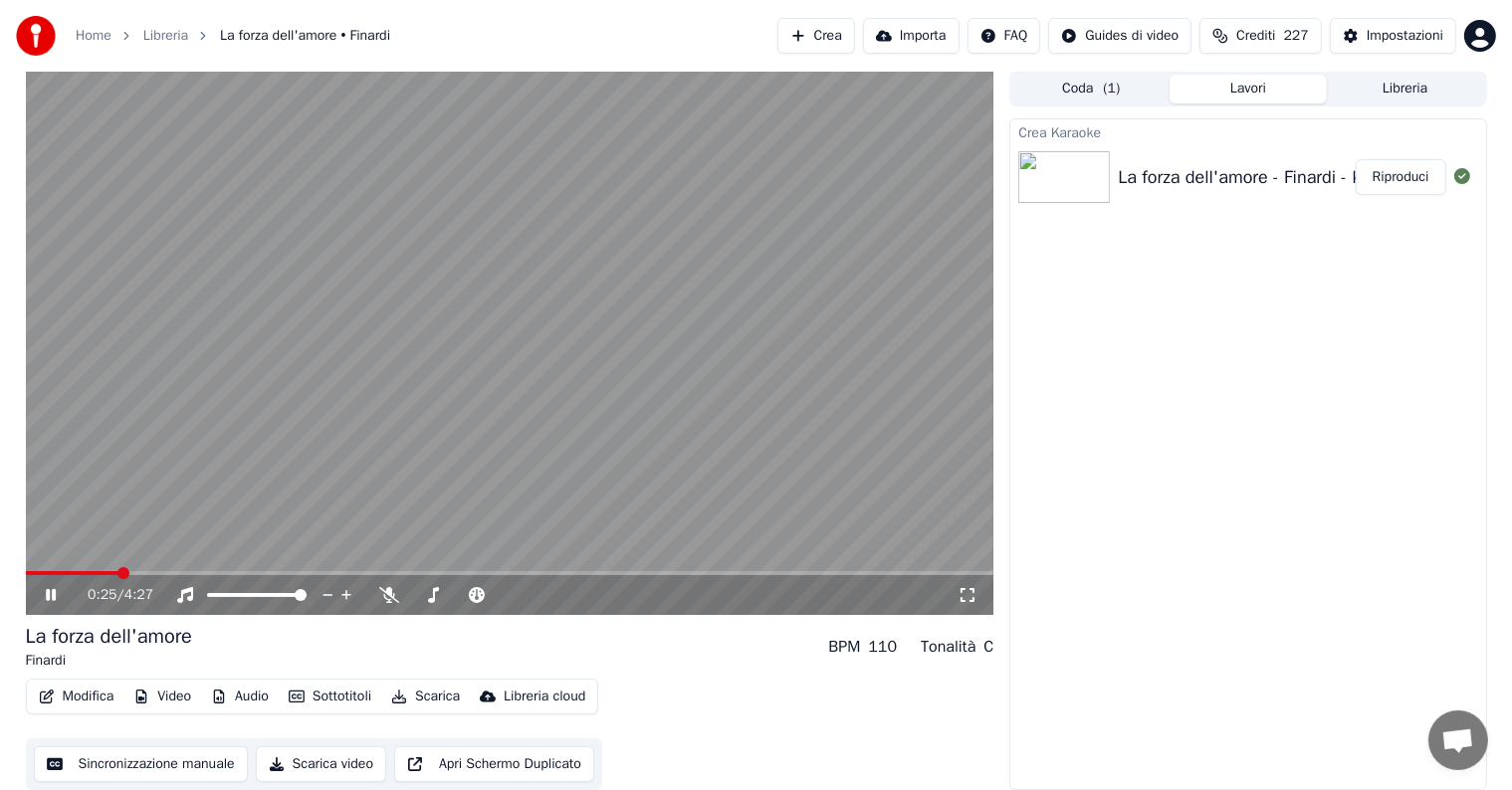 click 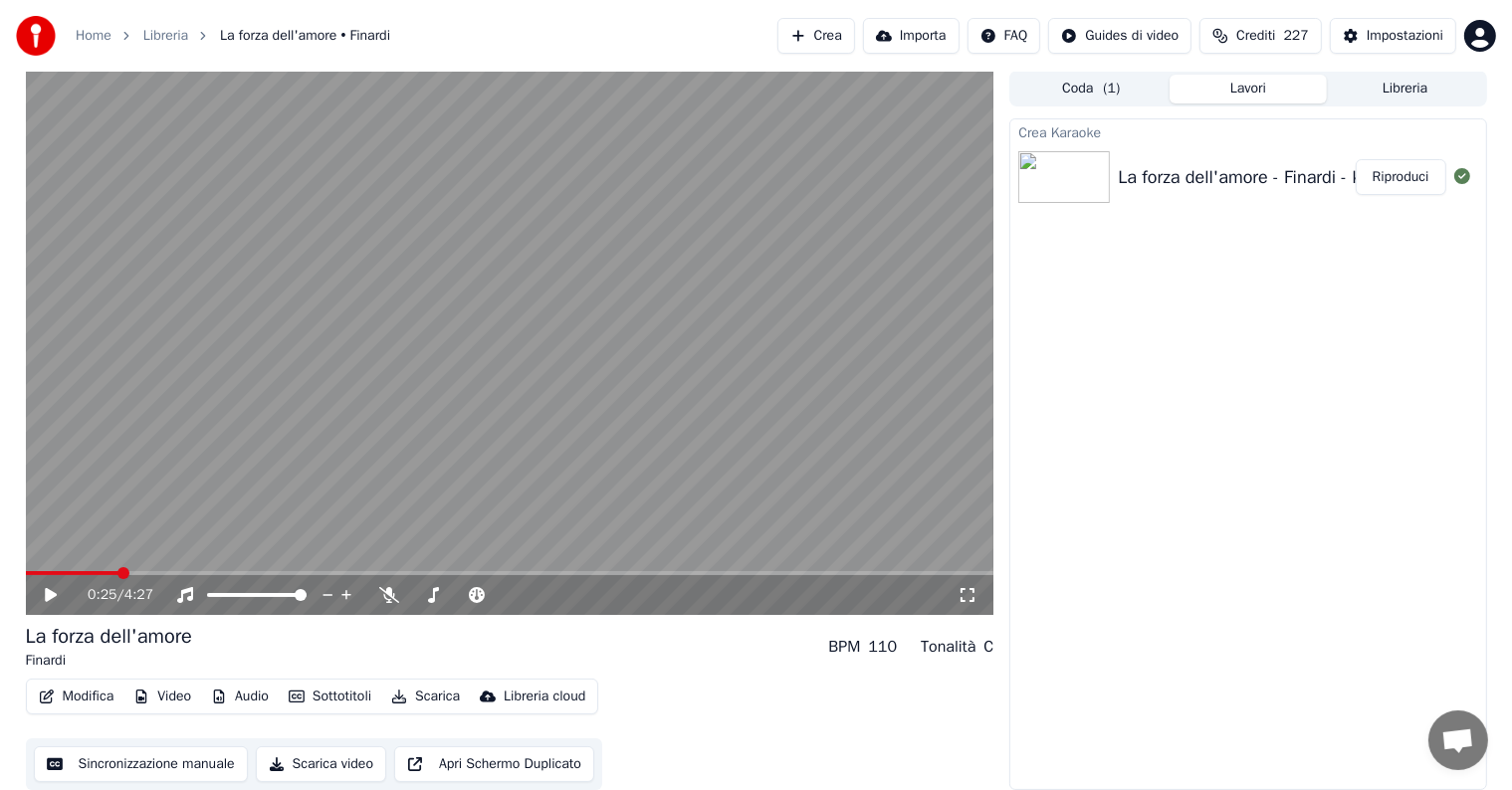 click on "Scarica" at bounding box center (425, 696) 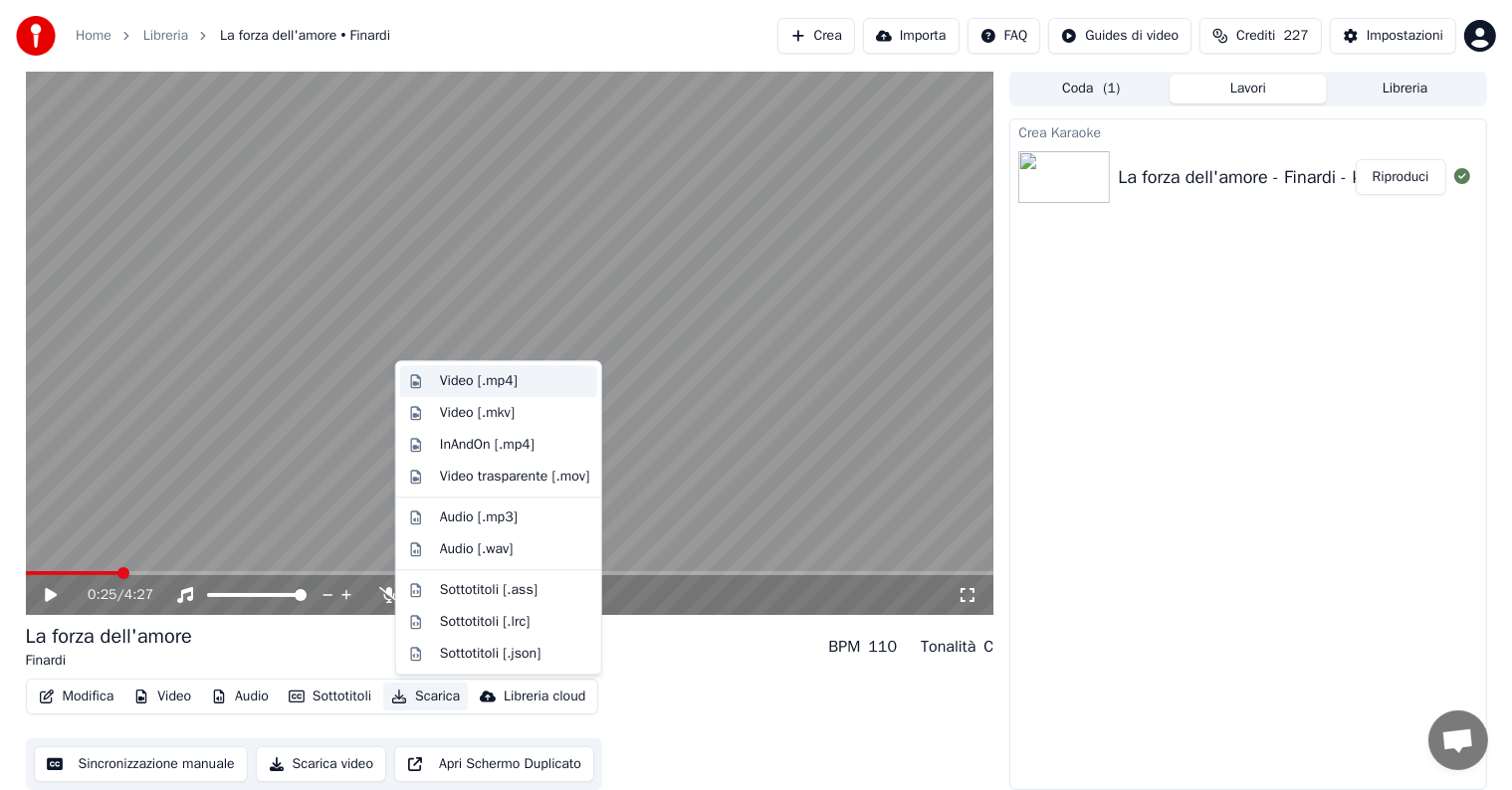 click on "Video [.mp4]" at bounding box center (479, 381) 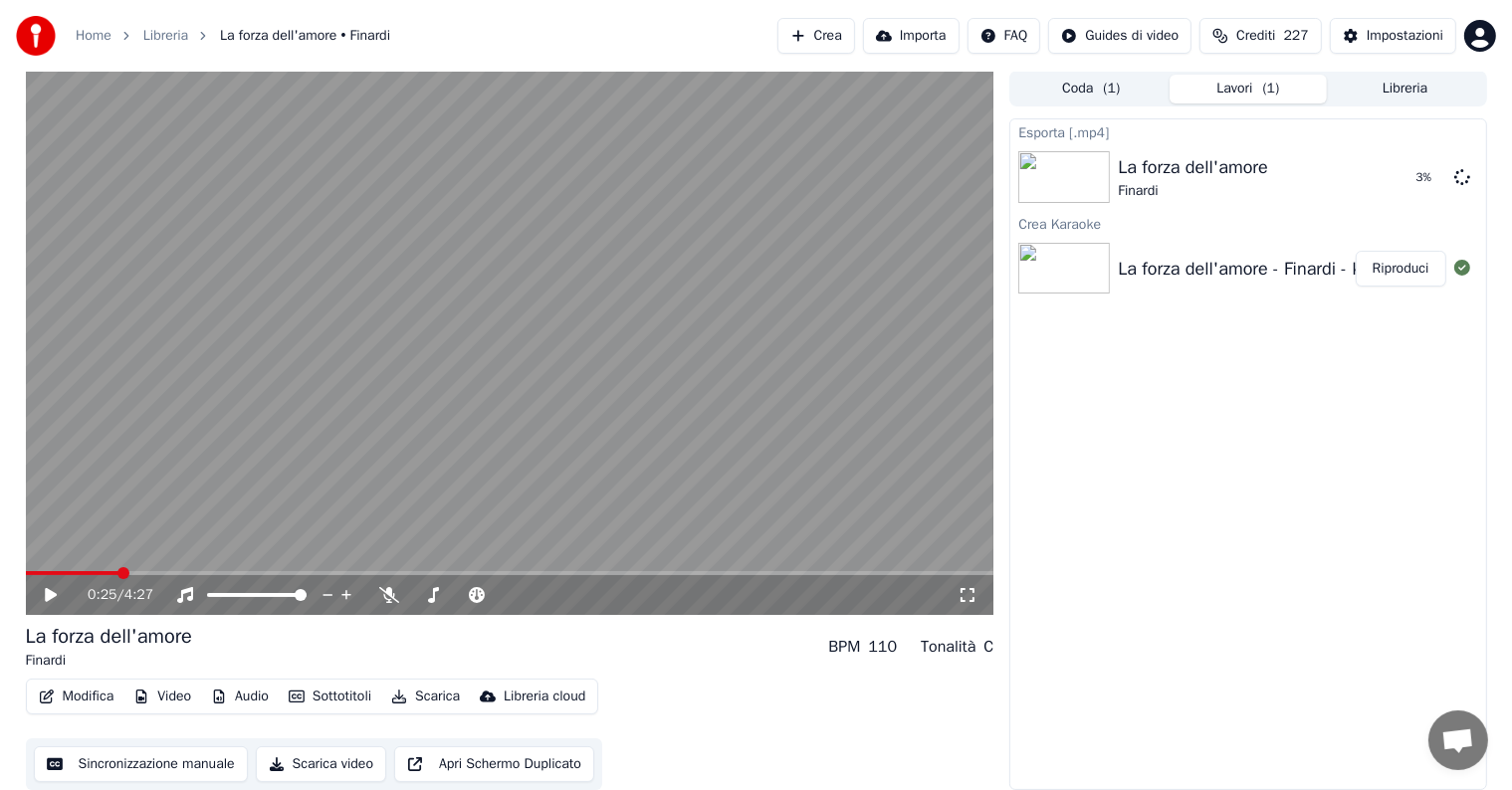 click on "Video" at bounding box center (162, 696) 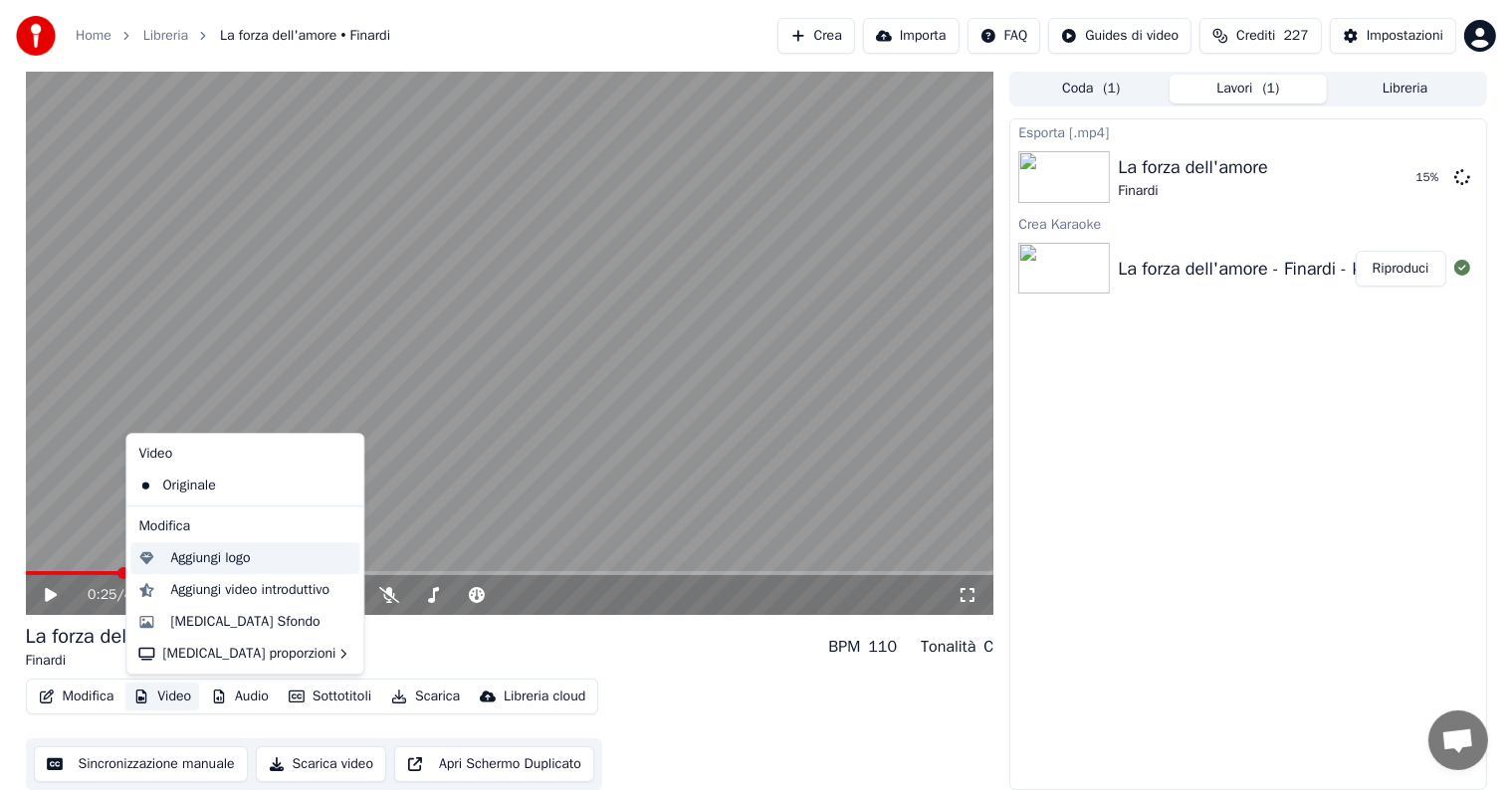 click on "Aggiungi logo" at bounding box center [210, 558] 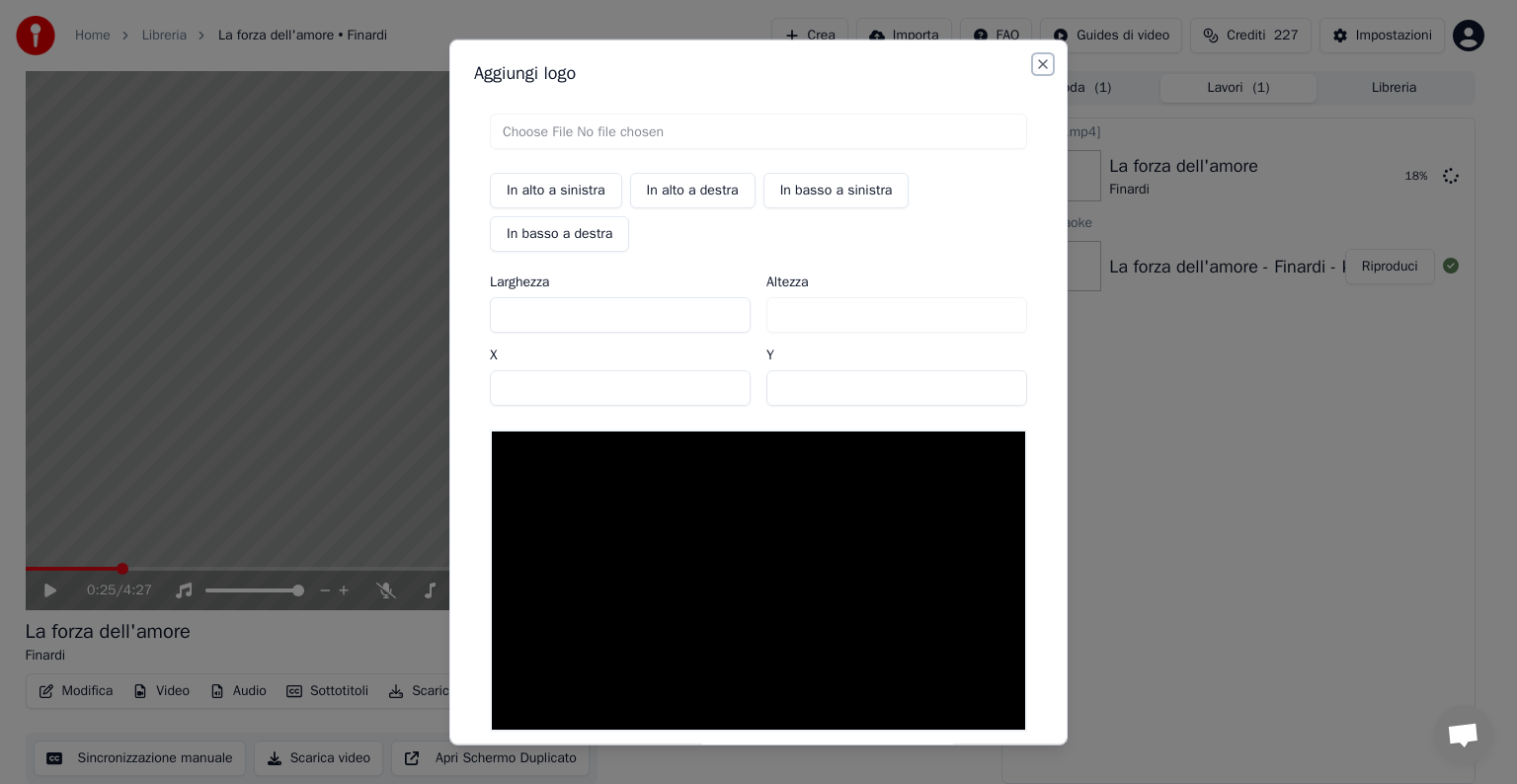 click on "Close" at bounding box center (1043, 64) 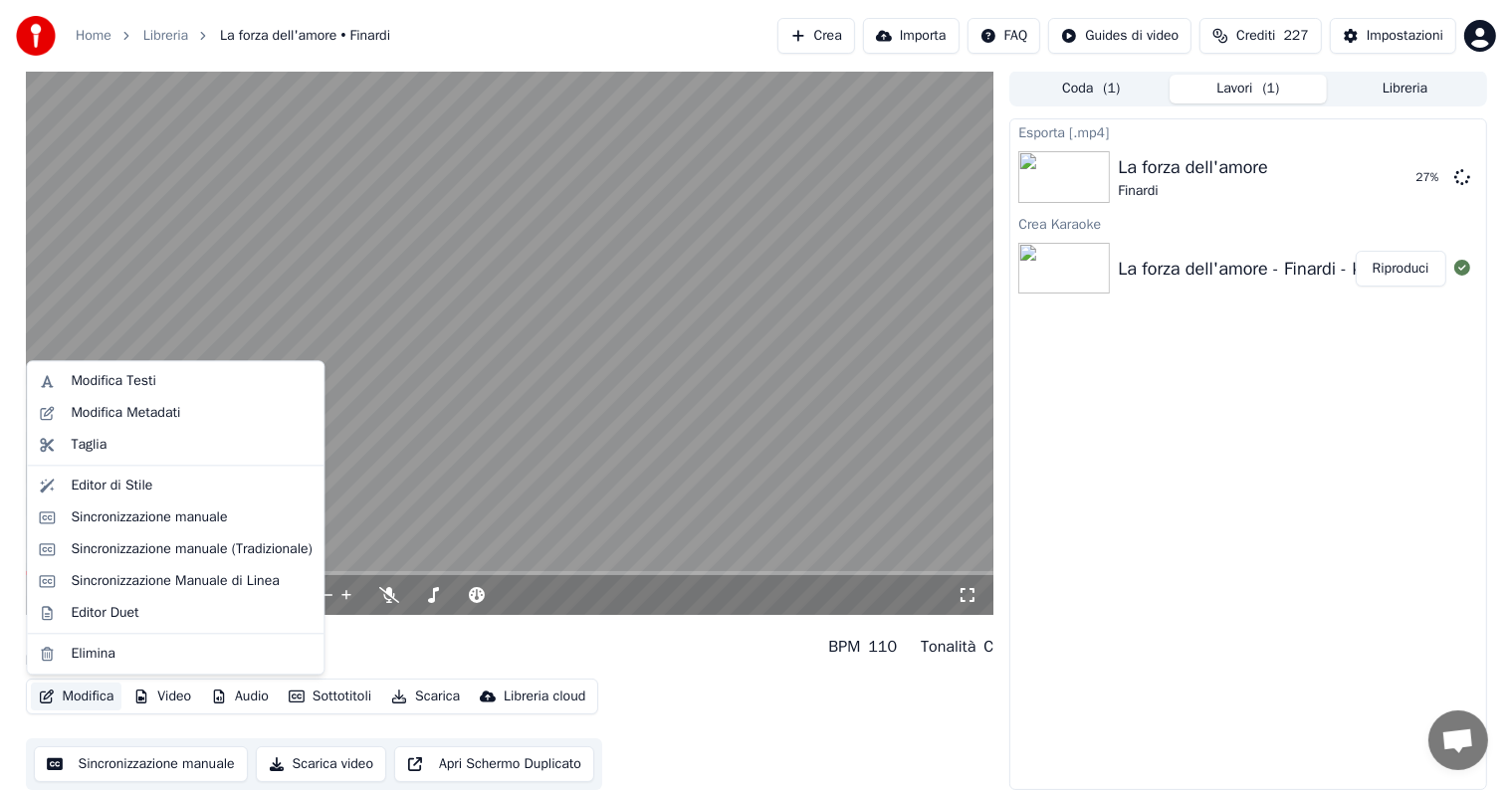 click on "Modifica" at bounding box center [77, 696] 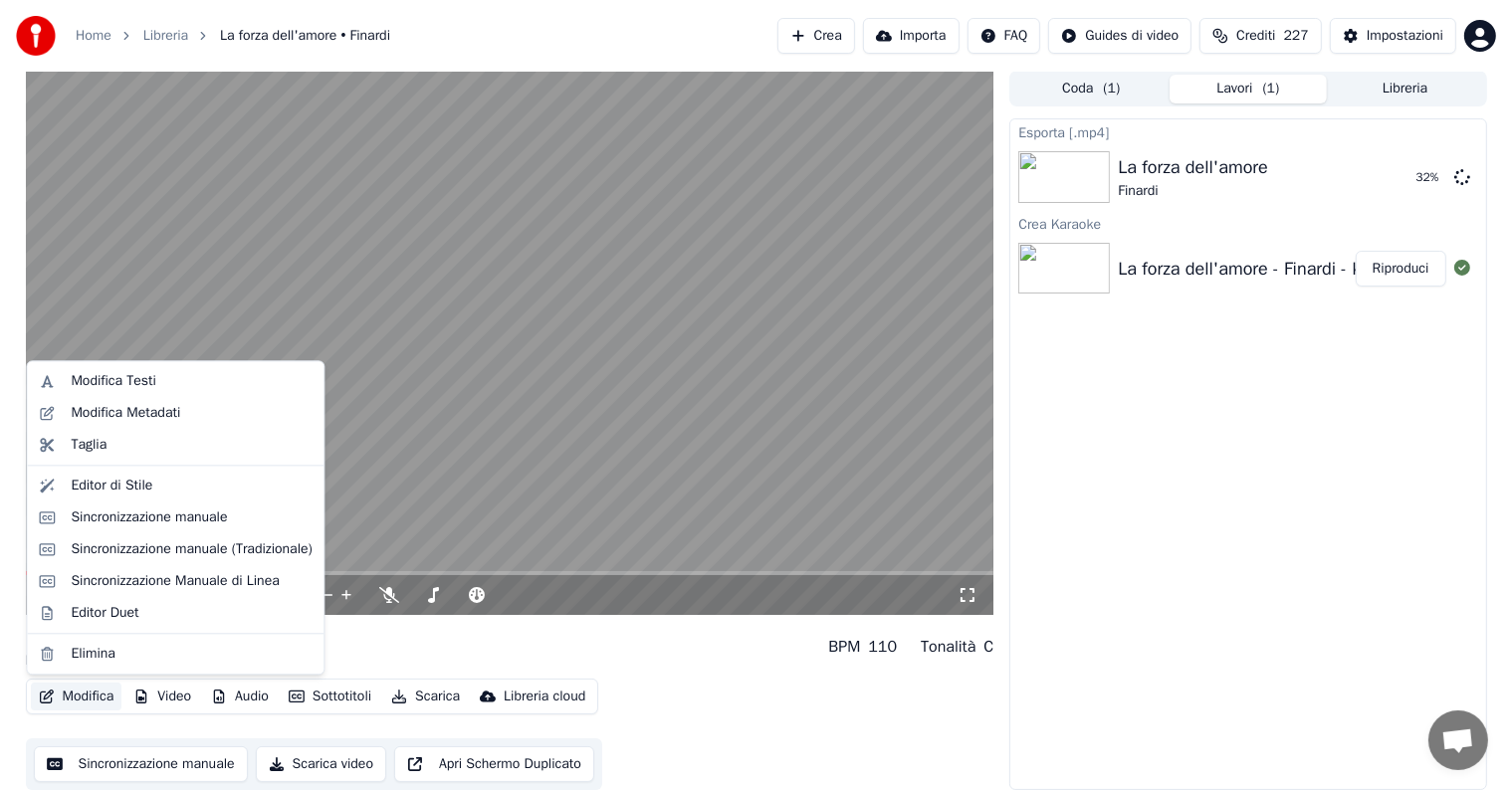 click on "Modifica" at bounding box center [77, 696] 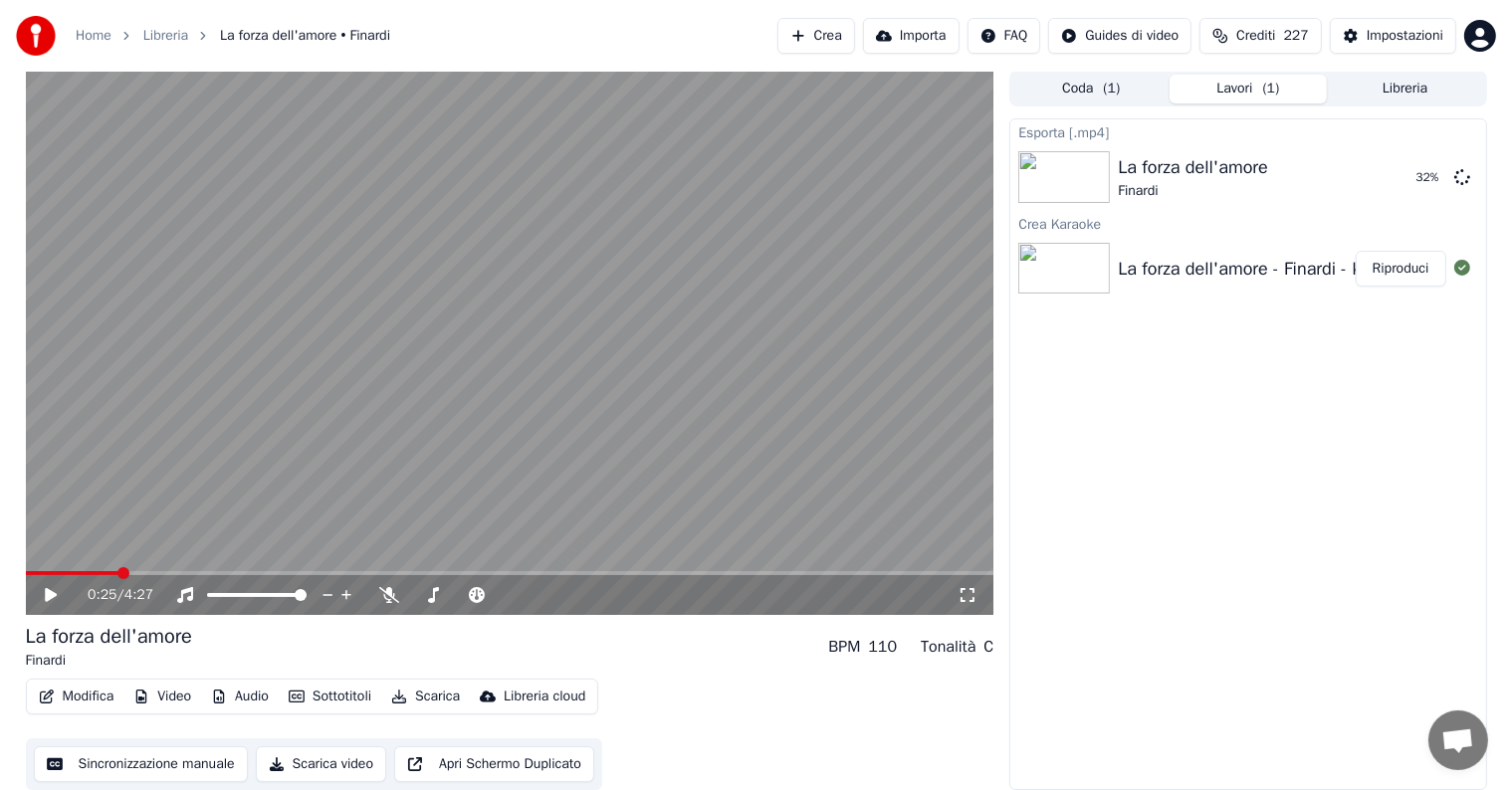 click on "Video" at bounding box center (162, 696) 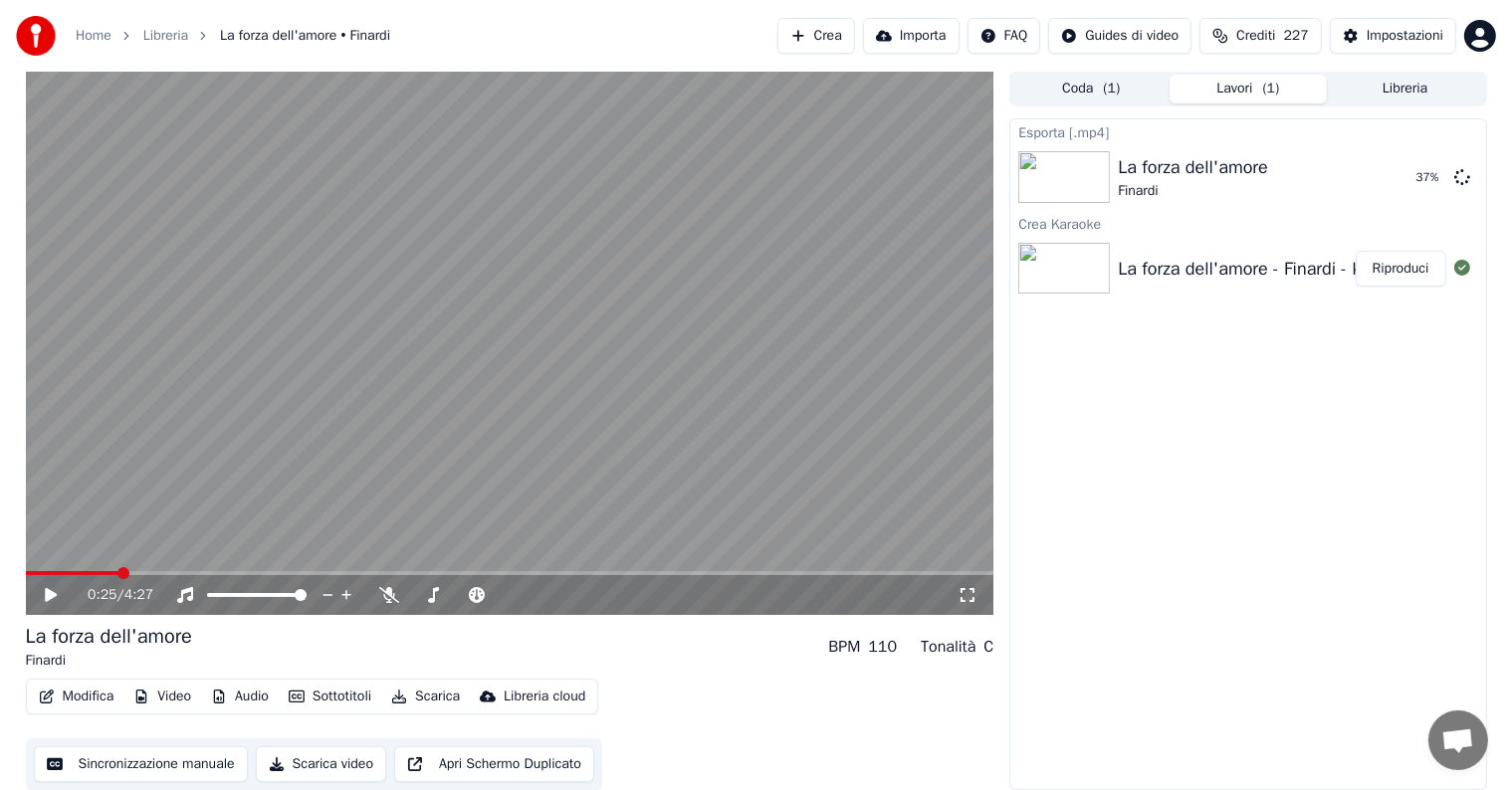 click on "Modifica Video Audio Sottotitoli Scarica Libreria cloud Sincronizzazione manuale Scarica video Apri Schermo Duplicato" at bounding box center (510, 734) 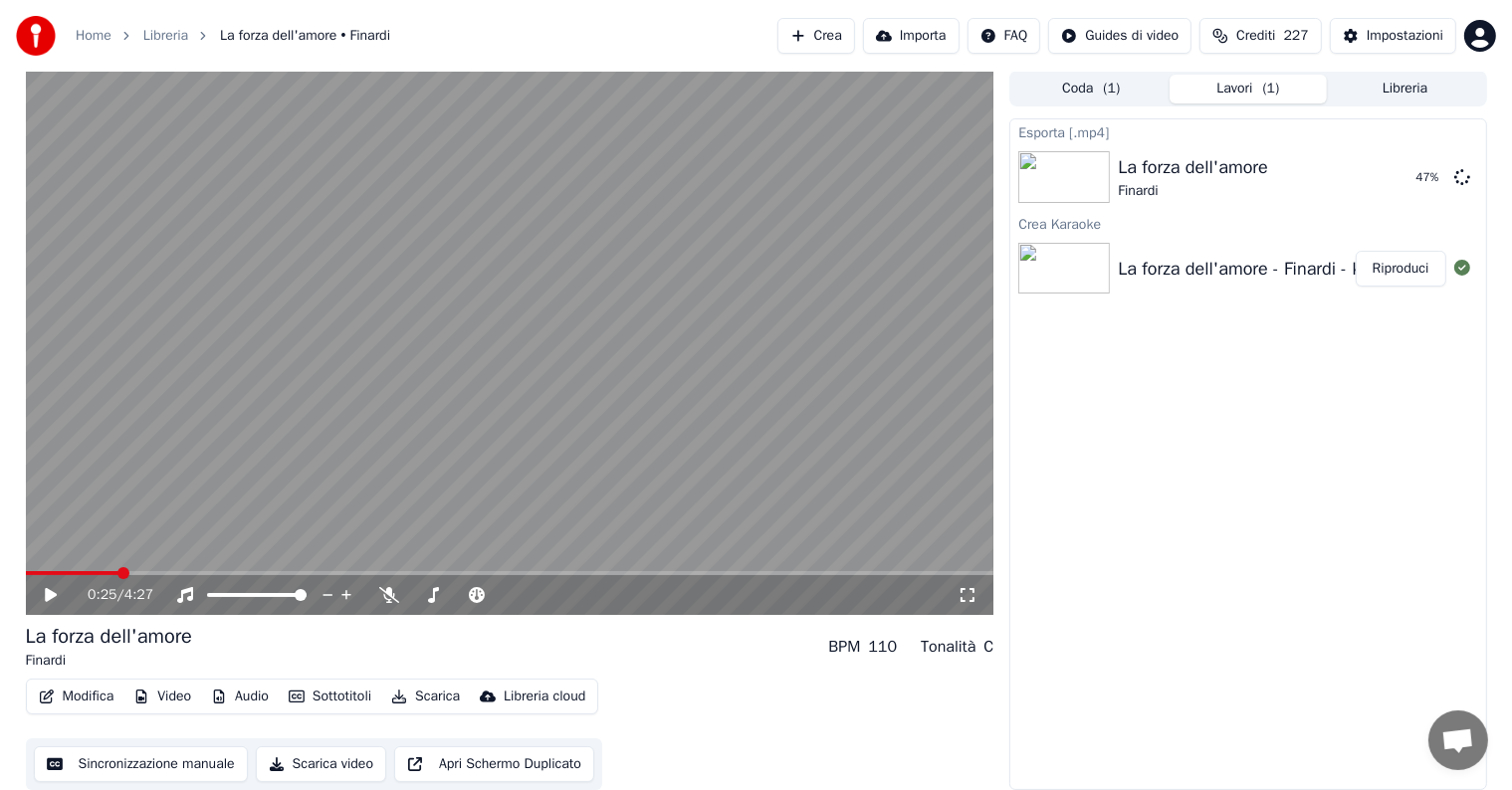 click on "Video" at bounding box center (162, 696) 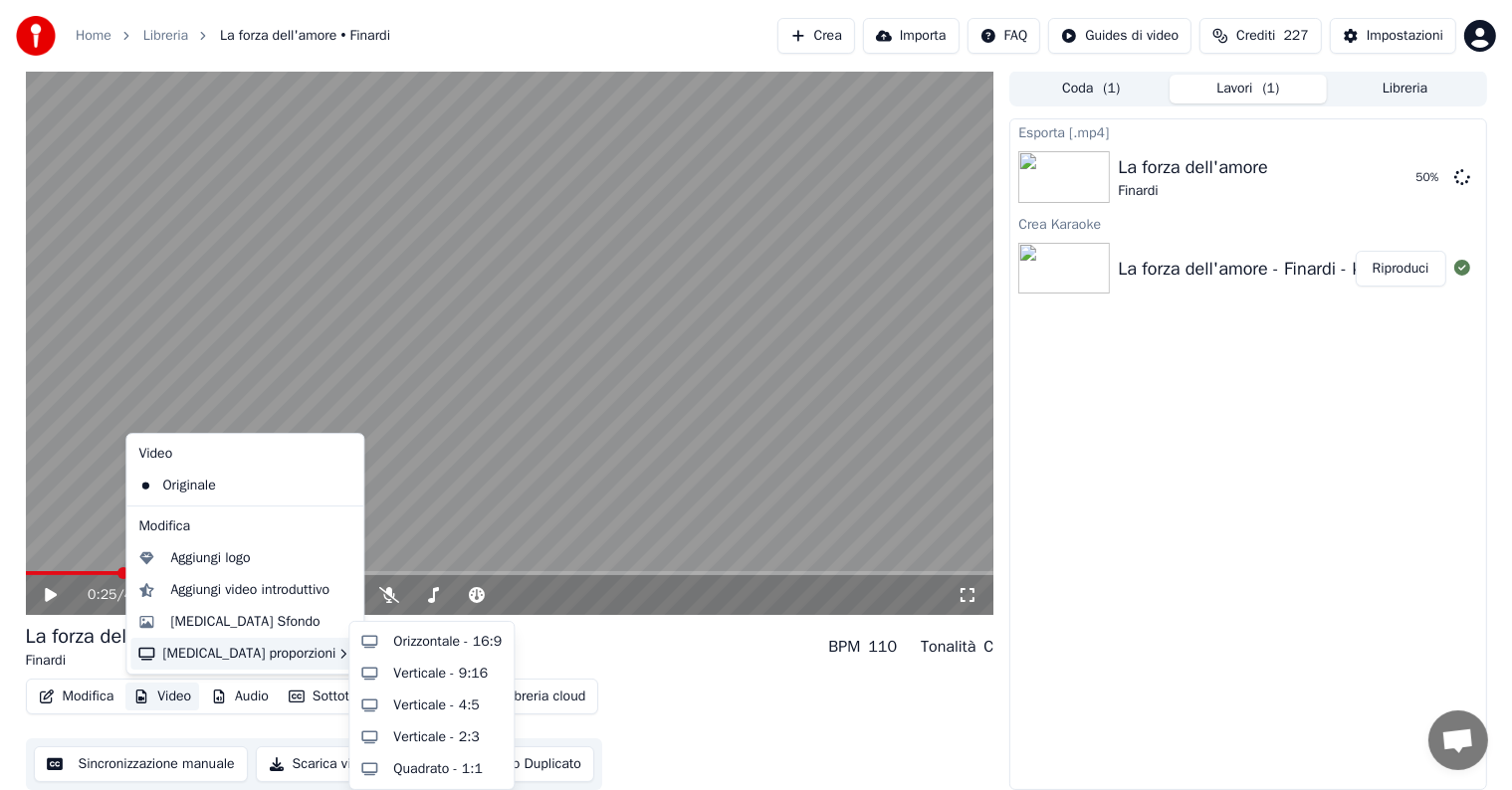 click on "Modifica Video Audio Sottotitoli Scarica Libreria cloud Sincronizzazione manuale Scarica video Apri Schermo Duplicato" at bounding box center (510, 734) 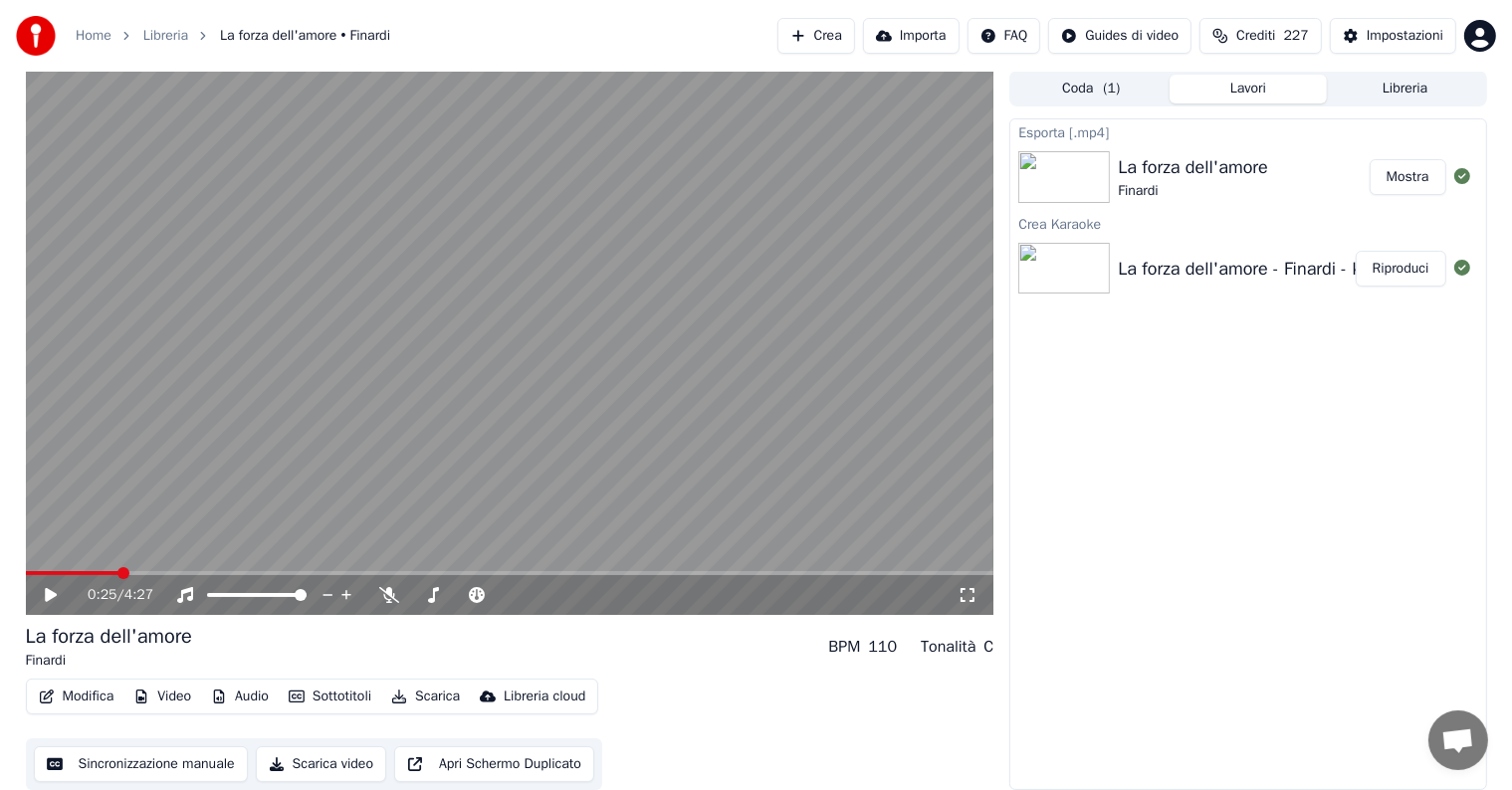 click on "Mostra" at bounding box center (1407, 177) 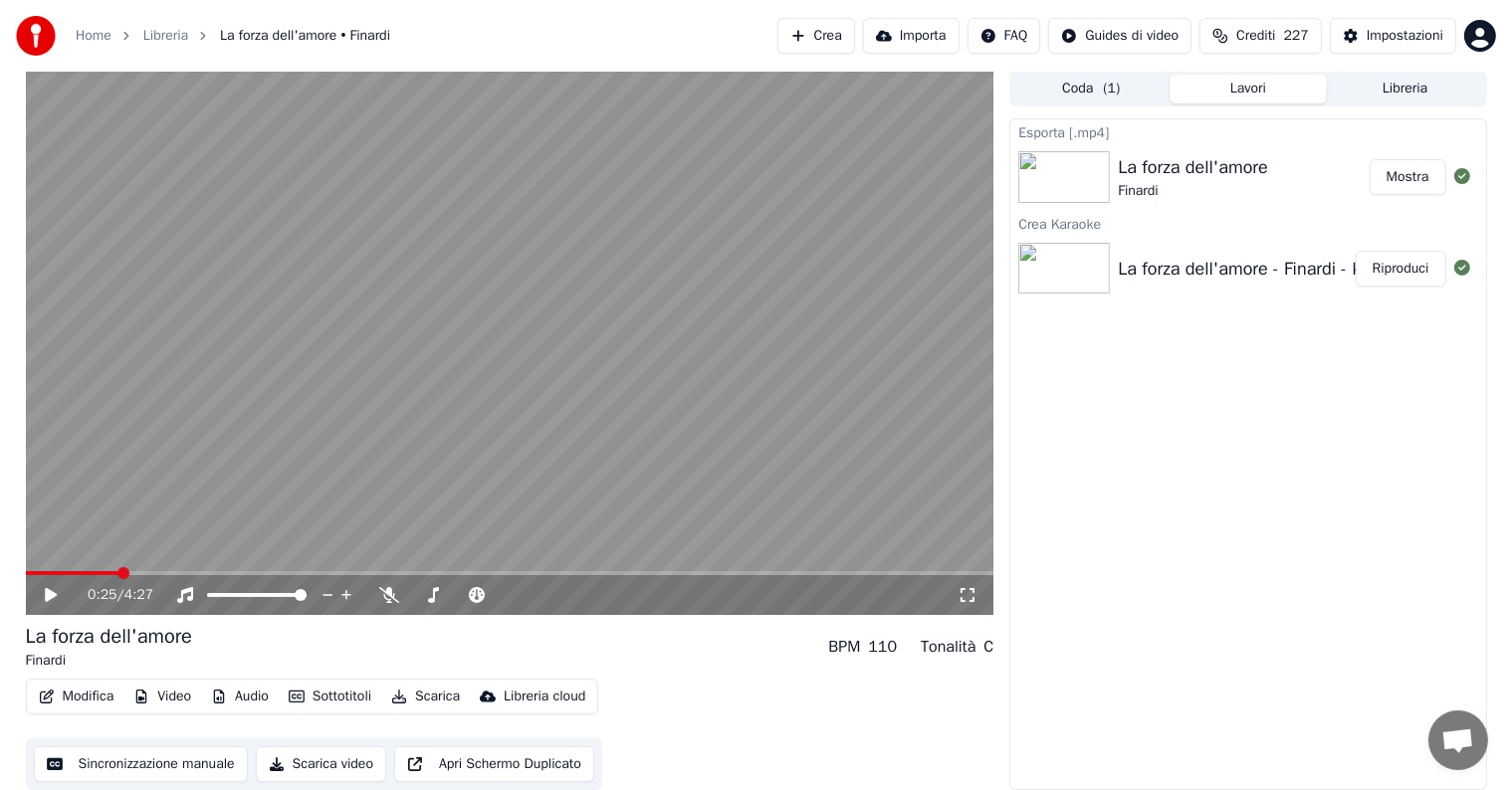 click on "Crea" at bounding box center [816, 36] 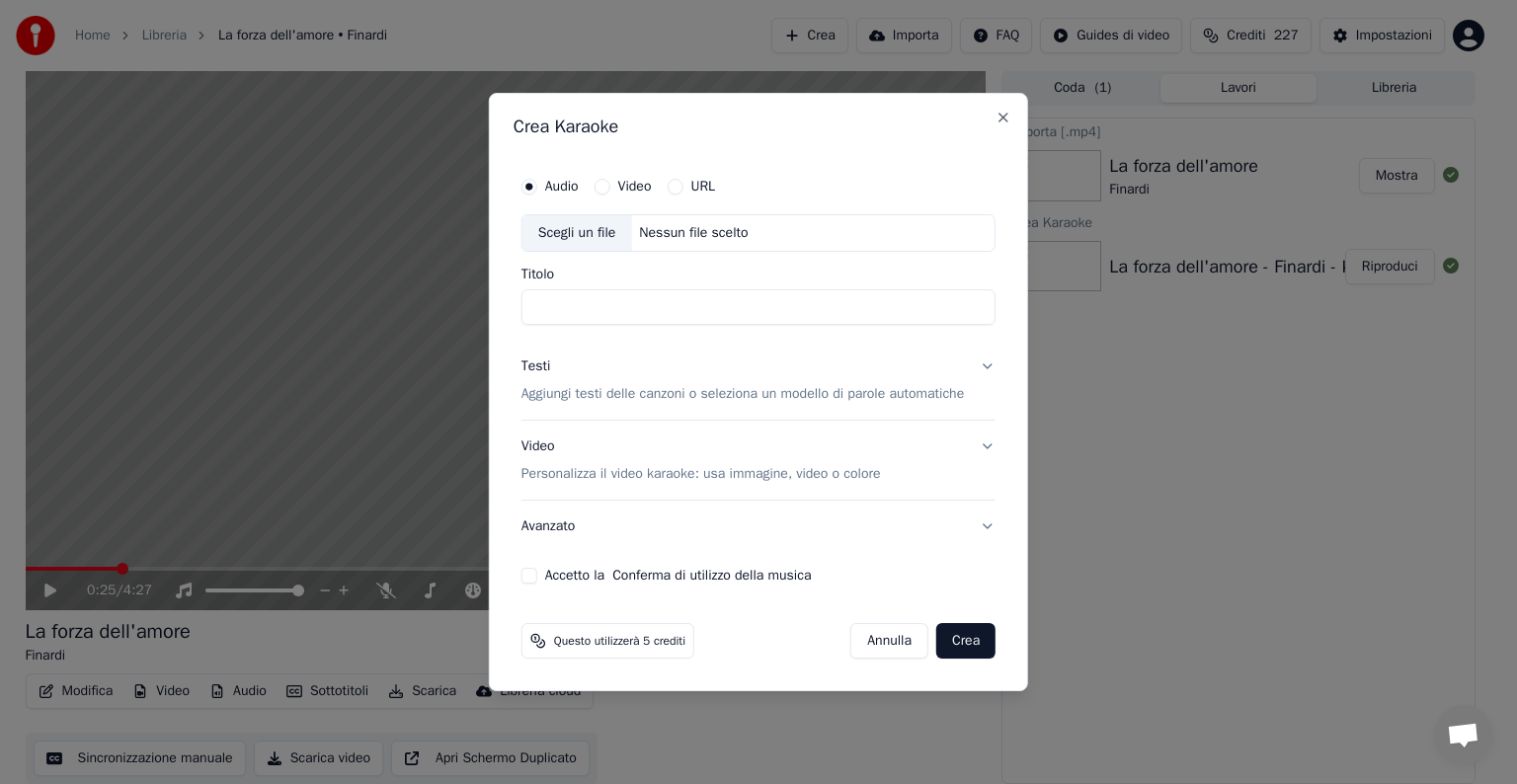click on "Nessun file scelto" at bounding box center (693, 233) 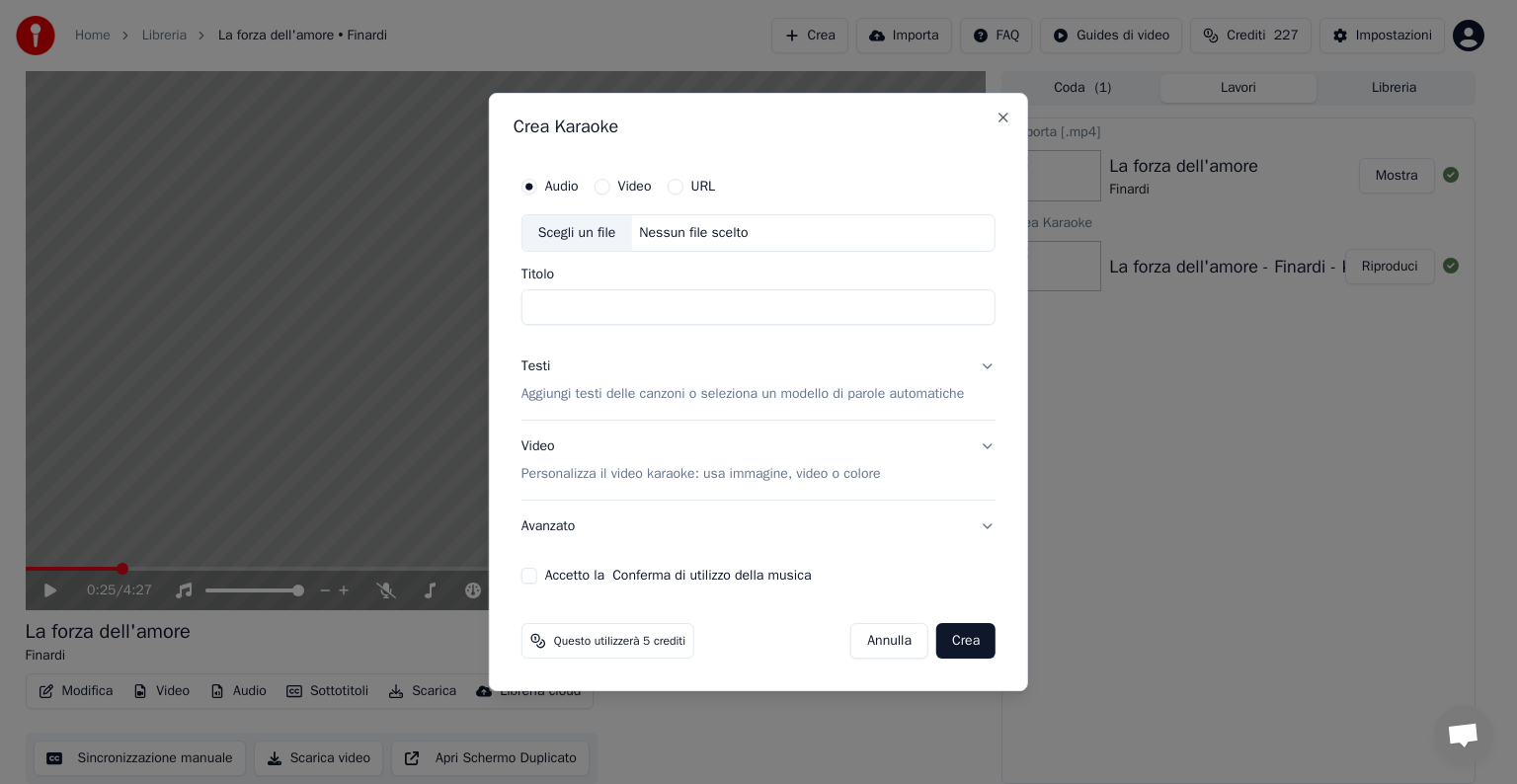 type on "**********" 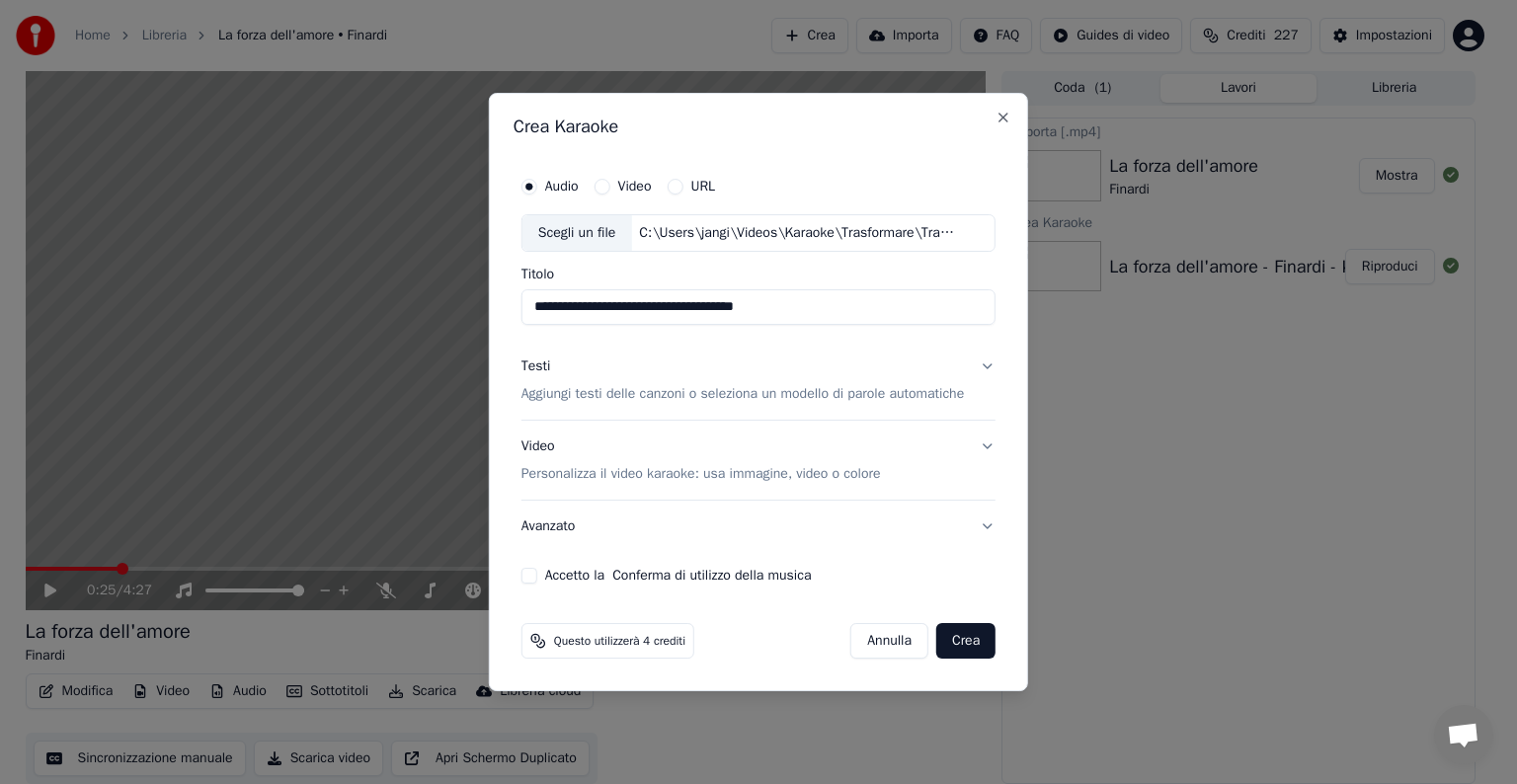click on "Testi Aggiungi testi delle canzoni o seleziona un modello di parole automatiche" at bounding box center (758, 380) 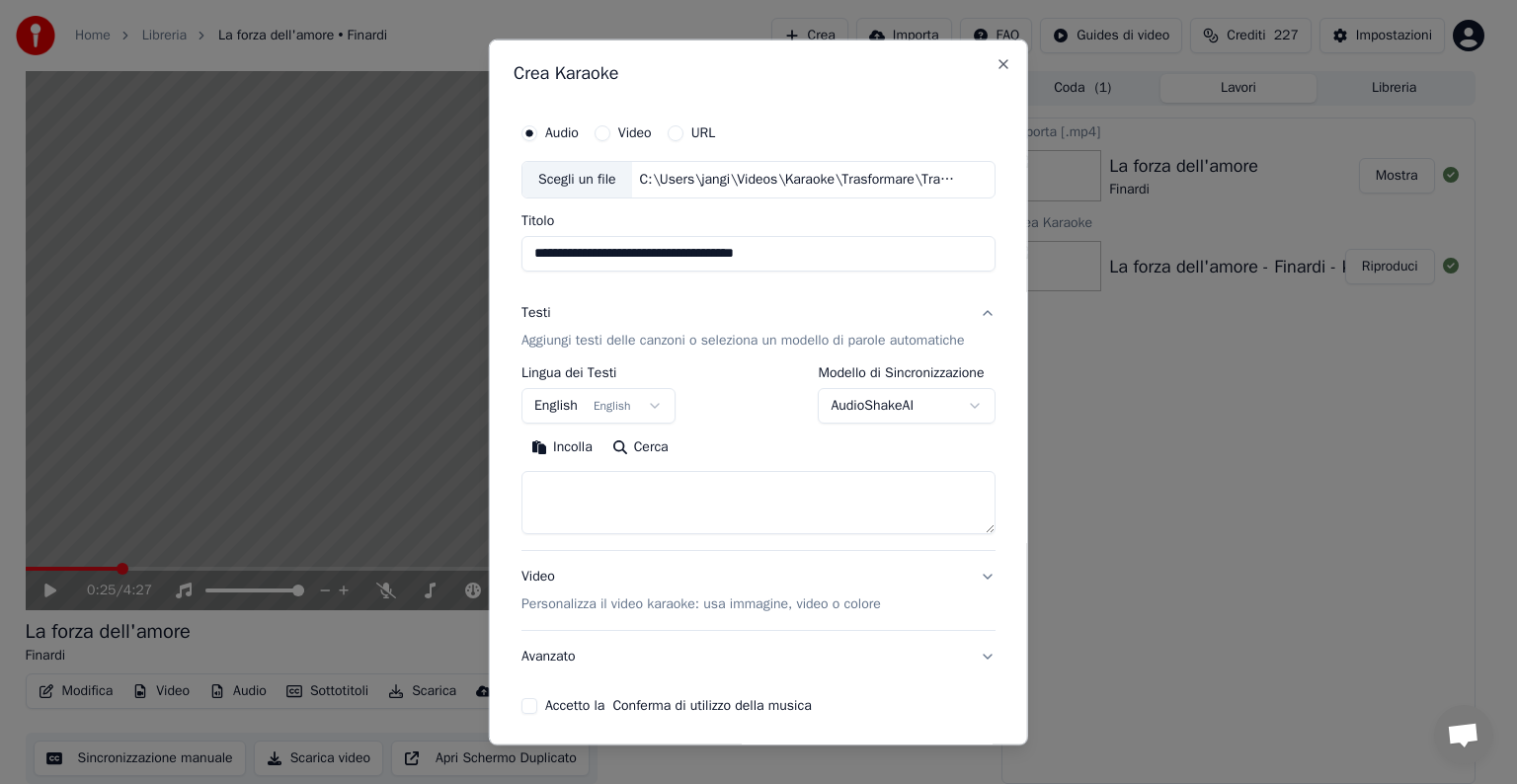 click on "**********" at bounding box center [750, 391] 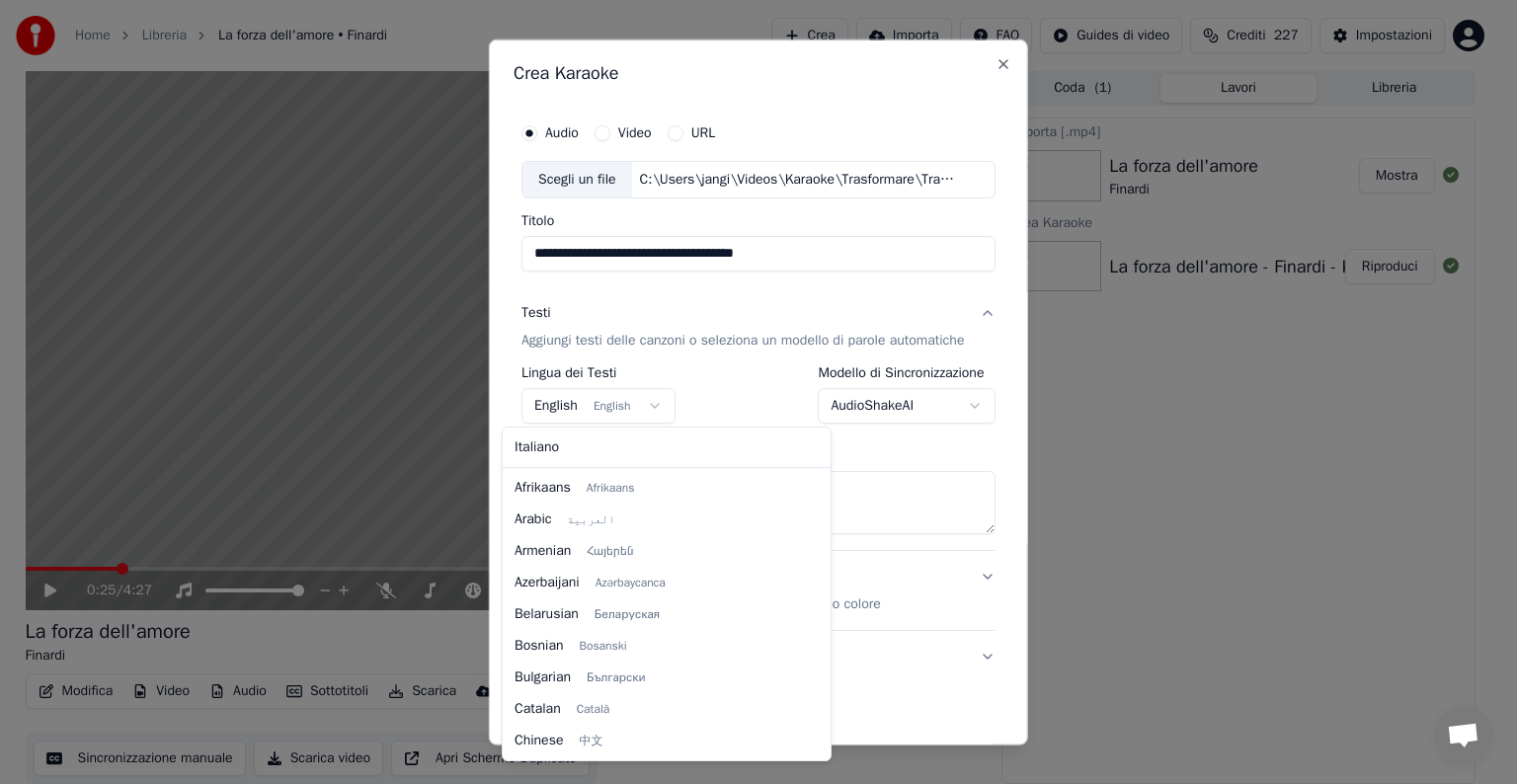 scroll, scrollTop: 158, scrollLeft: 0, axis: vertical 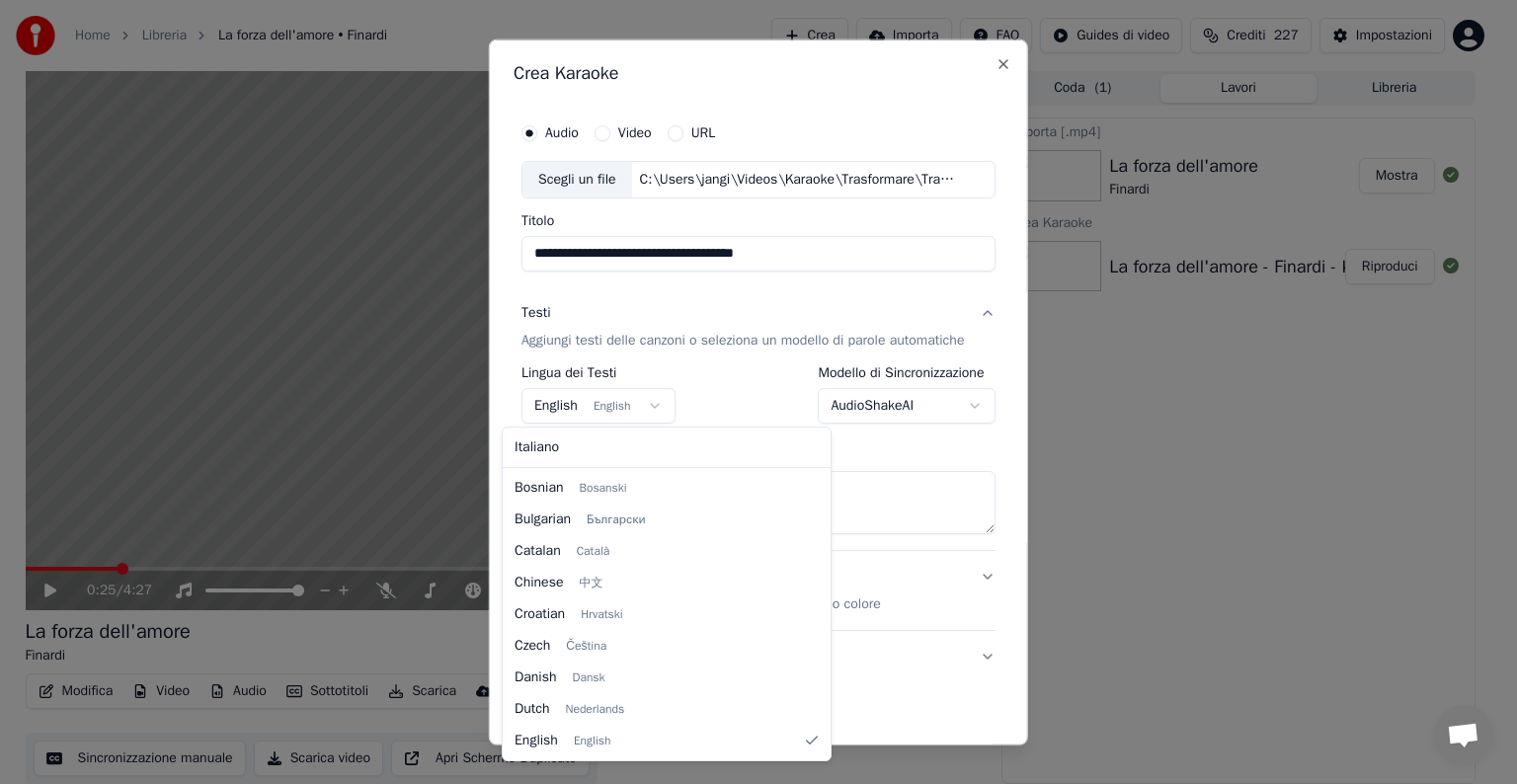 select on "**" 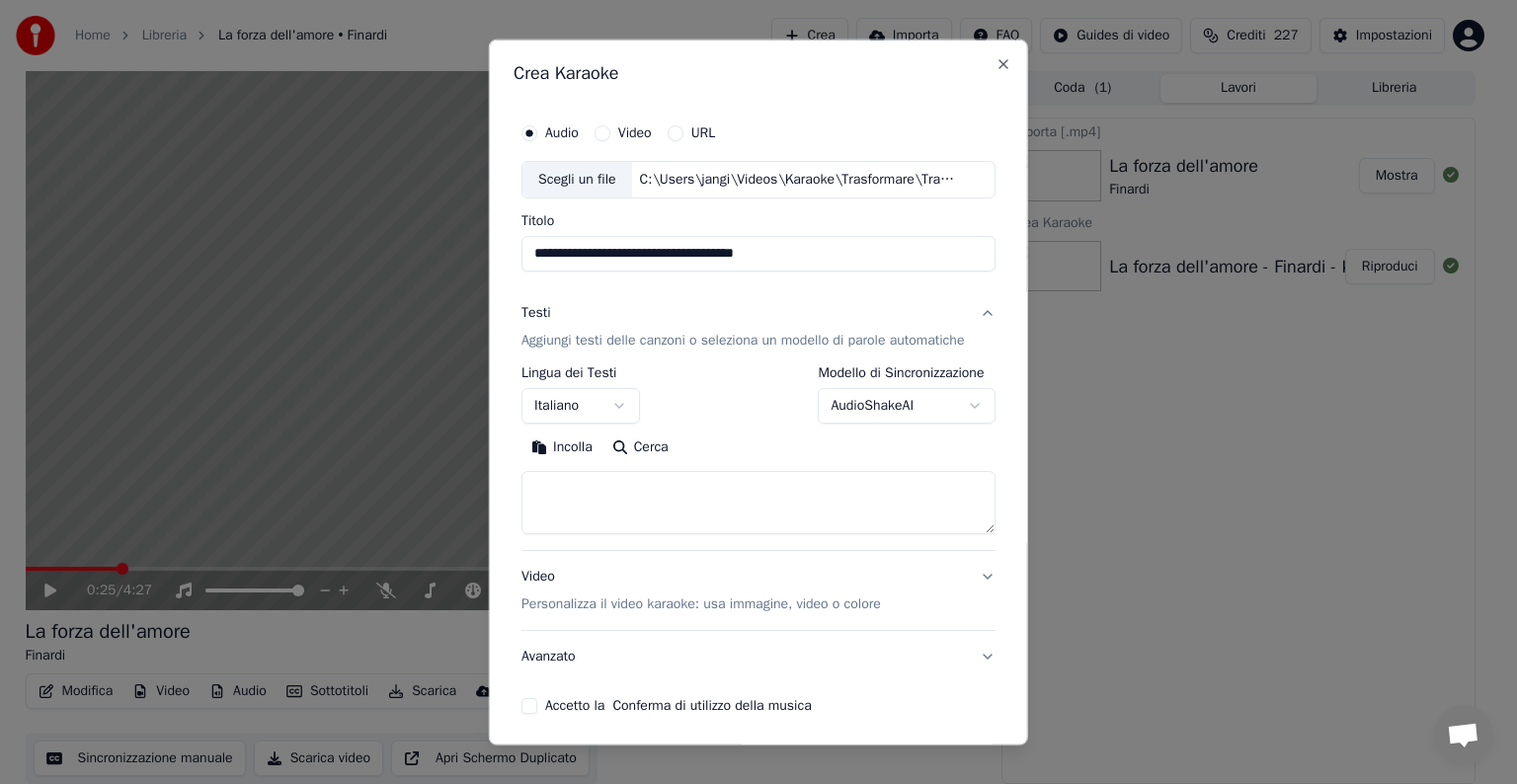 click at bounding box center (758, 503) 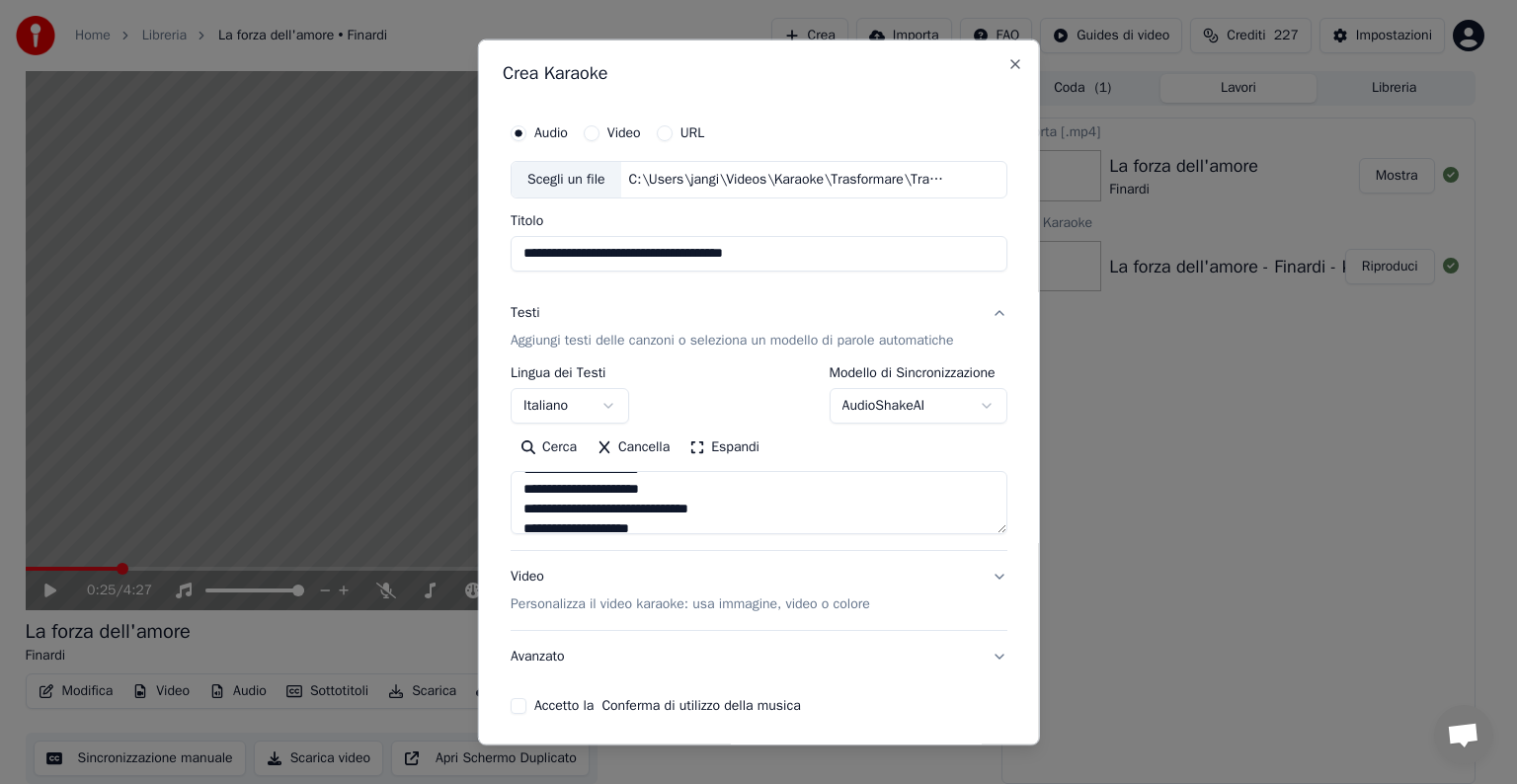 scroll, scrollTop: 296, scrollLeft: 0, axis: vertical 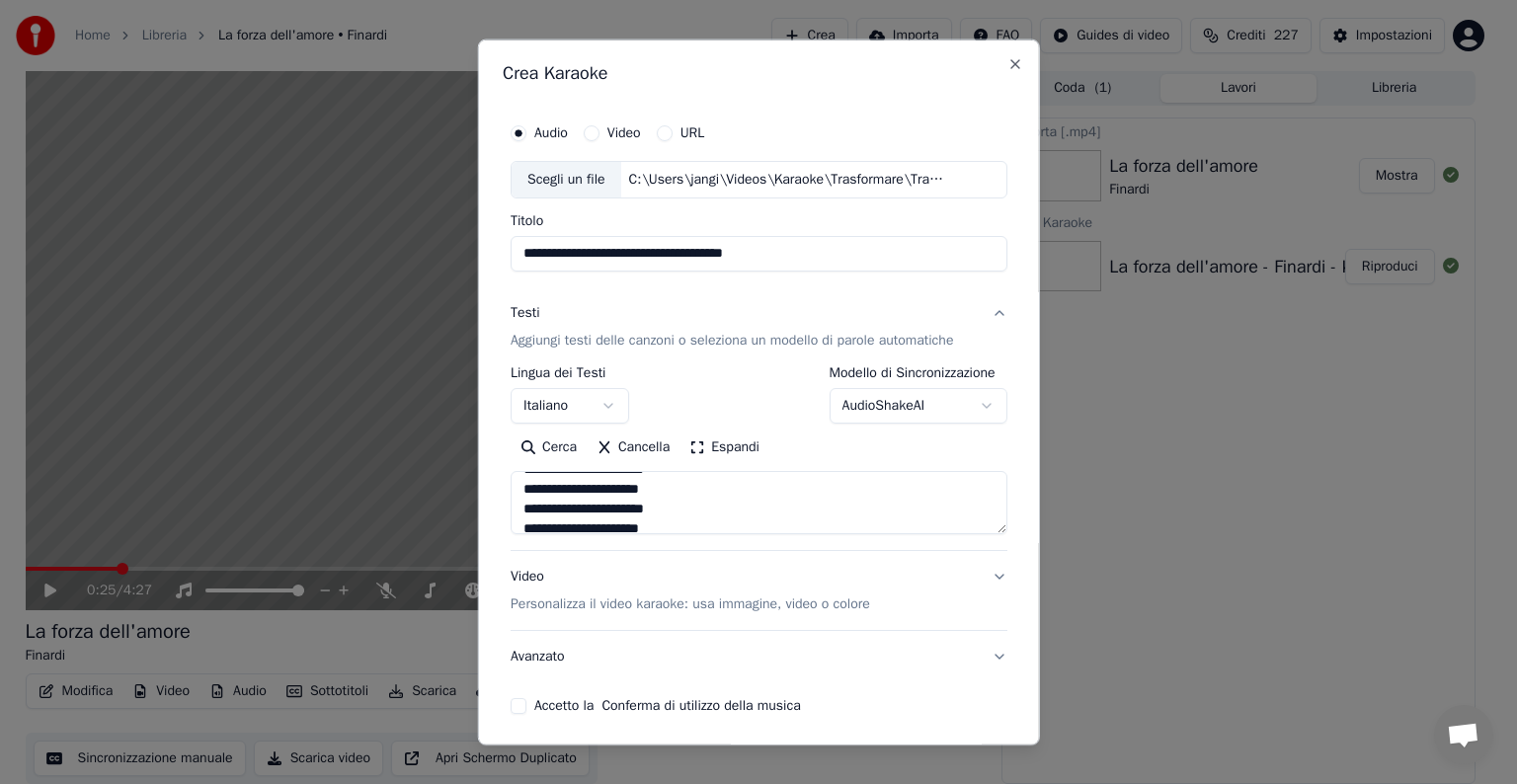 click on "Video Personalizza il video karaoke: usa immagine, video o colore" at bounding box center [758, 590] 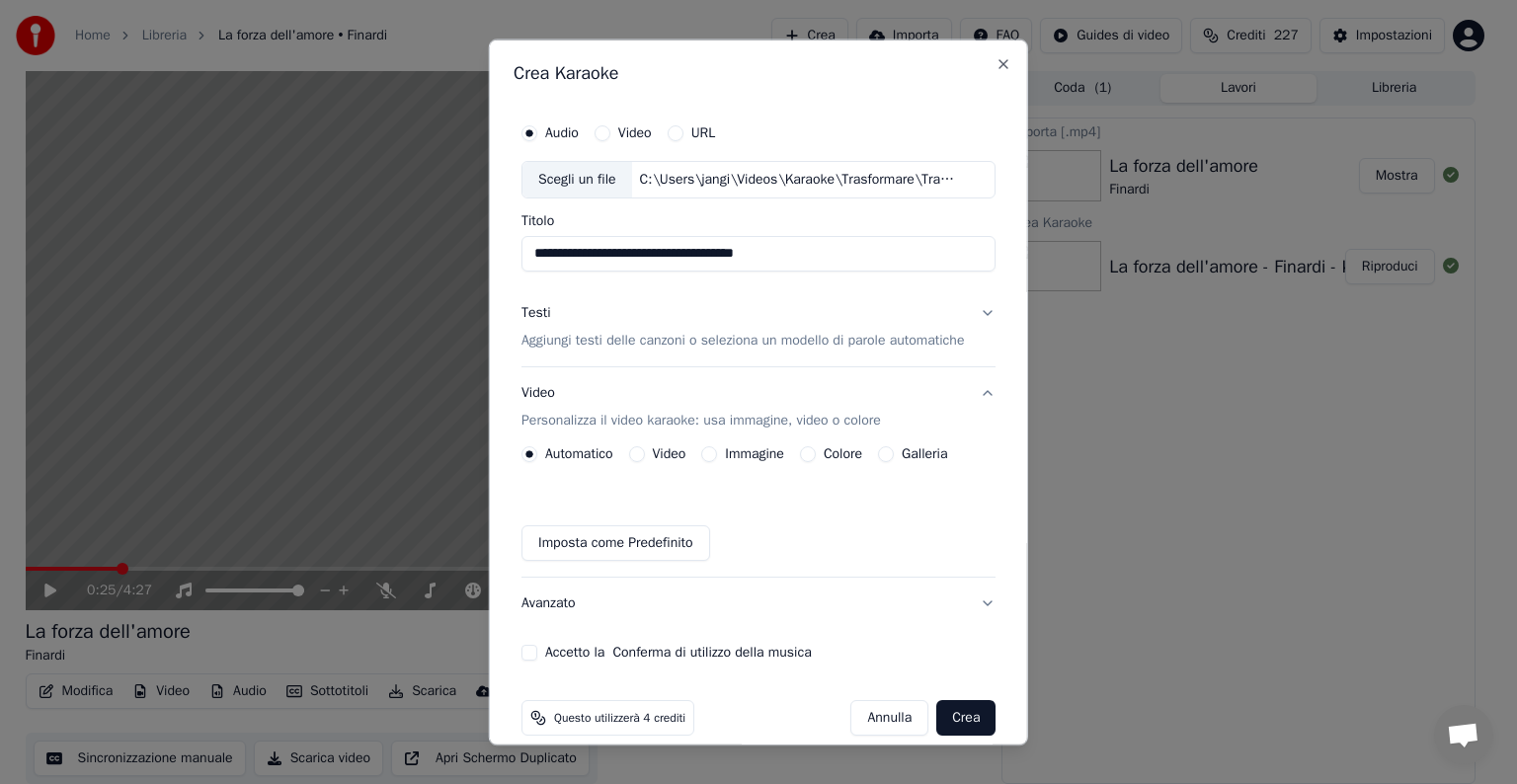 click on "Immagine" at bounding box center (709, 454) 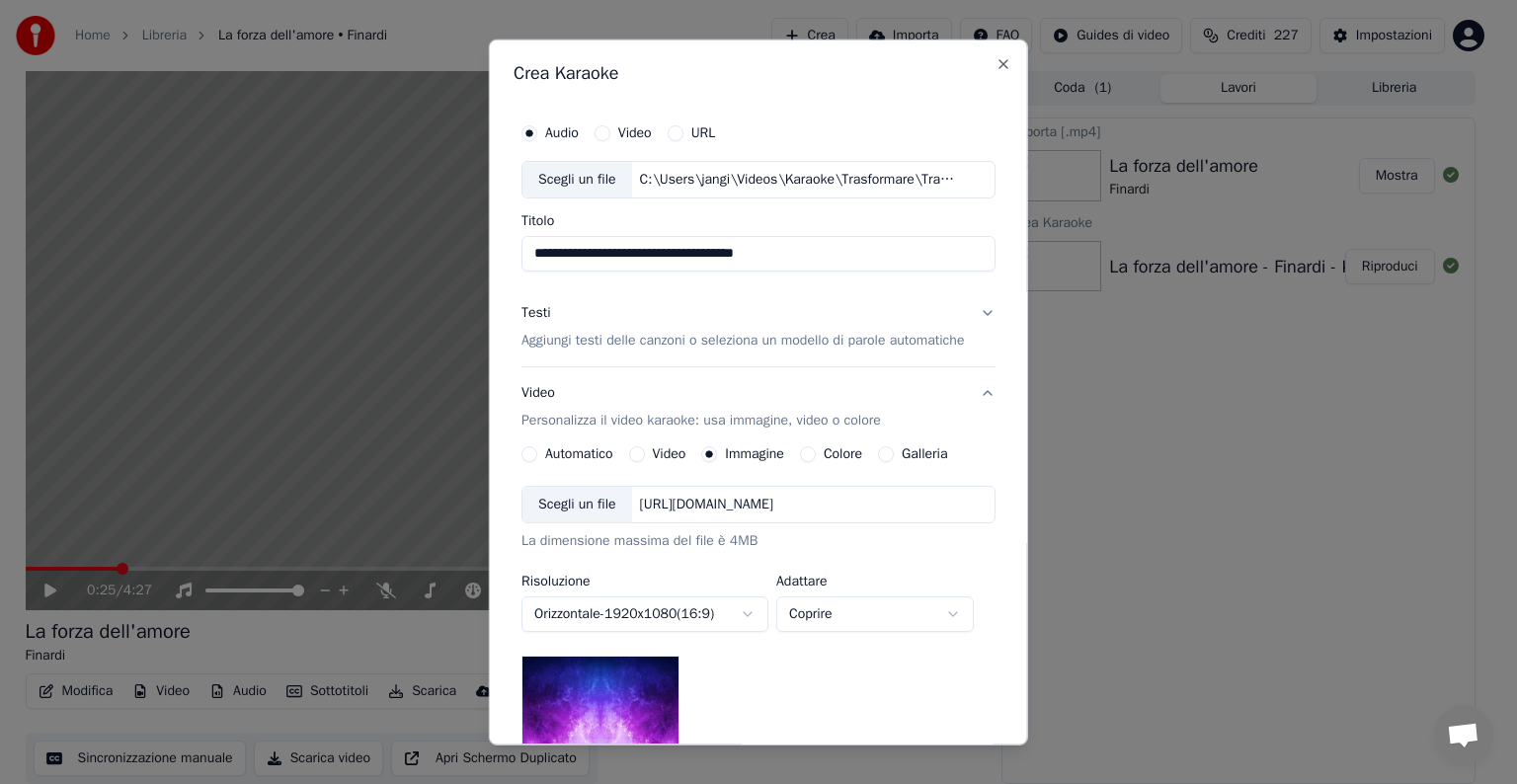 click on "[URL][DOMAIN_NAME]" at bounding box center [705, 505] 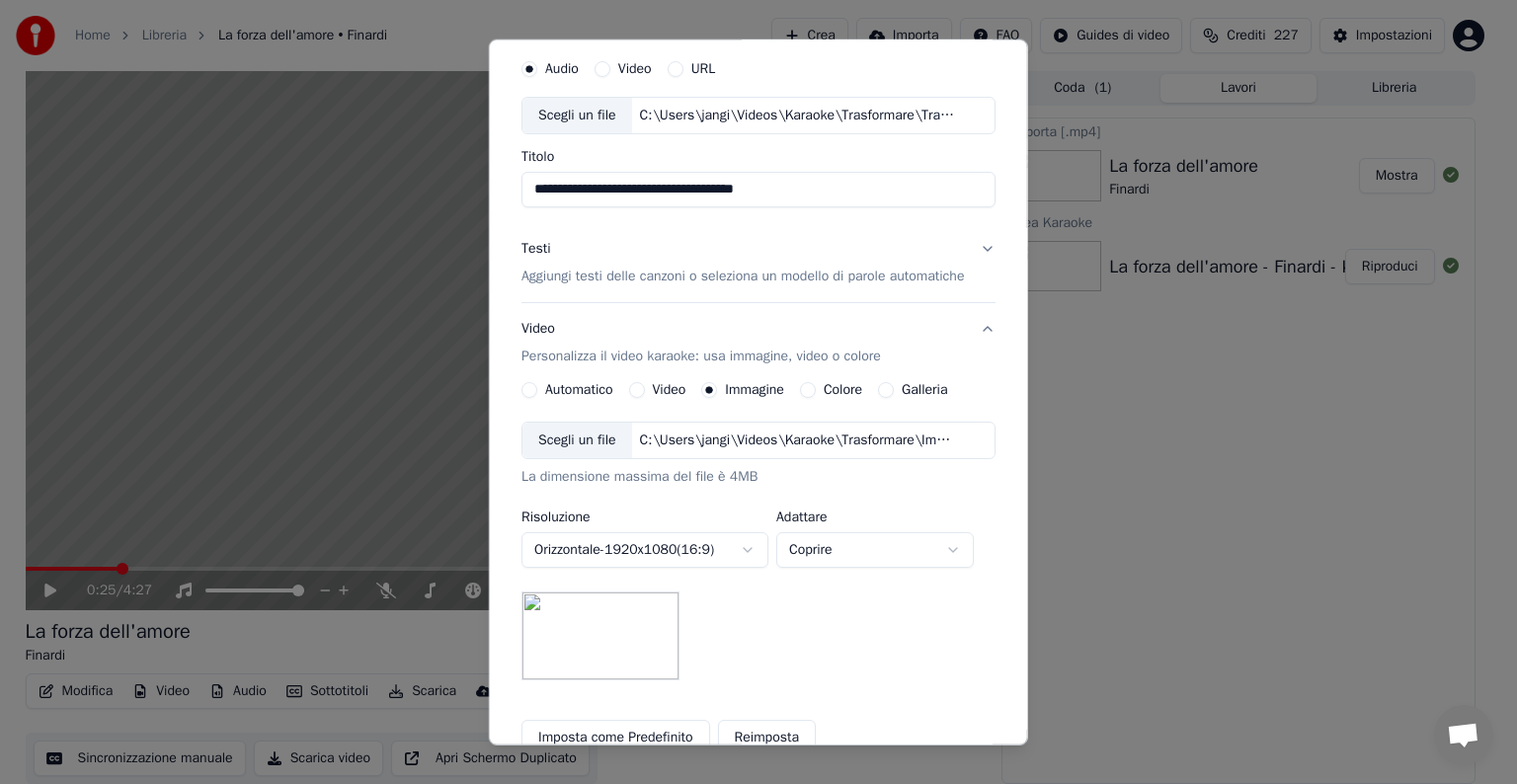 scroll, scrollTop: 99, scrollLeft: 0, axis: vertical 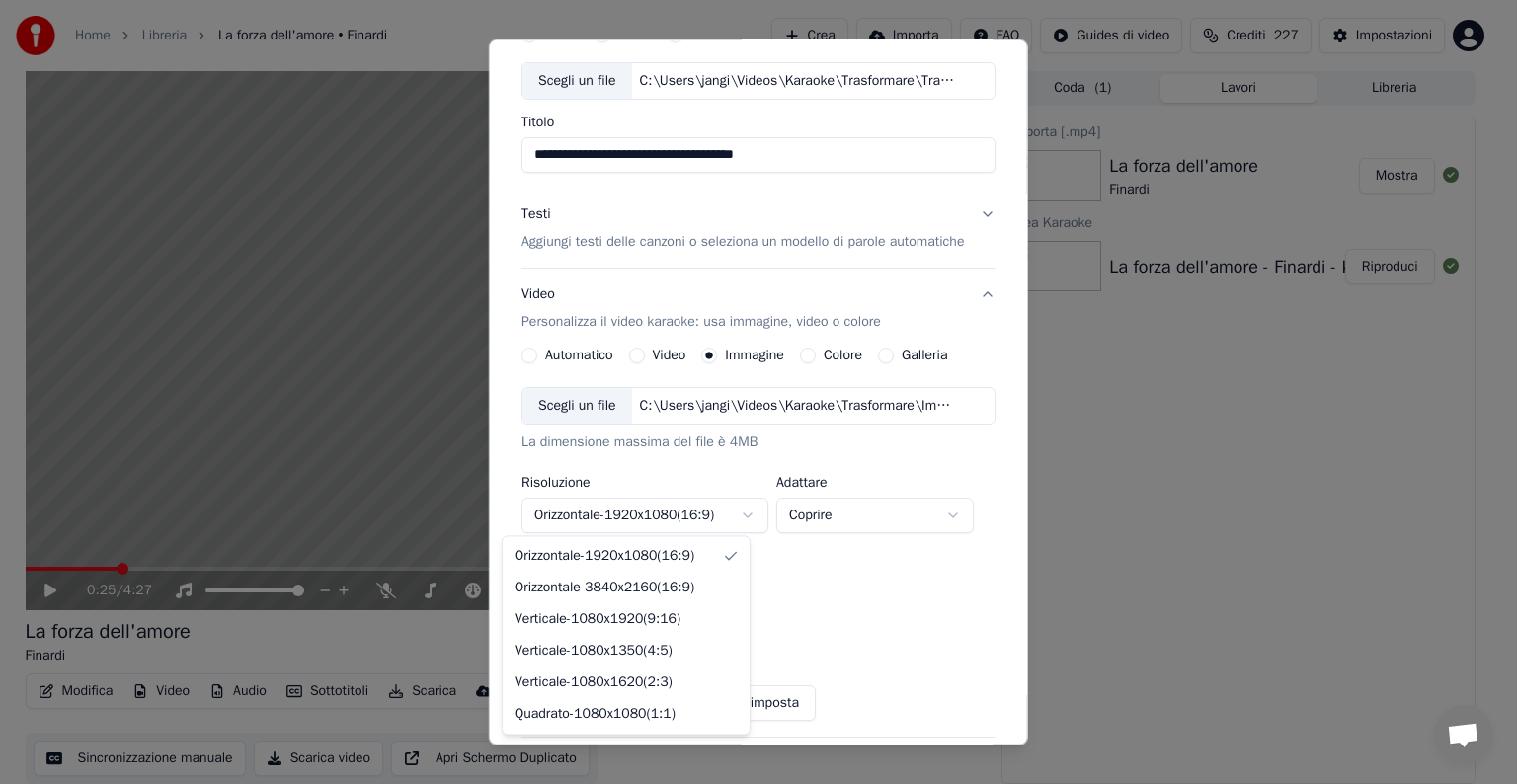 click on "**********" at bounding box center [750, 391] 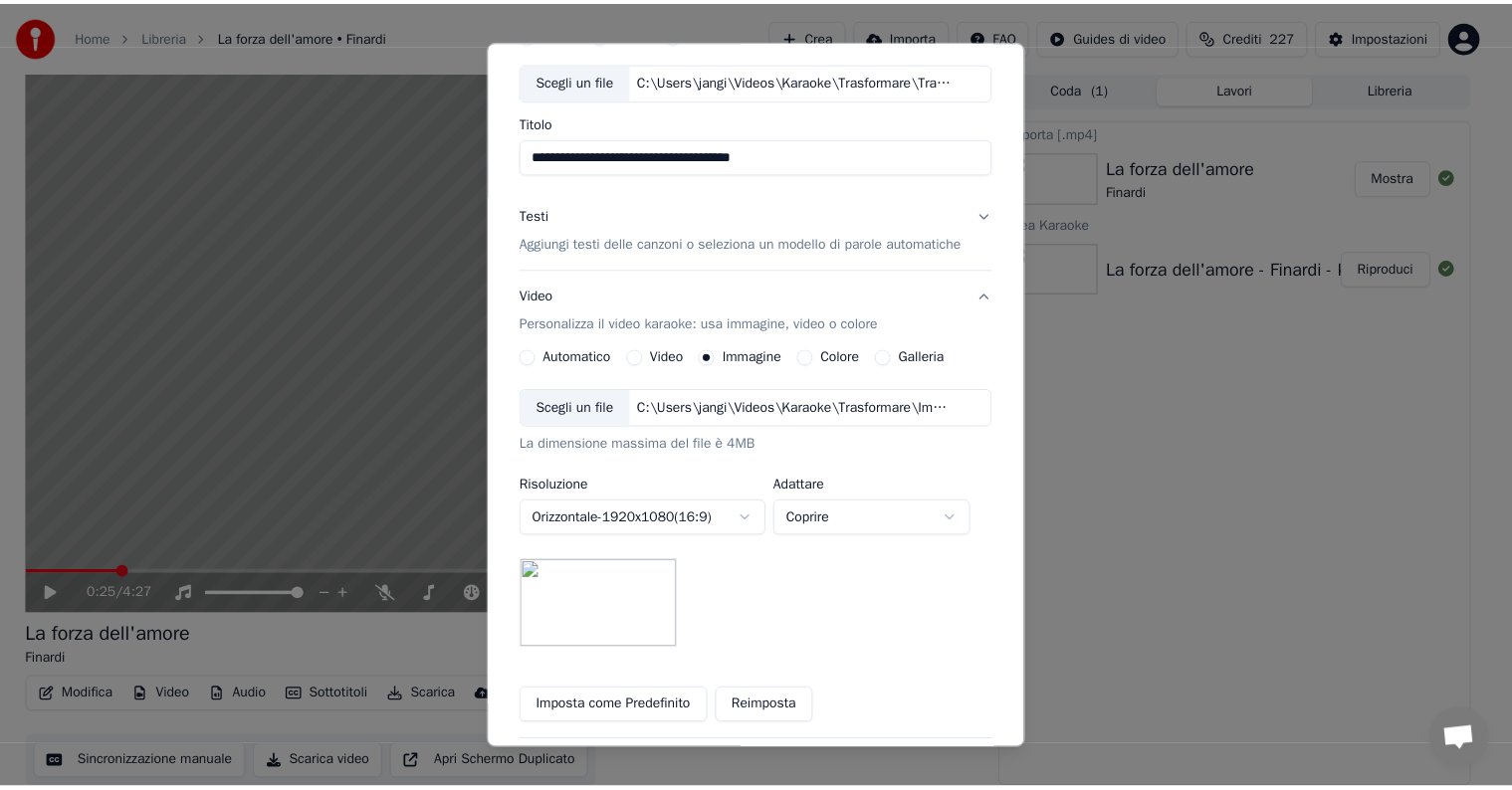 scroll, scrollTop: 283, scrollLeft: 0, axis: vertical 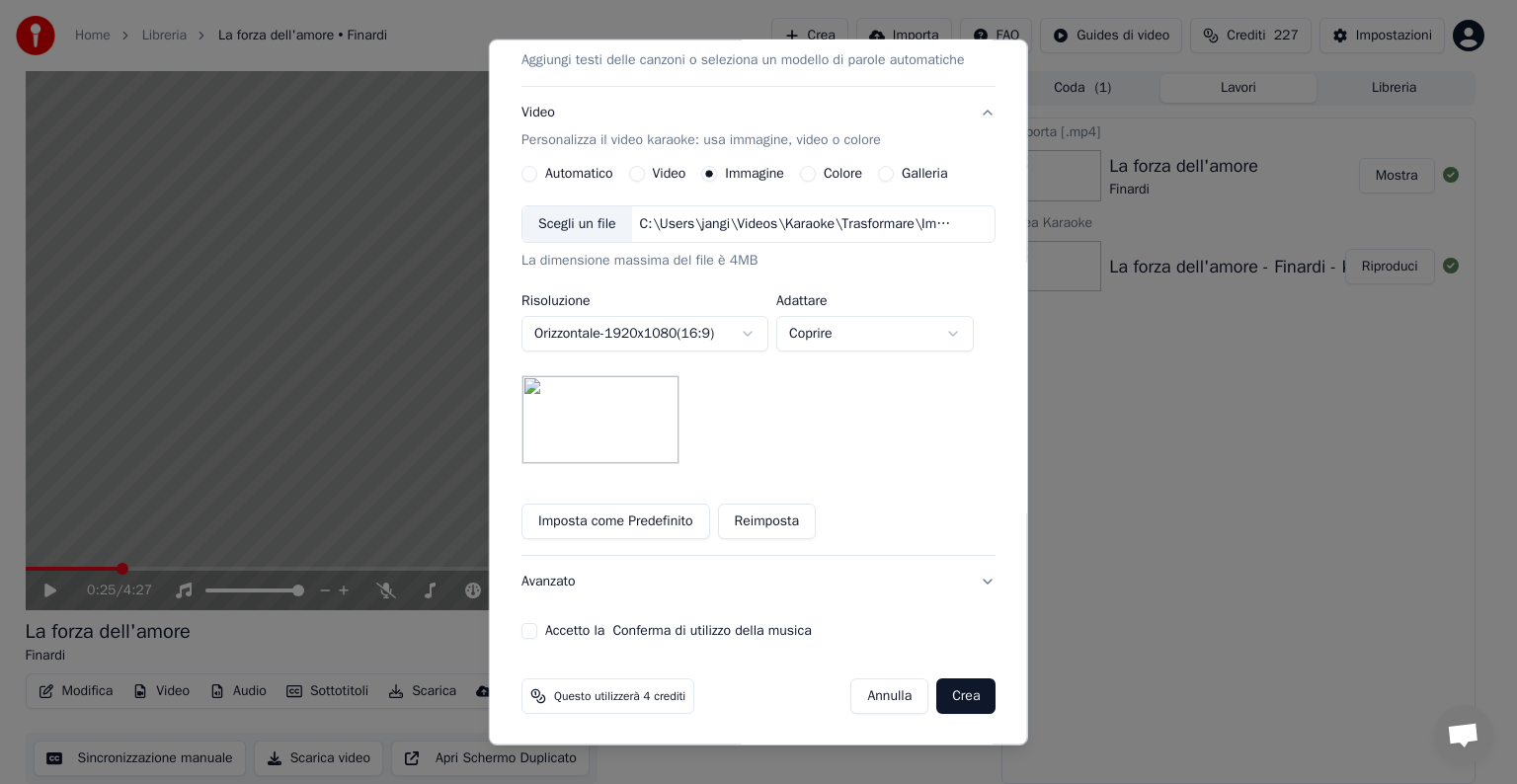 click on "Accetto la   Conferma di utilizzo della musica" at bounding box center (529, 631) 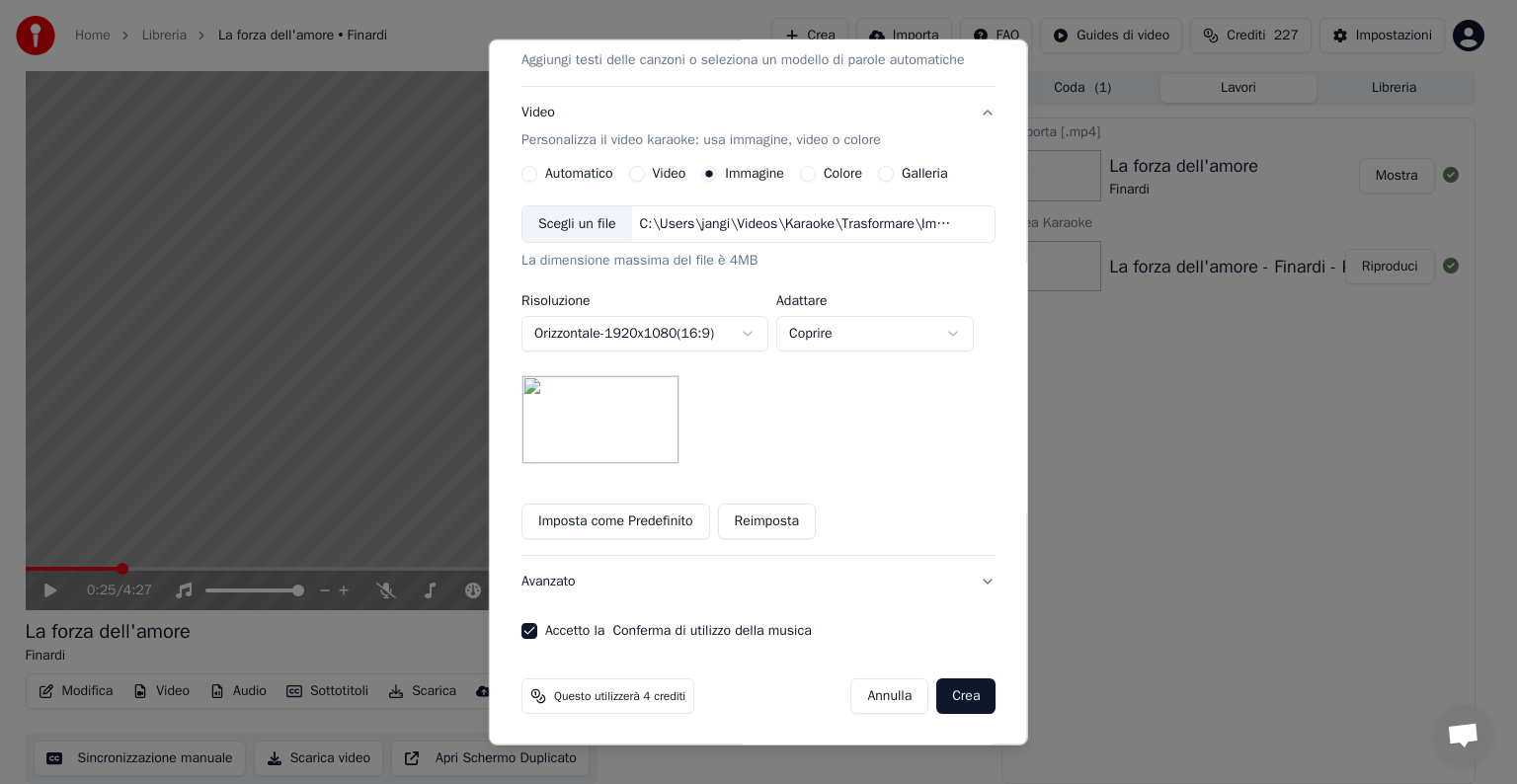 click on "Crea" at bounding box center (966, 696) 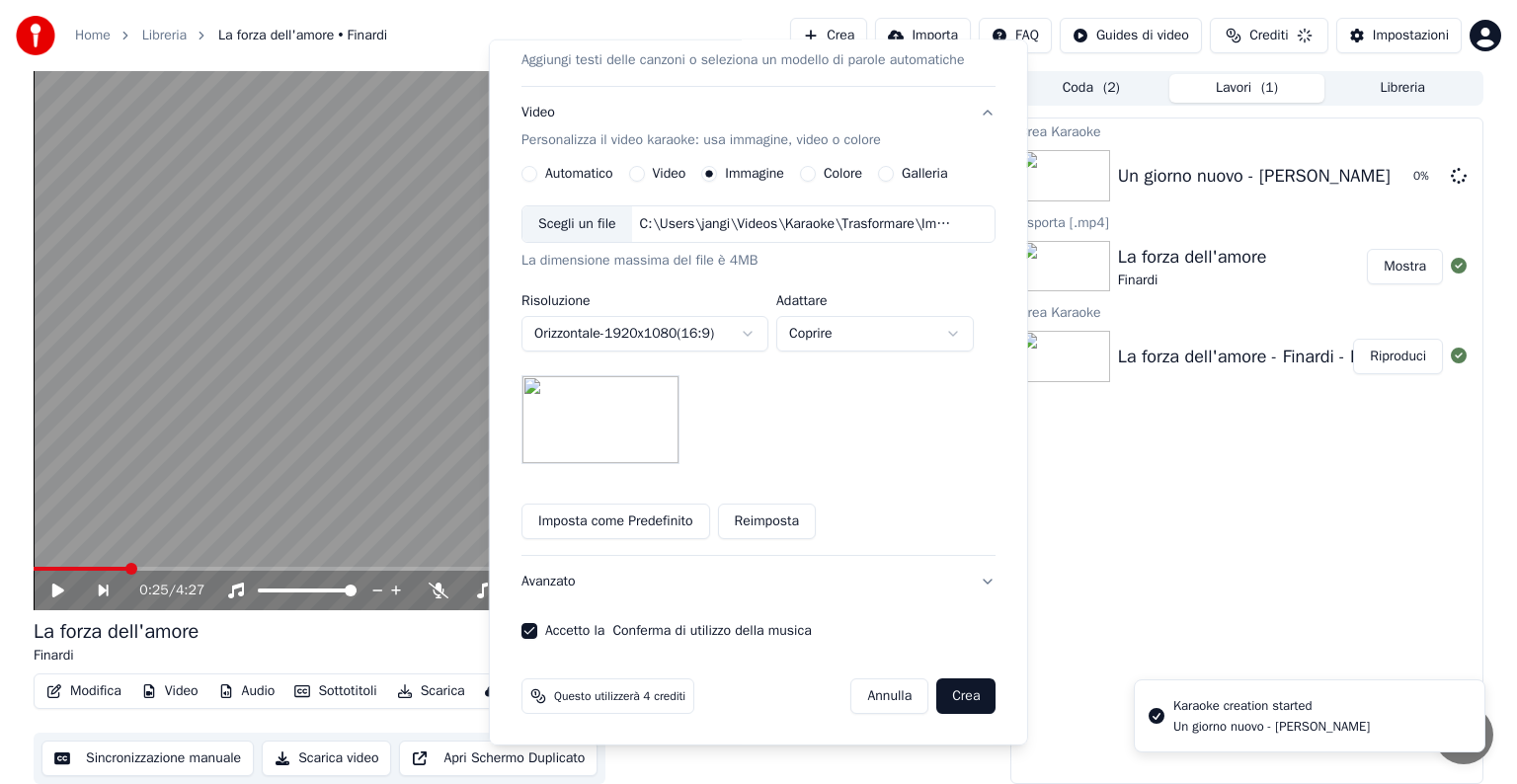 type 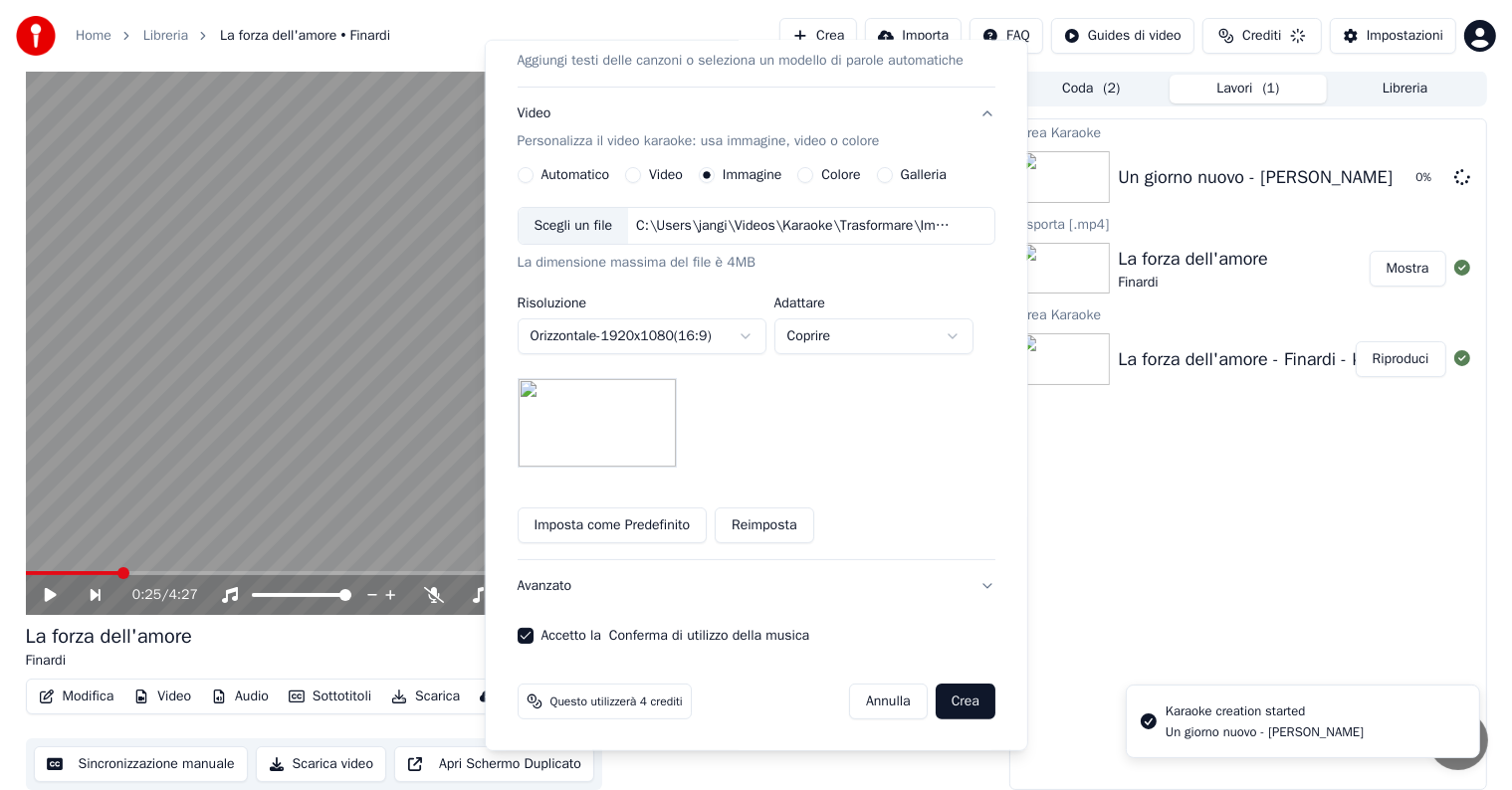 scroll, scrollTop: 22, scrollLeft: 0, axis: vertical 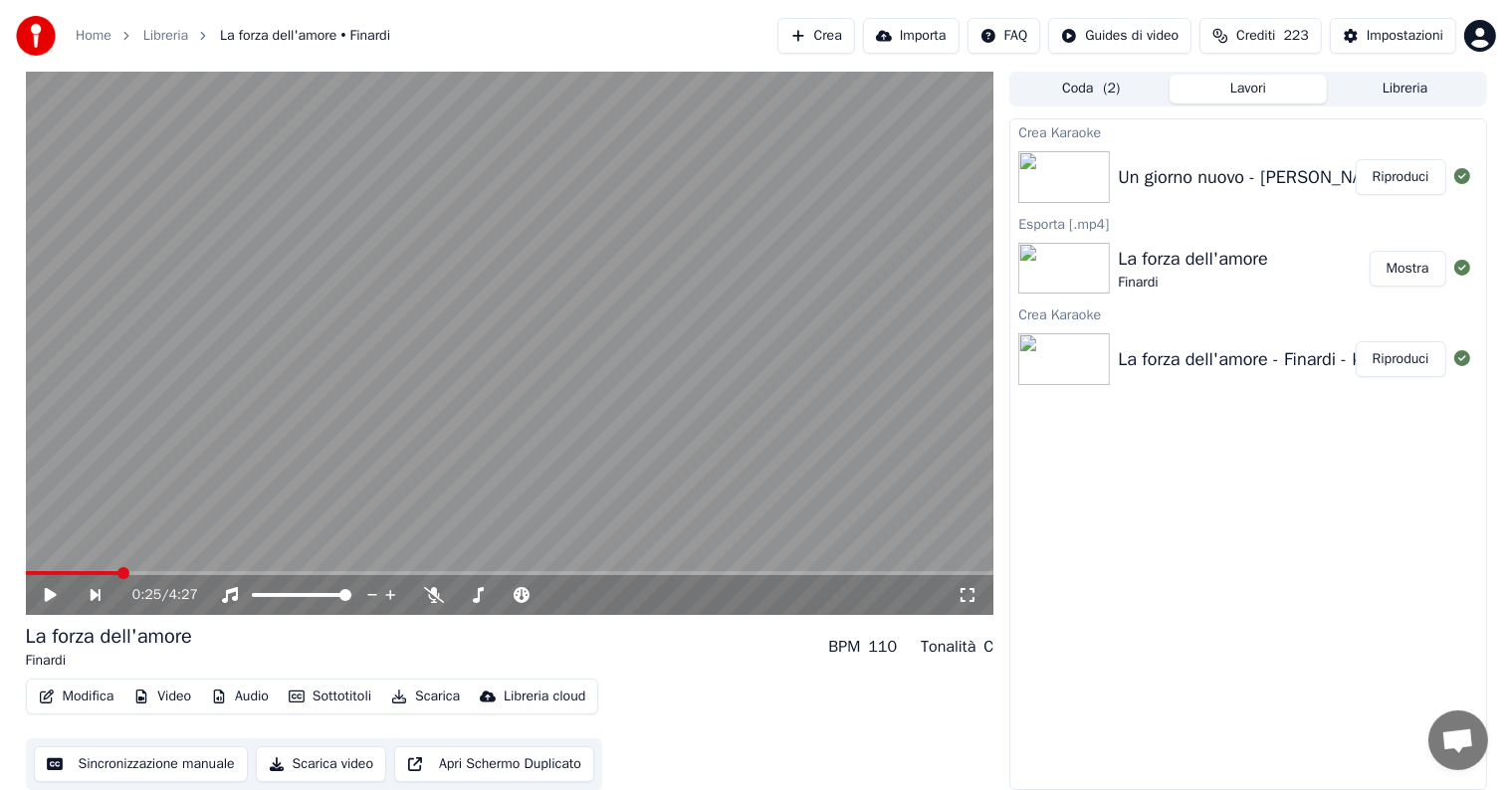 click on "Riproduci" at bounding box center [1401, 177] 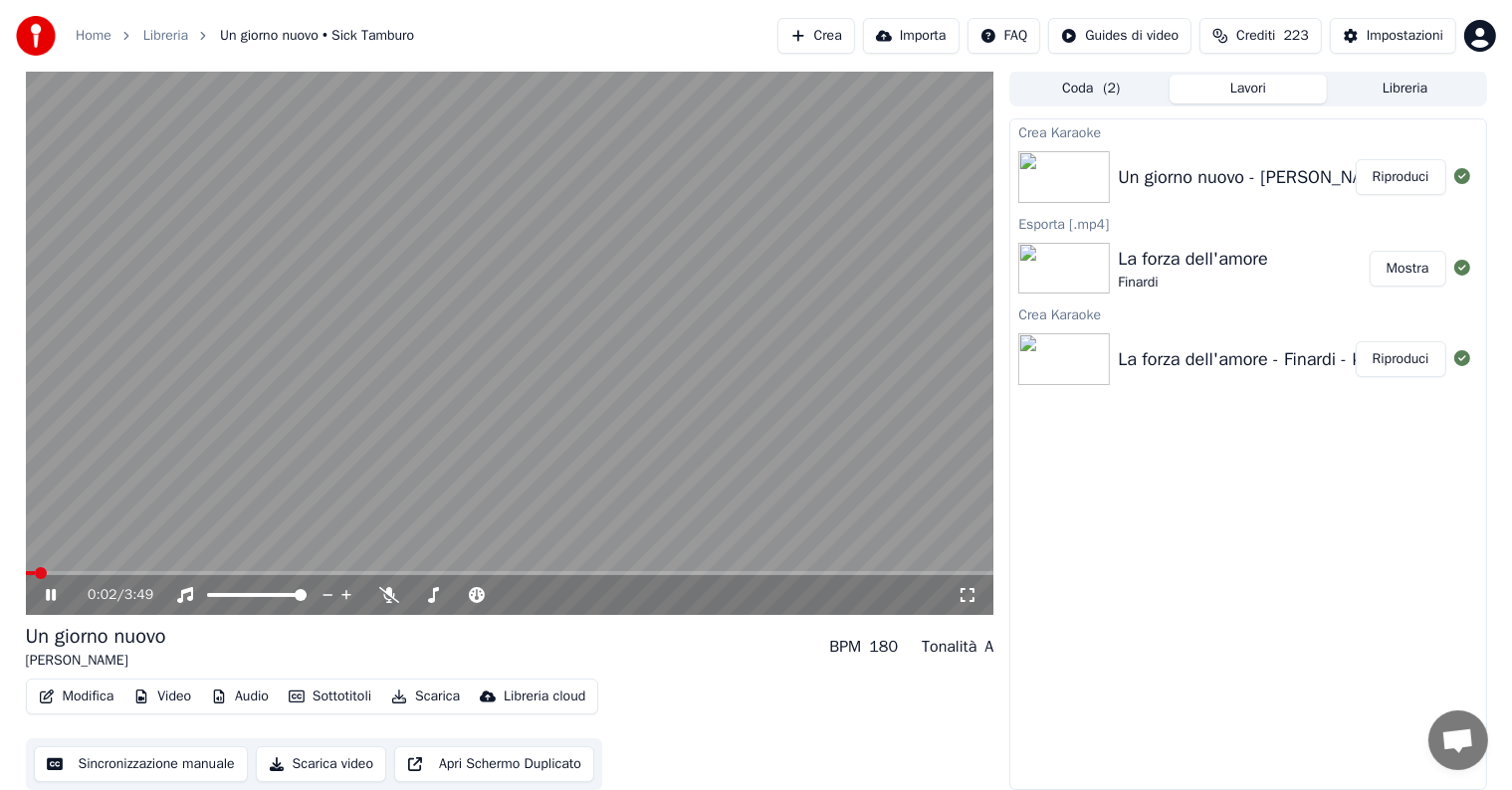 click 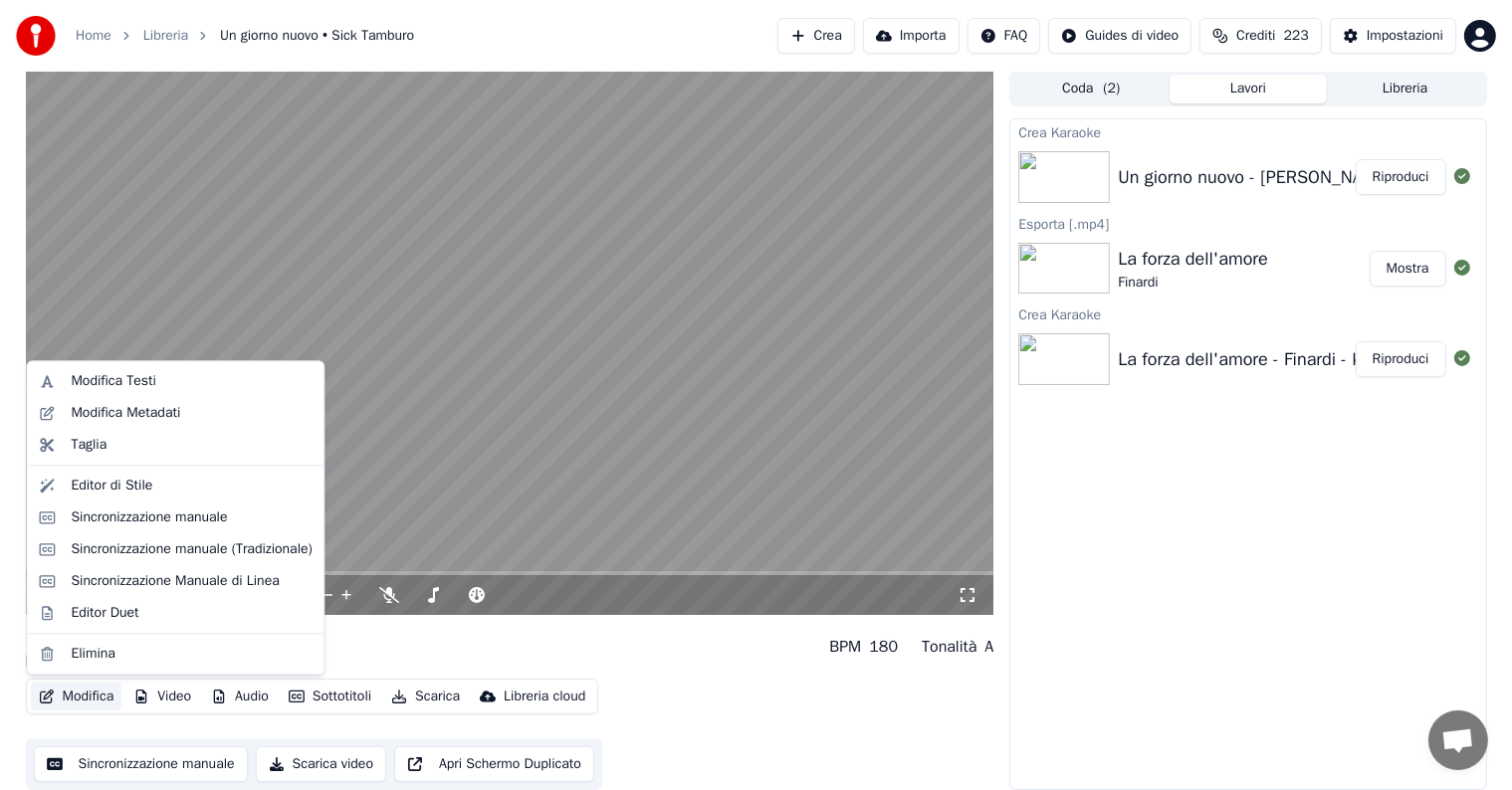 click on "Modifica" at bounding box center (77, 696) 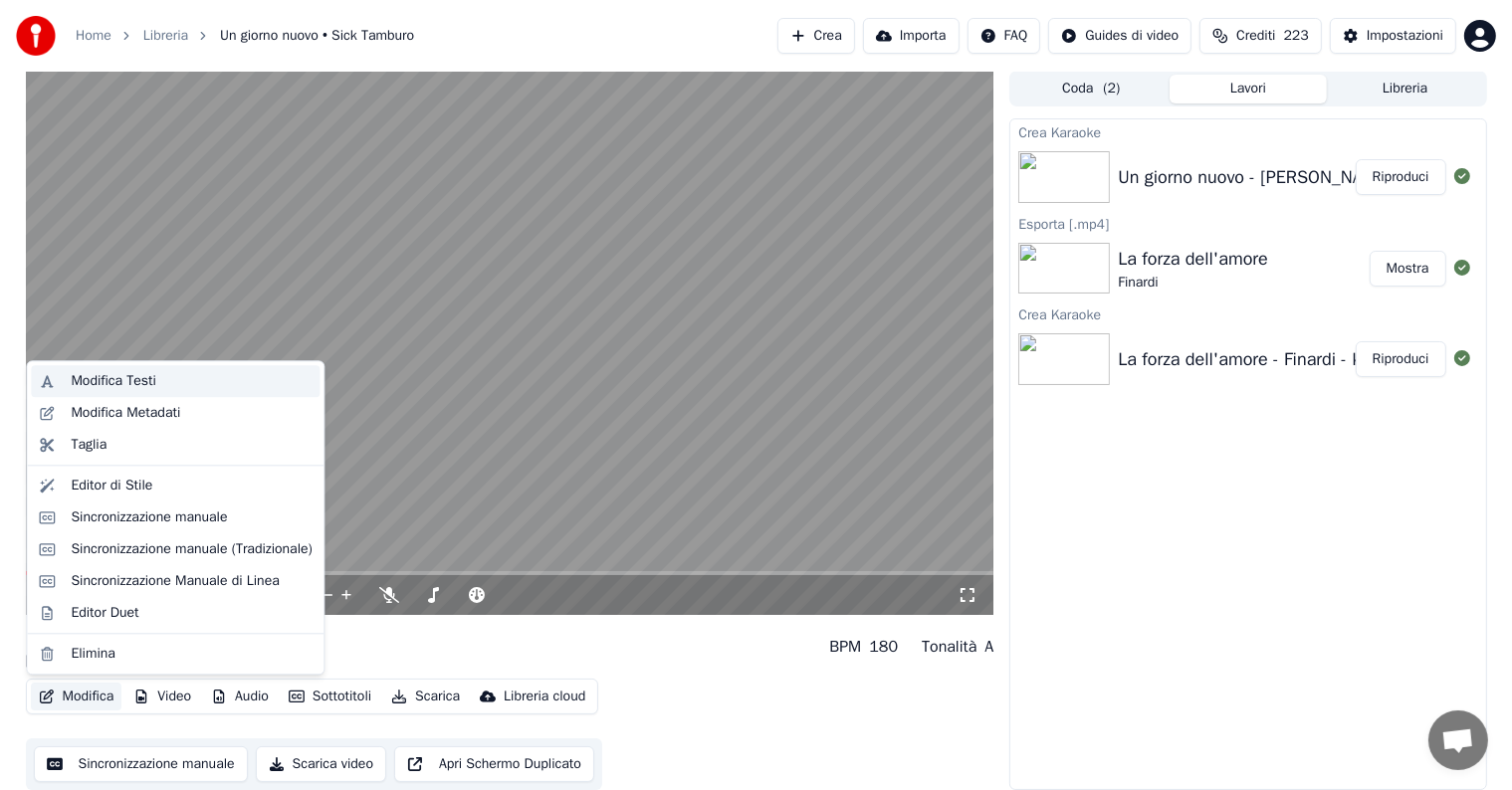 click on "Modifica Testi" at bounding box center (113, 381) 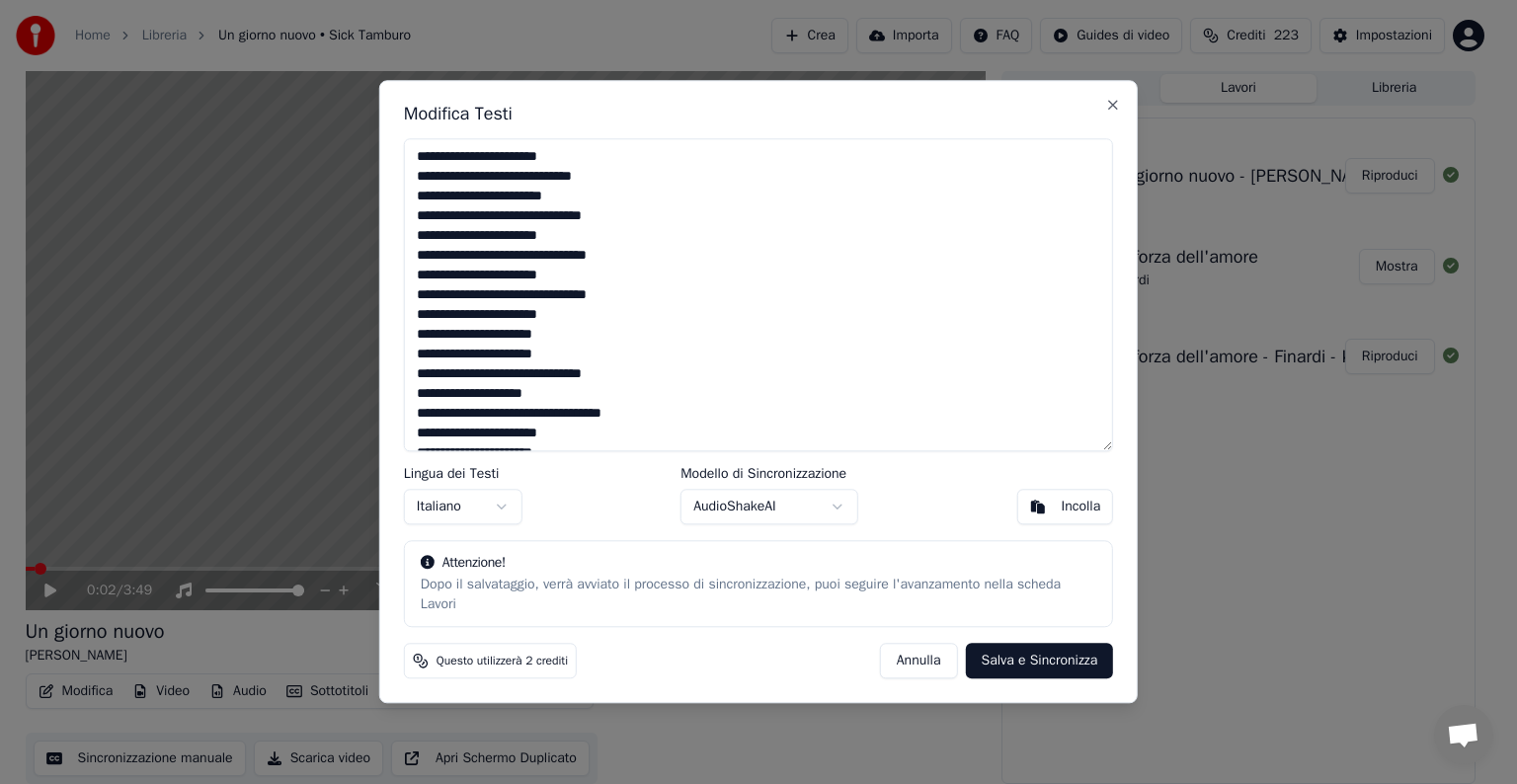 click on "Annulla" at bounding box center [918, 662] 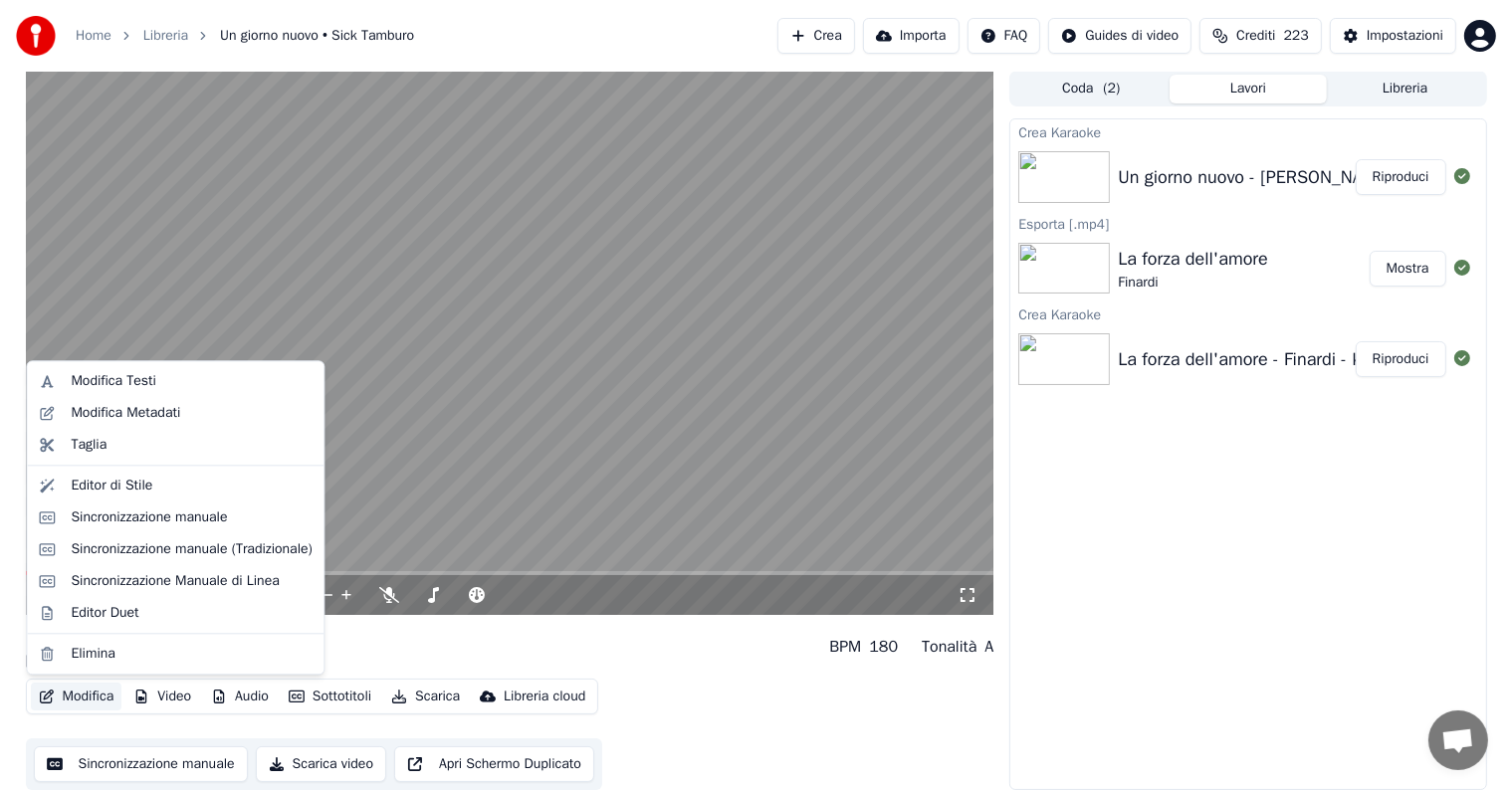 click on "Modifica" at bounding box center [77, 696] 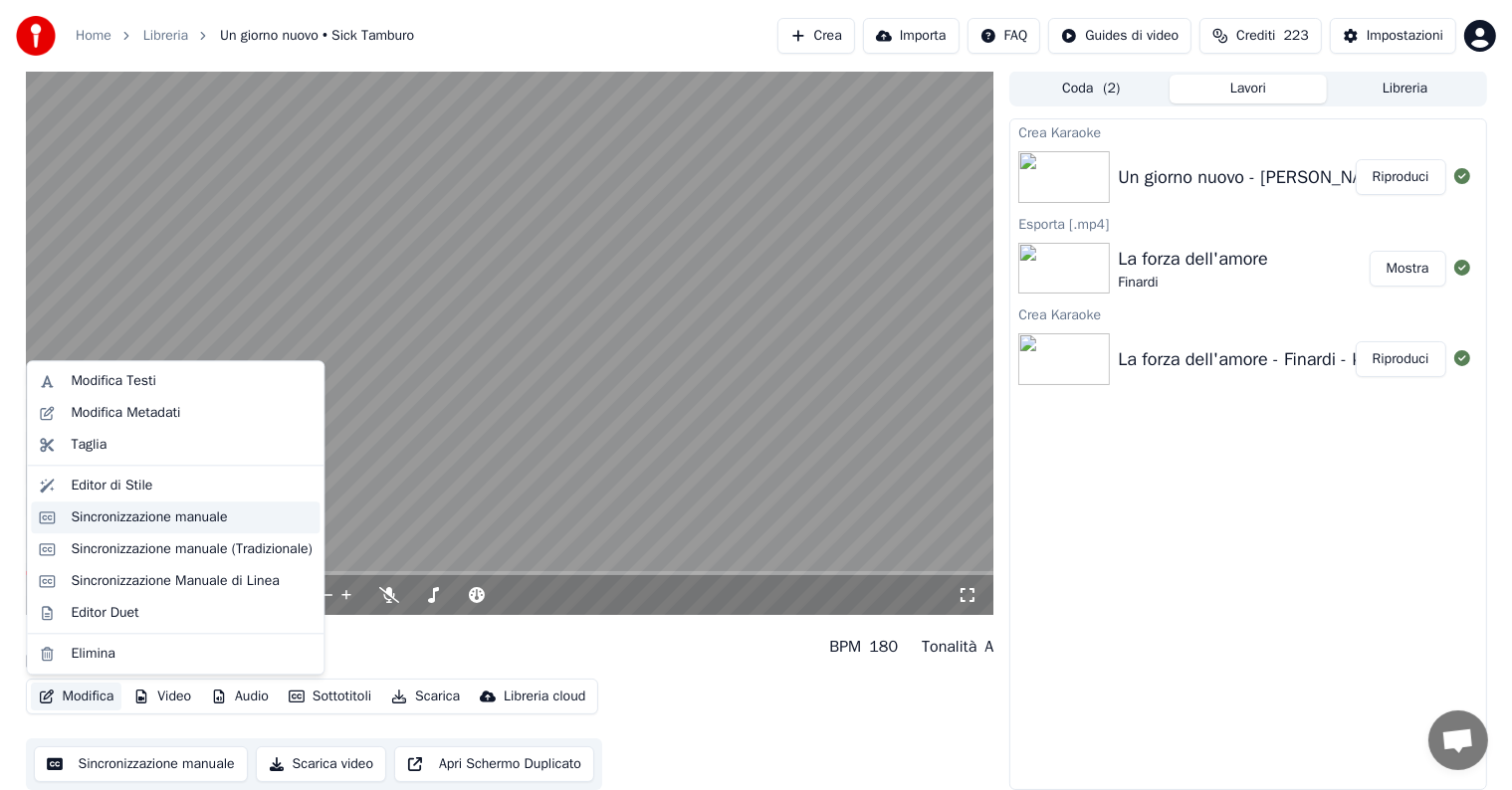 click on "Sincronizzazione manuale" at bounding box center (148, 517) 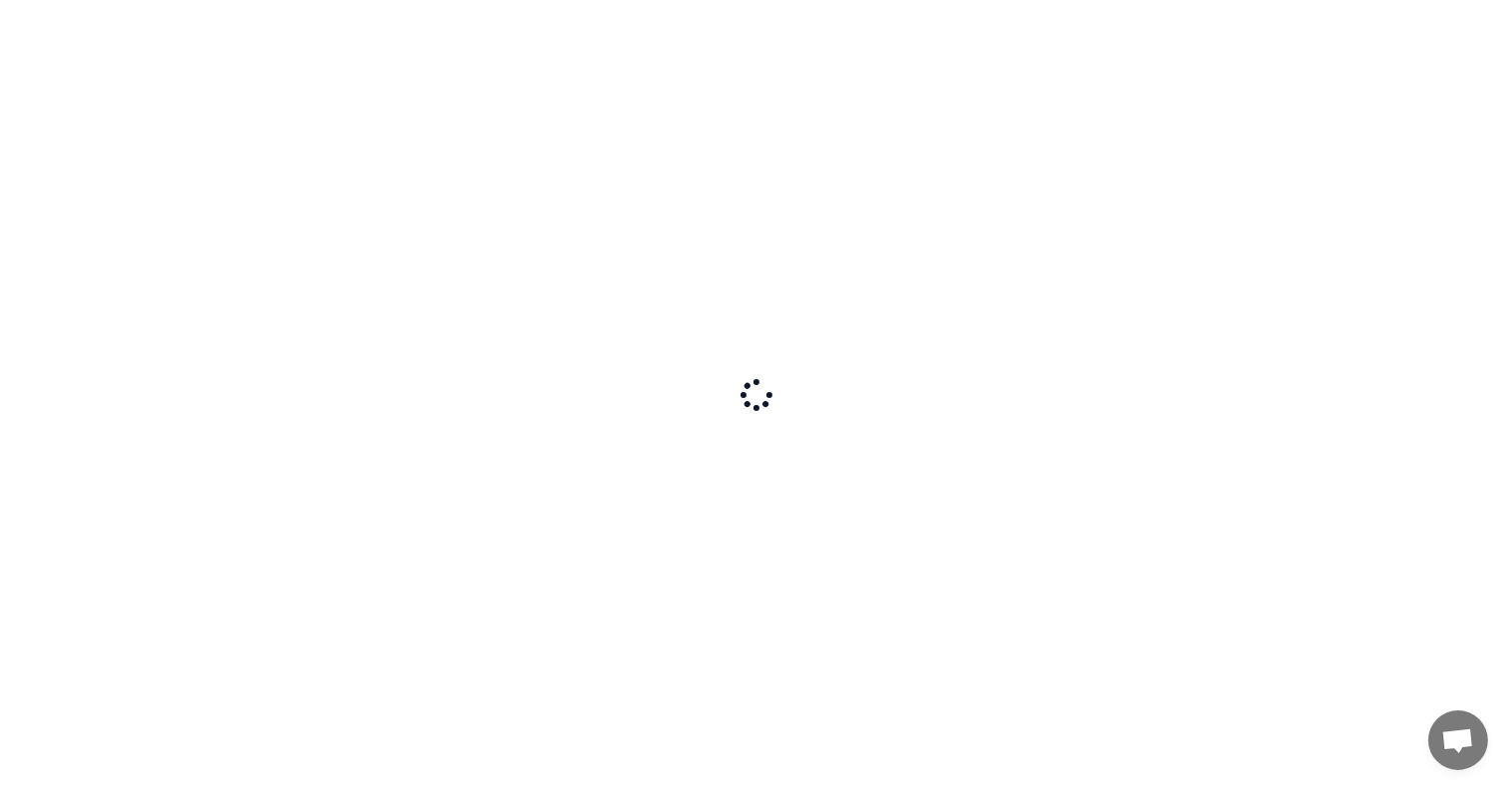 scroll, scrollTop: 0, scrollLeft: 0, axis: both 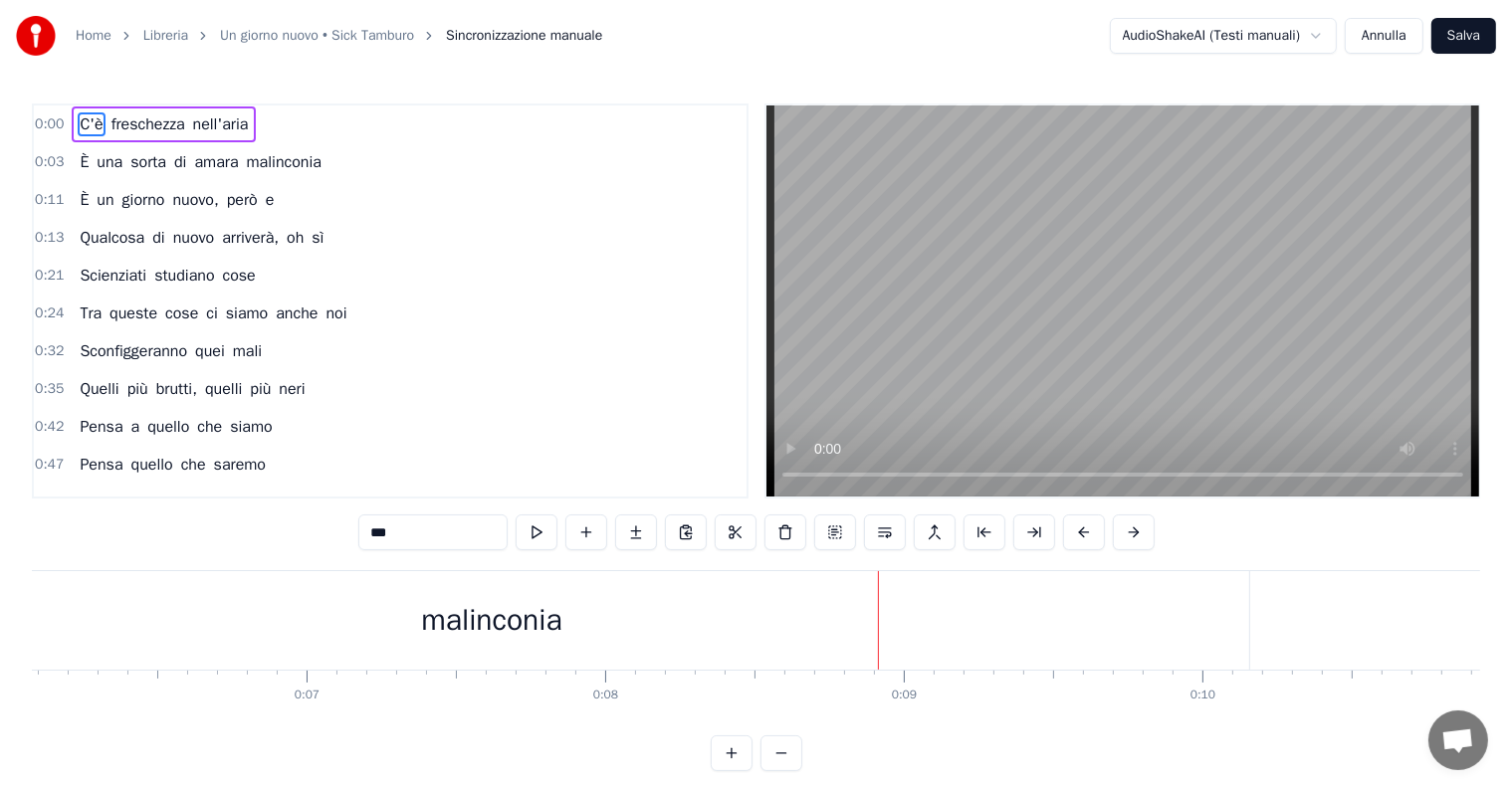 click on "malinconia" at bounding box center [491, 620] 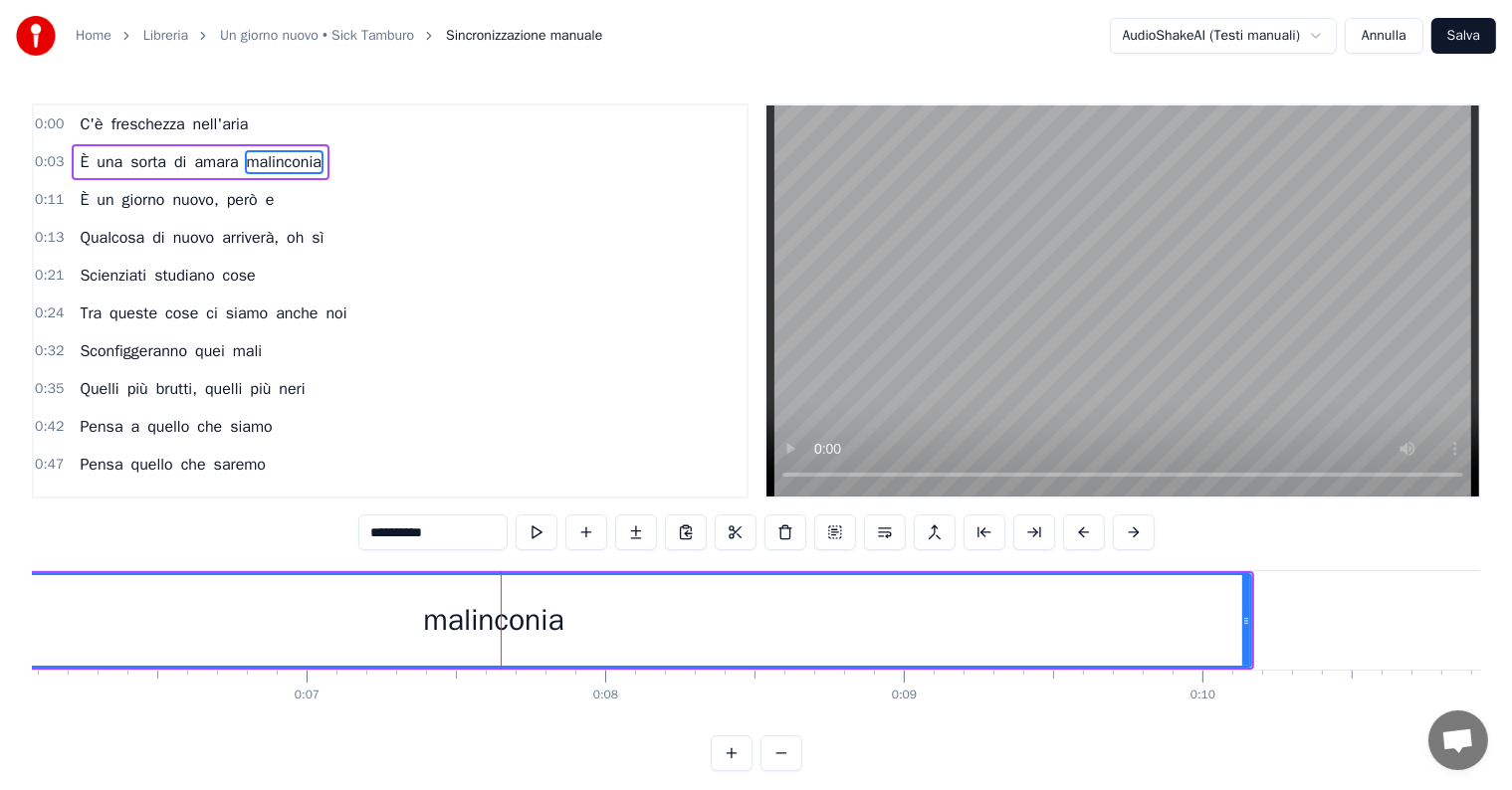 click on "amara" at bounding box center [216, 162] 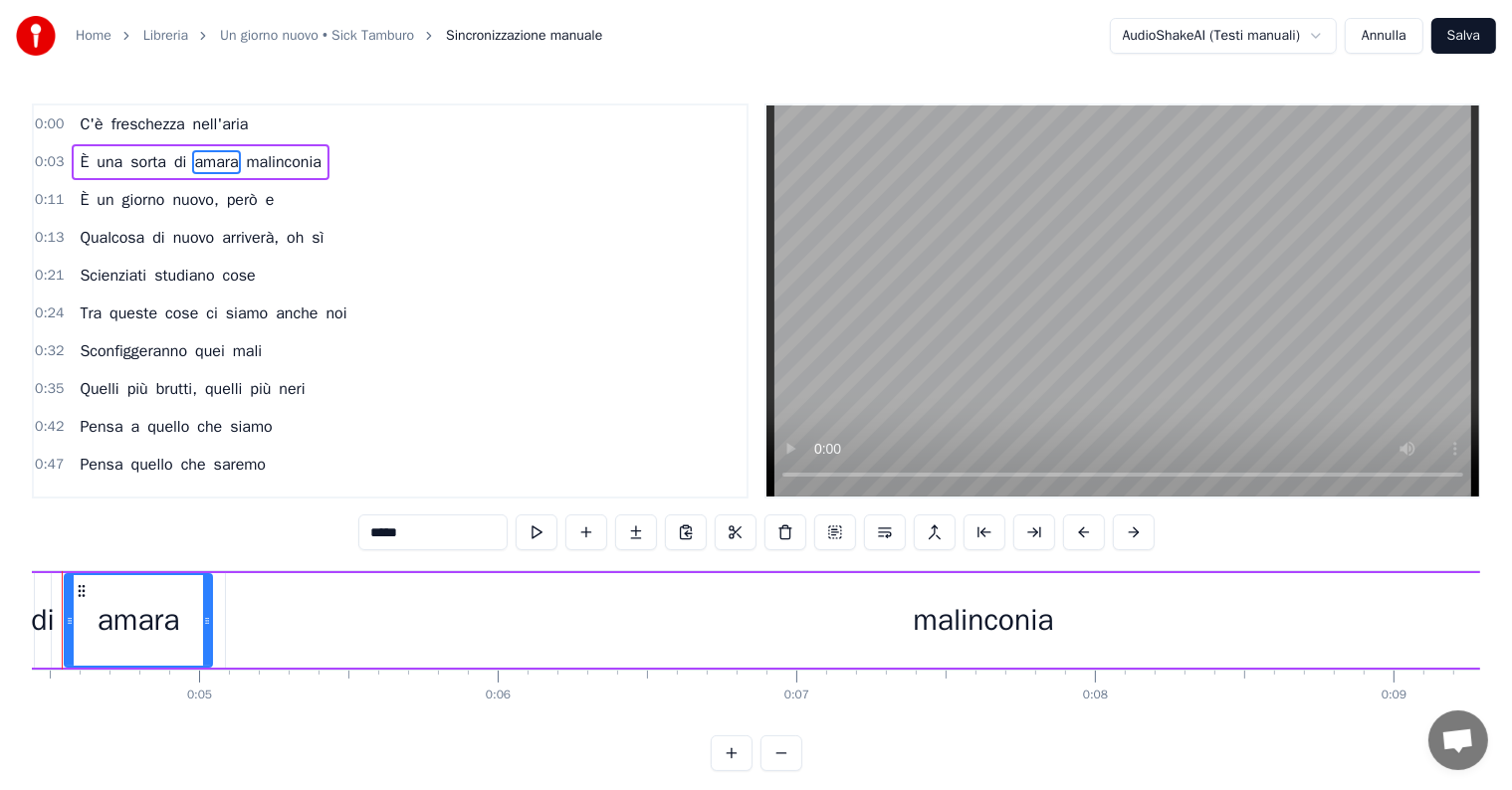 scroll, scrollTop: 0, scrollLeft: 1255, axis: horizontal 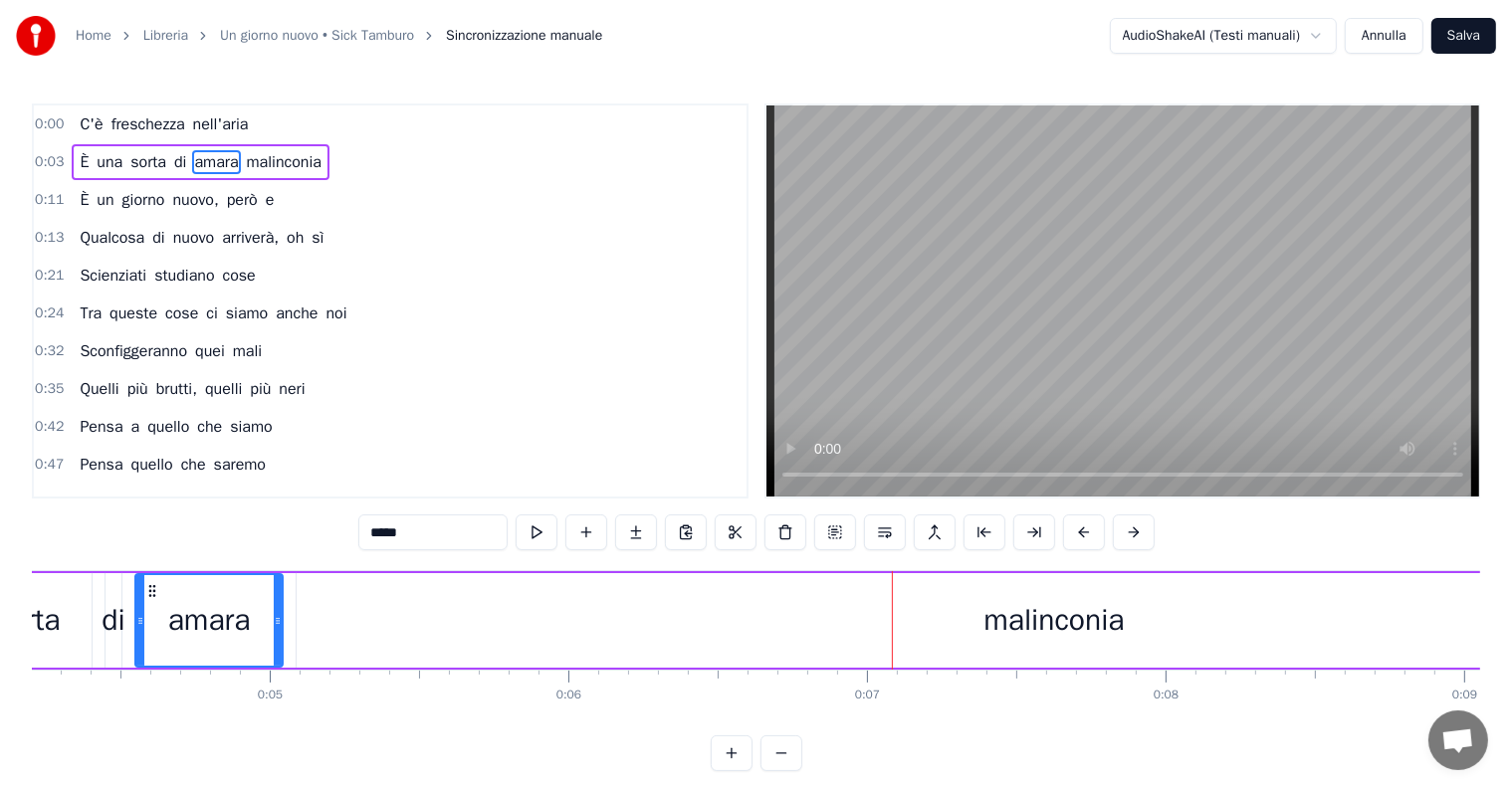 click on "malinconia" at bounding box center [1053, 620] 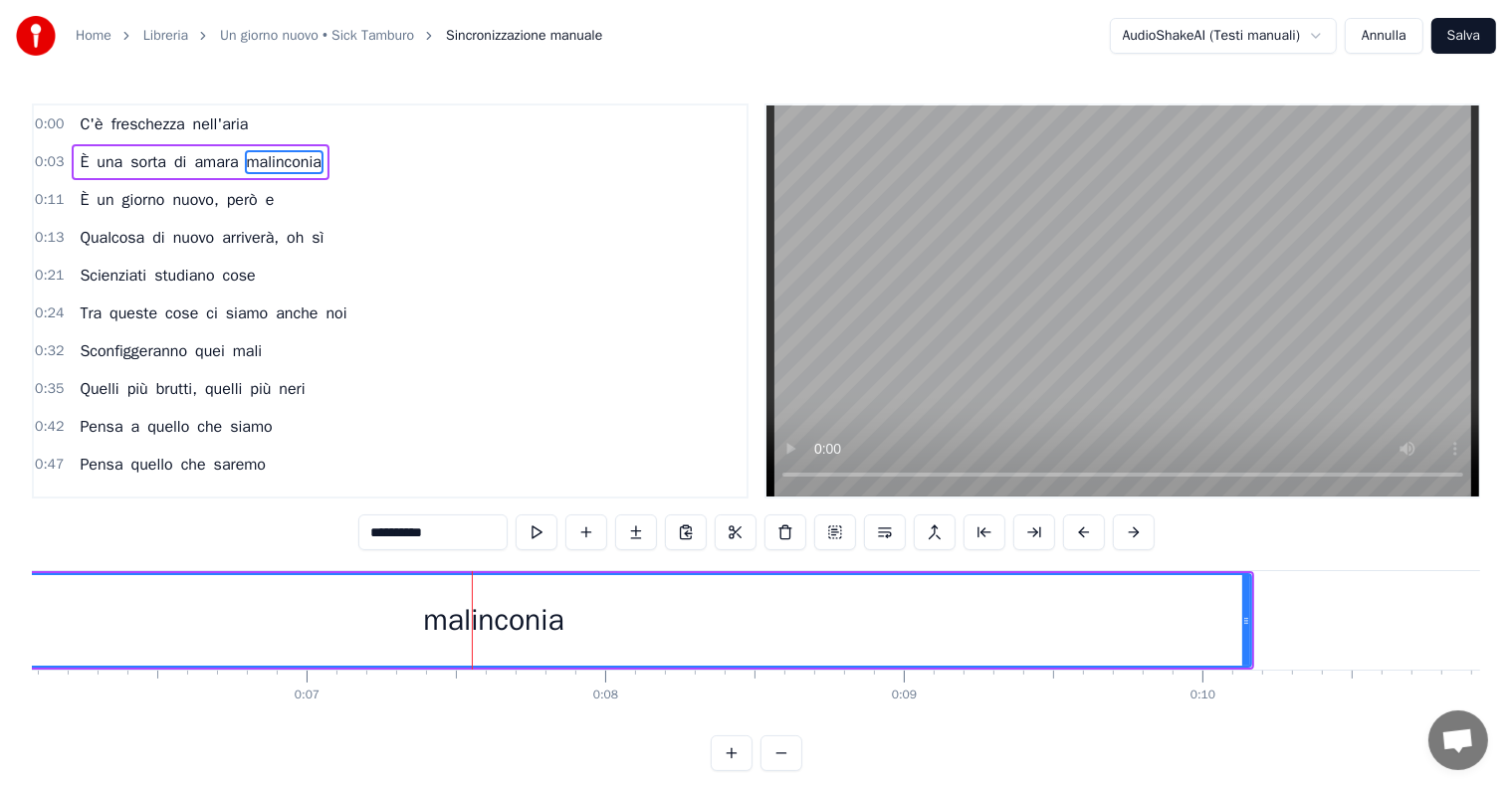 scroll, scrollTop: 0, scrollLeft: 1776, axis: horizontal 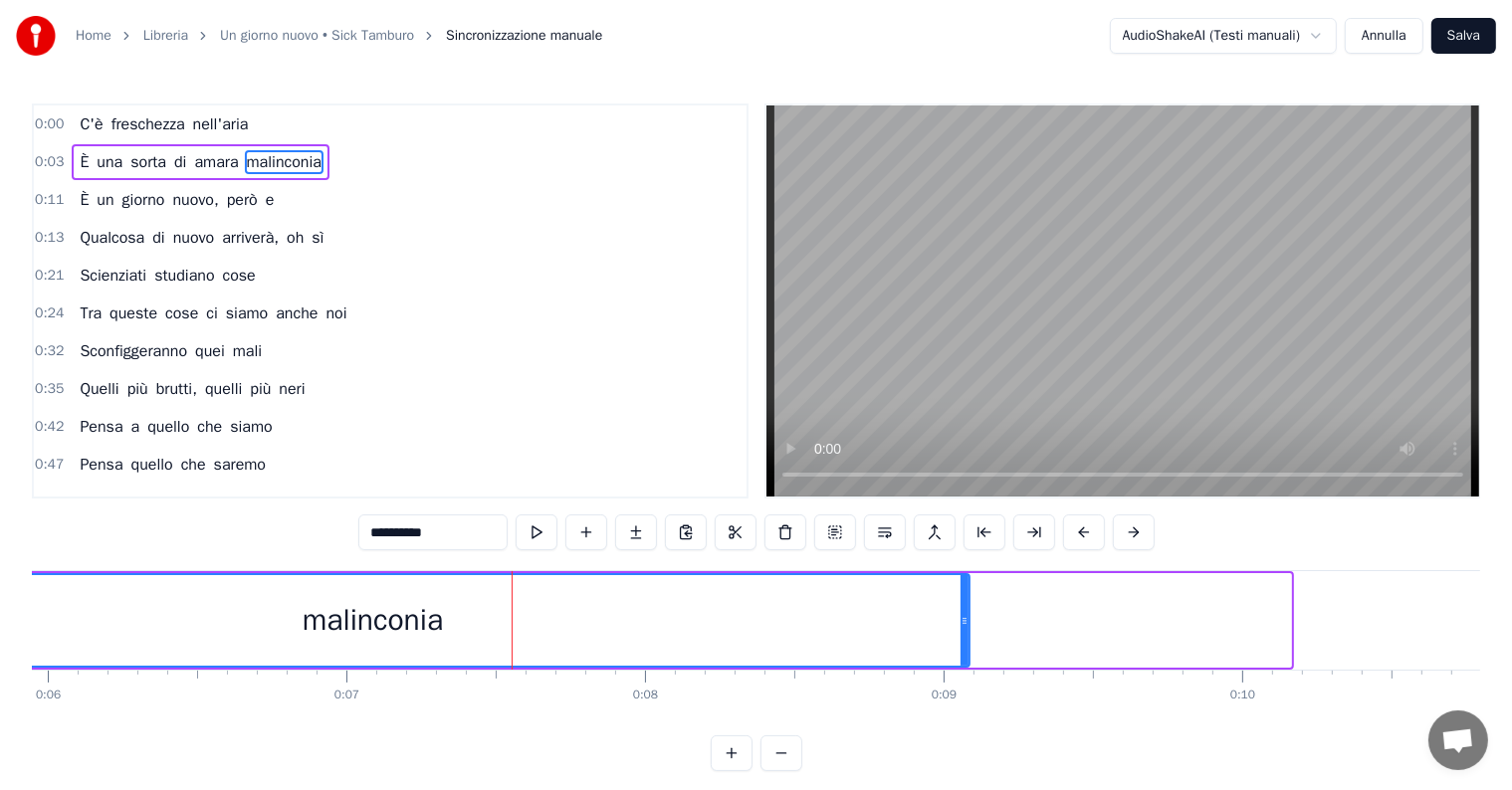 drag, startPoint x: 1286, startPoint y: 619, endPoint x: 937, endPoint y: 665, distance: 352.0185 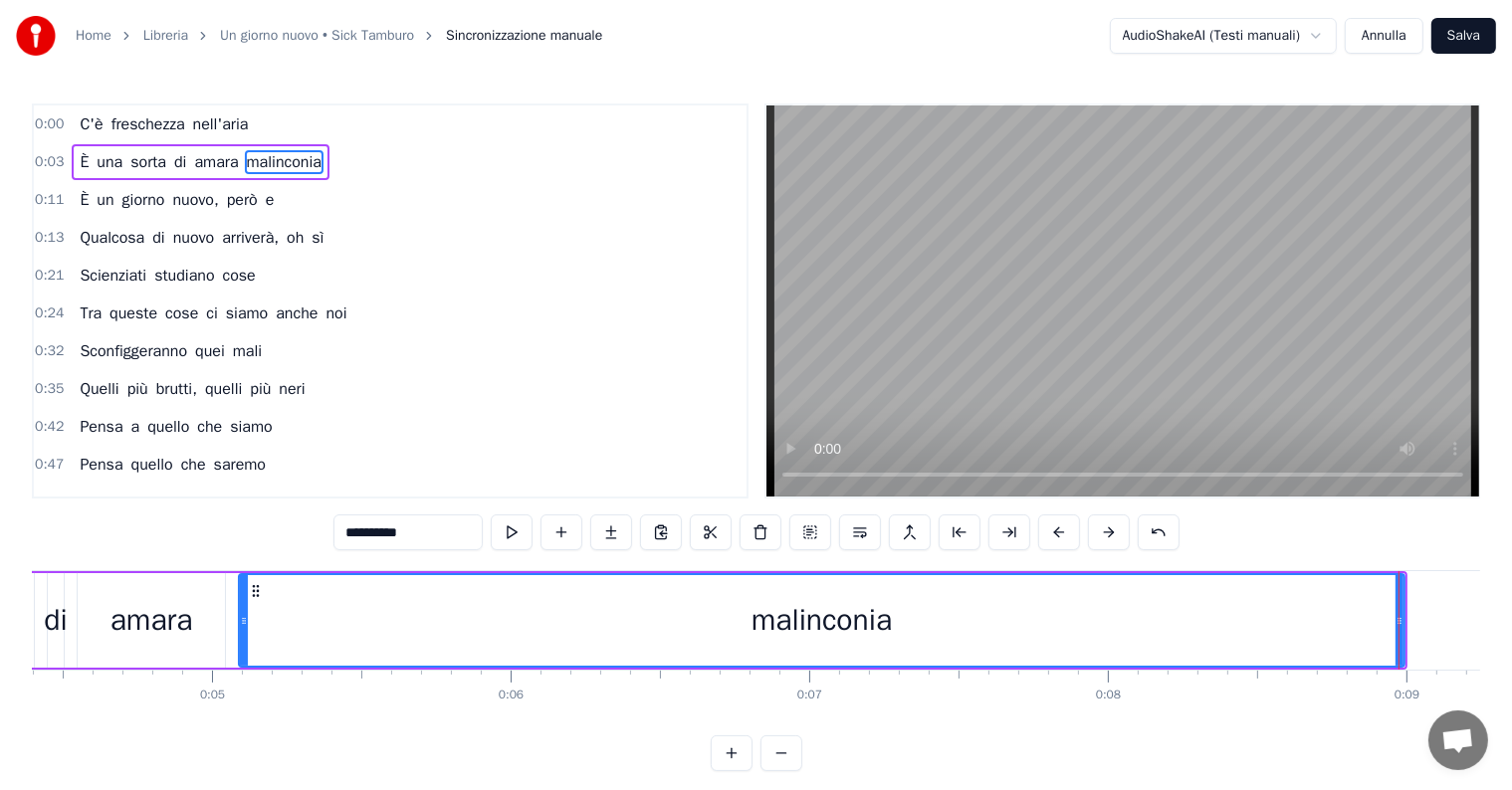 scroll, scrollTop: 0, scrollLeft: 1507, axis: horizontal 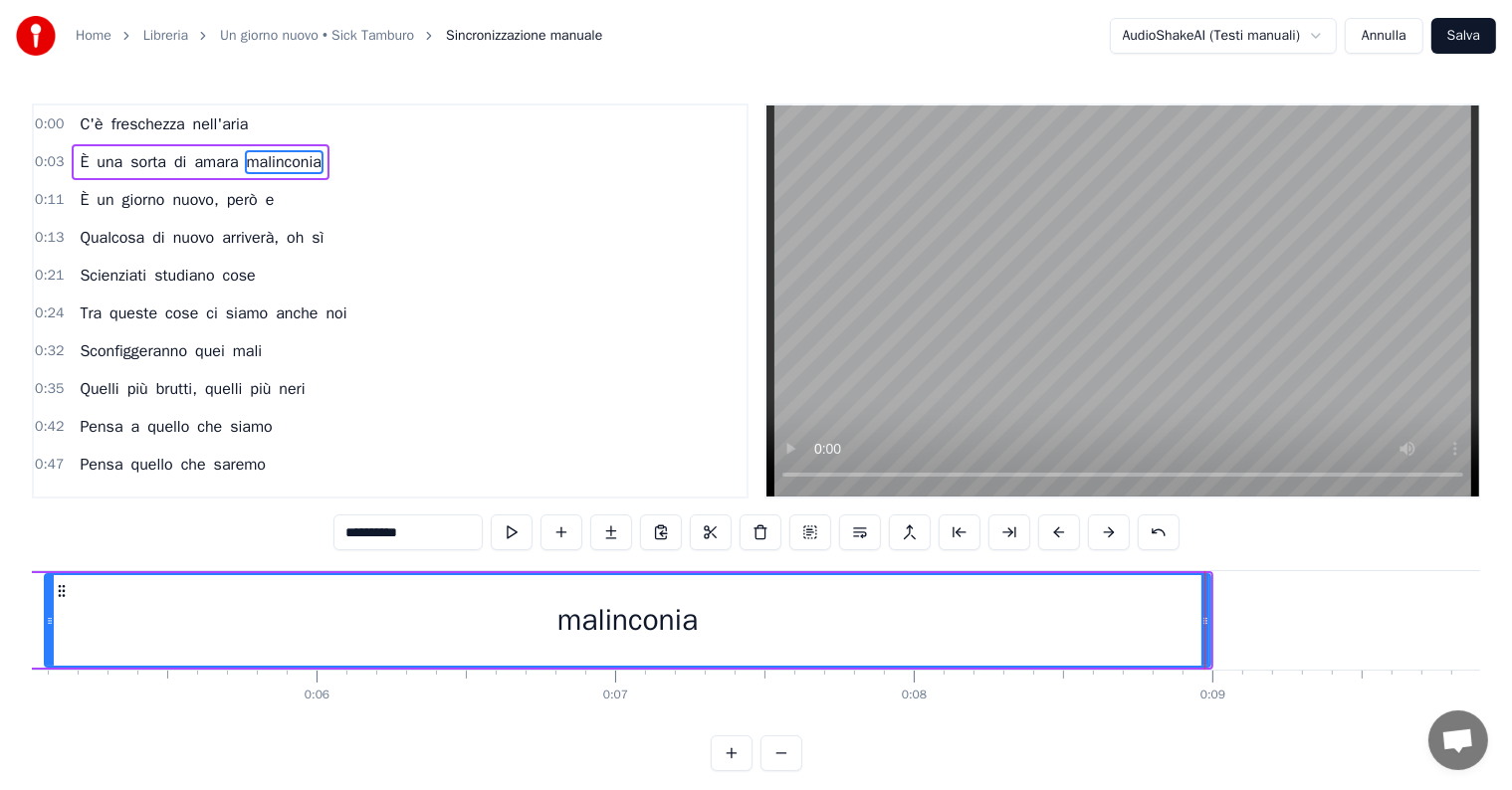 click on "di" at bounding box center [180, 162] 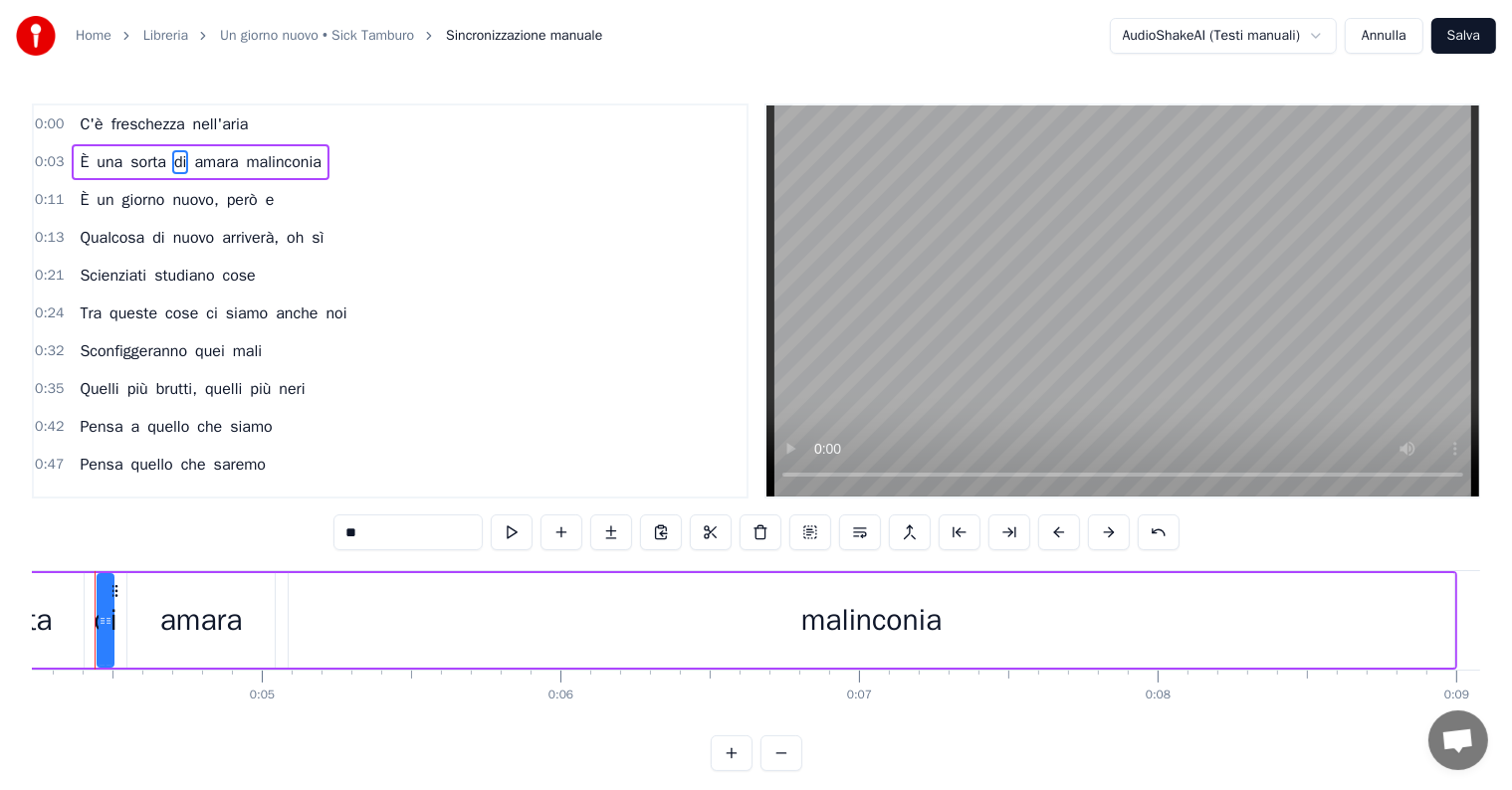scroll, scrollTop: 0, scrollLeft: 1226, axis: horizontal 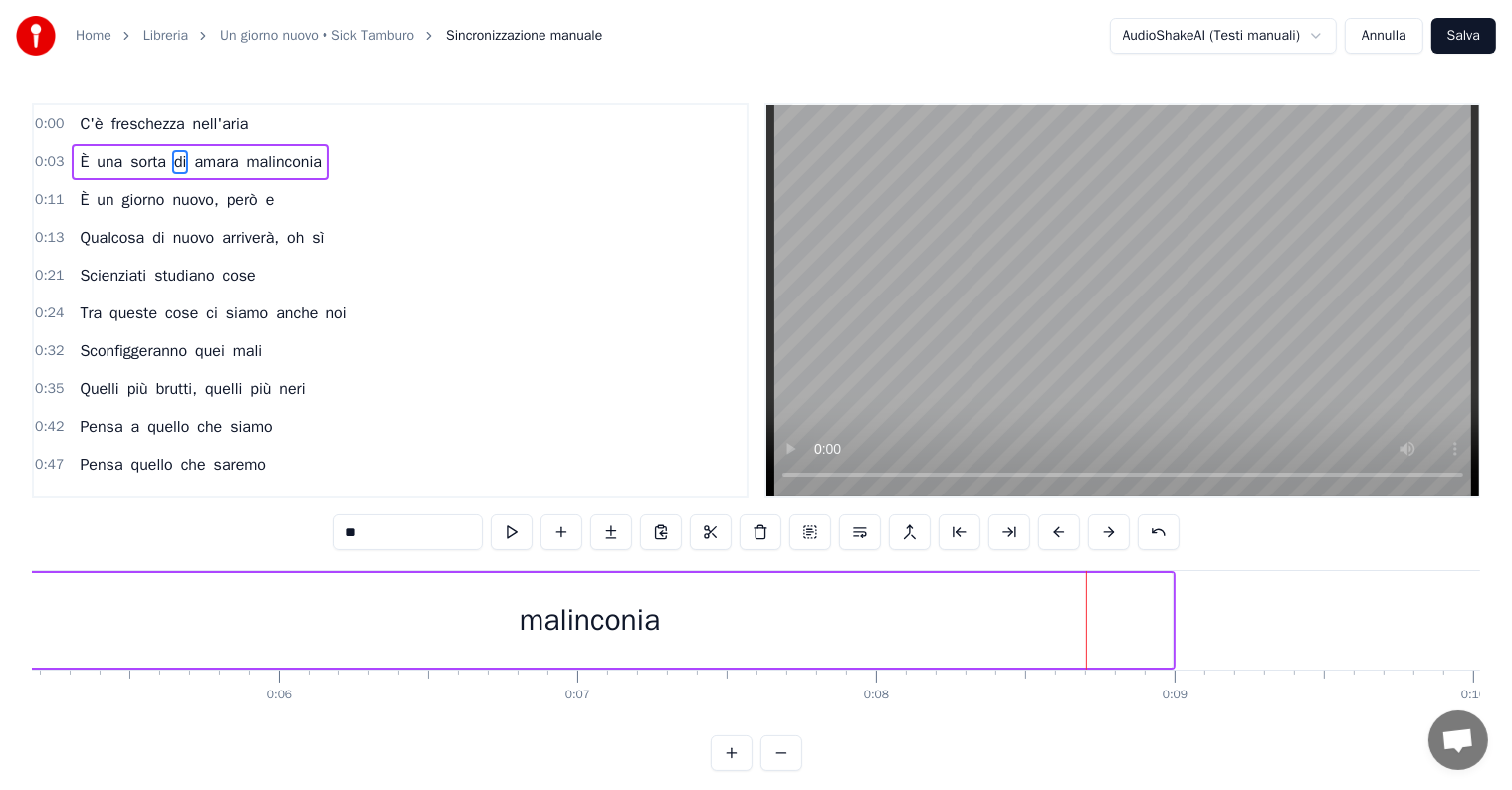 click on "malinconia" at bounding box center [589, 620] 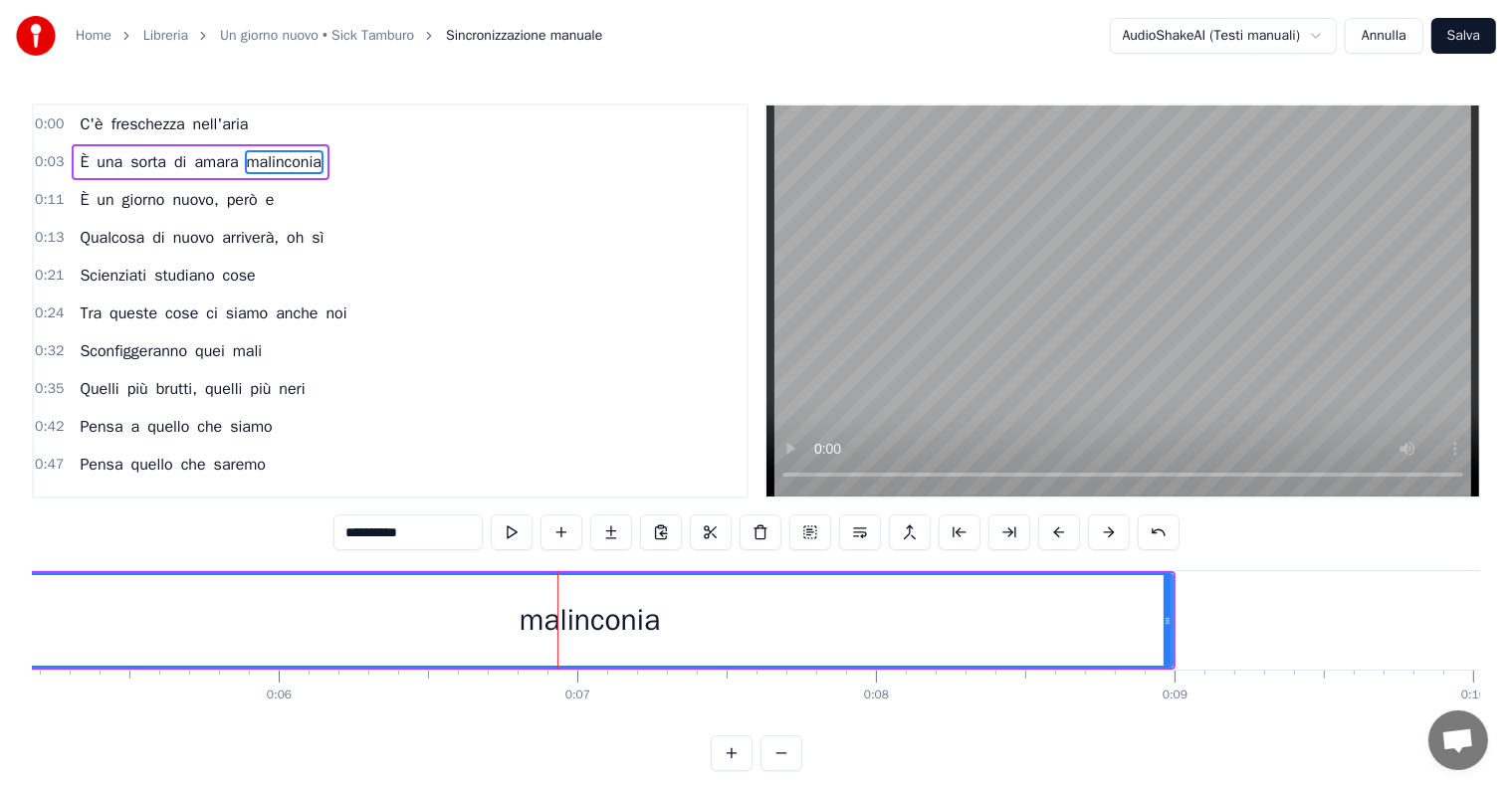 click on "**********" at bounding box center [408, 532] 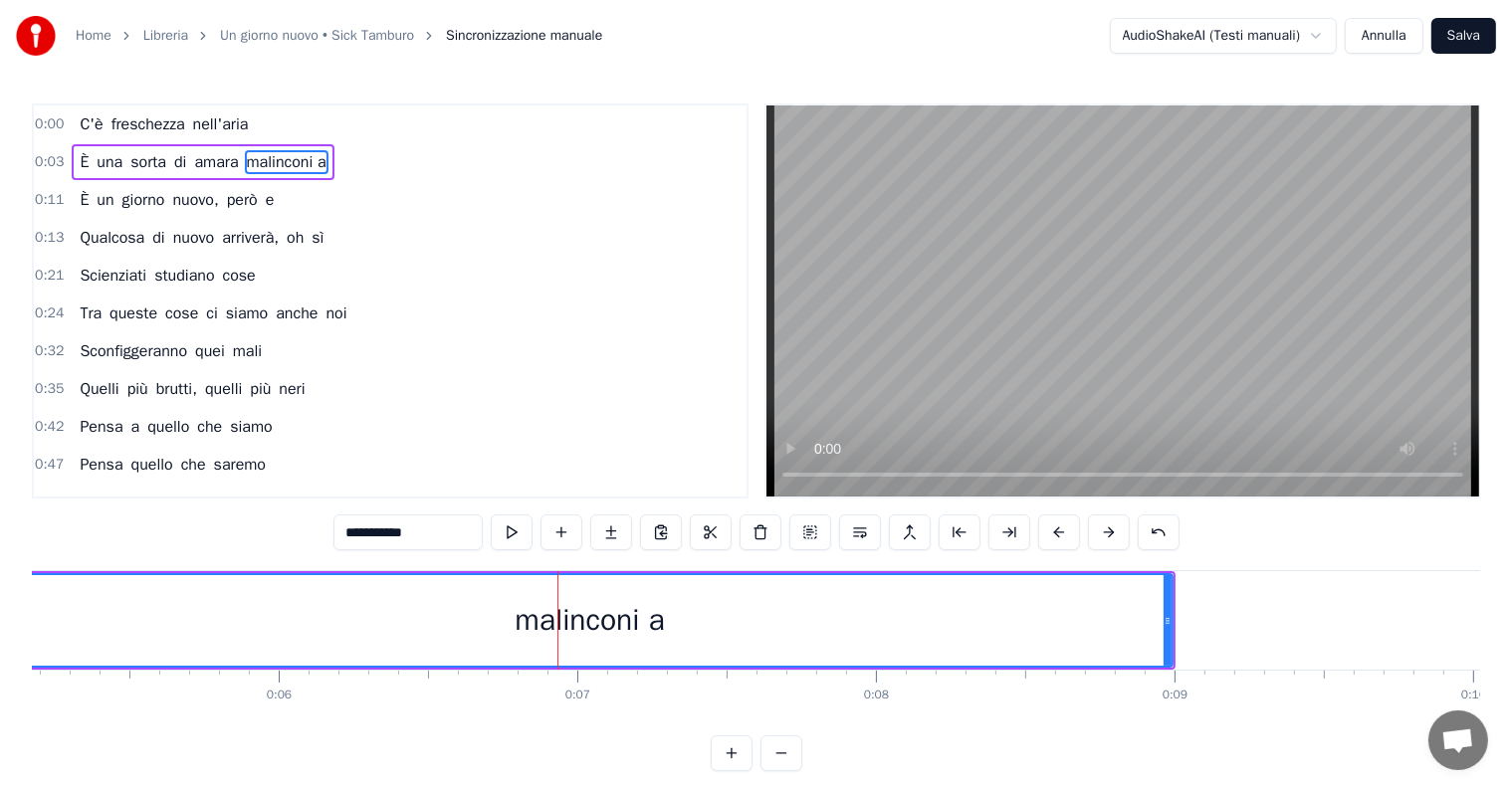 click on "malinconi a" at bounding box center (589, 620) 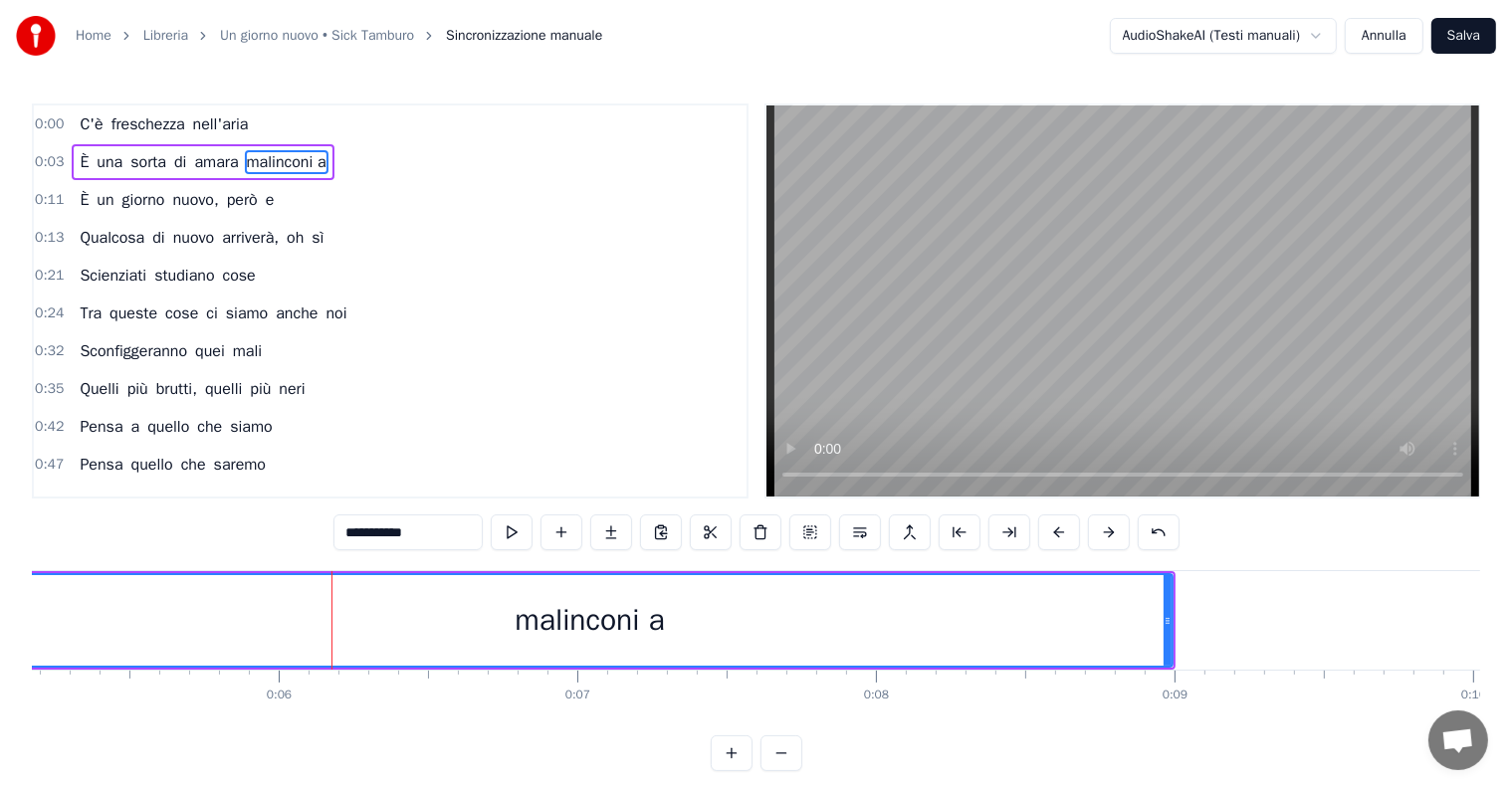 click on "amara" at bounding box center (216, 162) 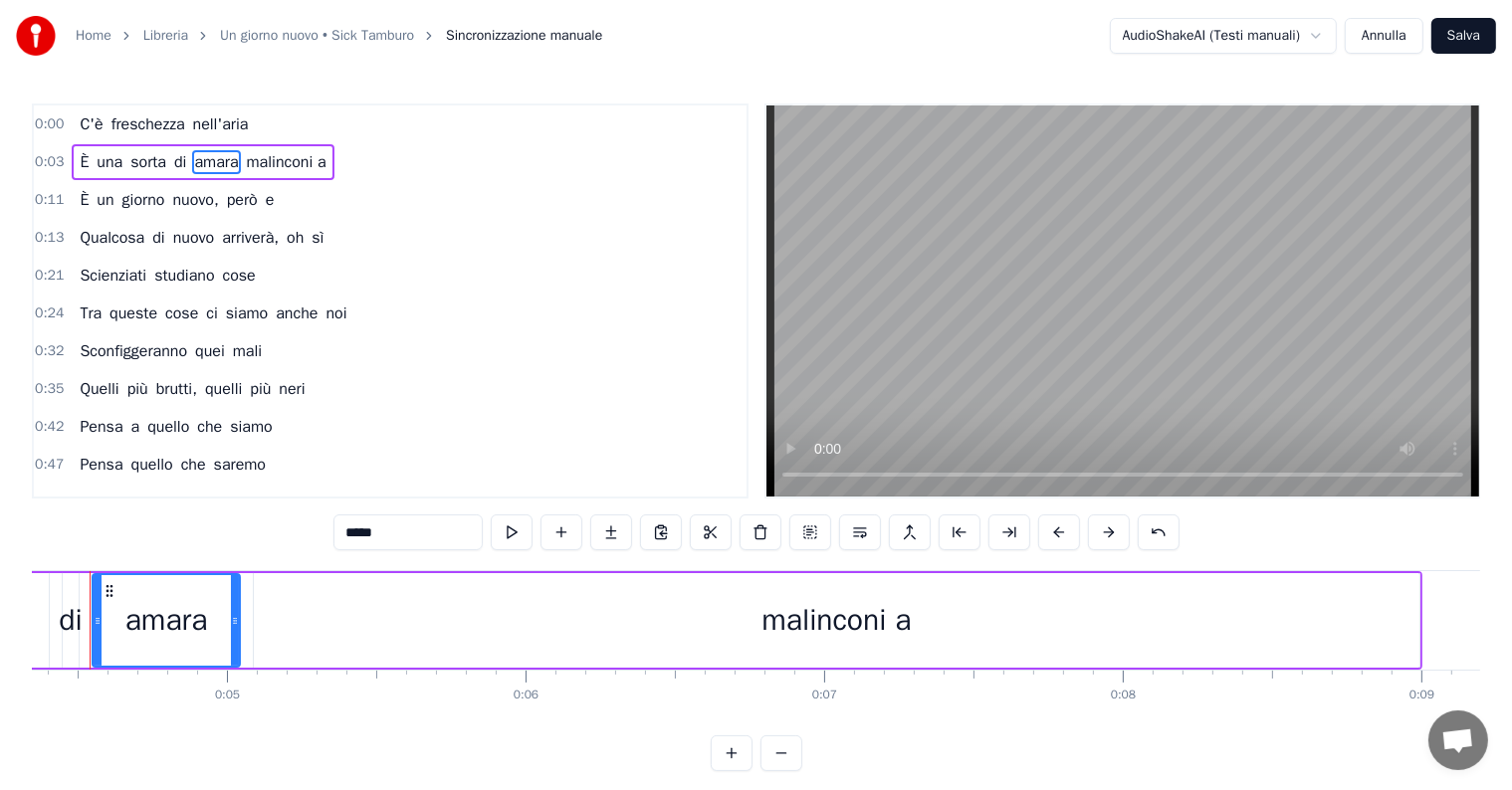 scroll, scrollTop: 0, scrollLeft: 1255, axis: horizontal 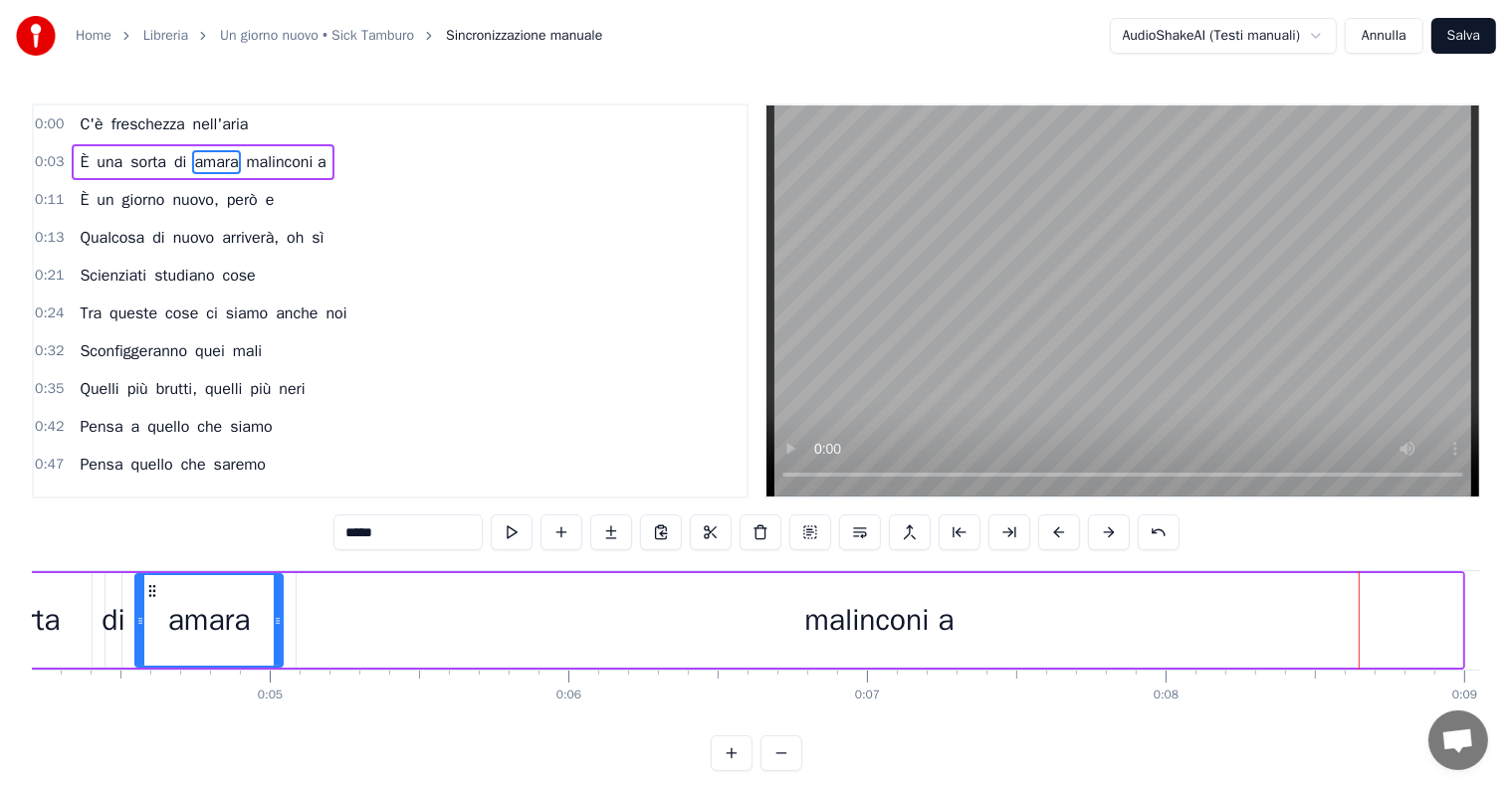 click on "malinconi a" at bounding box center (879, 620) 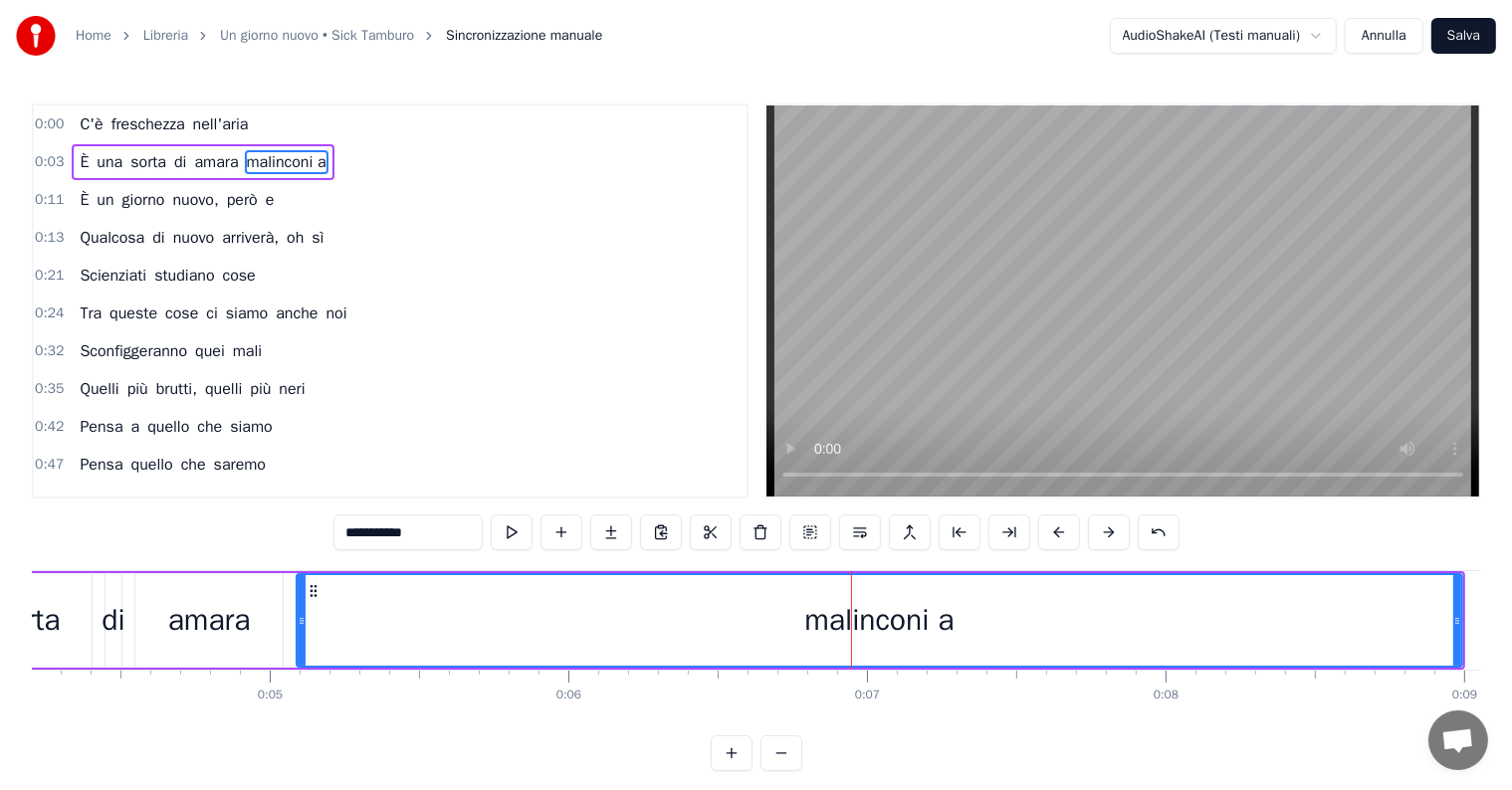 click on "**********" at bounding box center (408, 532) 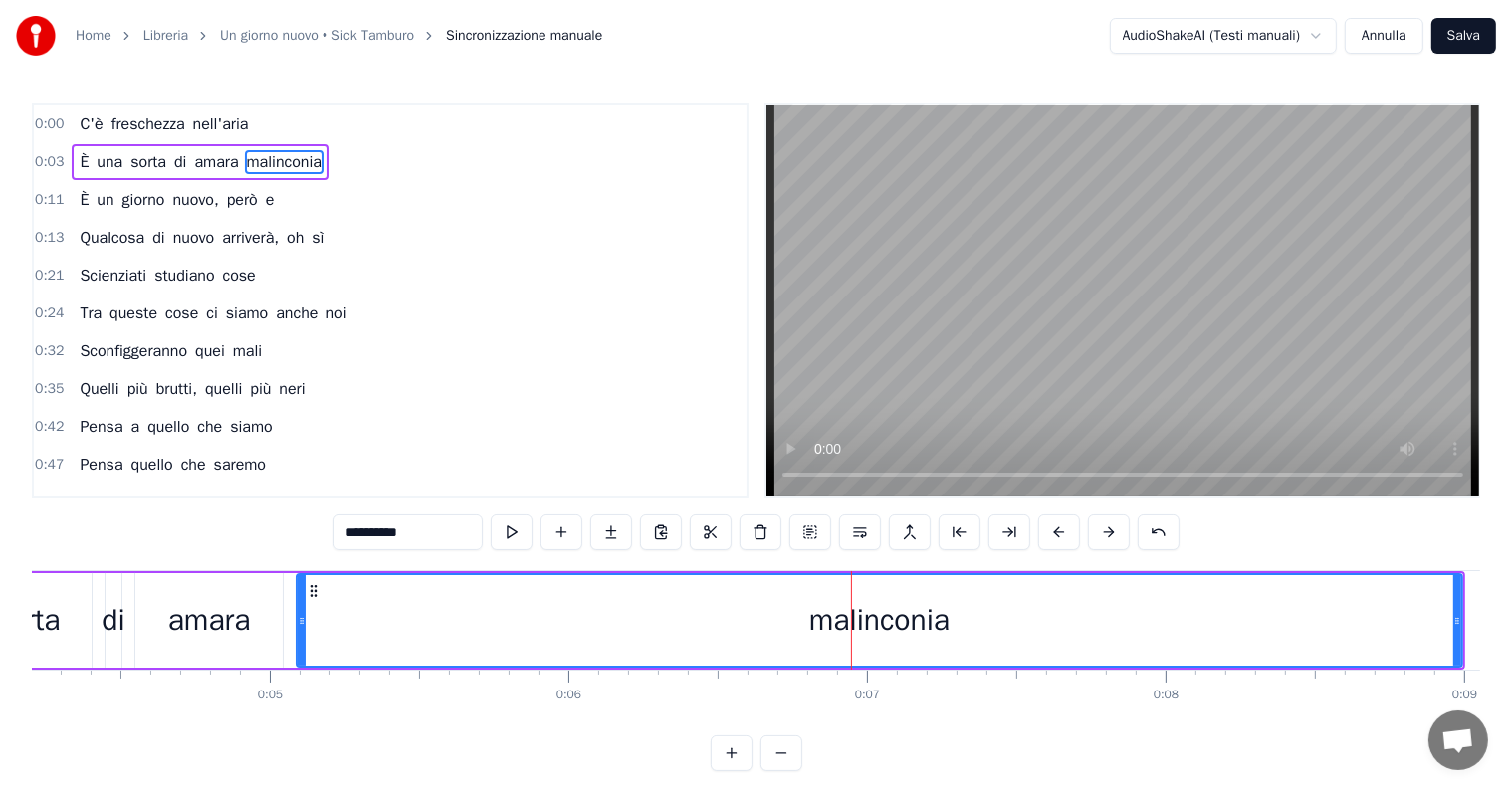 drag, startPoint x: 424, startPoint y: 531, endPoint x: 309, endPoint y: 531, distance: 115 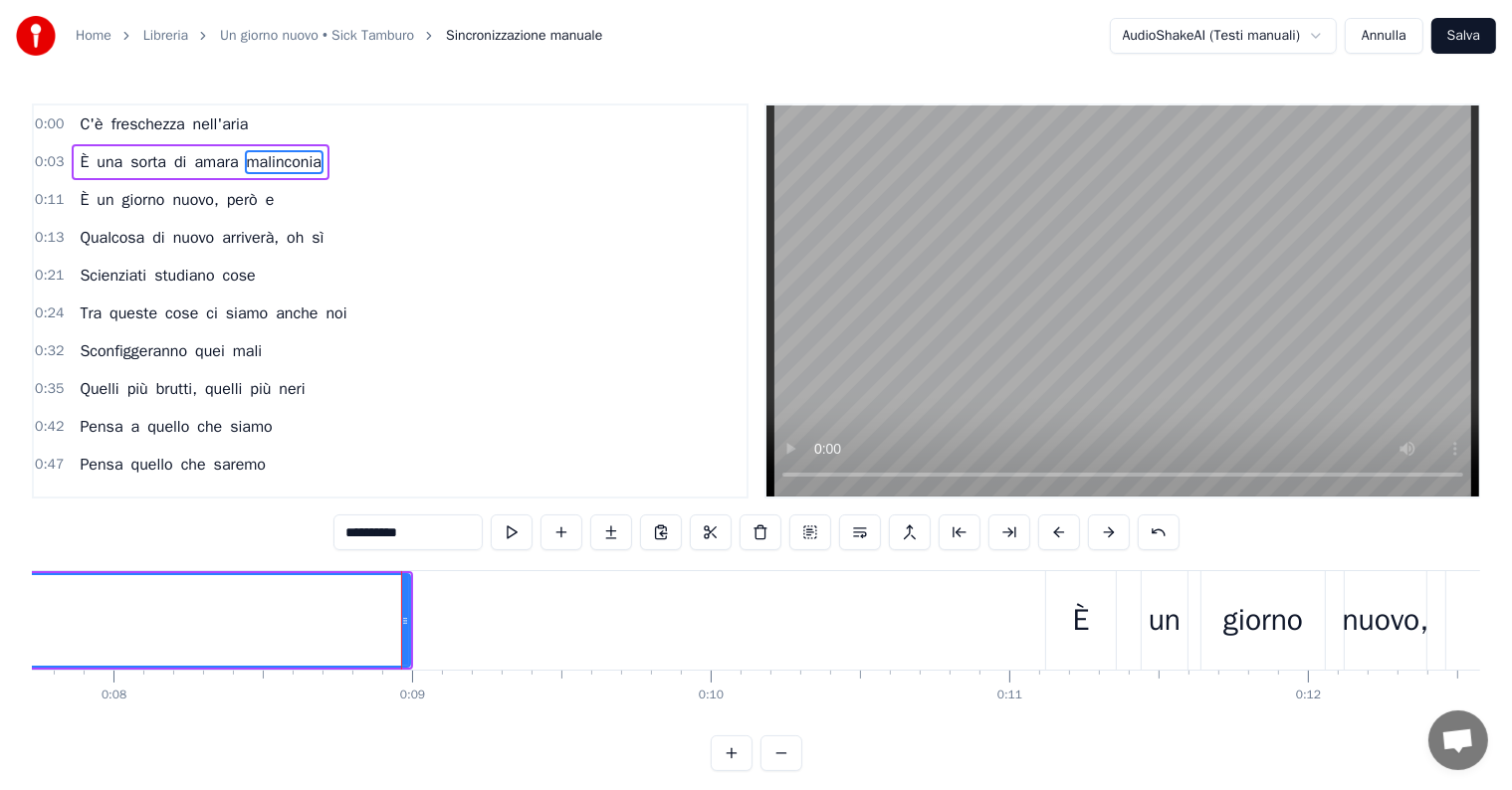 scroll, scrollTop: 0, scrollLeft: 2576, axis: horizontal 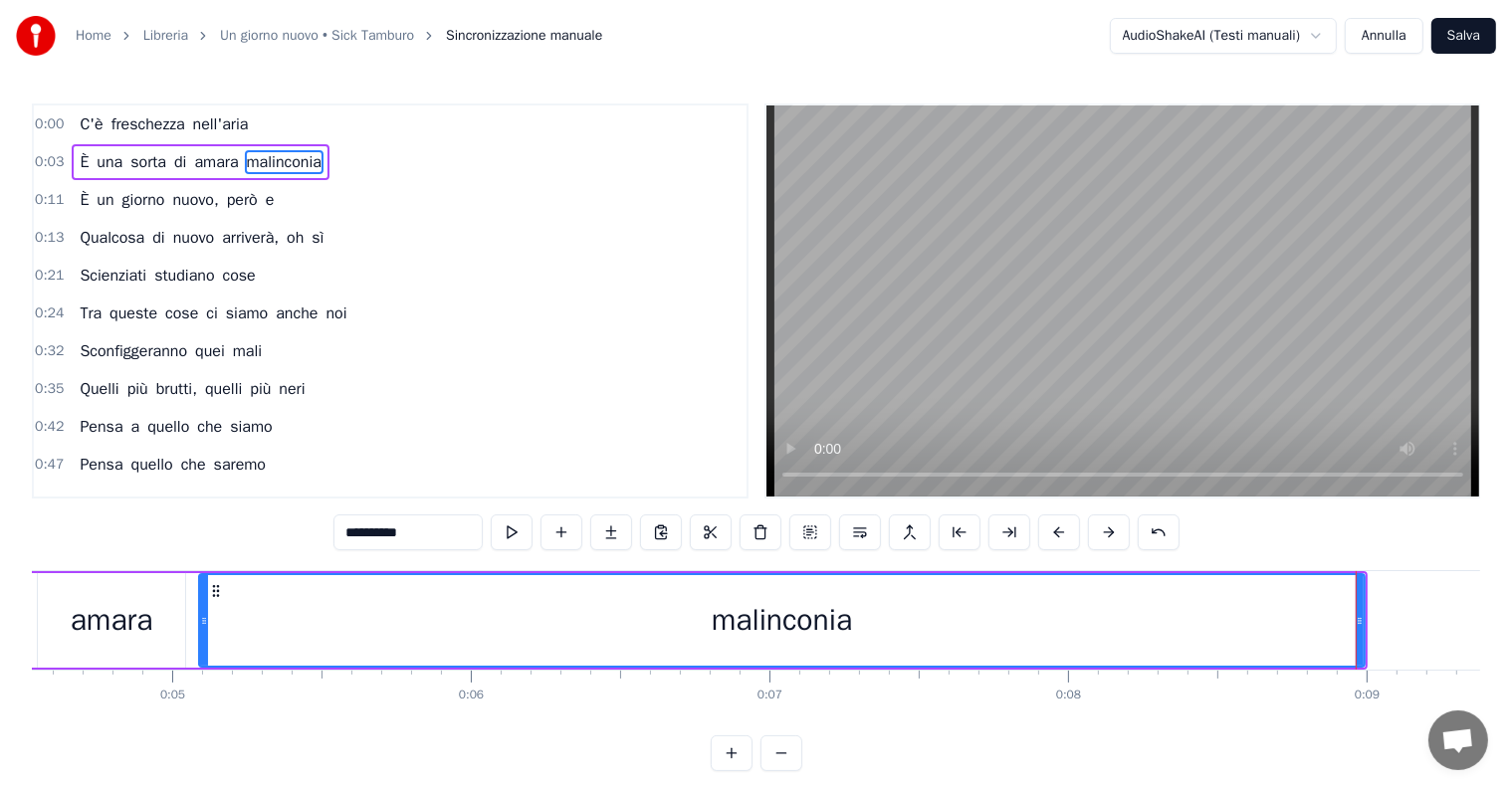 click on "**********" at bounding box center [408, 532] 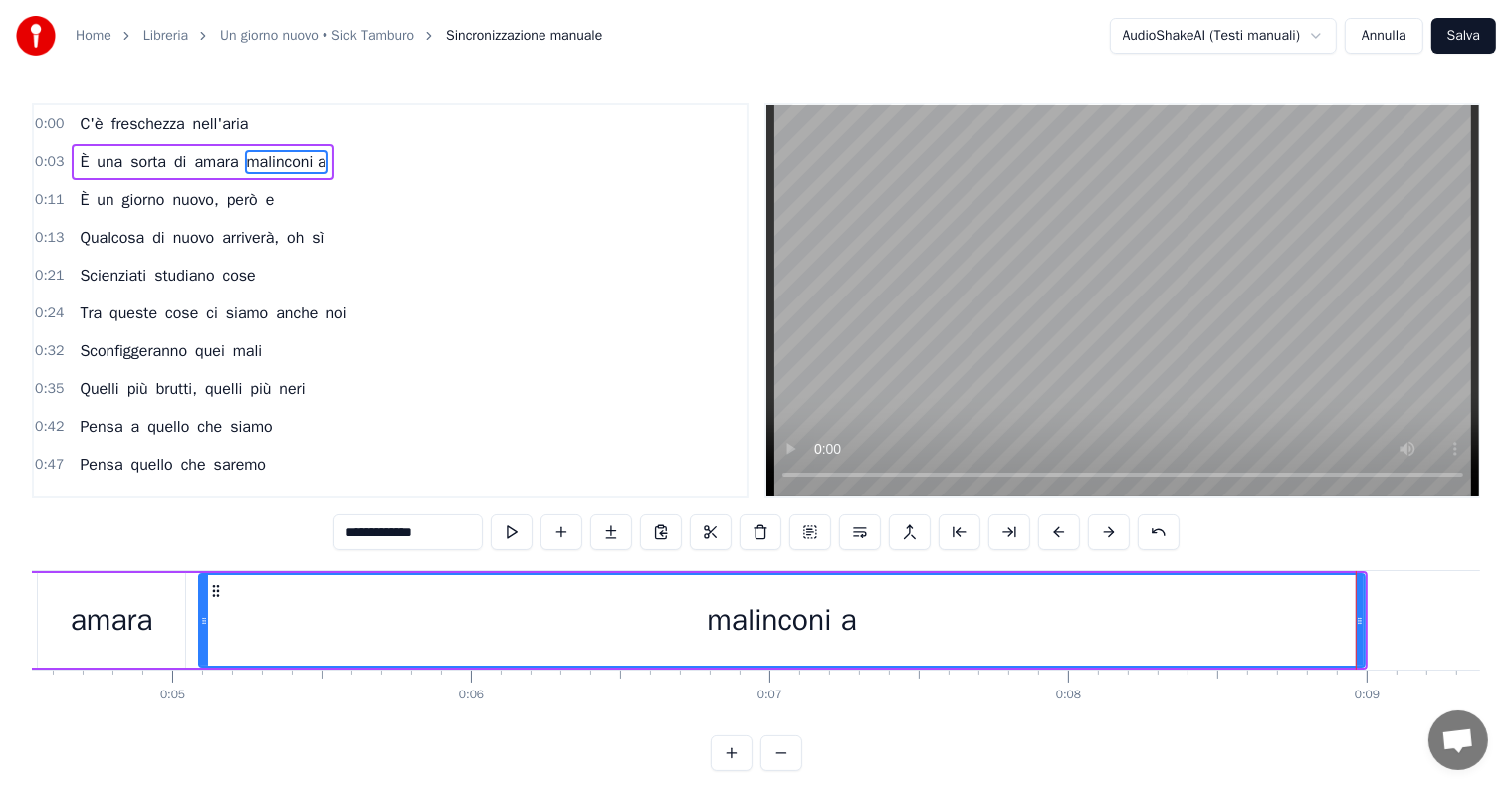 click on "**********" at bounding box center (408, 532) 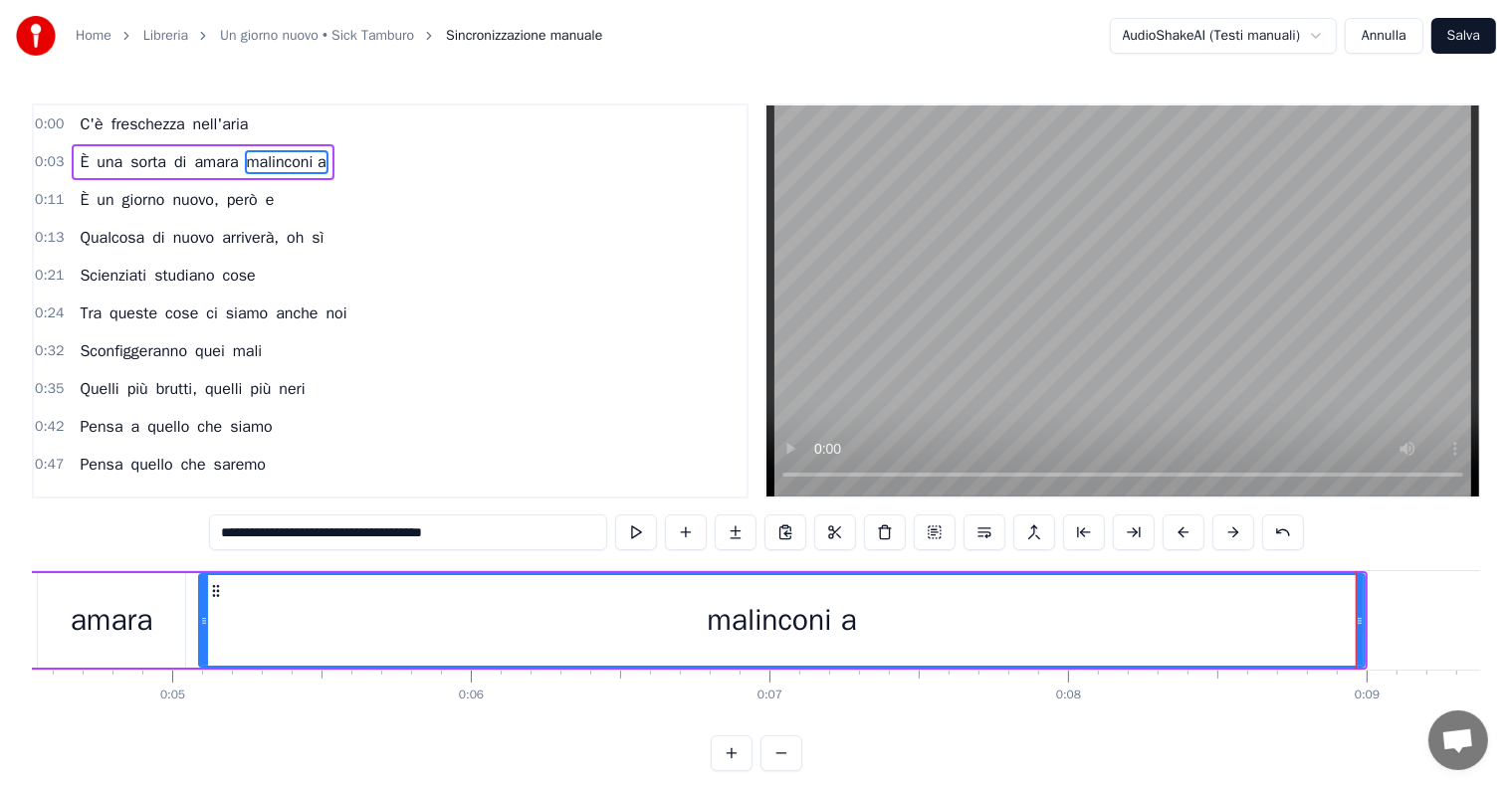 click on "0:00 C'è freschezza nell'aria 0:03 È una sorta di amara malinconi  a                             0:11 È un giorno nuovo, però e 0:13 Qualcosa di nuovo arriverà, oh sì 0:21 Scienziati studiano cose 0:24 Tra queste cose ci siamo anche noi 0:32 Sconfiggeranno quei mali 0:35 Quelli più brutti, quelli più neri 0:42 Pensa a quello che siamo 0:47 Pensa quello che saremo 0:53 E quei segnali in cielo 0:56 Ci spiegano tristezza ed allegria 1:04 Non sprechiamo parole 1:07 Godiamoci quel che abbiamo qui, oh sì 1:14 Pensa a quello che siamo 1:19 Pensa quello che saremo 1:25 Pensa a quello che siamo 1:30 Pensa quello che saremo 1:36 Ci stringeremo sempre, sai, niente ci fermerà 1:41 Un giorno nuovo qui, un giorno nuovo qui 1:47 E gireremo in tondo e non smetteremo mai 1:52 Nessuno capirà, nessuno capirà perché 2:19 Apriamo gli occhi che abbiamo 2:21 Come un sorriso ci porti via 2:29 Lontano da sogni e pensieri 2:32 Se ci stringiamo nella realtà, oh sì 2:39 Pensa a quello che siamo 2:45 Pensa quello che 2:50" at bounding box center (756, 437) 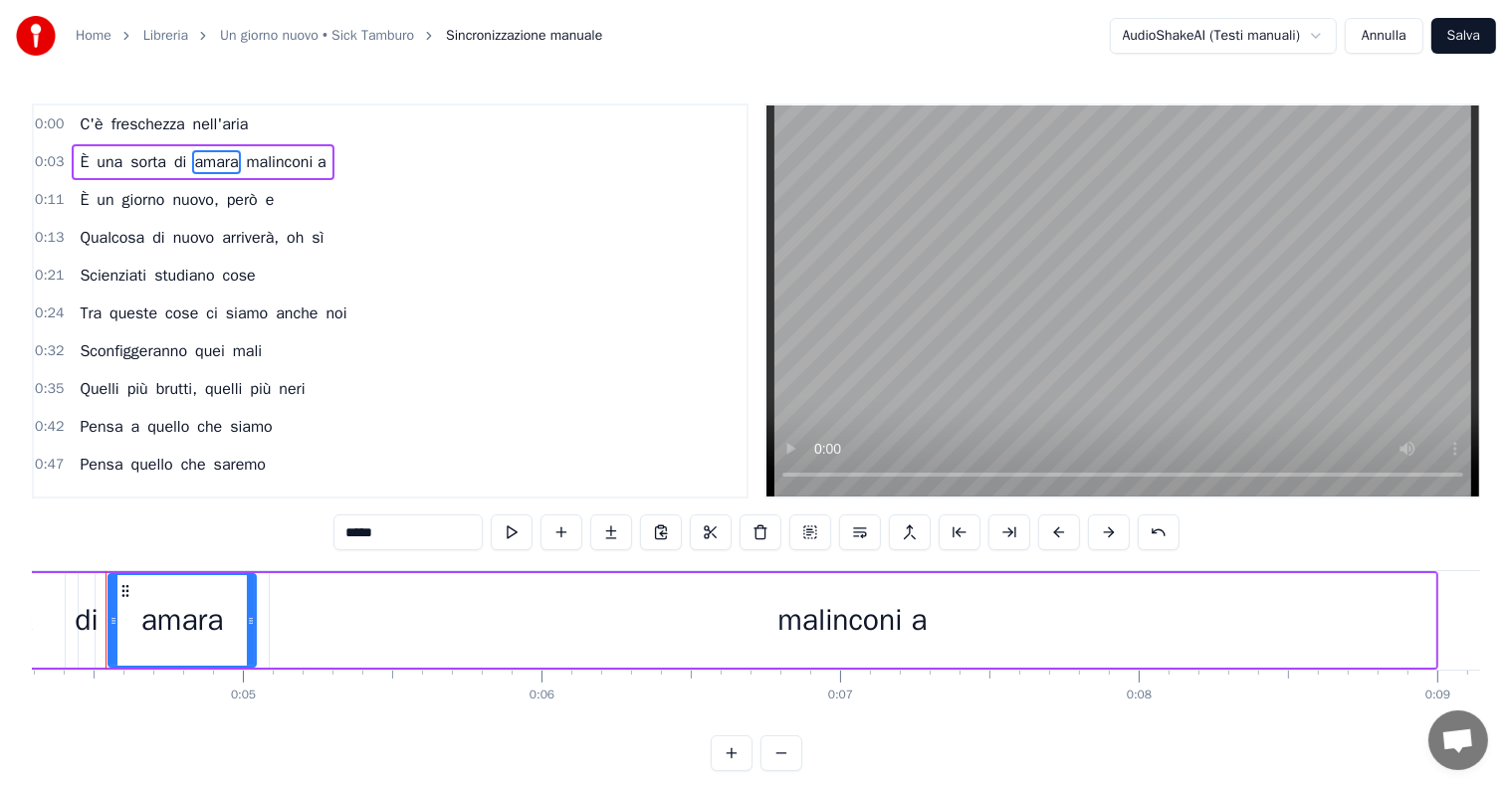 scroll, scrollTop: 0, scrollLeft: 1255, axis: horizontal 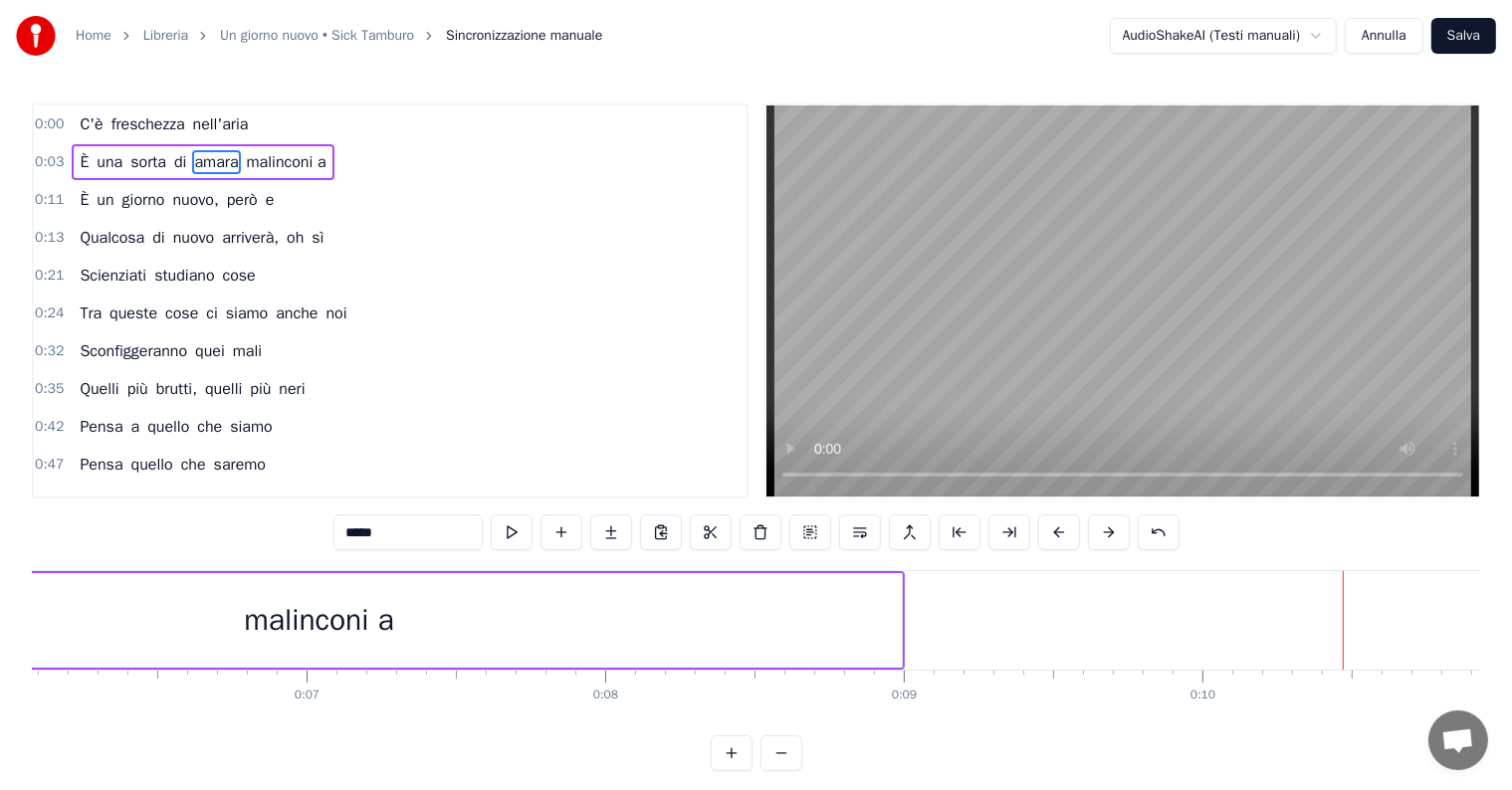 click on "malinconi  a" at bounding box center [287, 162] 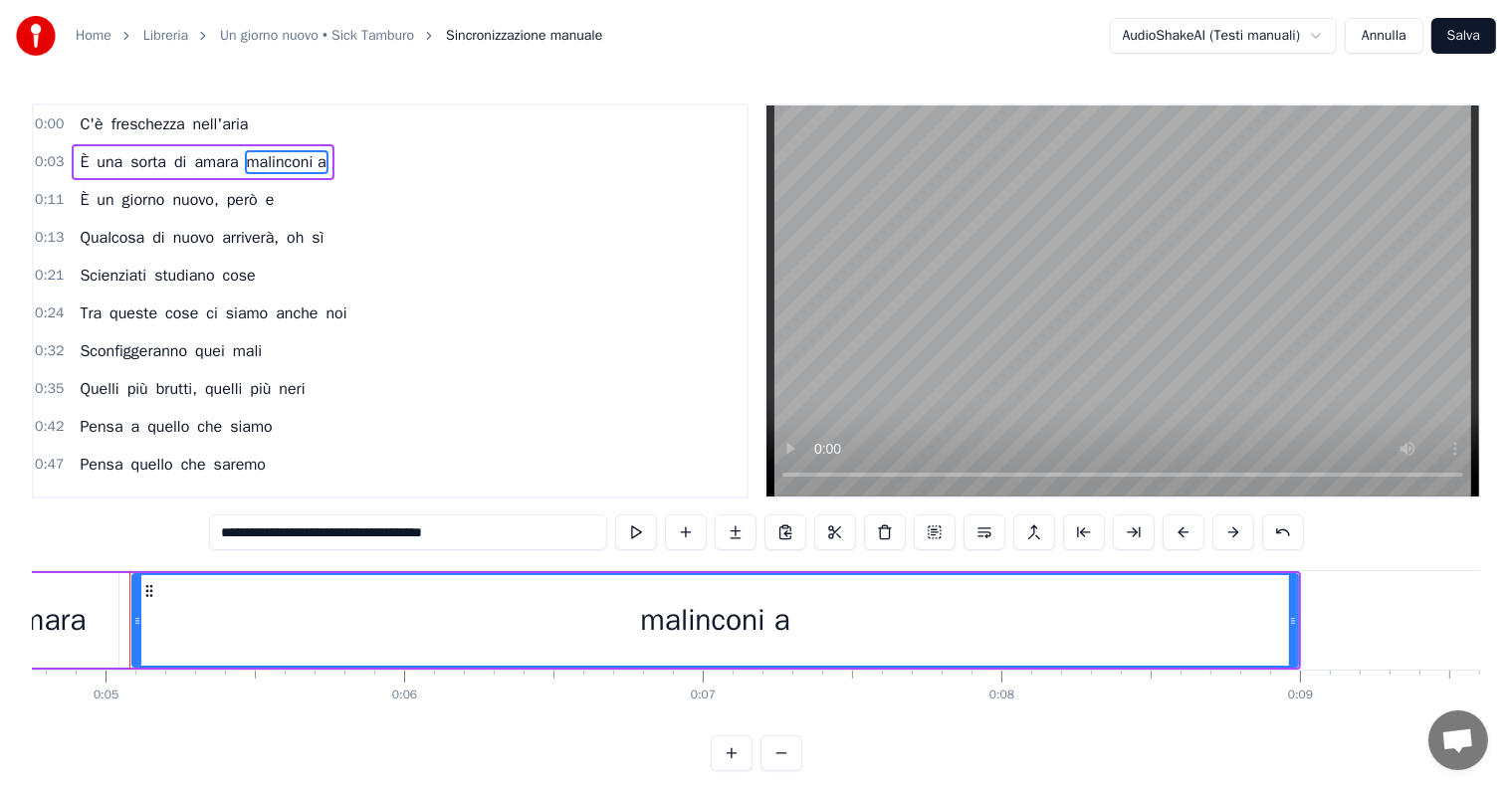scroll, scrollTop: 0, scrollLeft: 1417, axis: horizontal 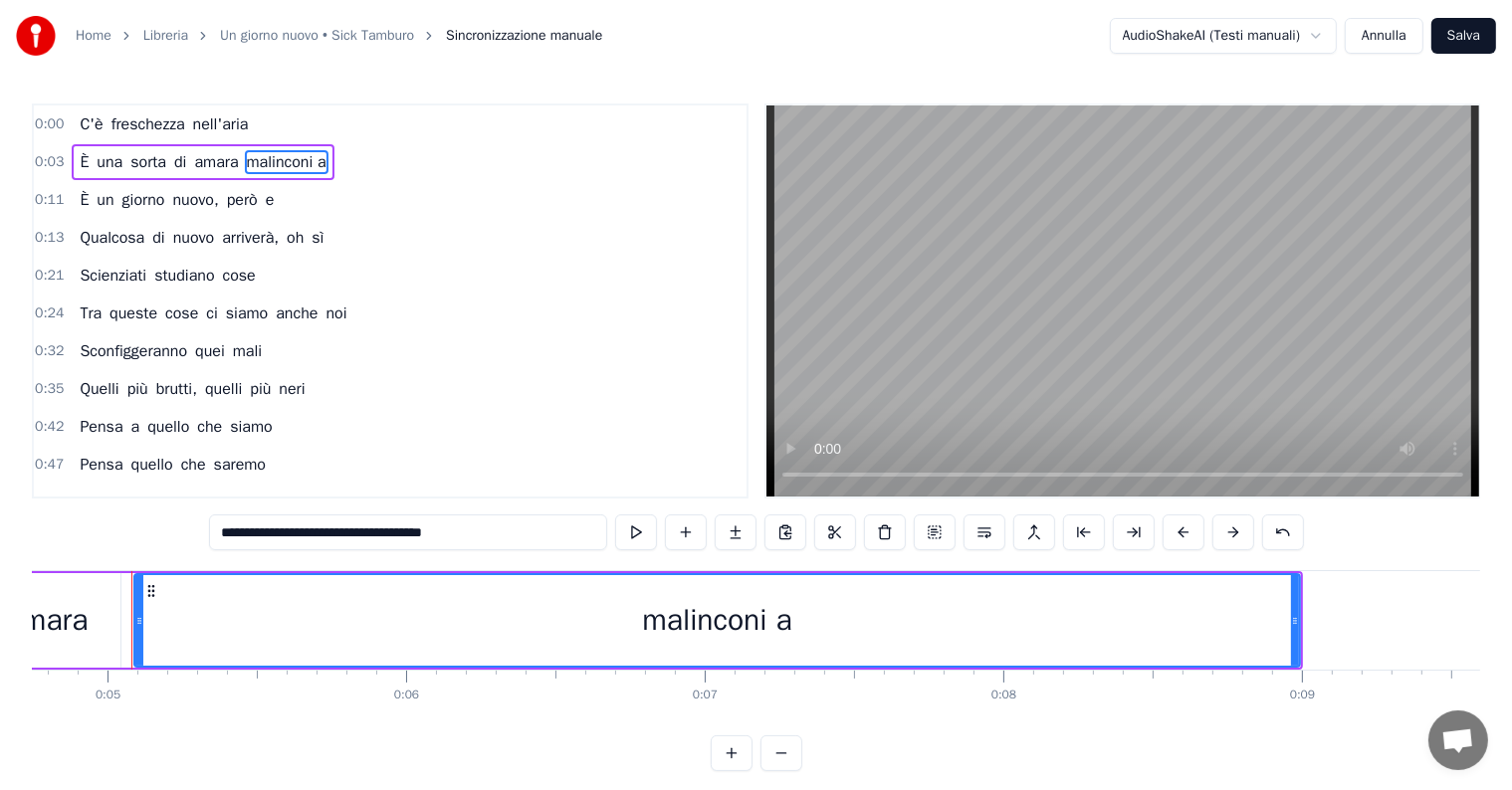 click on "**********" at bounding box center [408, 532] 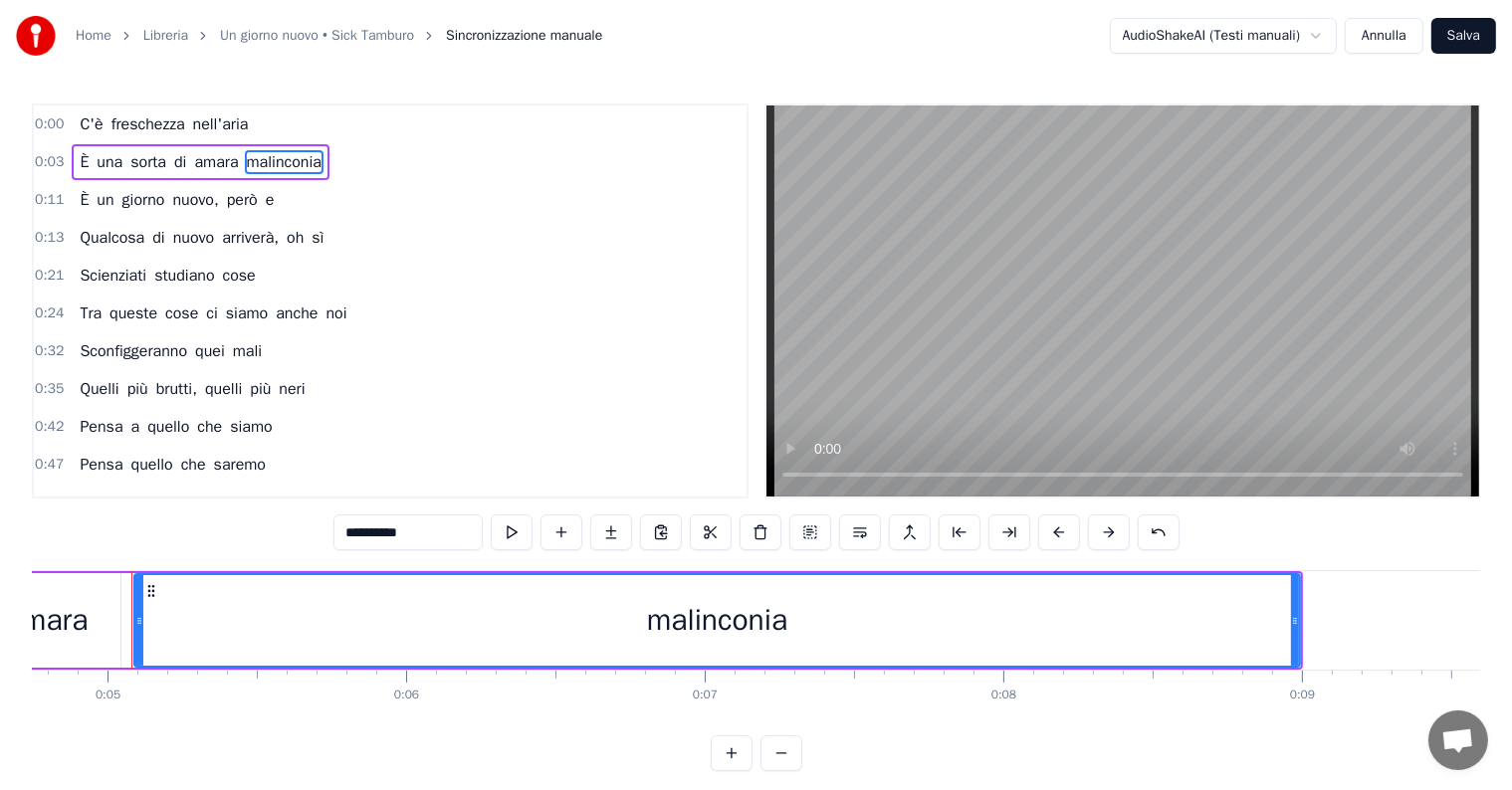 click on "**********" at bounding box center [408, 532] 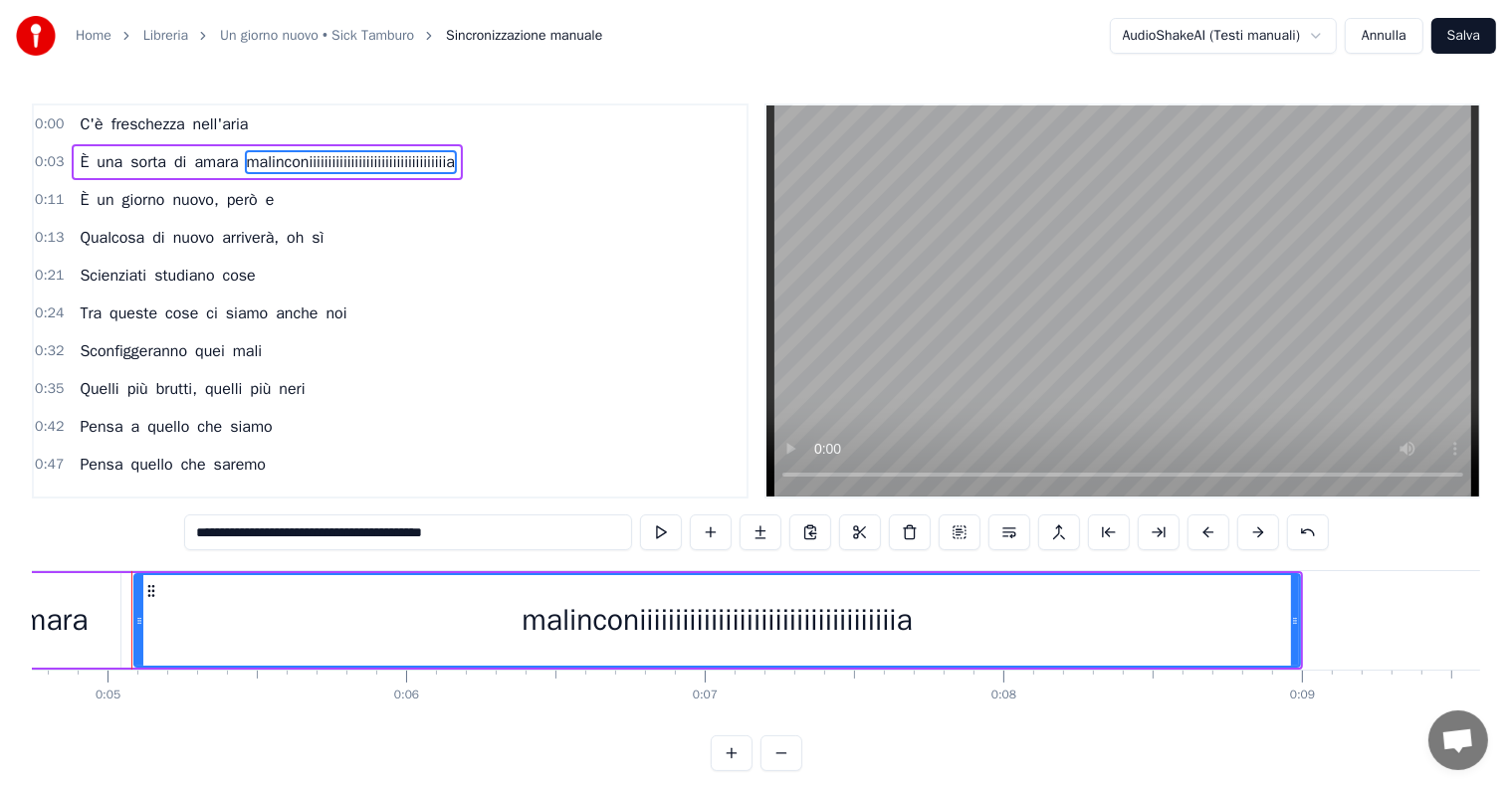 click on "0:00 C'è freschezza nell'aria 0:03 È una sorta di amara malinconiiiiiiiiiiiiiiiiiiiiiiiiiiiiiiiiiiiia 0:11 È un giorno nuovo, però e 0:13 Qualcosa di nuovo arriverà, oh sì 0:21 Scienziati studiano cose 0:24 Tra queste cose ci siamo anche noi 0:32 Sconfiggeranno quei mali 0:35 Quelli più brutti, quelli più neri 0:42 Pensa a quello che siamo 0:47 Pensa quello che saremo 0:53 E quei segnali in cielo 0:56 Ci spiegano tristezza ed allegria 1:04 Non sprechiamo parole 1:07 Godiamoci quel che abbiamo qui, oh sì 1:14 Pensa a quello che siamo 1:19 Pensa quello che saremo 1:25 Pensa a quello che siamo 1:30 Pensa quello che saremo 1:36 Ci stringeremo sempre, sai, niente ci fermerà 1:41 Un giorno nuovo qui, un giorno nuovo qui 1:47 E gireremo in tondo e non smetteremo mai 1:52 Nessuno capirà, nessuno capirà perché 2:19 Apriamo gli occhi che abbiamo 2:21 Come un sorriso ci porti via 2:29 Lontano da sogni e pensieri 2:32 Se ci stringiamo nella realtà, oh sì 2:39 Pensa a quello che siamo 2:45 Pensa quello che" at bounding box center (756, 437) 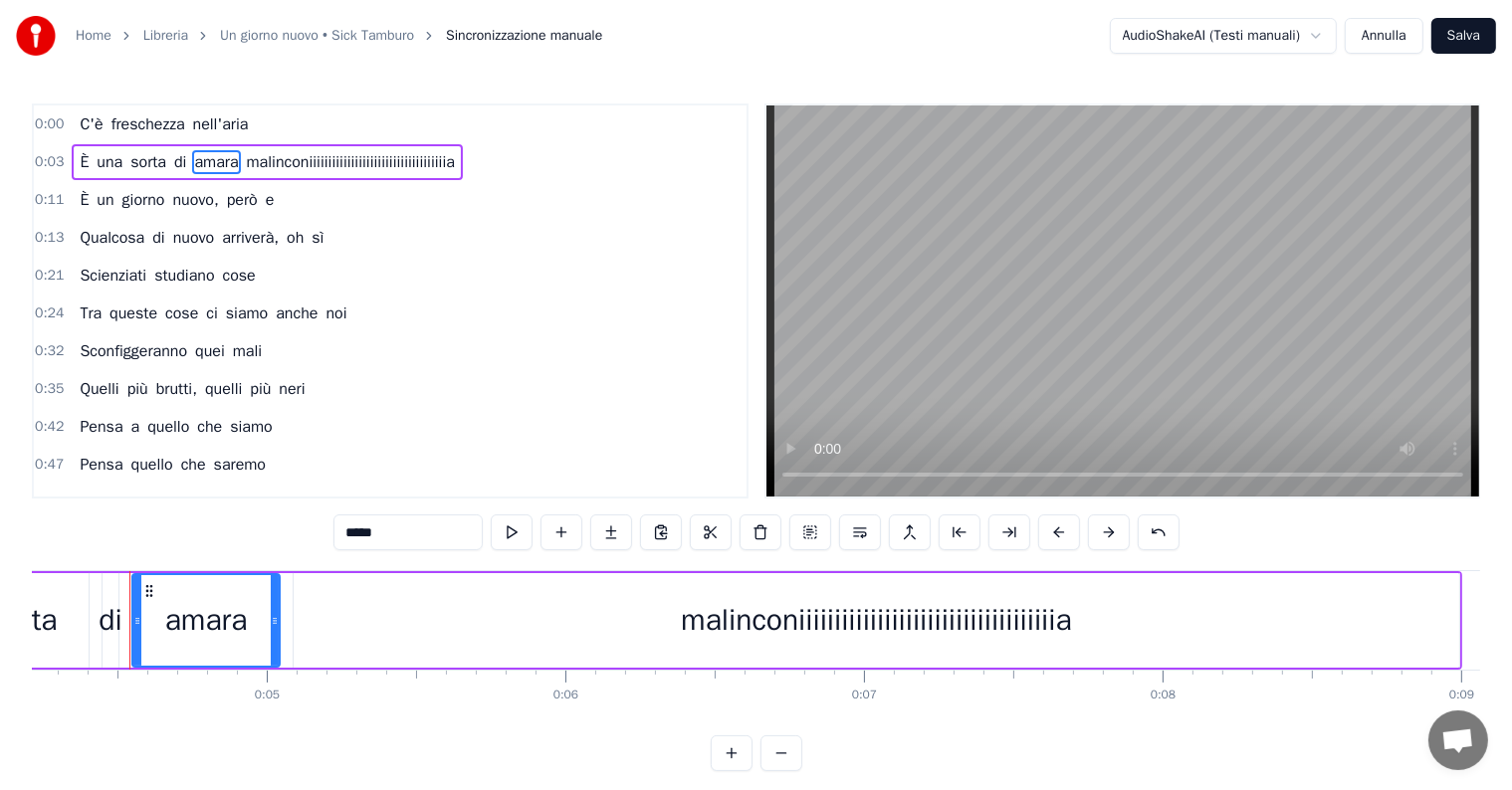 scroll, scrollTop: 0, scrollLeft: 1255, axis: horizontal 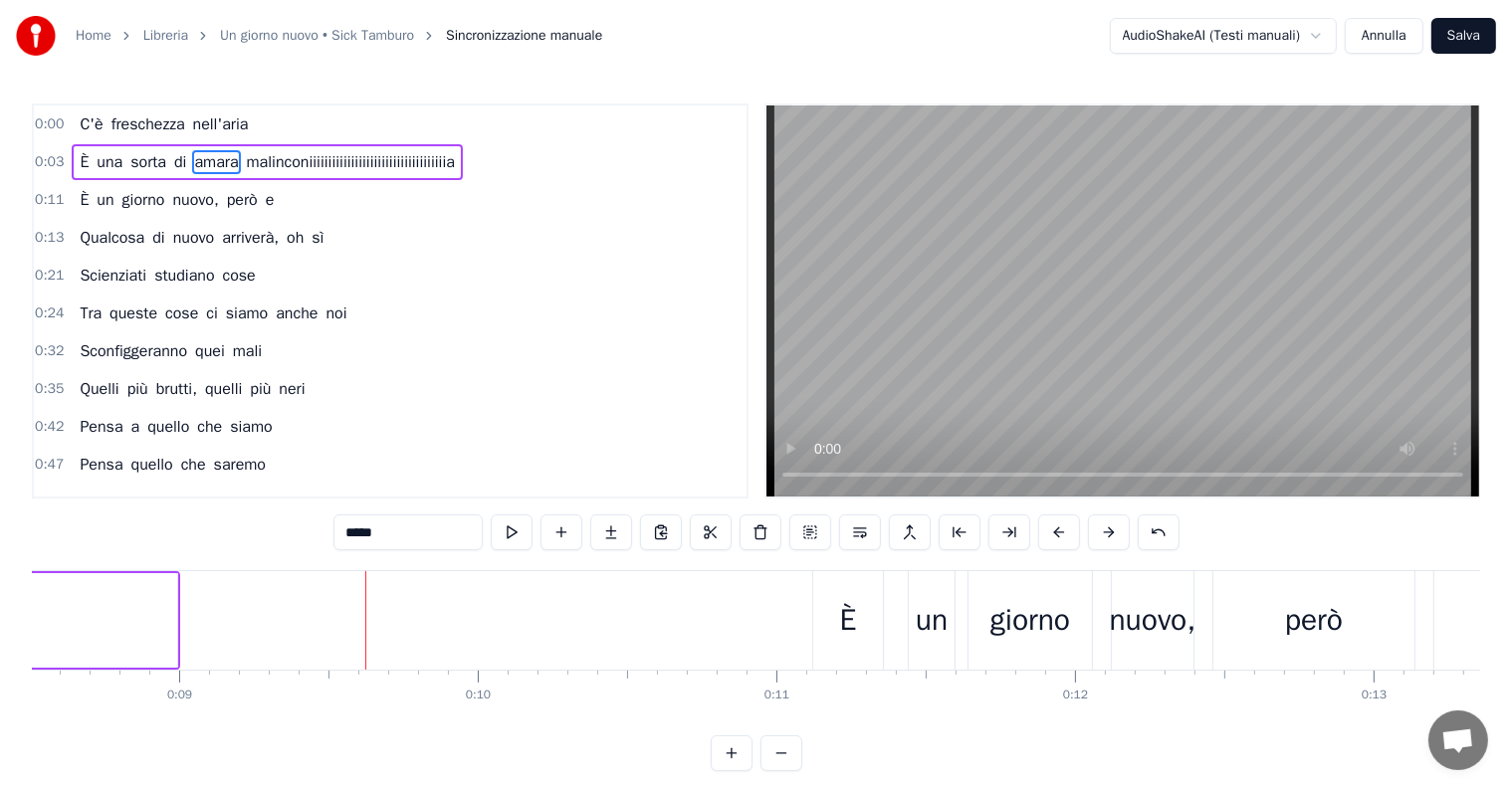 click on "malinconiiiiiiiiiiiiiiiiiiiiiiiiiiiiiiiiiiiia" at bounding box center [350, 162] 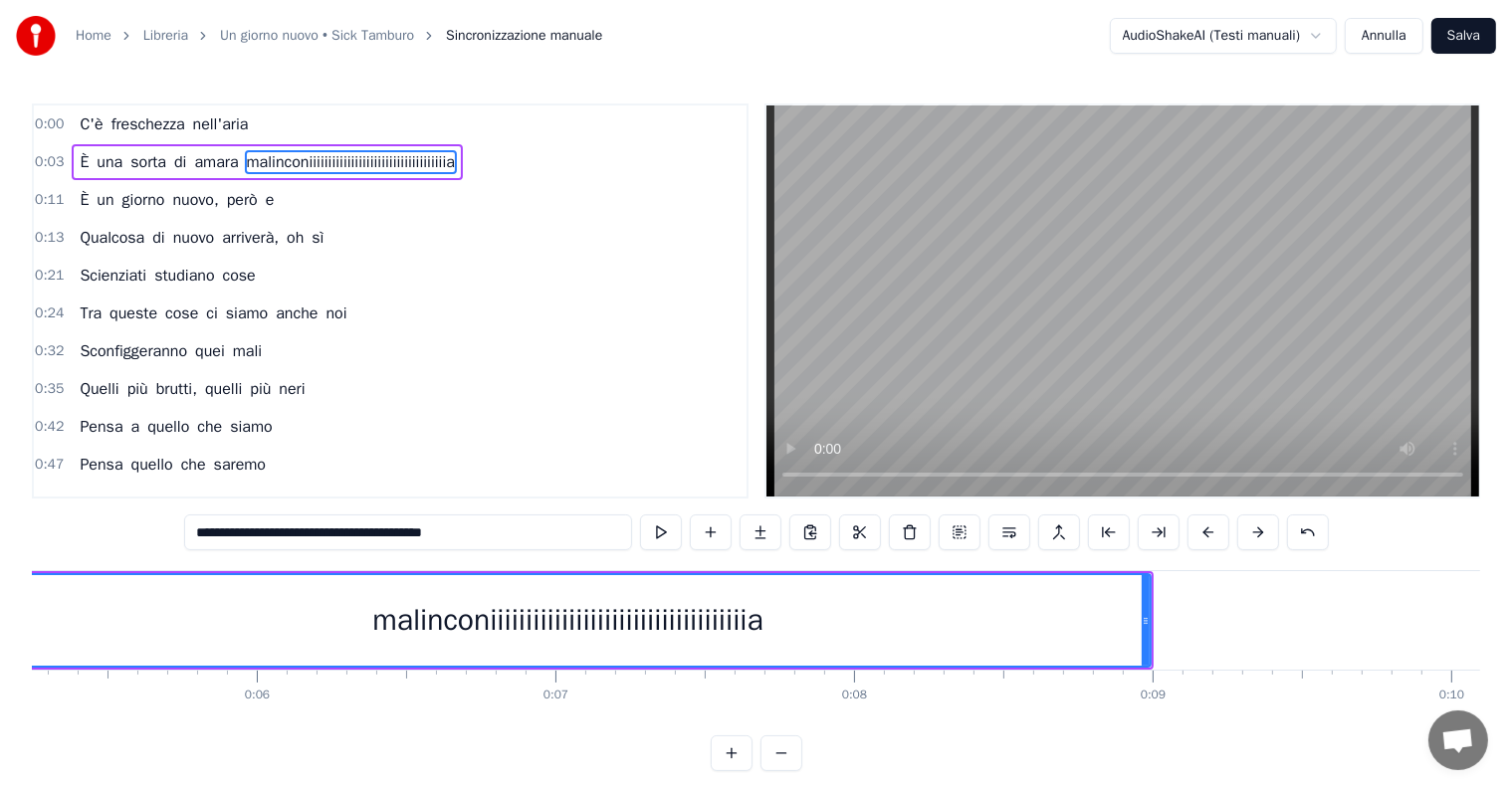 scroll, scrollTop: 0, scrollLeft: 1417, axis: horizontal 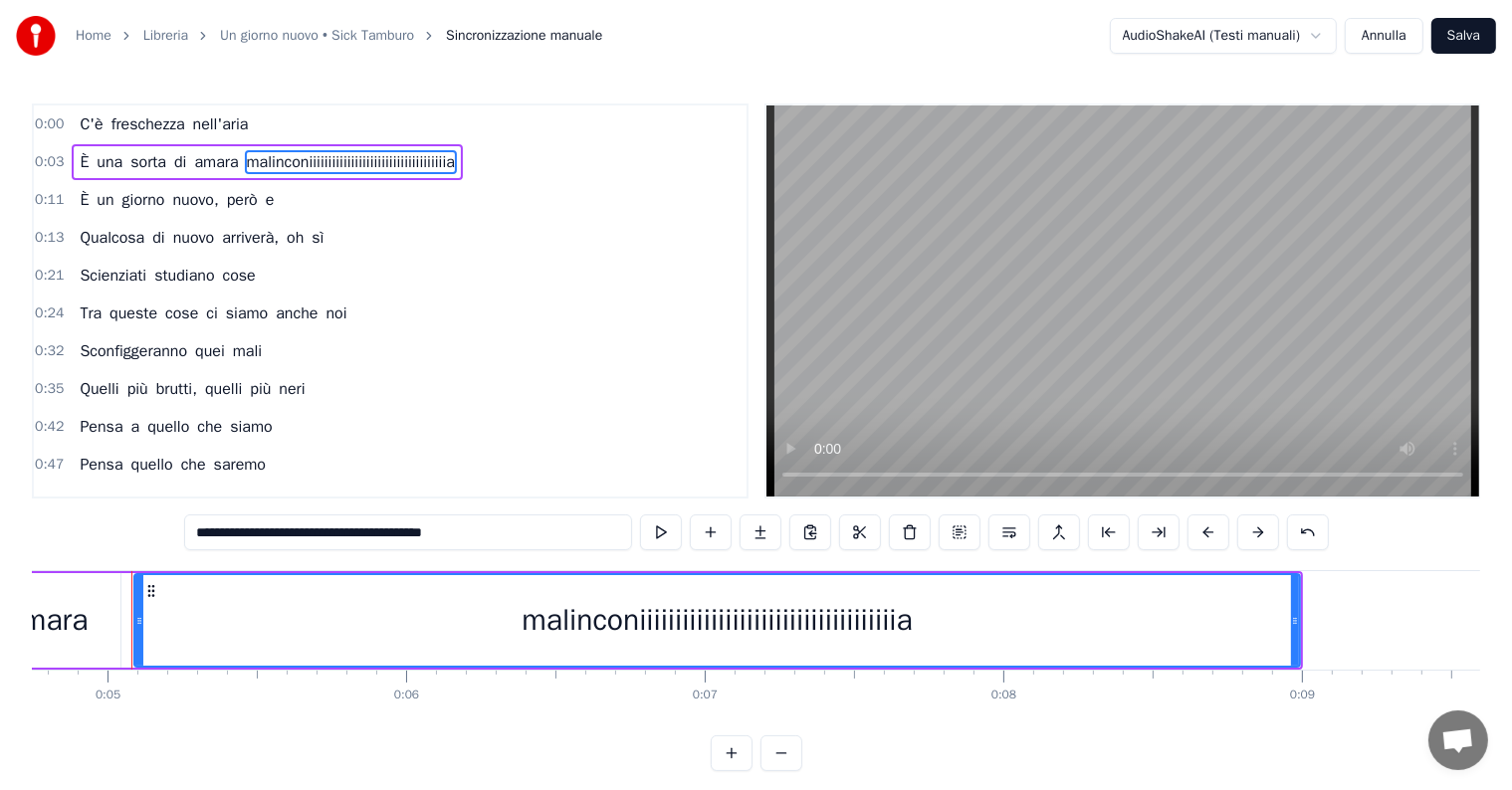 click on "**********" at bounding box center [408, 532] 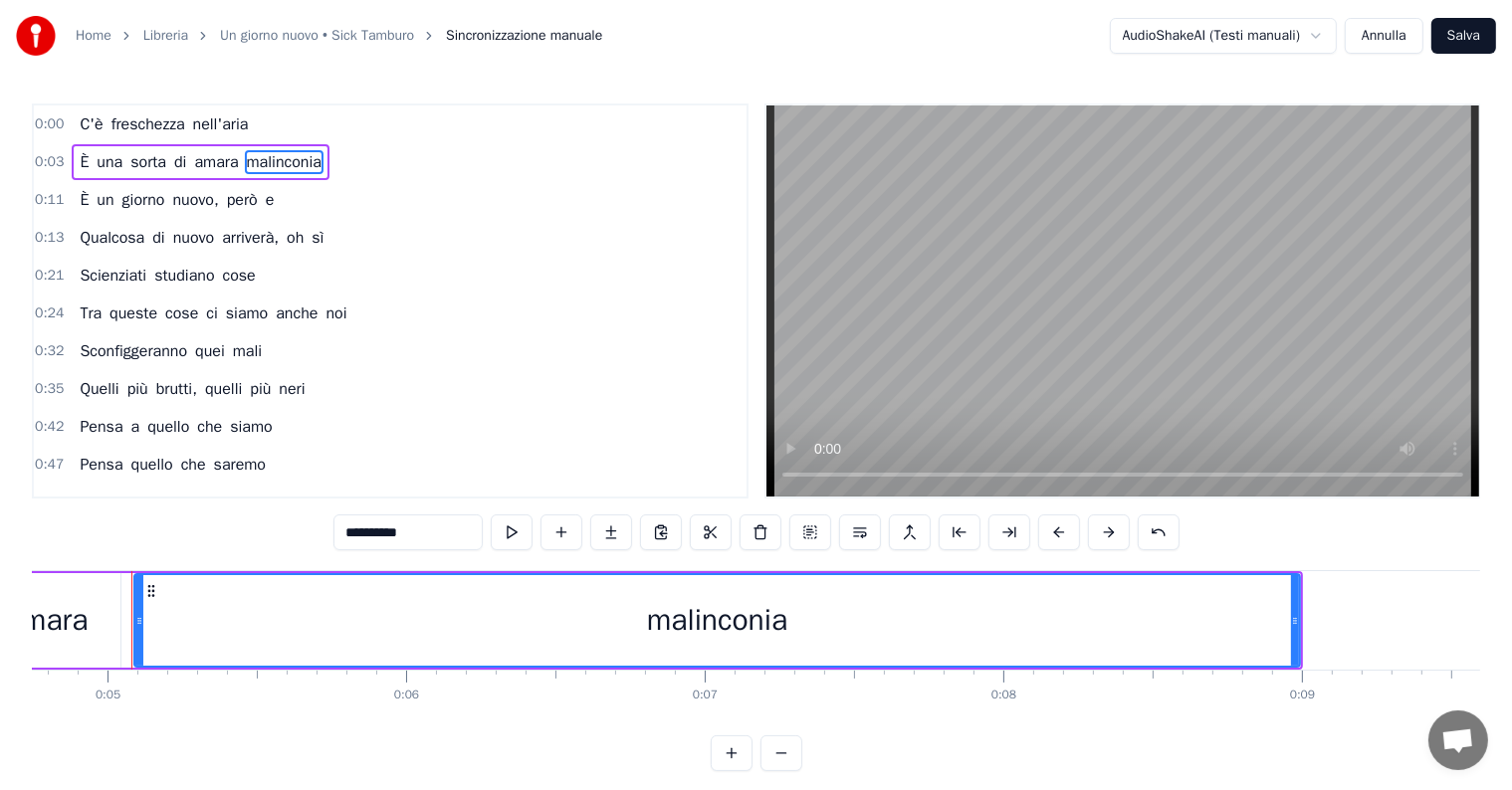 type on "**********" 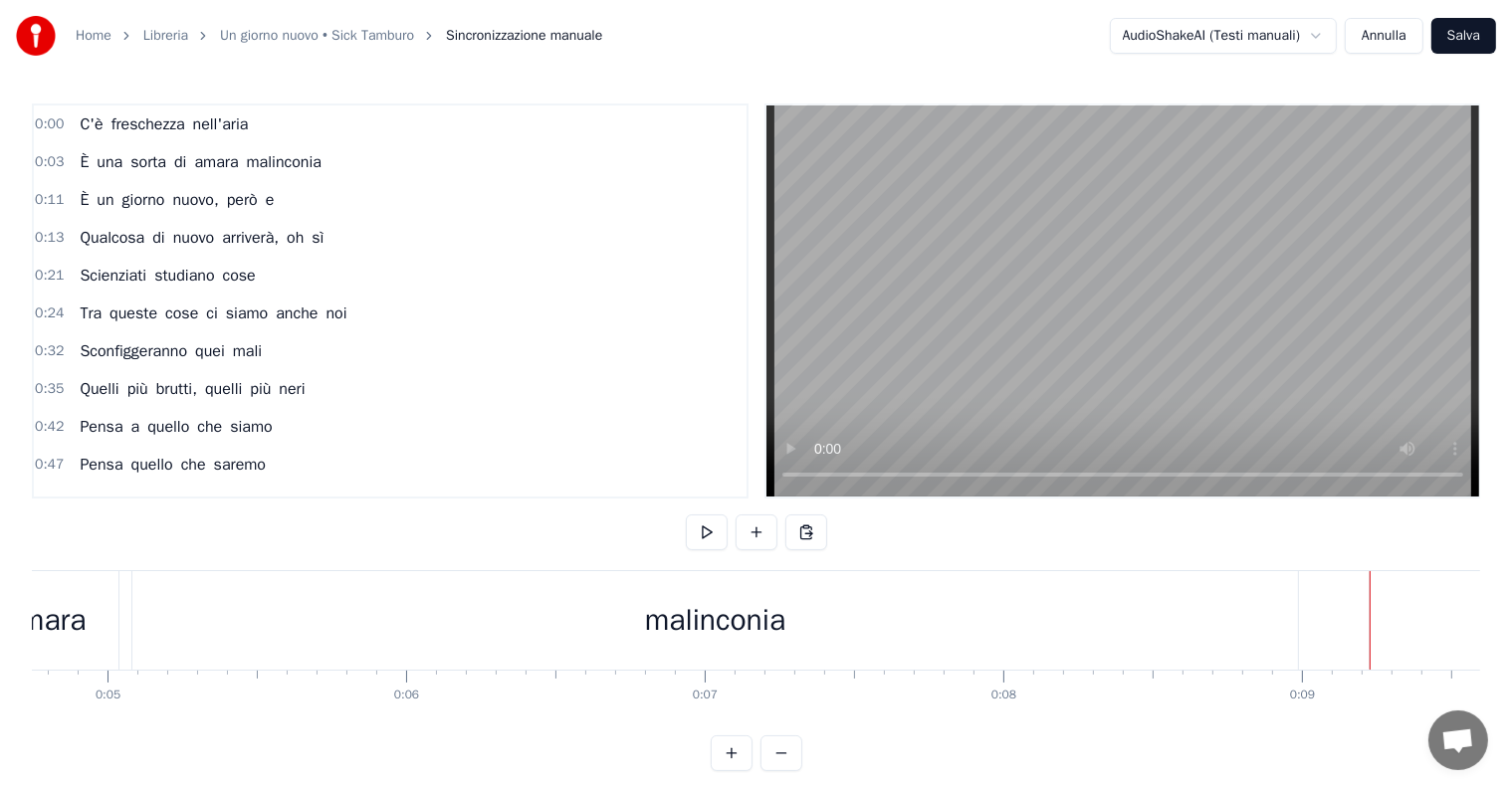 click on "malinconia" at bounding box center (715, 620) 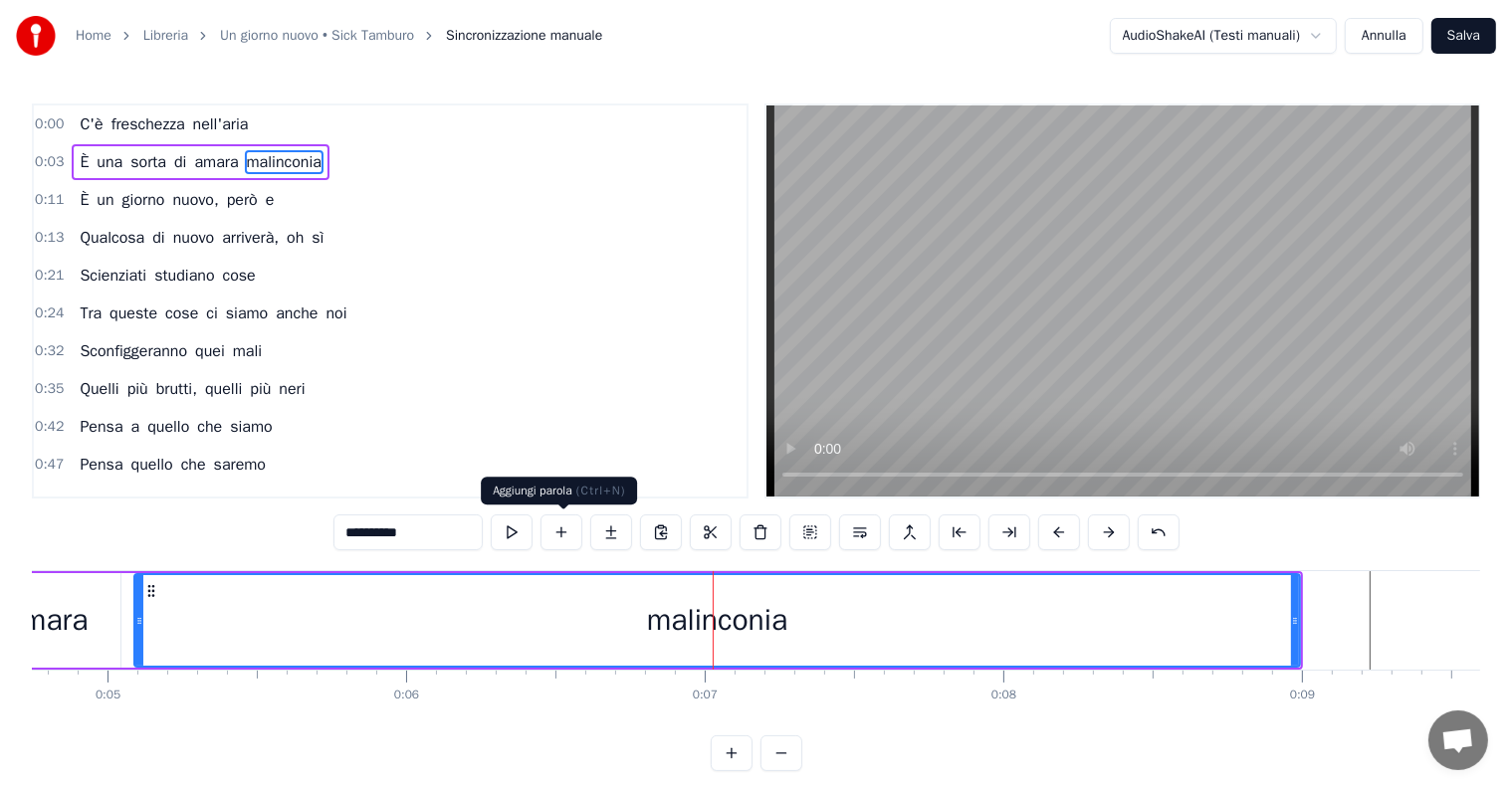 click at bounding box center [561, 532] 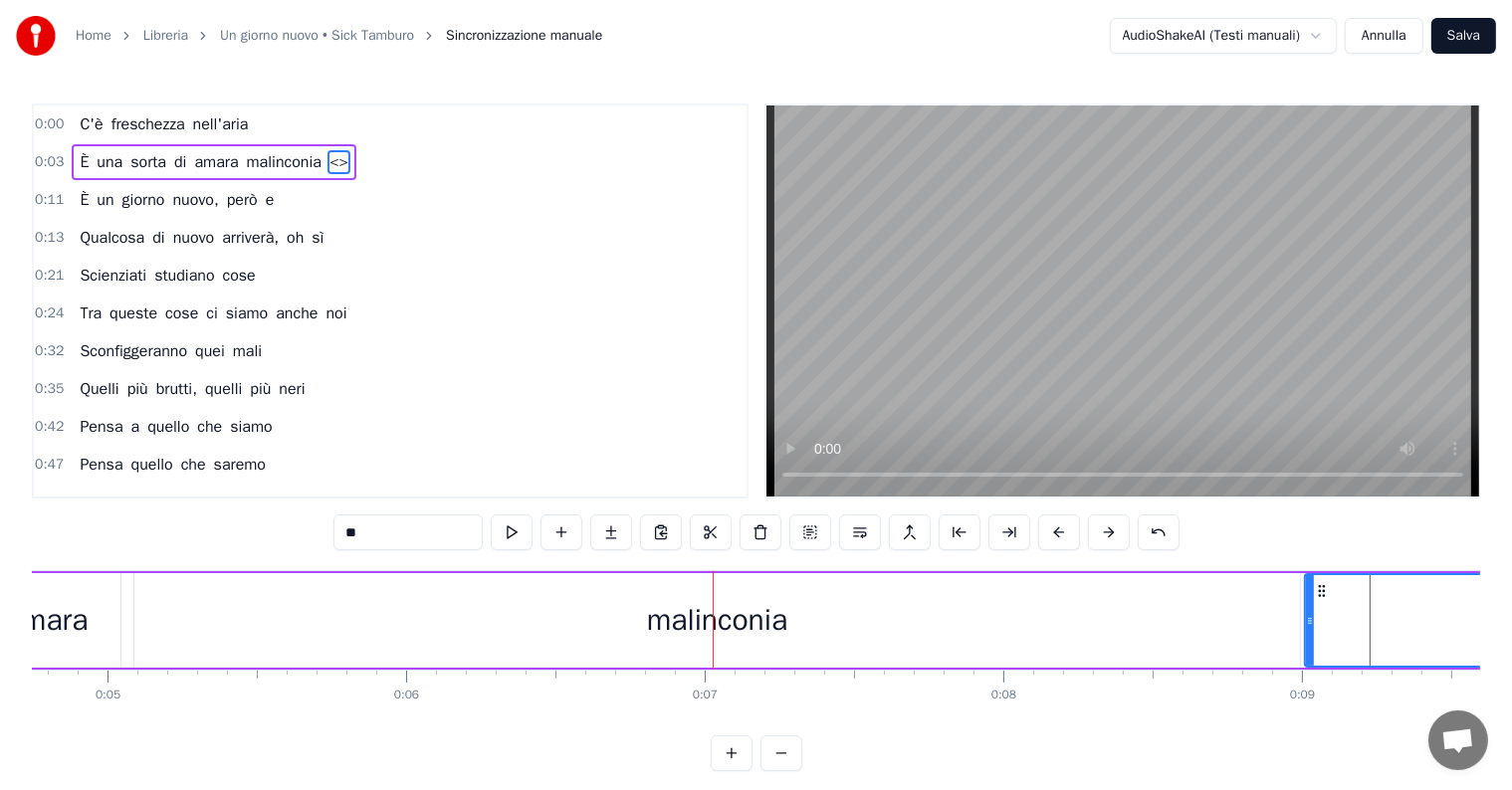 click on "**" at bounding box center [408, 532] 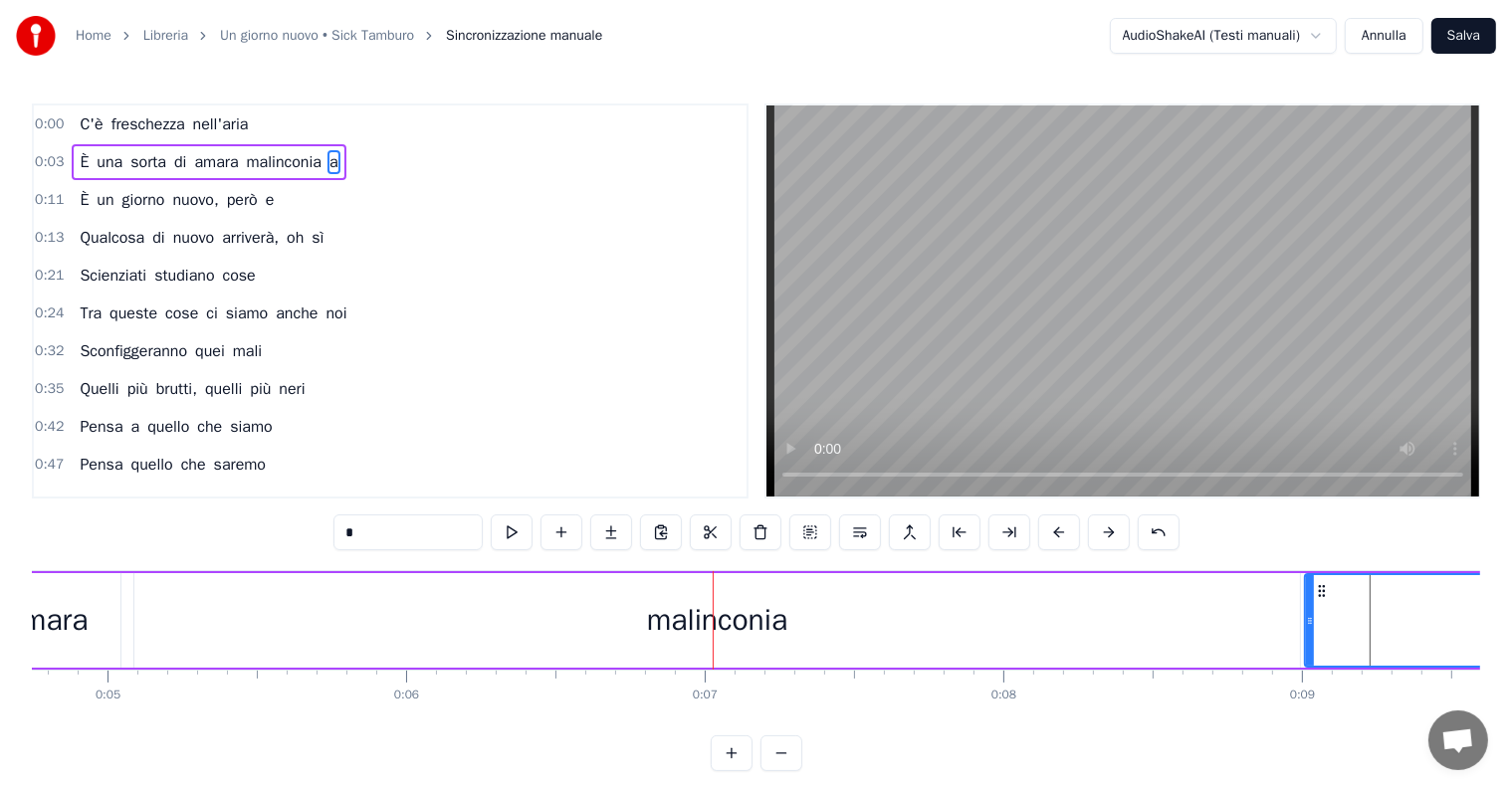 type on "*" 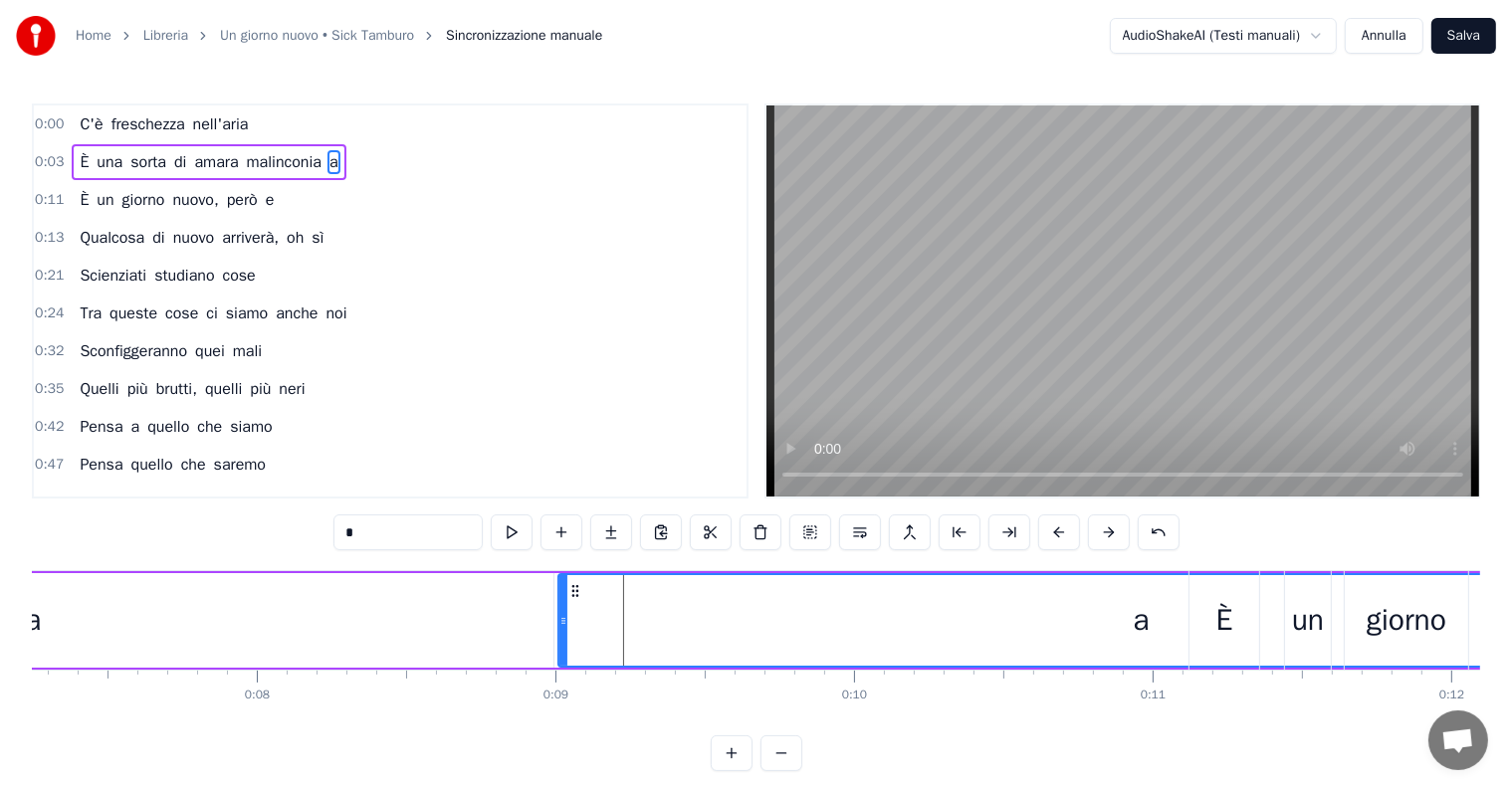 scroll, scrollTop: 0, scrollLeft: 2356, axis: horizontal 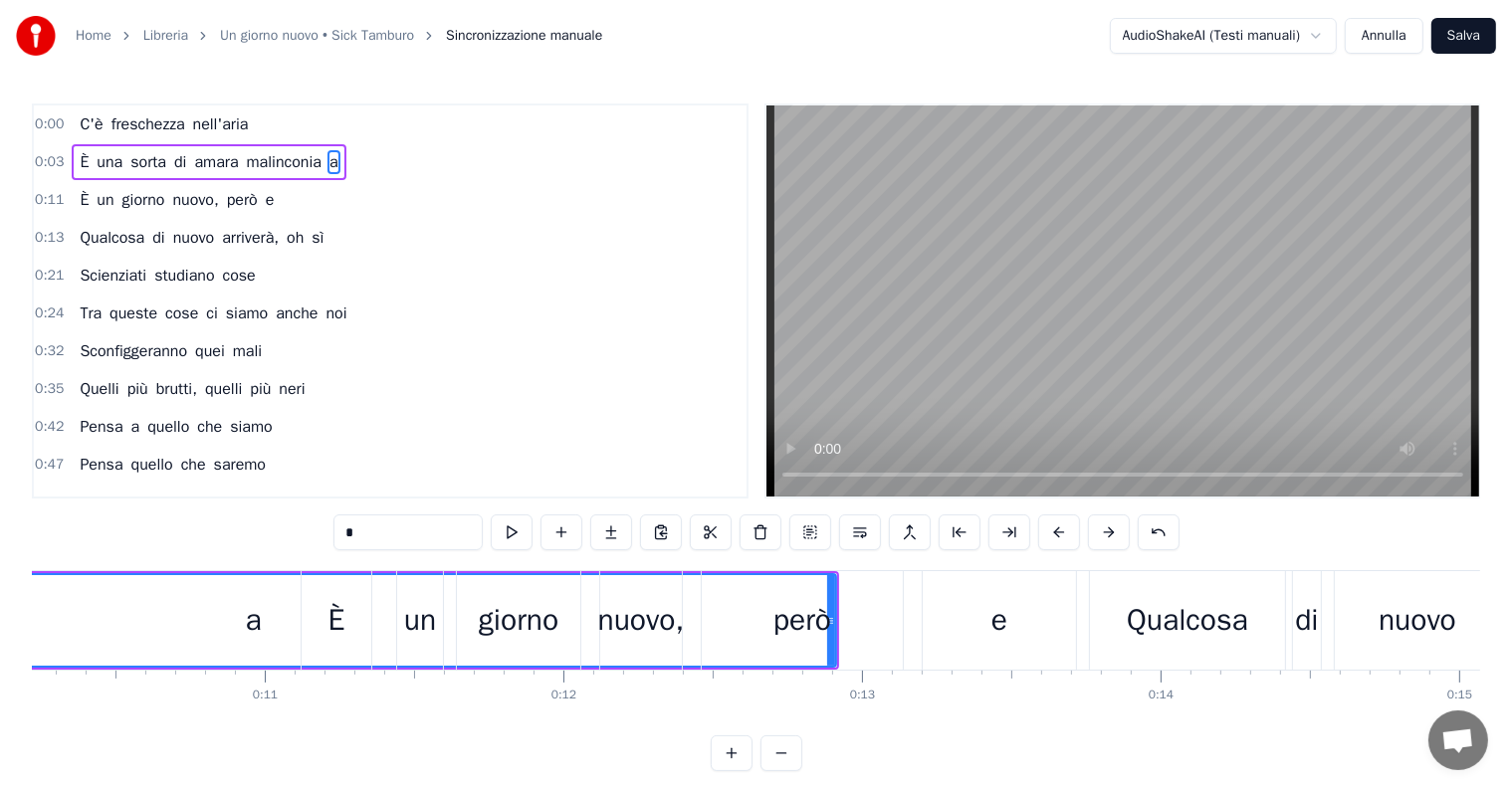 click on "a" at bounding box center [253, 620] 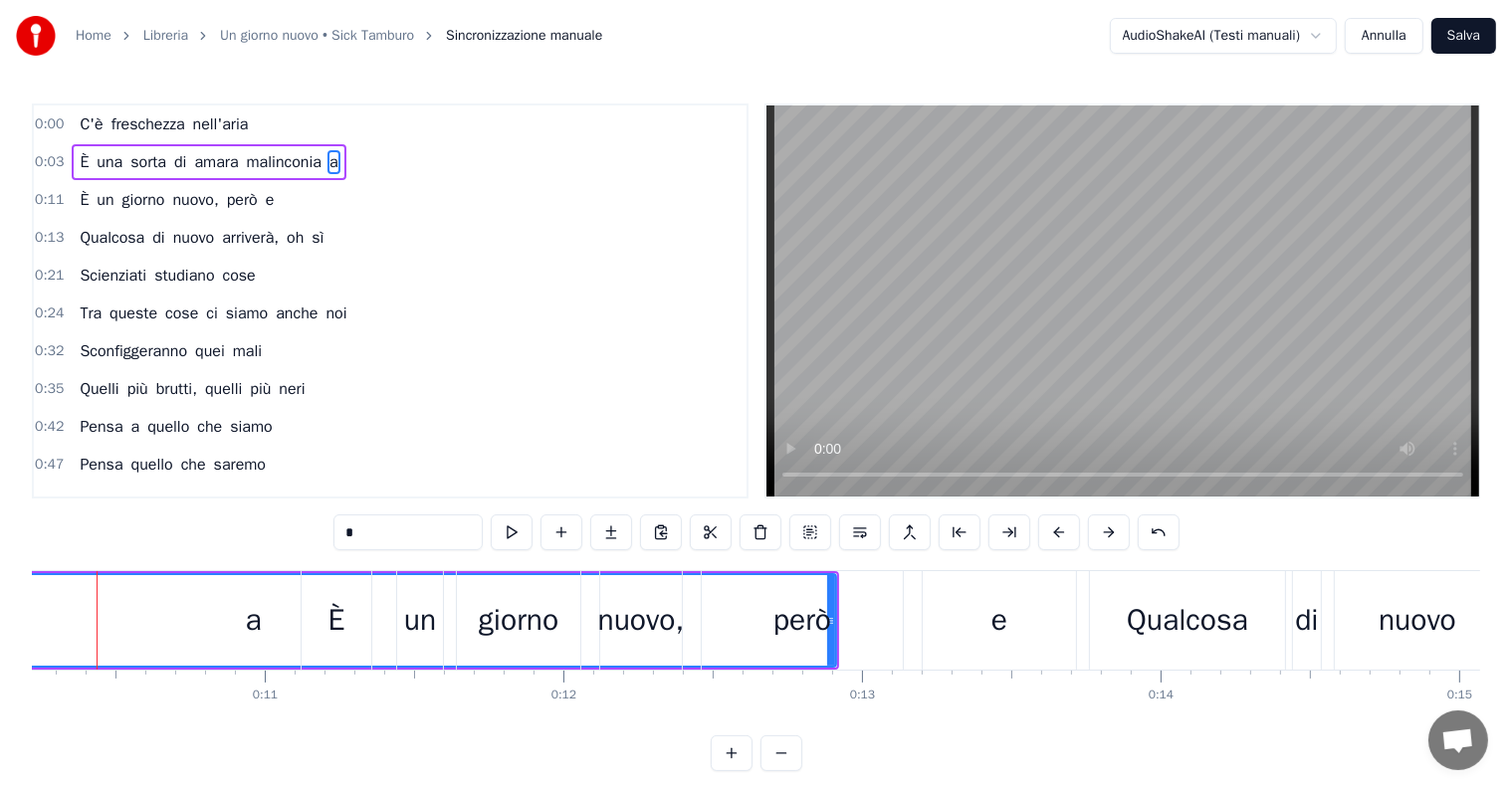 scroll, scrollTop: 0, scrollLeft: 3016, axis: horizontal 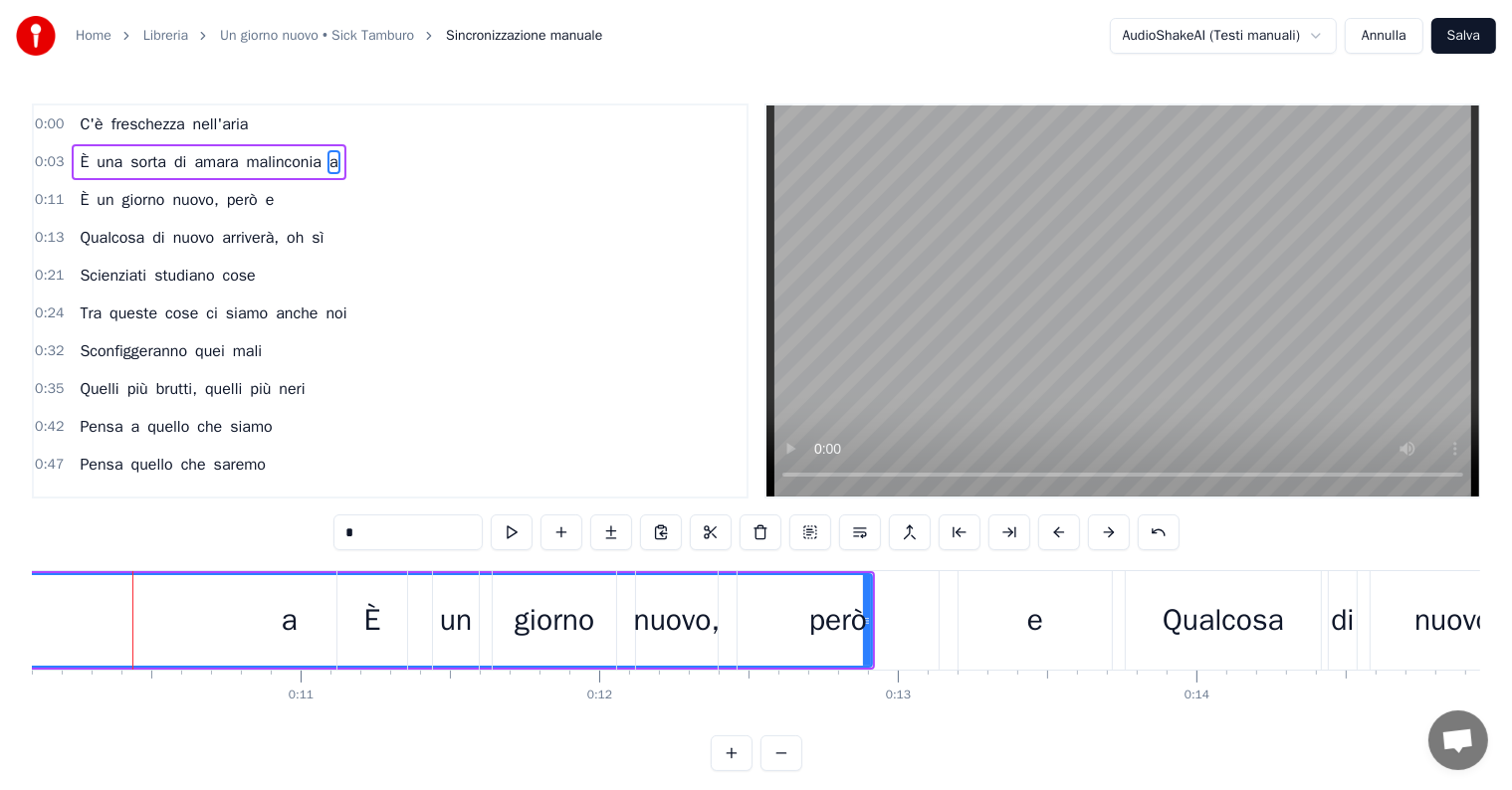 drag, startPoint x: 868, startPoint y: 577, endPoint x: 709, endPoint y: 577, distance: 159 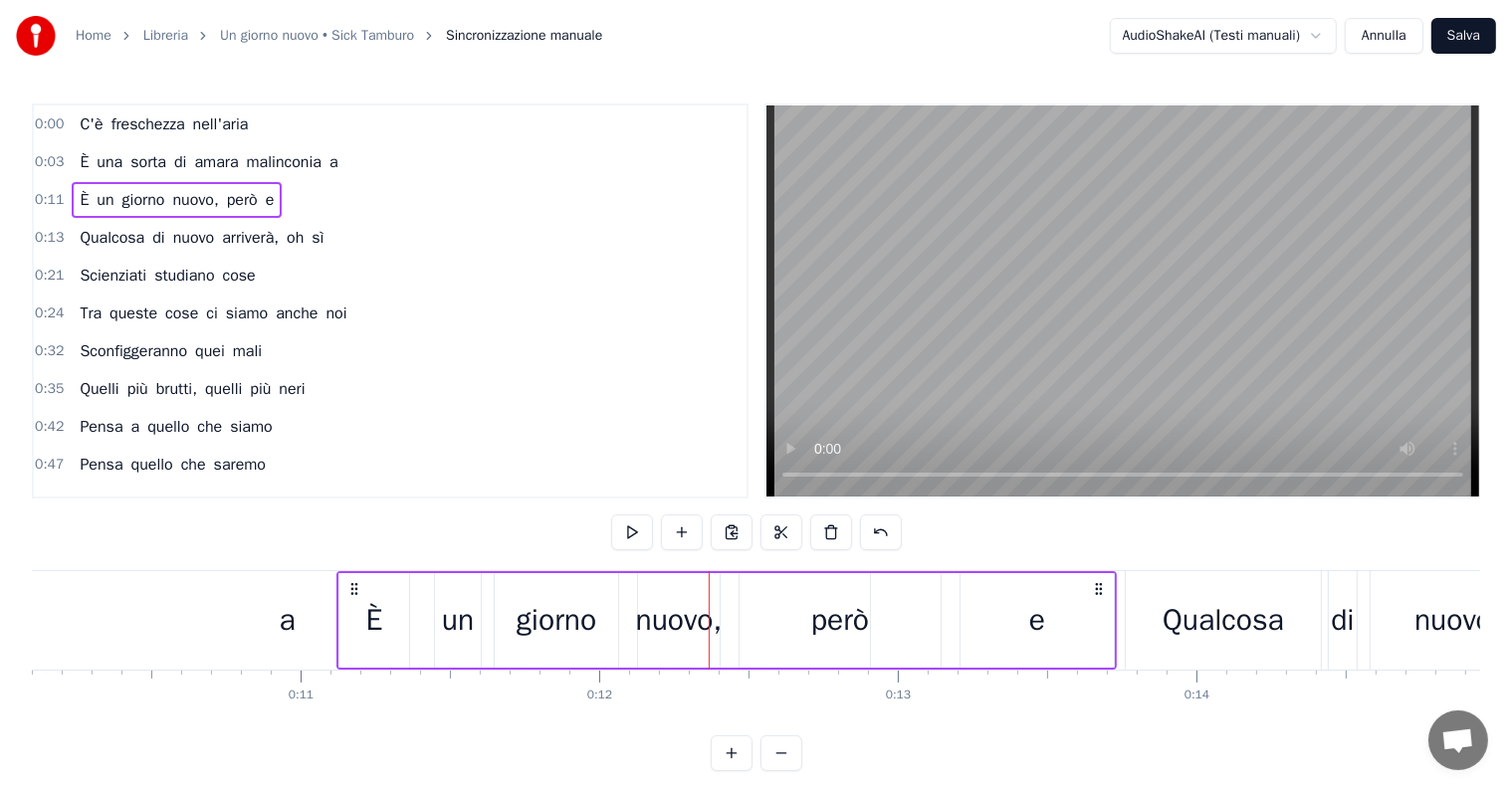 click on "a" at bounding box center [287, 620] 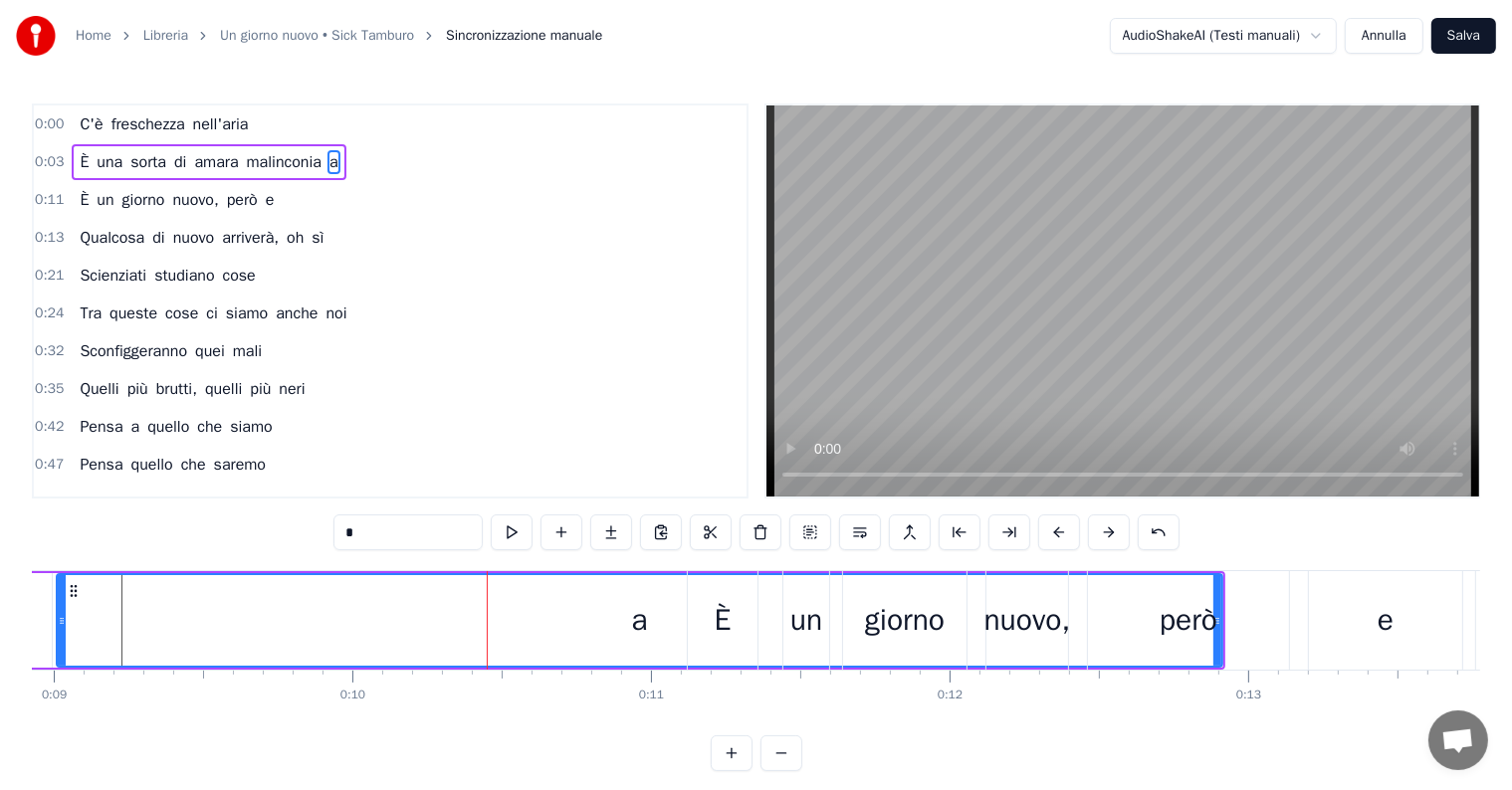scroll, scrollTop: 0, scrollLeft: 2395, axis: horizontal 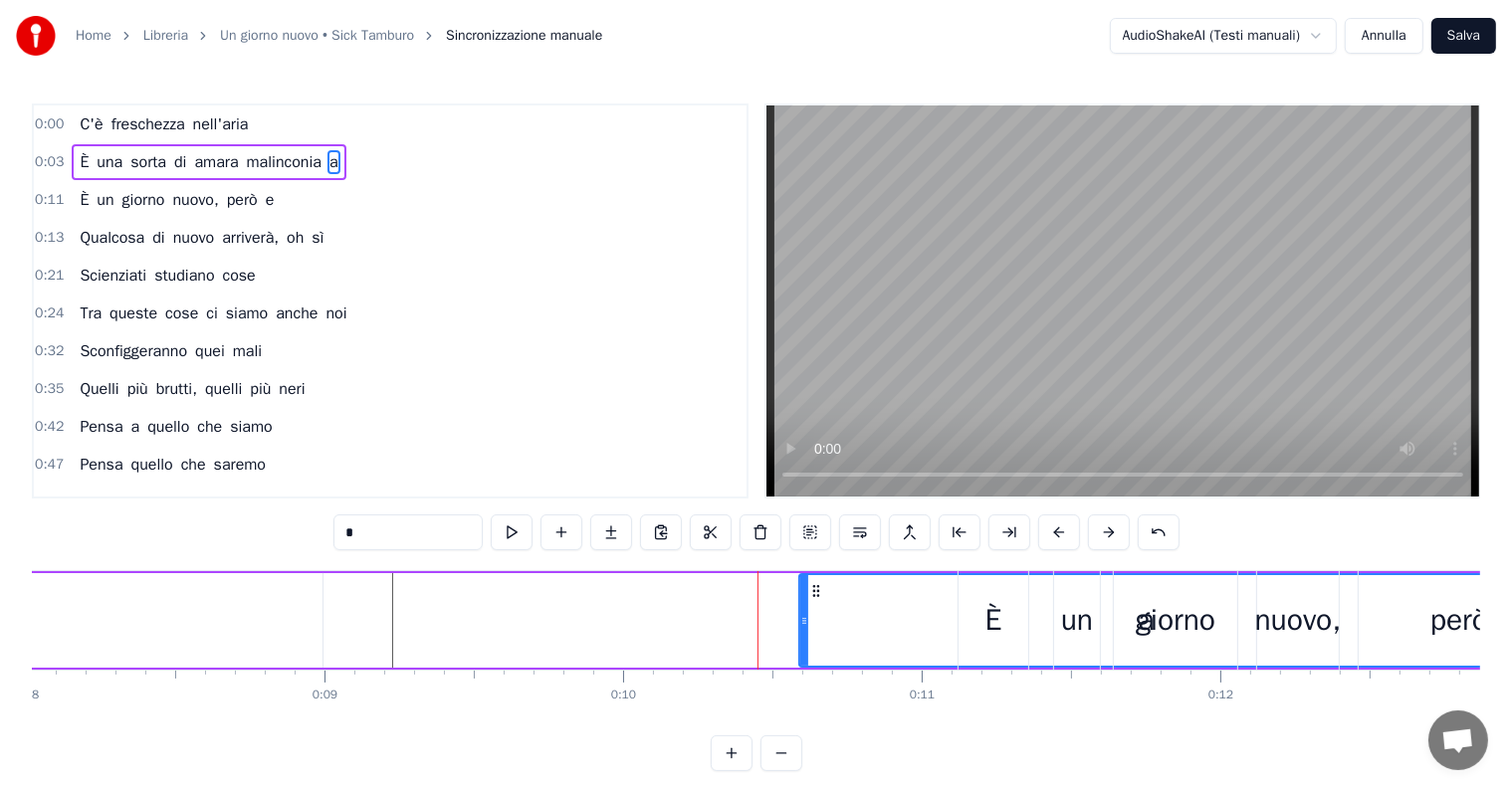 drag, startPoint x: 333, startPoint y: 623, endPoint x: 805, endPoint y: 621, distance: 472.0042 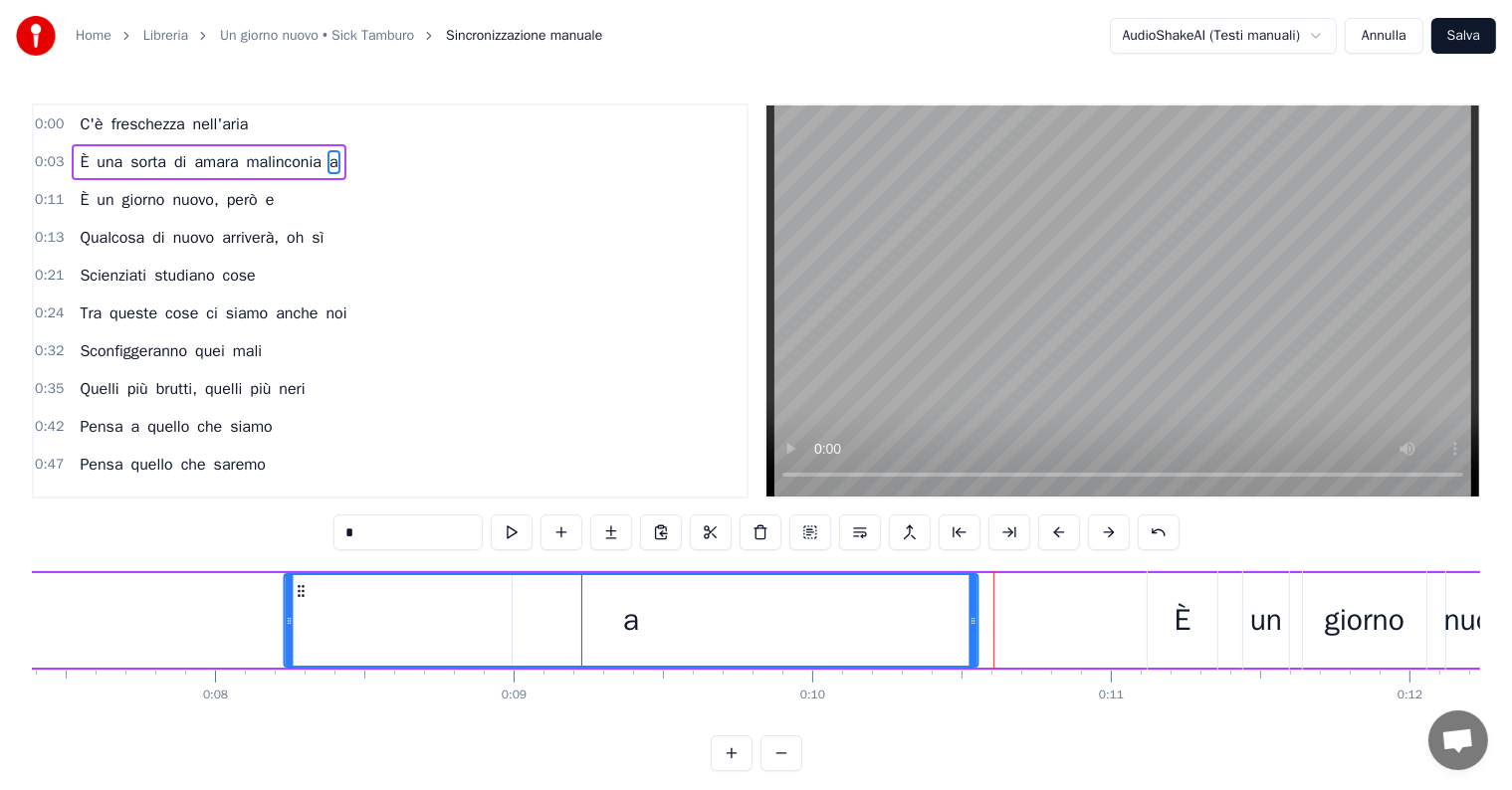 scroll, scrollTop: 0, scrollLeft: 2174, axis: horizontal 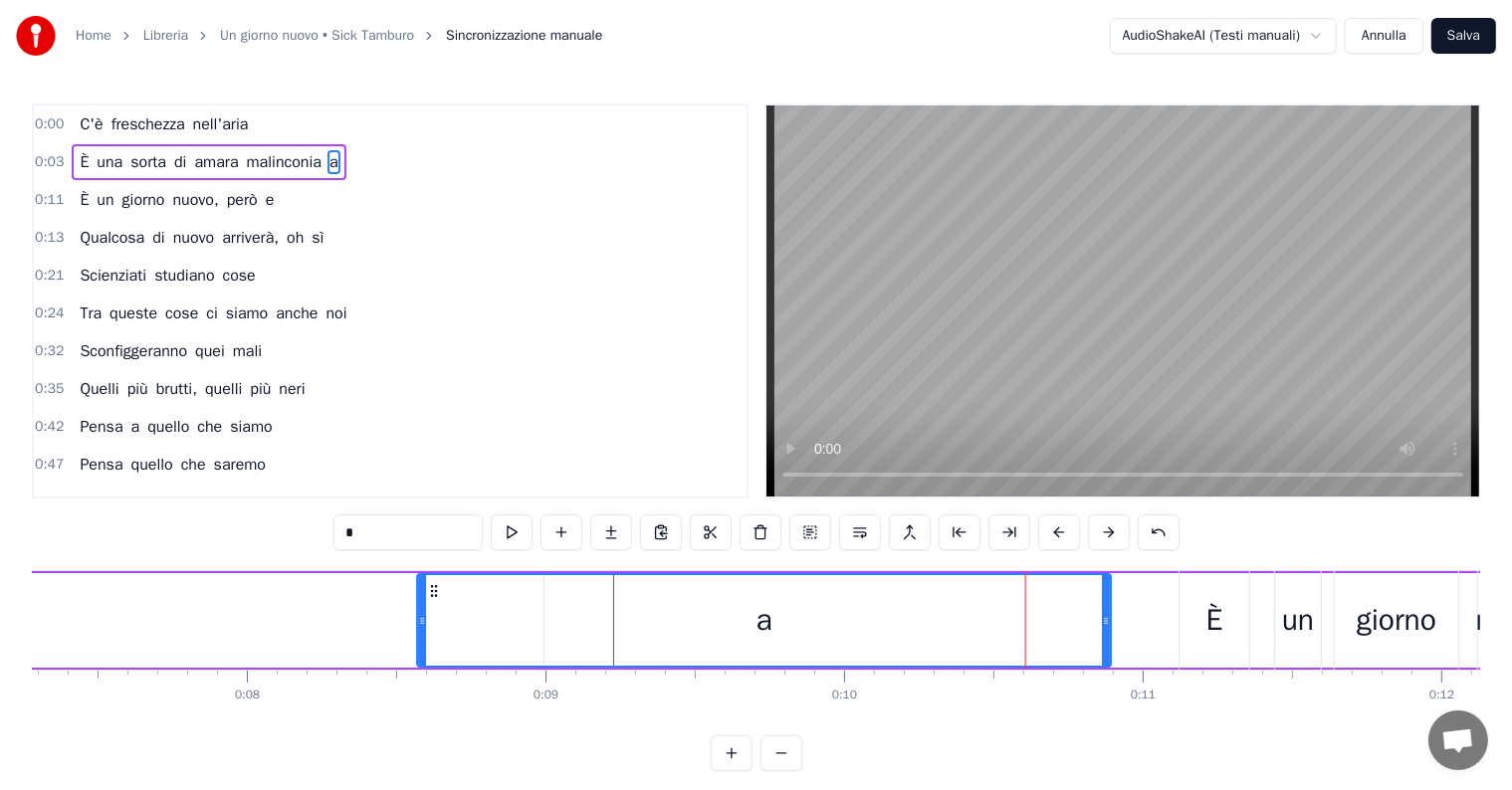 drag, startPoint x: 815, startPoint y: 587, endPoint x: 434, endPoint y: 574, distance: 381.22172 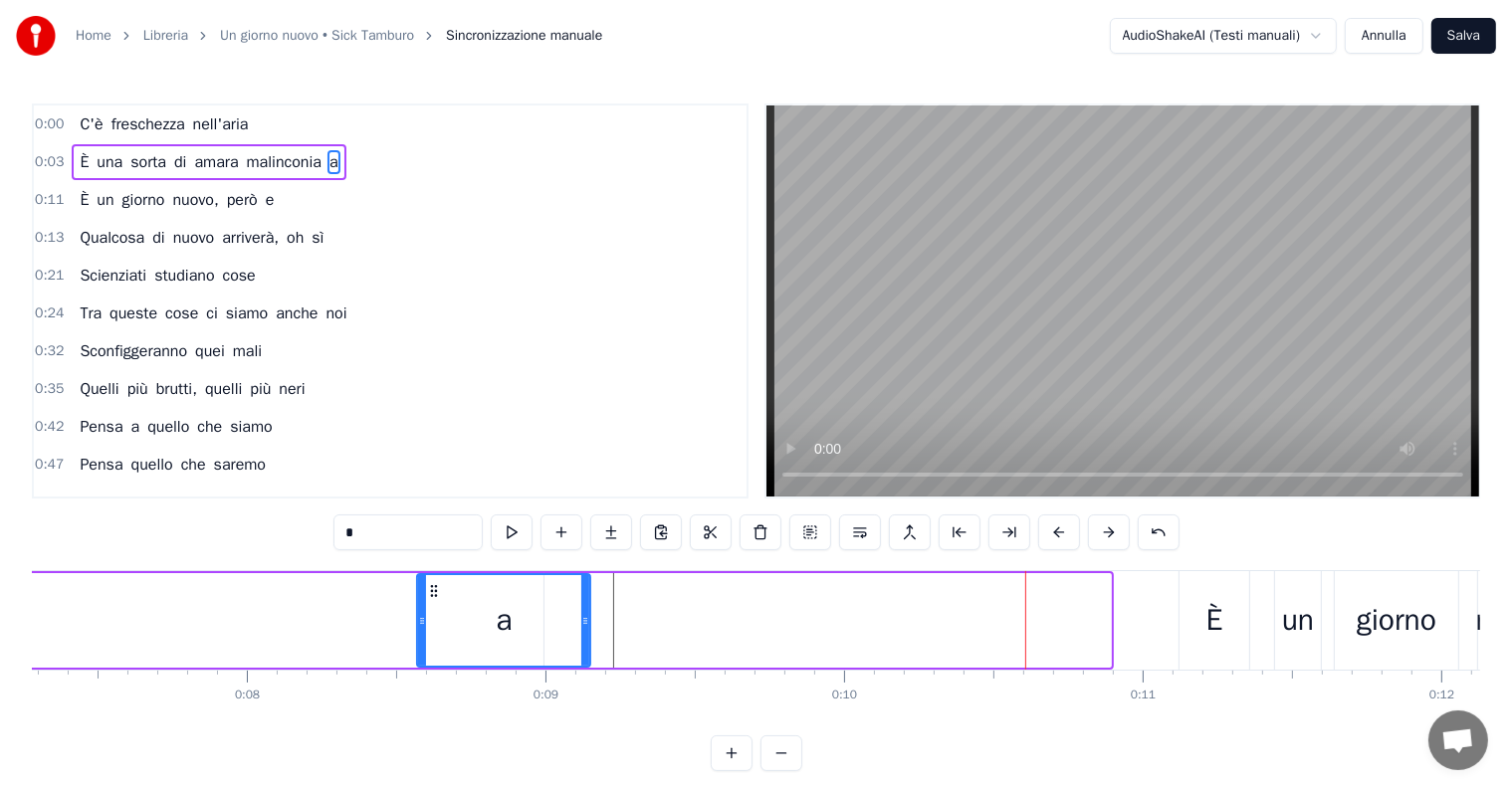 drag, startPoint x: 1107, startPoint y: 618, endPoint x: 586, endPoint y: 618, distance: 521 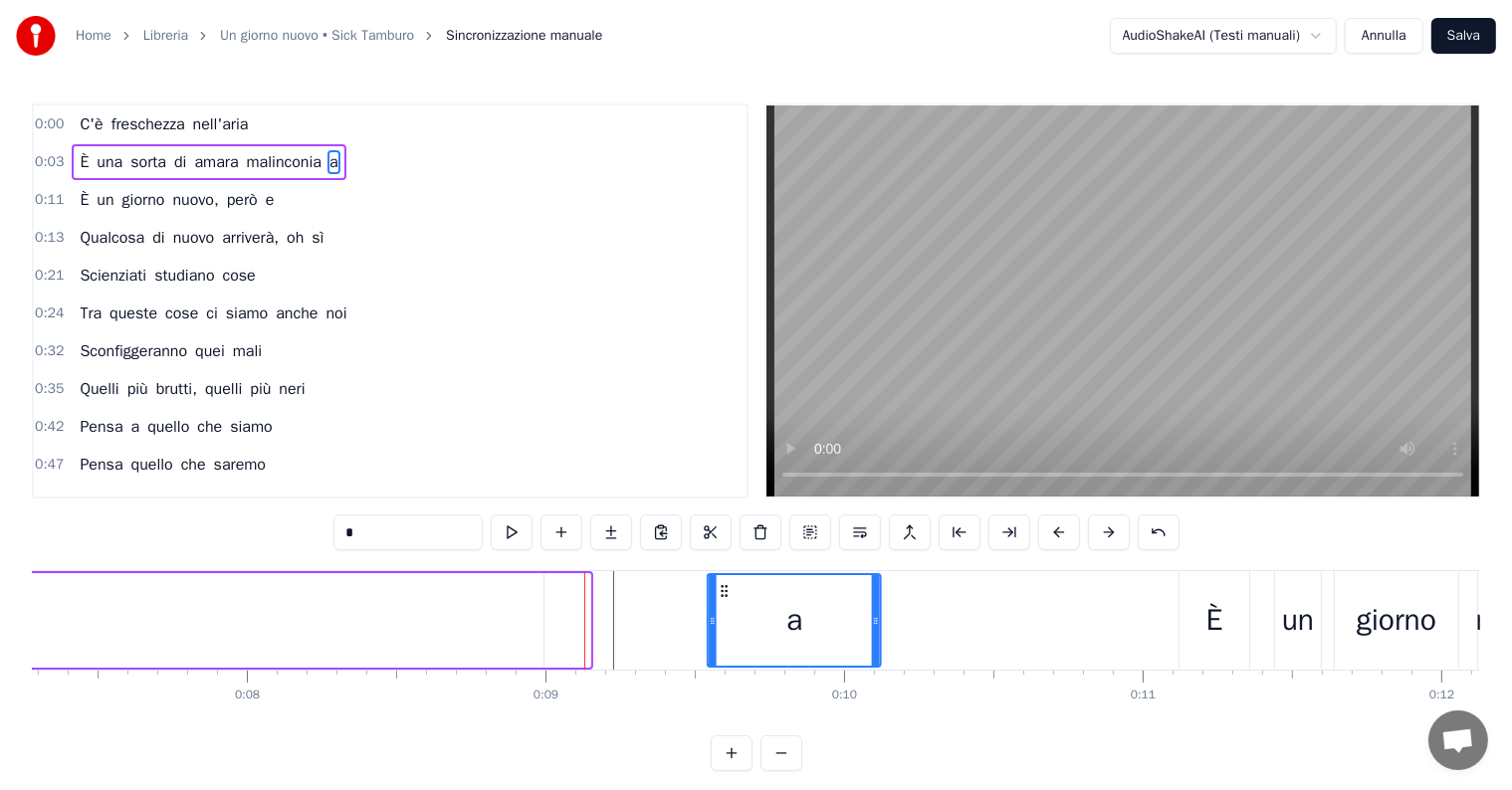 drag, startPoint x: 435, startPoint y: 593, endPoint x: 732, endPoint y: 593, distance: 297 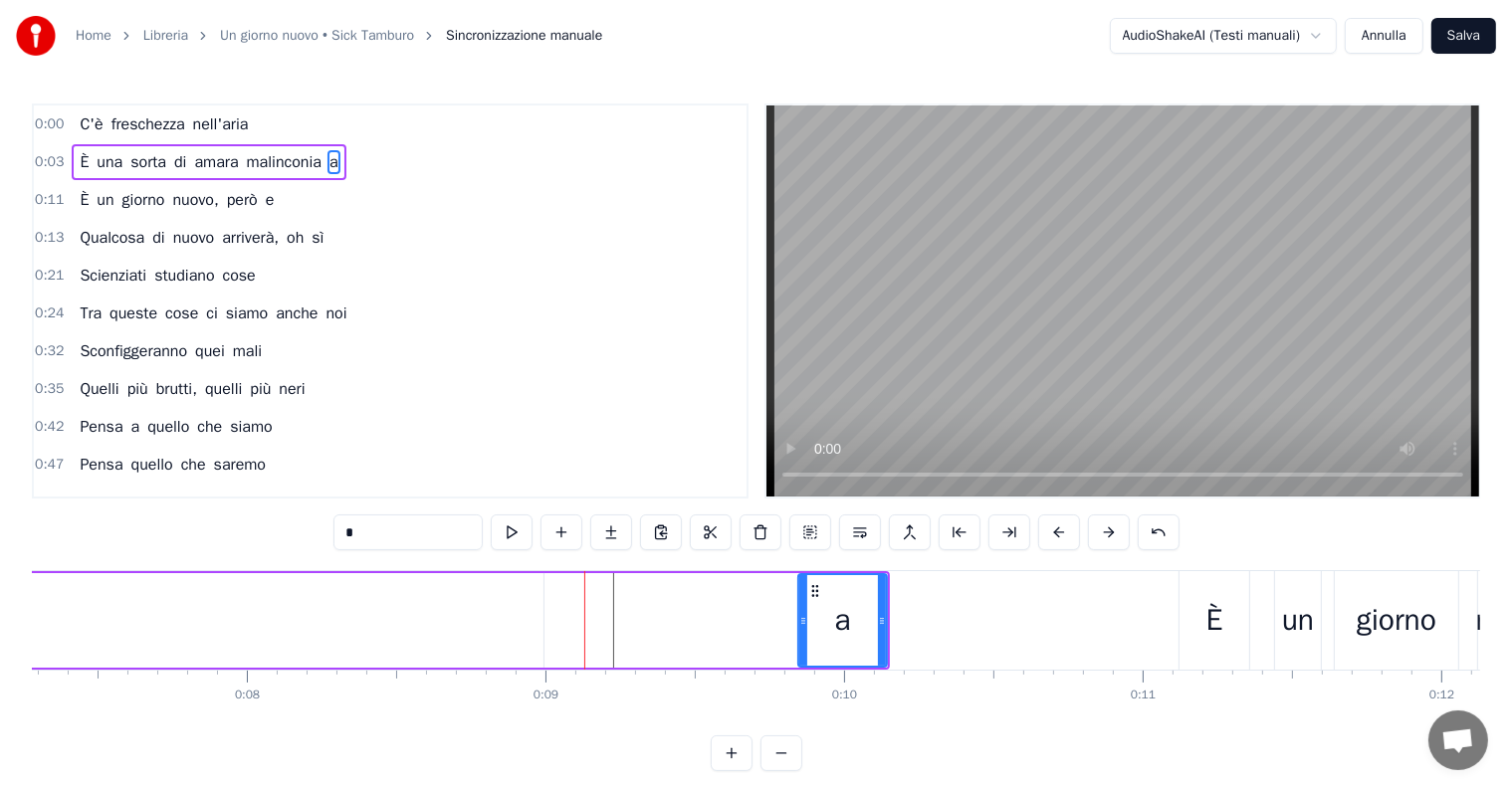 drag, startPoint x: 720, startPoint y: 617, endPoint x: 808, endPoint y: 617, distance: 88 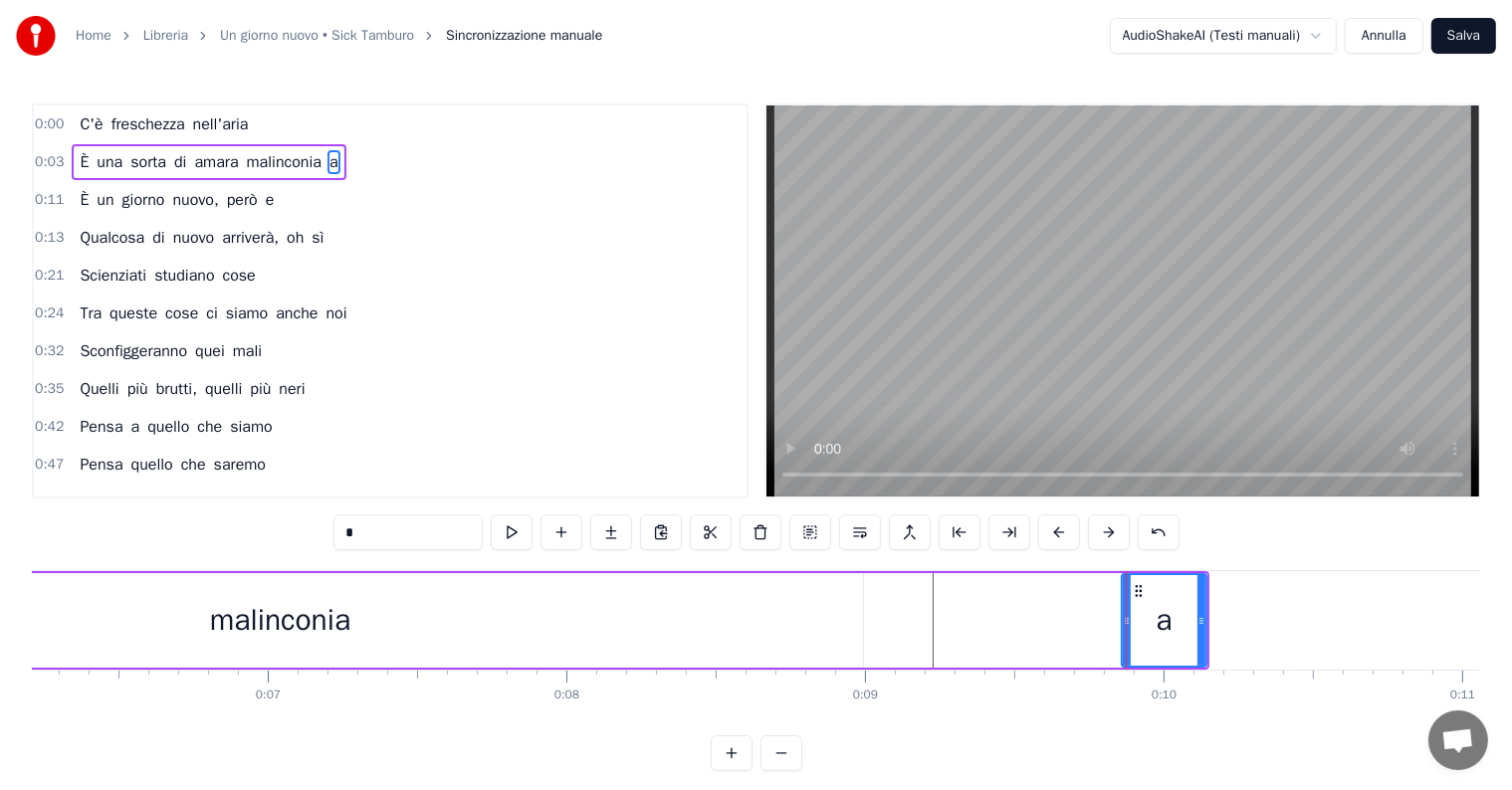 scroll, scrollTop: 0, scrollLeft: 1739, axis: horizontal 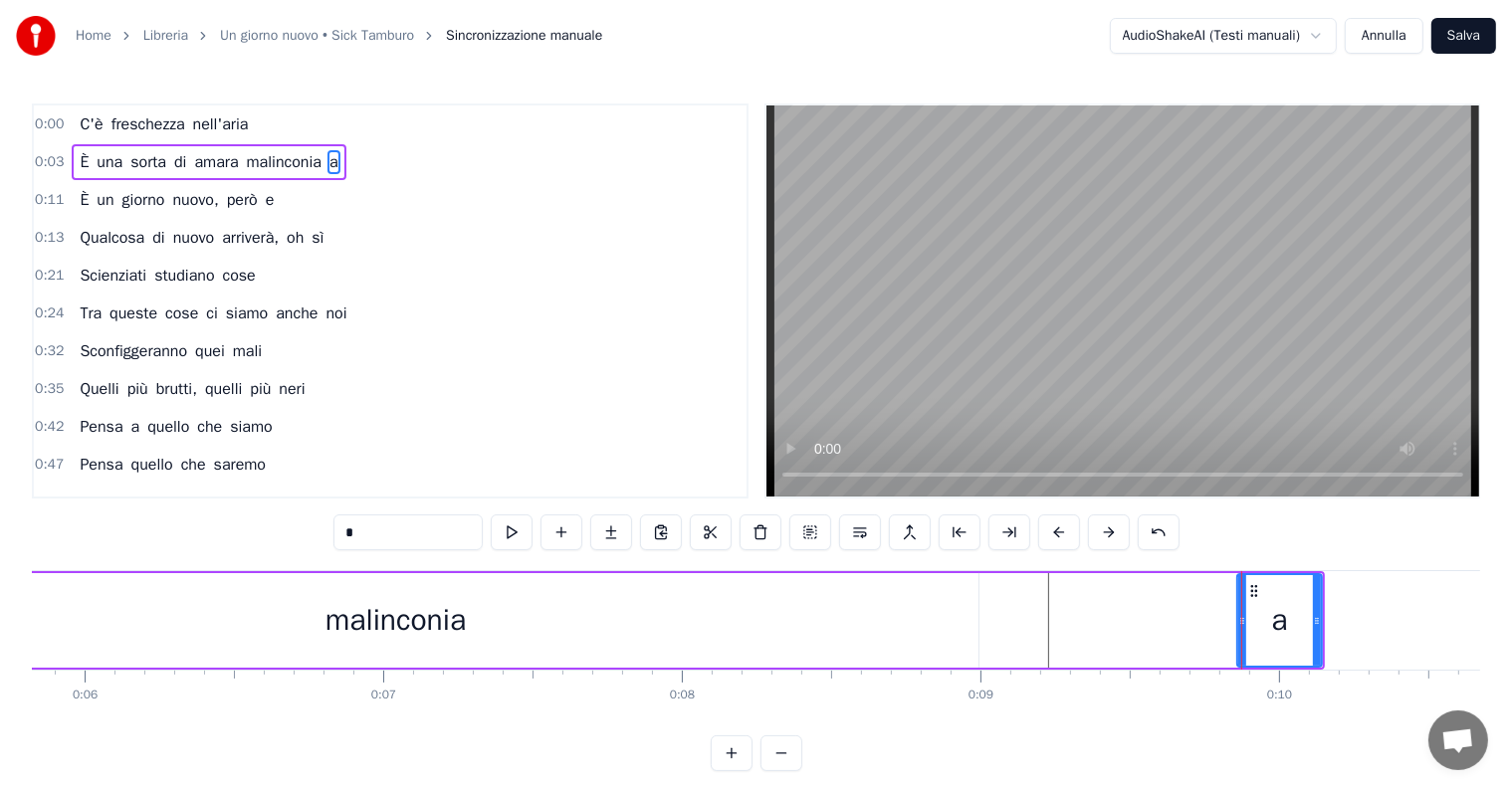 click on "malinconia" at bounding box center [284, 162] 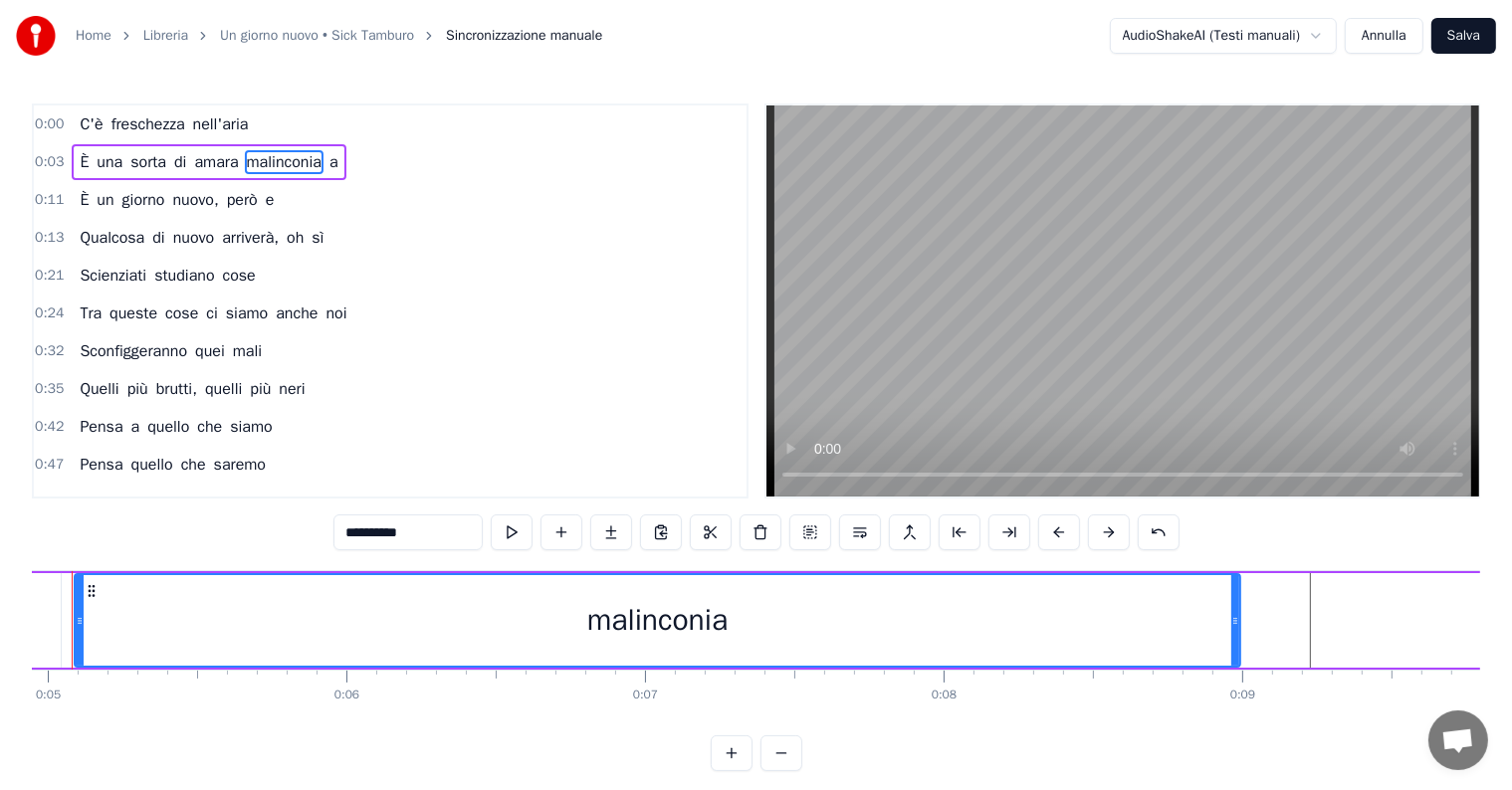 scroll, scrollTop: 0, scrollLeft: 1417, axis: horizontal 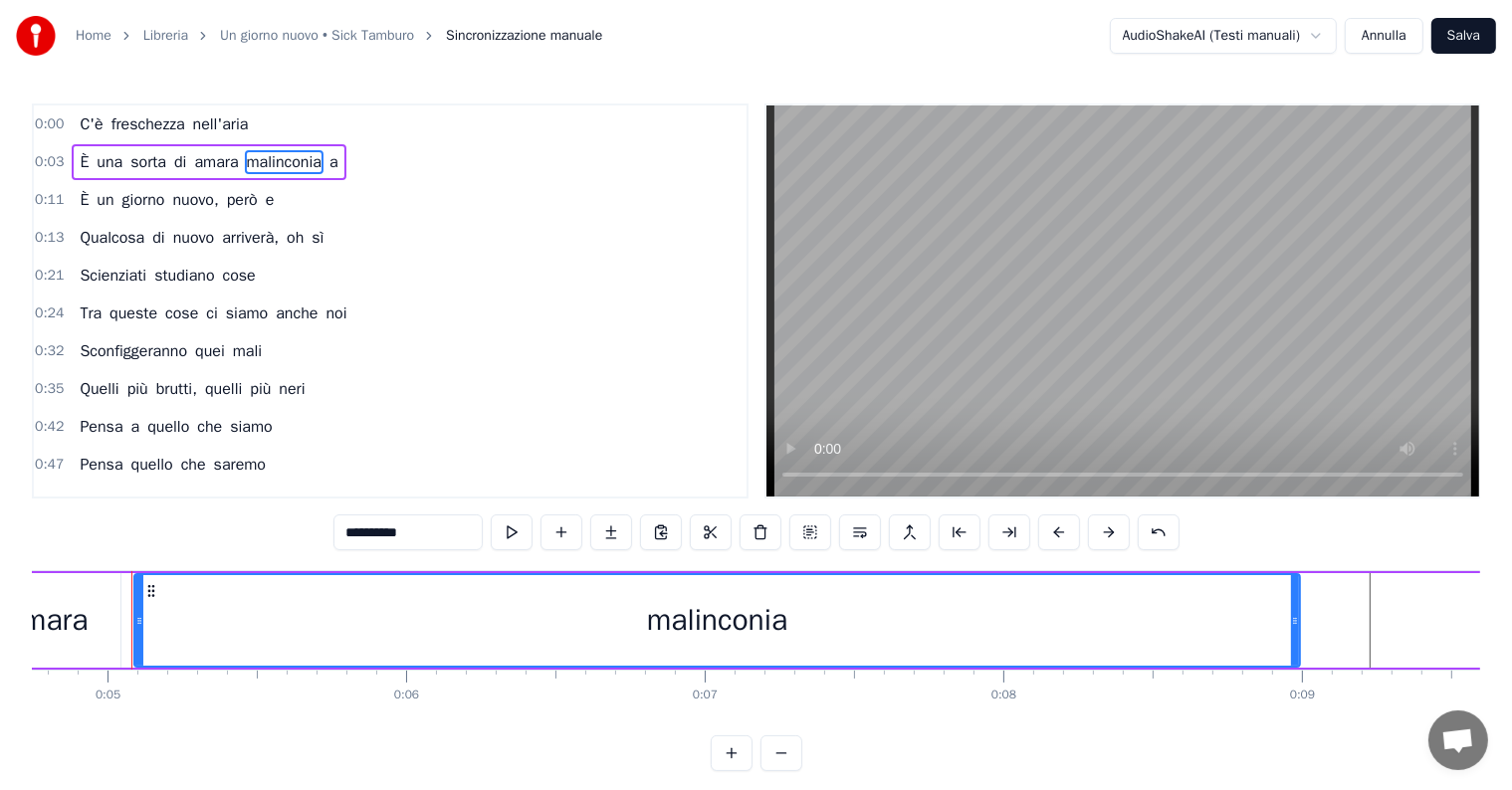 click on "**********" at bounding box center (408, 532) 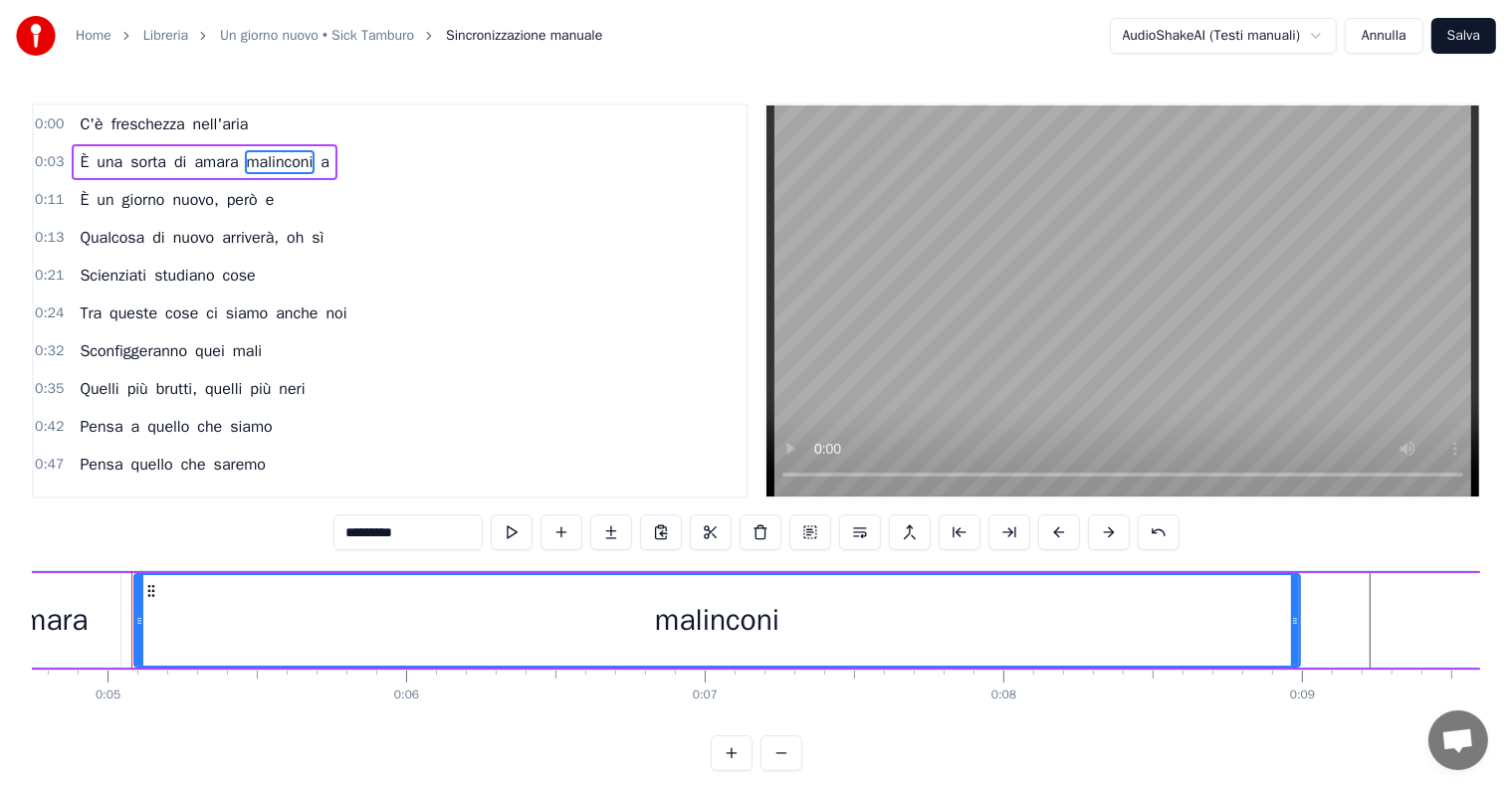 click on "0:00 C'è freschezza nell'aria 0:03 È una sorta di amara malinconi a 0:11 È un giorno nuovo, però e 0:13 Qualcosa di nuovo arriverà, oh sì 0:21 Scienziati studiano cose 0:24 Tra queste cose ci siamo anche noi 0:32 Sconfiggeranno quei mali 0:35 Quelli più brutti, quelli più neri 0:42 Pensa a quello che siamo 0:47 Pensa quello che saremo 0:53 E quei segnali in cielo 0:56 Ci spiegano tristezza ed allegria 1:04 Non sprechiamo parole 1:07 Godiamoci quel che abbiamo qui, oh sì 1:14 Pensa a quello che siamo 1:19 Pensa quello che saremo 1:25 Pensa a quello che siamo 1:30 Pensa quello che saremo 1:36 Ci stringeremo sempre, sai, niente ci fermerà 1:41 Un giorno nuovo qui, un giorno nuovo qui 1:47 E gireremo in tondo e non smetteremo mai 1:52 Nessuno capirà, nessuno capirà perché 2:19 Apriamo gli occhi che abbiamo 2:21 Come un sorriso ci porti via 2:29 Lontano da sogni e pensieri 2:32 Se ci stringiamo nella realtà, oh sì 2:39 Pensa a quello che siamo 2:45 Pensa quello che saremo 2:50 Pensa a quello che che" at bounding box center (756, 437) 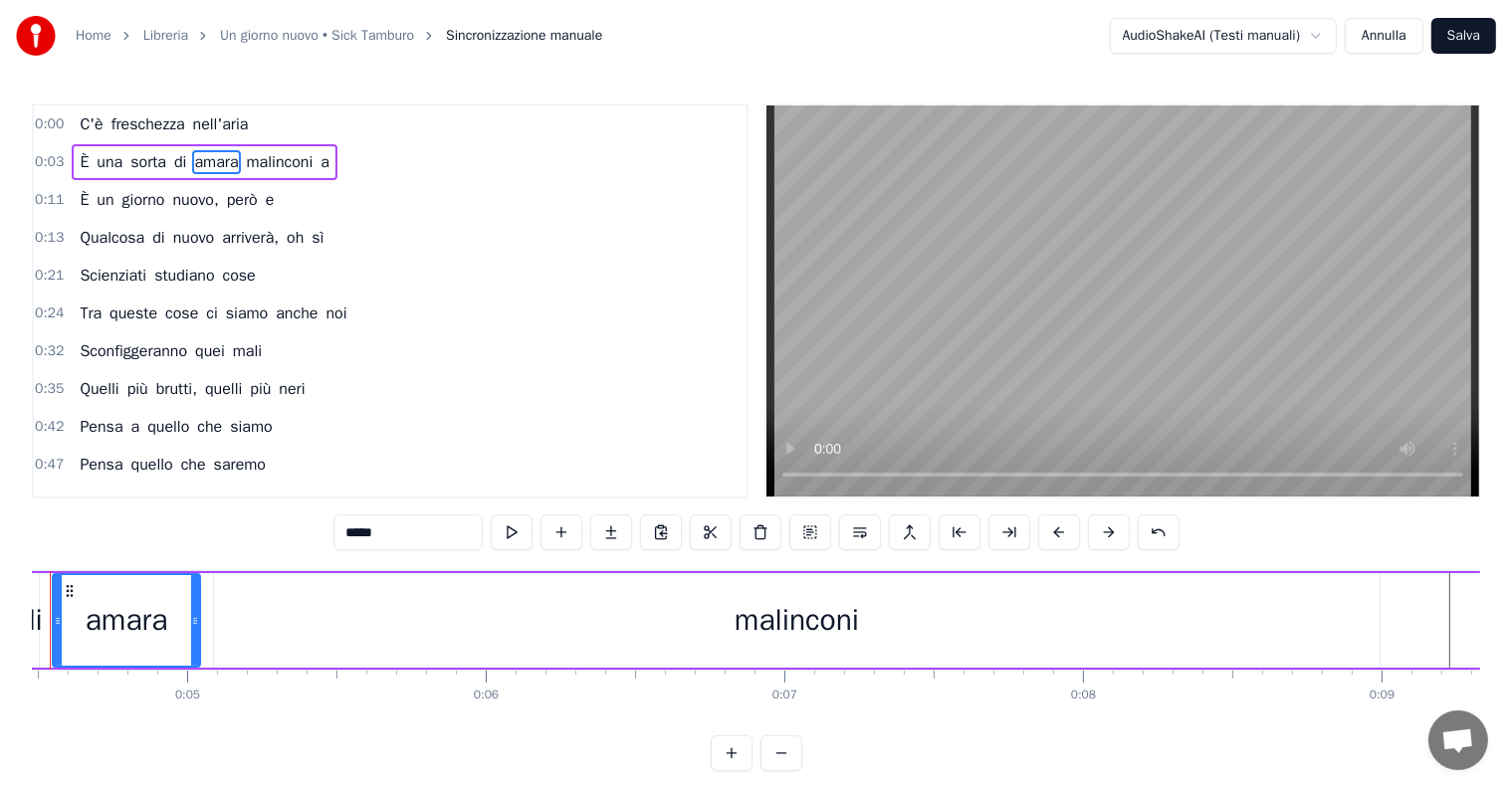 scroll, scrollTop: 0, scrollLeft: 1255, axis: horizontal 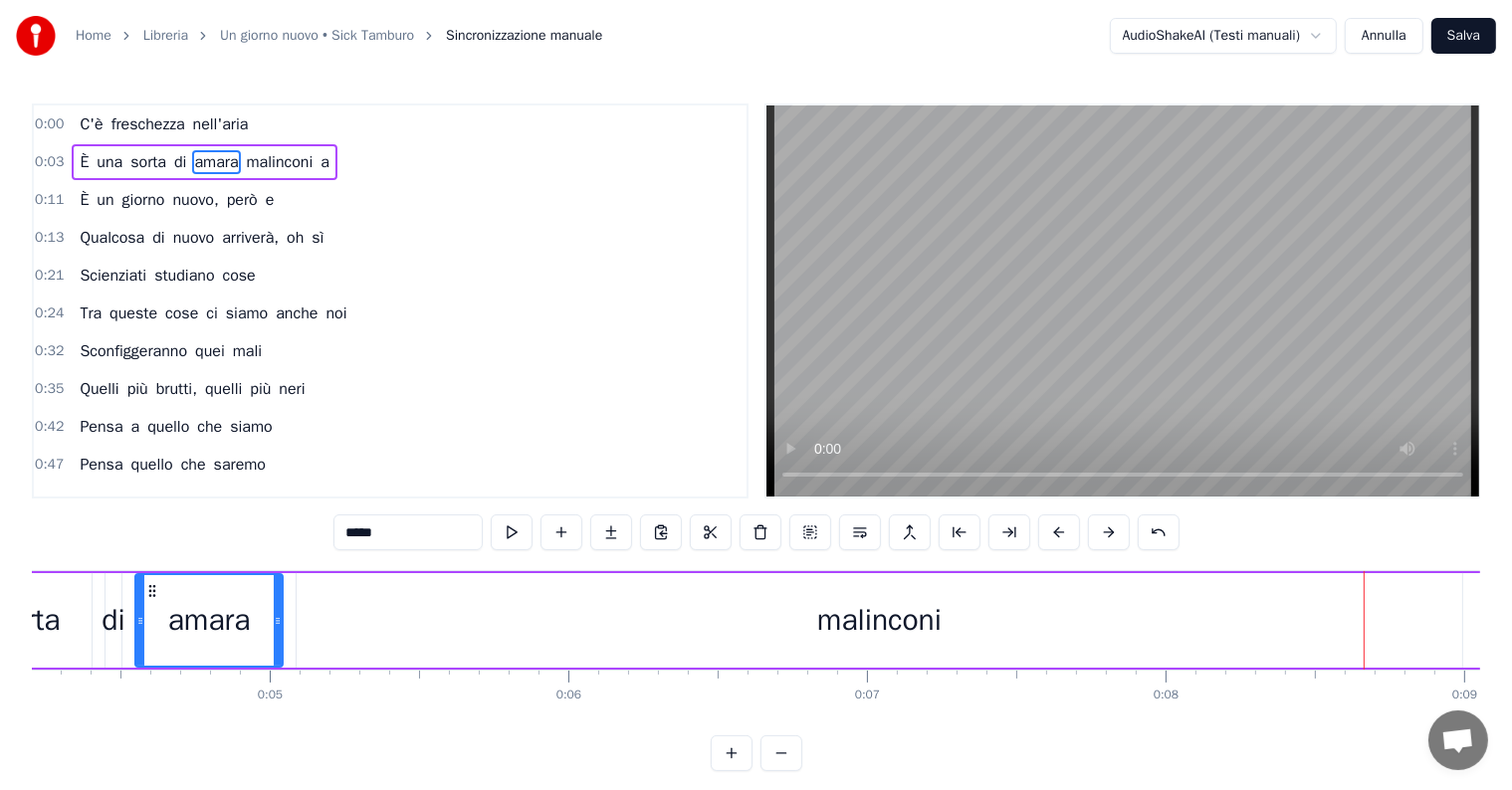 click on "malinconi" at bounding box center (879, 620) 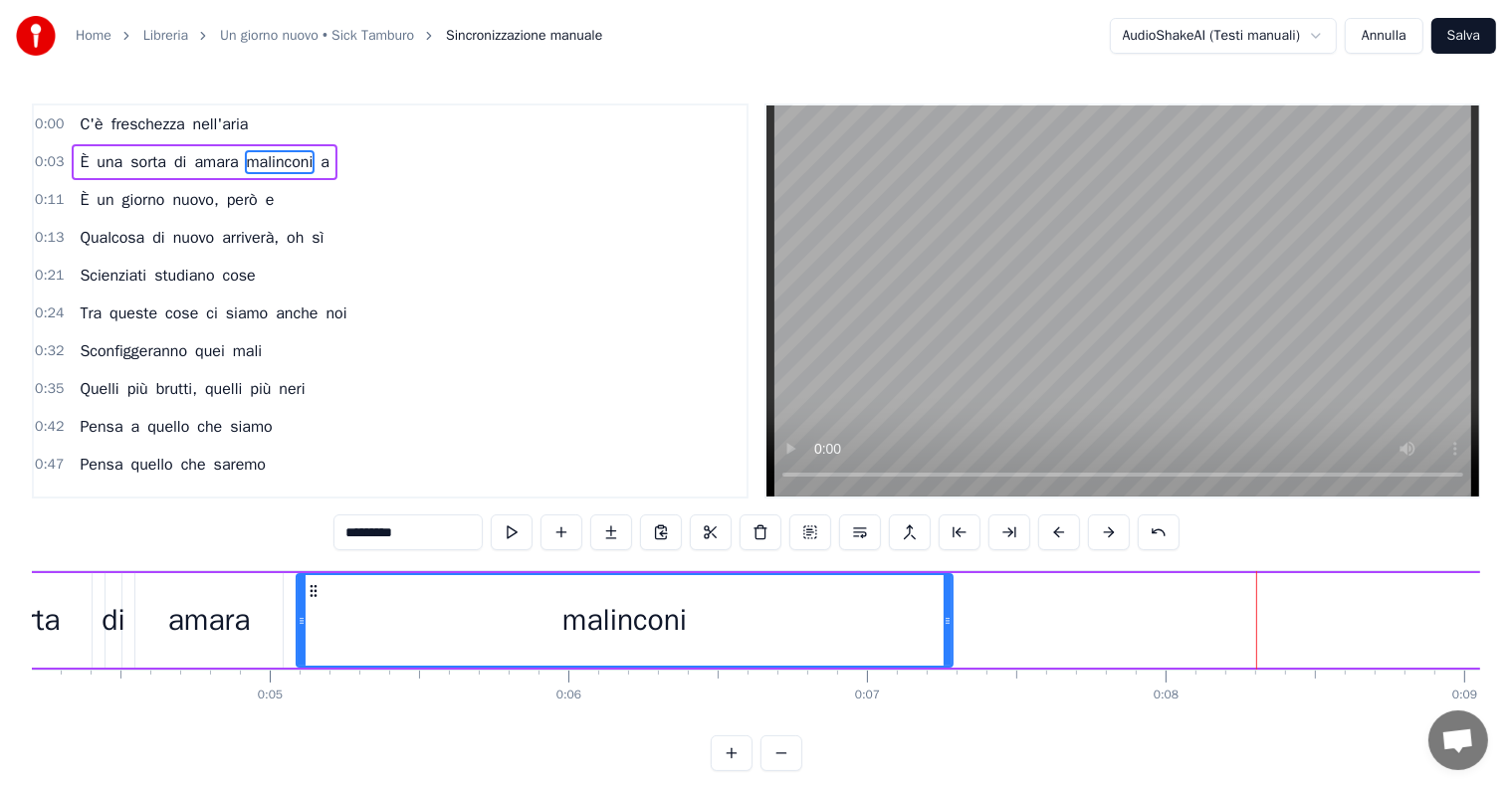 drag, startPoint x: 1454, startPoint y: 618, endPoint x: 945, endPoint y: 649, distance: 509.9431 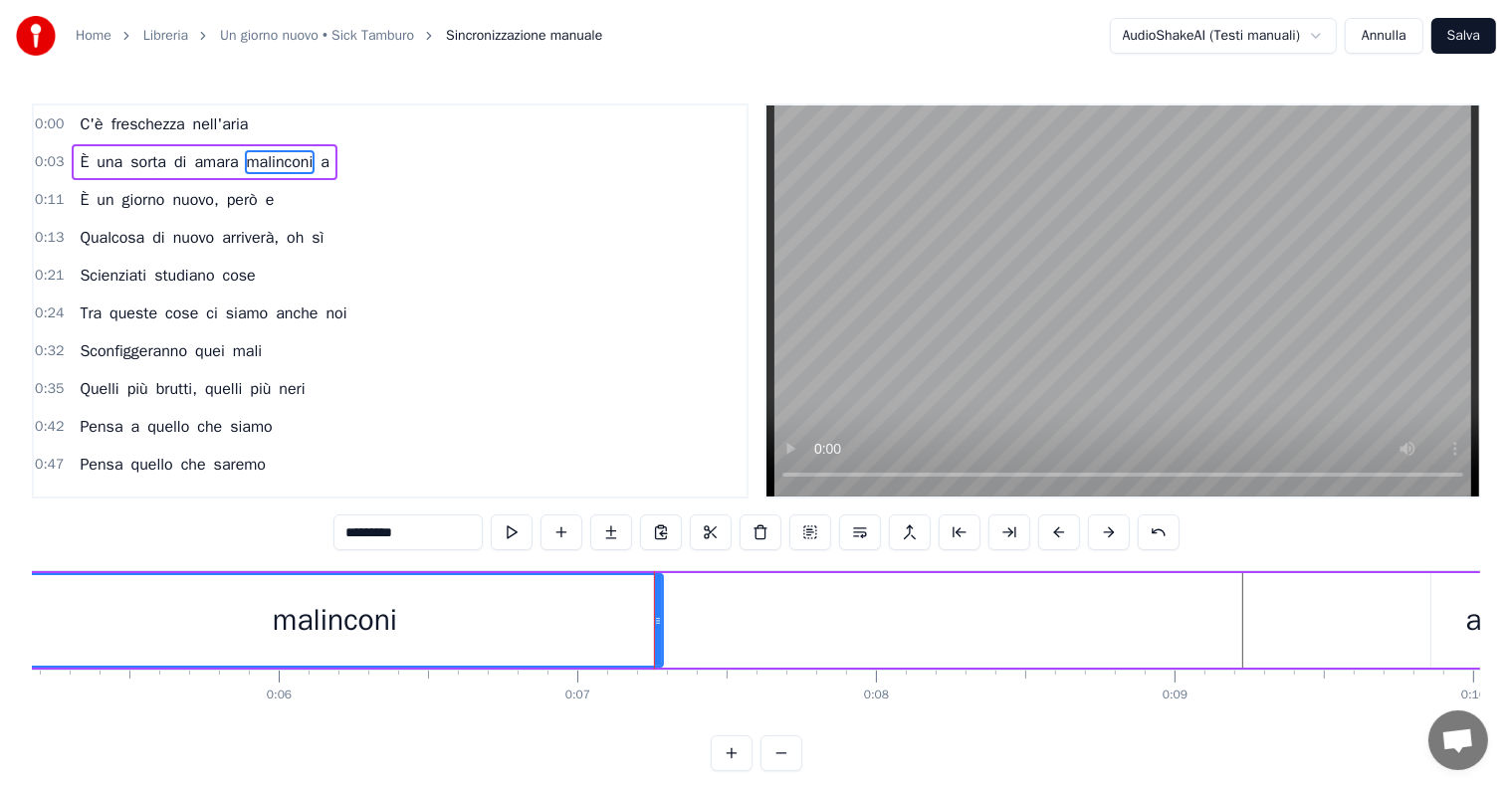 scroll, scrollTop: 0, scrollLeft: 1777, axis: horizontal 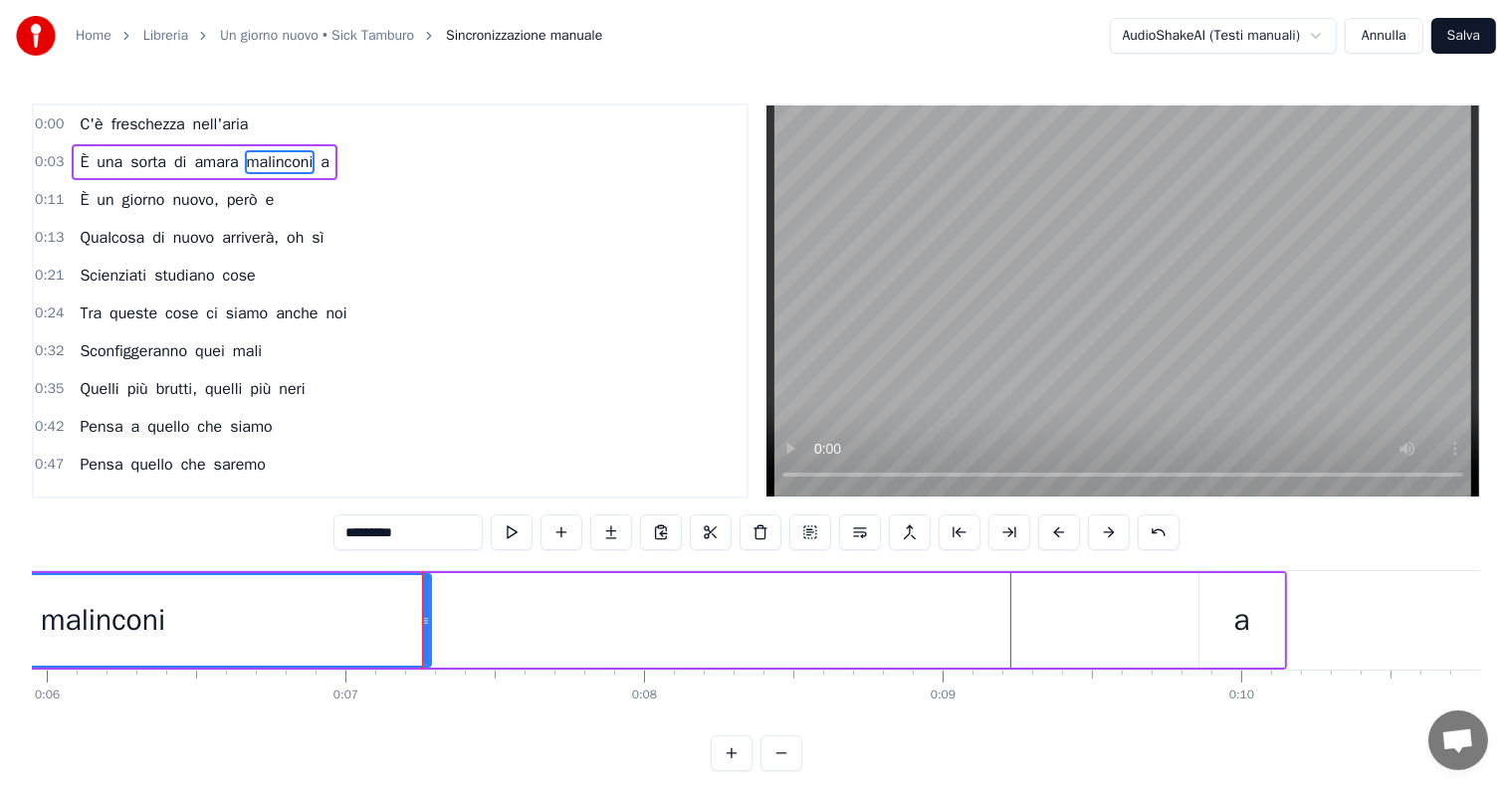 click on "È una sorta di amara malinconi a" at bounding box center [246, 620] 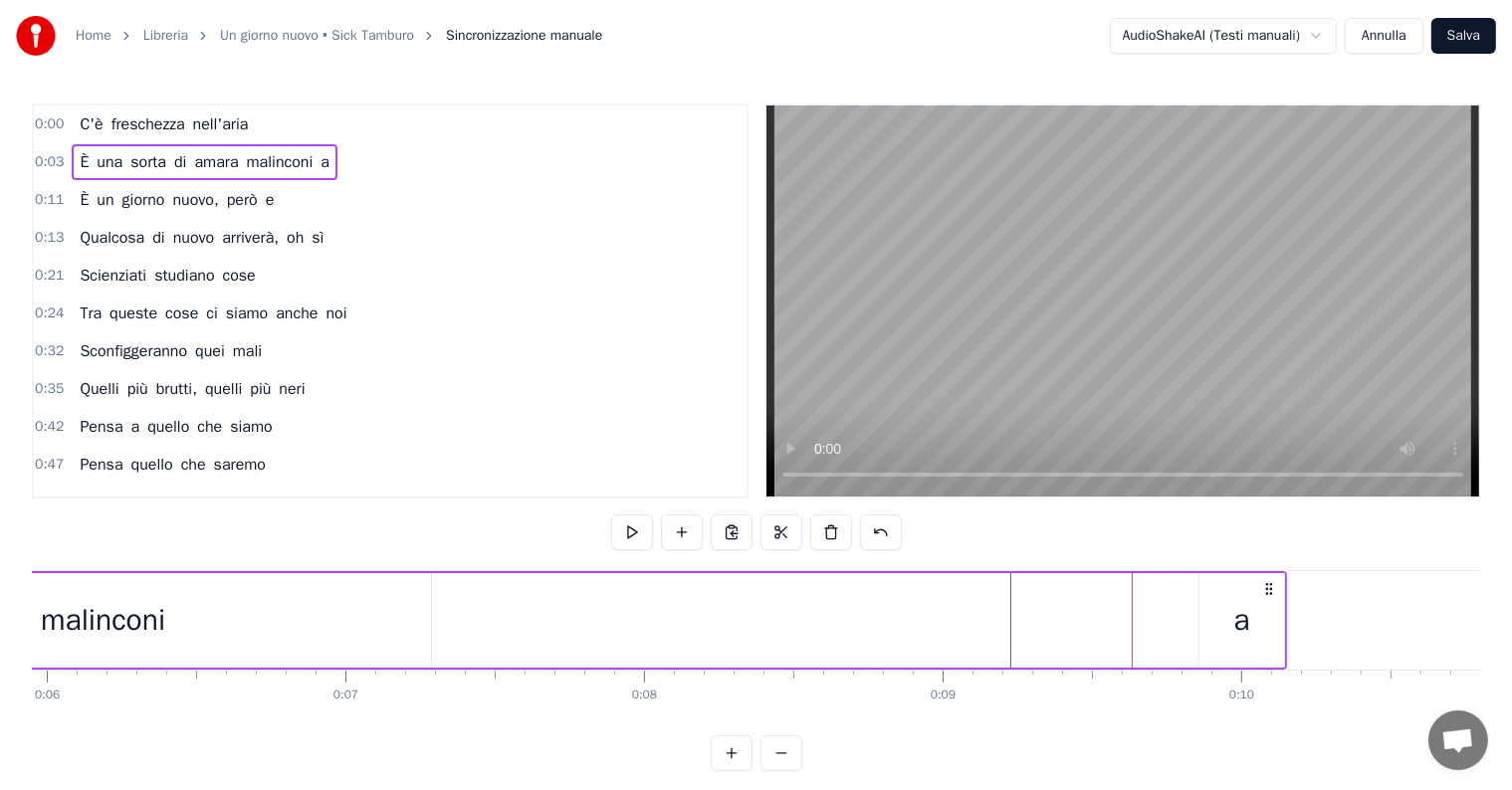 click on "a" at bounding box center [1241, 620] 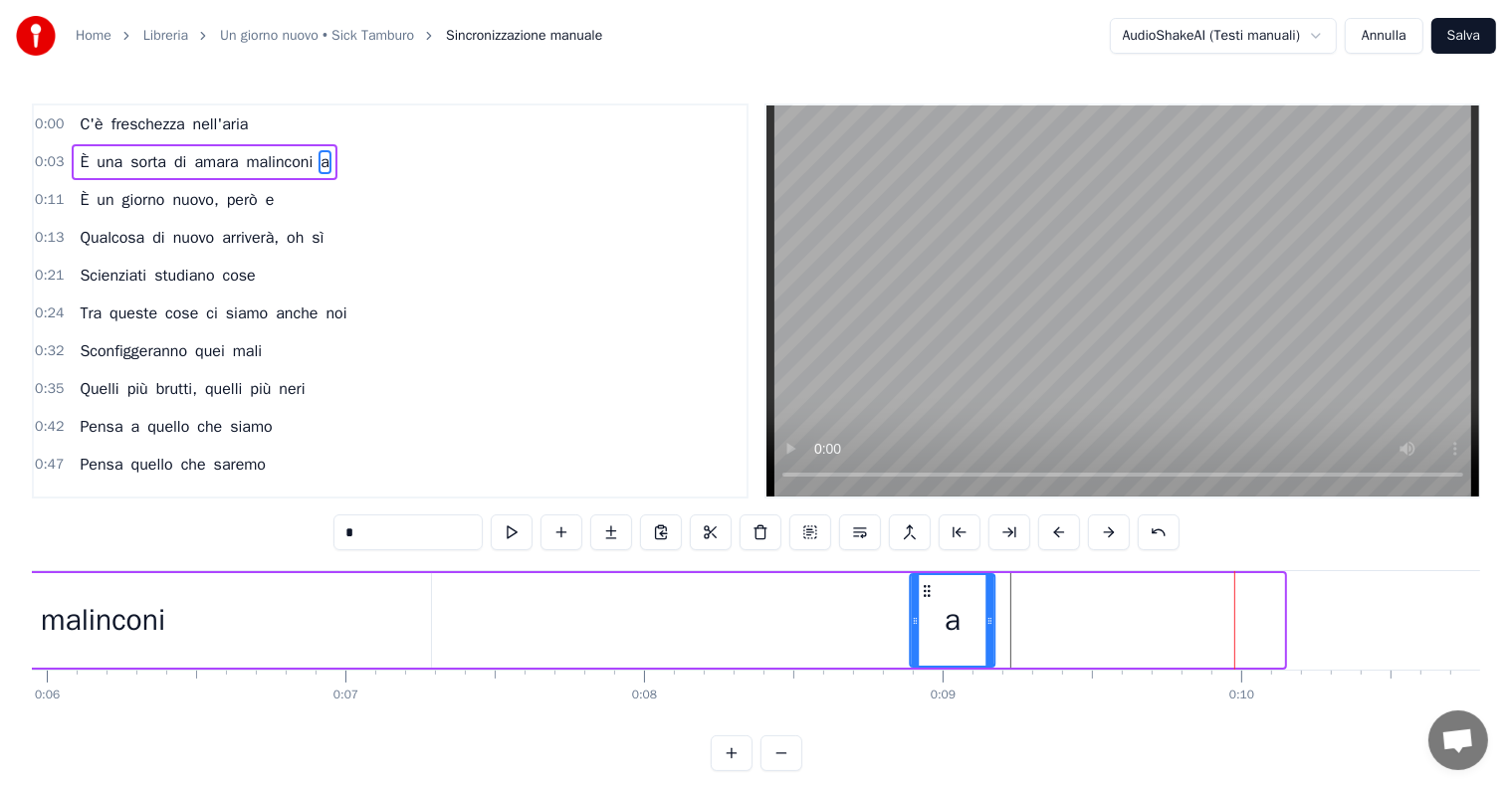 drag, startPoint x: 1214, startPoint y: 585, endPoint x: 925, endPoint y: 617, distance: 290.76623 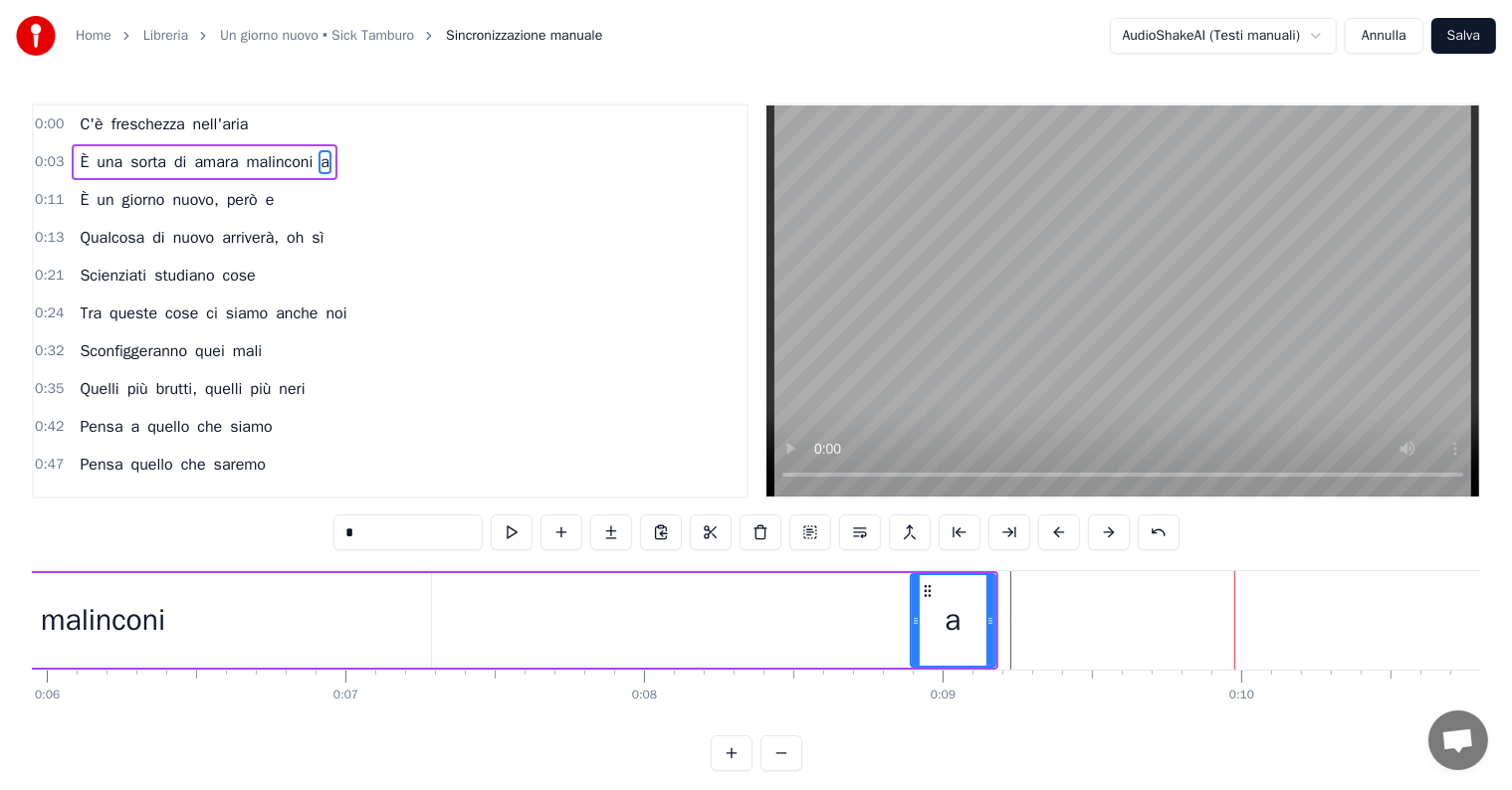 click on "amara" at bounding box center (216, 162) 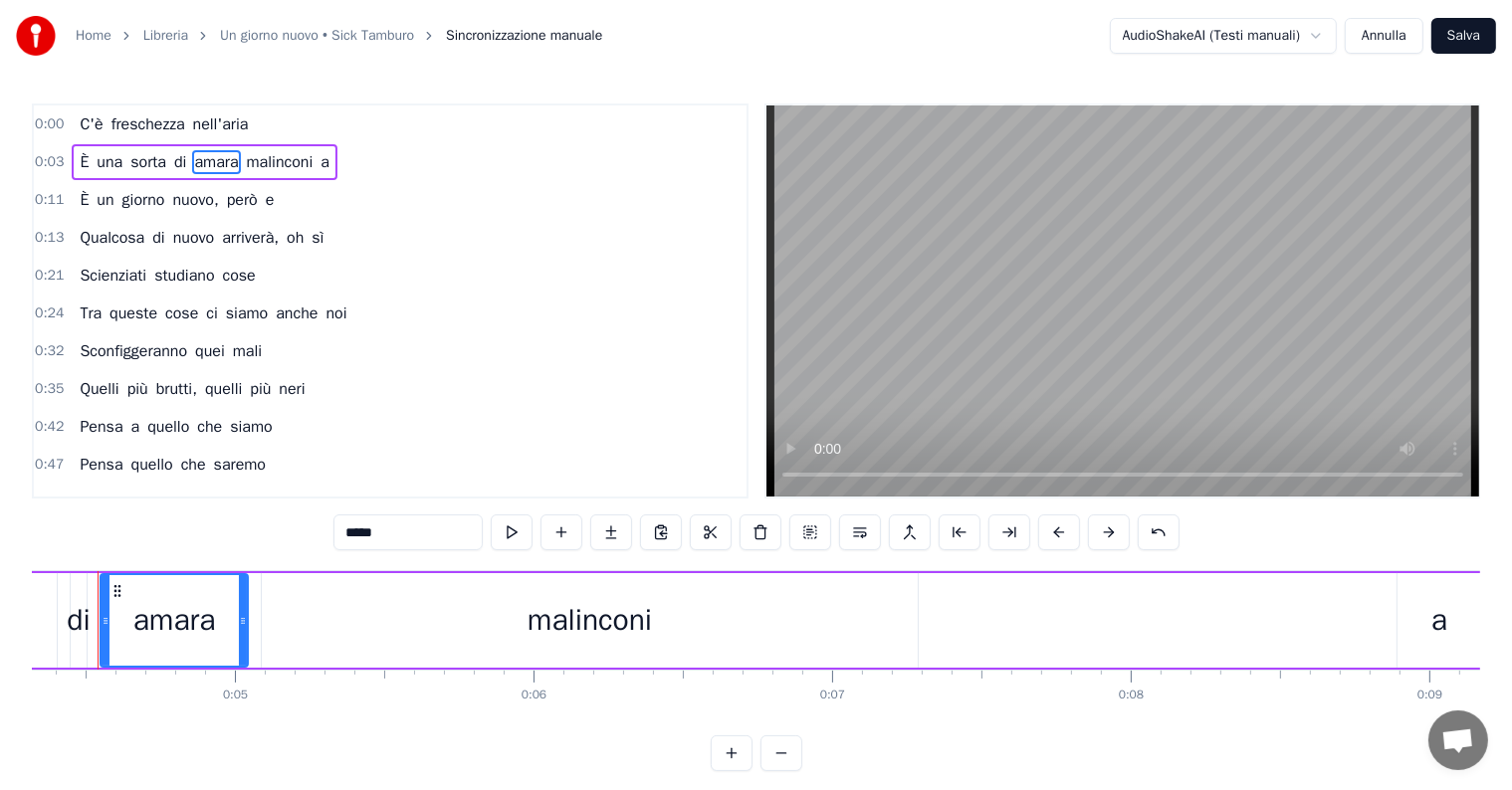 scroll, scrollTop: 0, scrollLeft: 1255, axis: horizontal 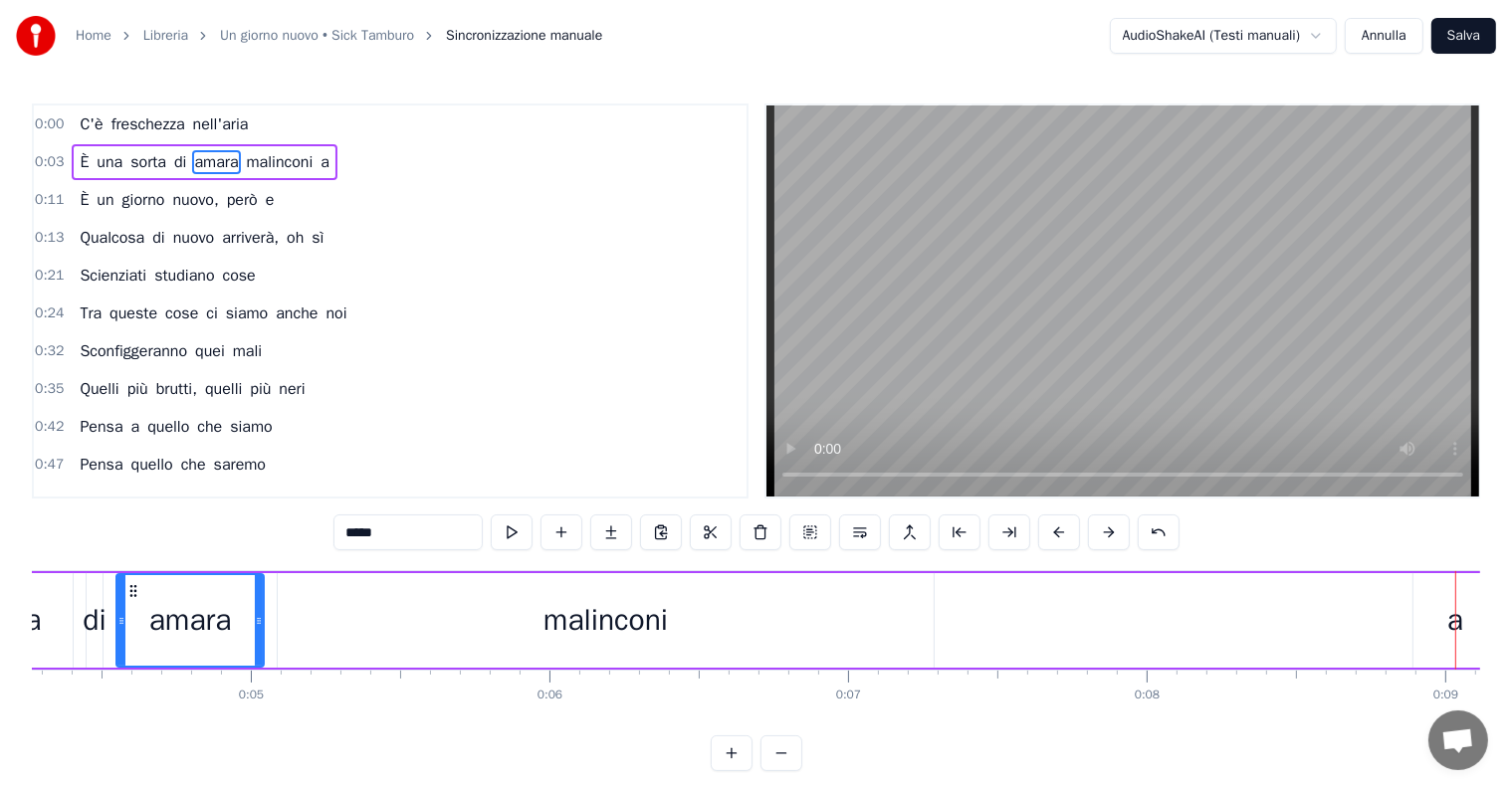 click on "malinconi" at bounding box center (605, 620) 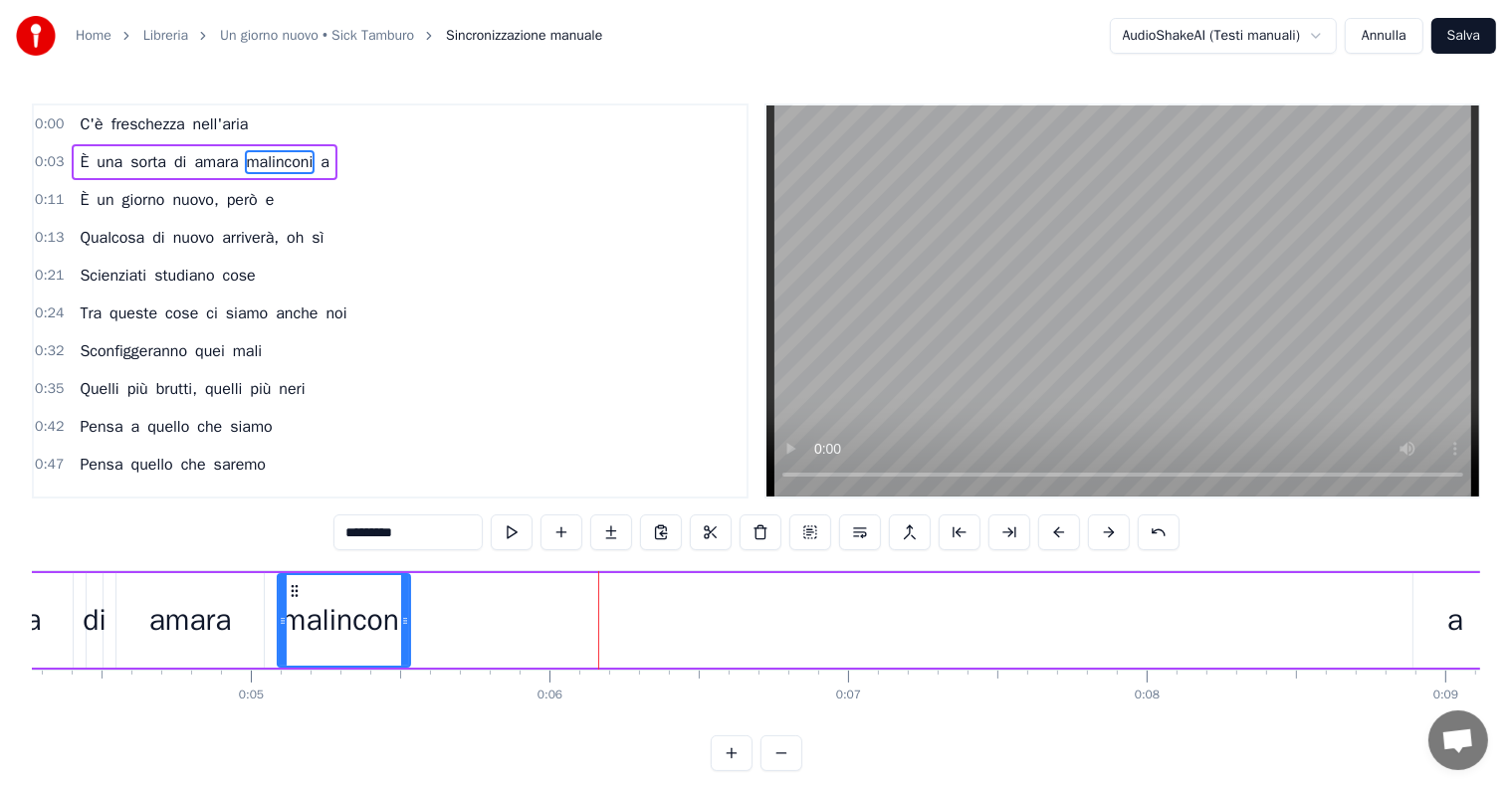 drag, startPoint x: 929, startPoint y: 618, endPoint x: 405, endPoint y: 623, distance: 524.02385 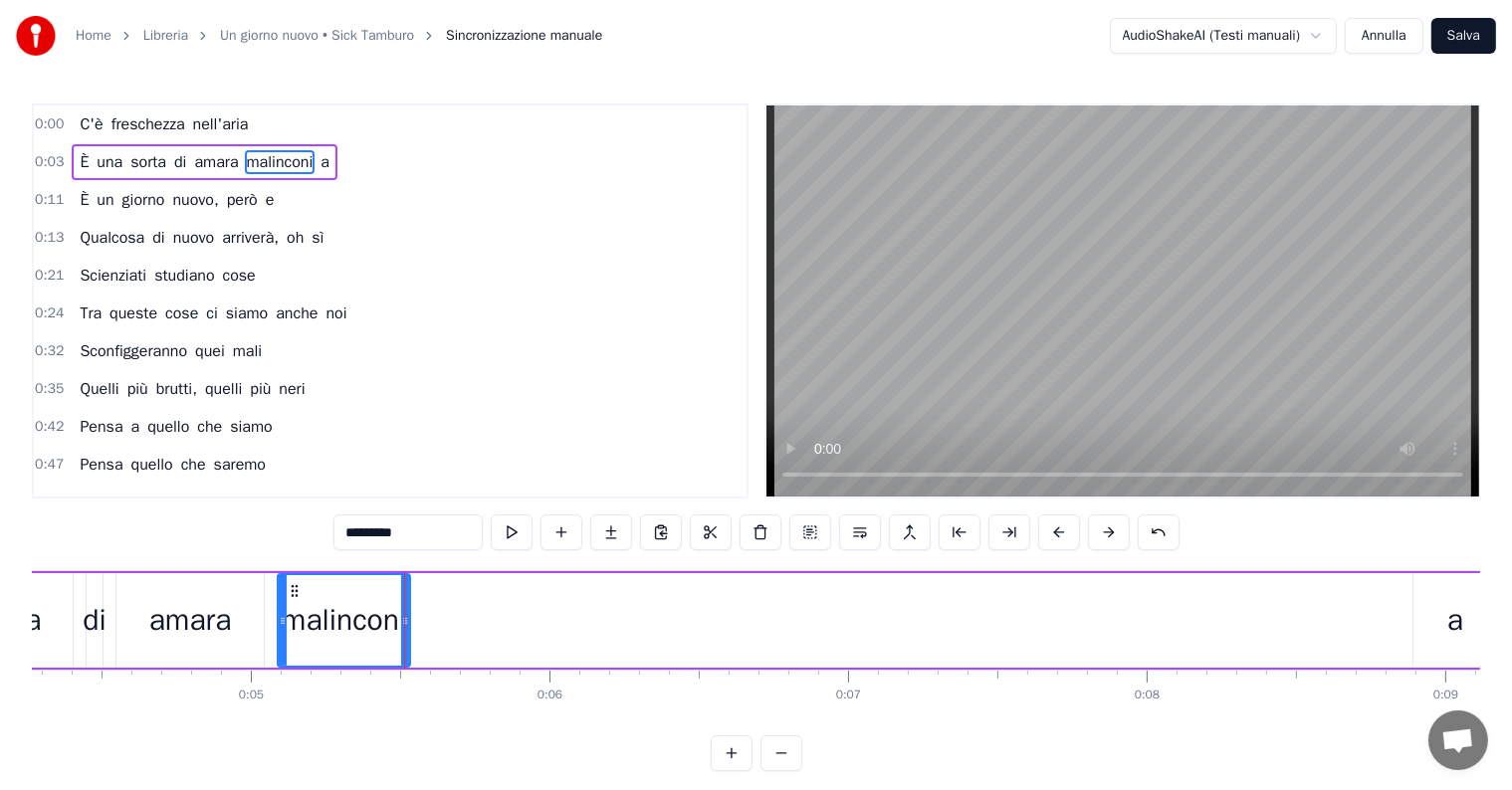 click on "amara" at bounding box center [190, 620] 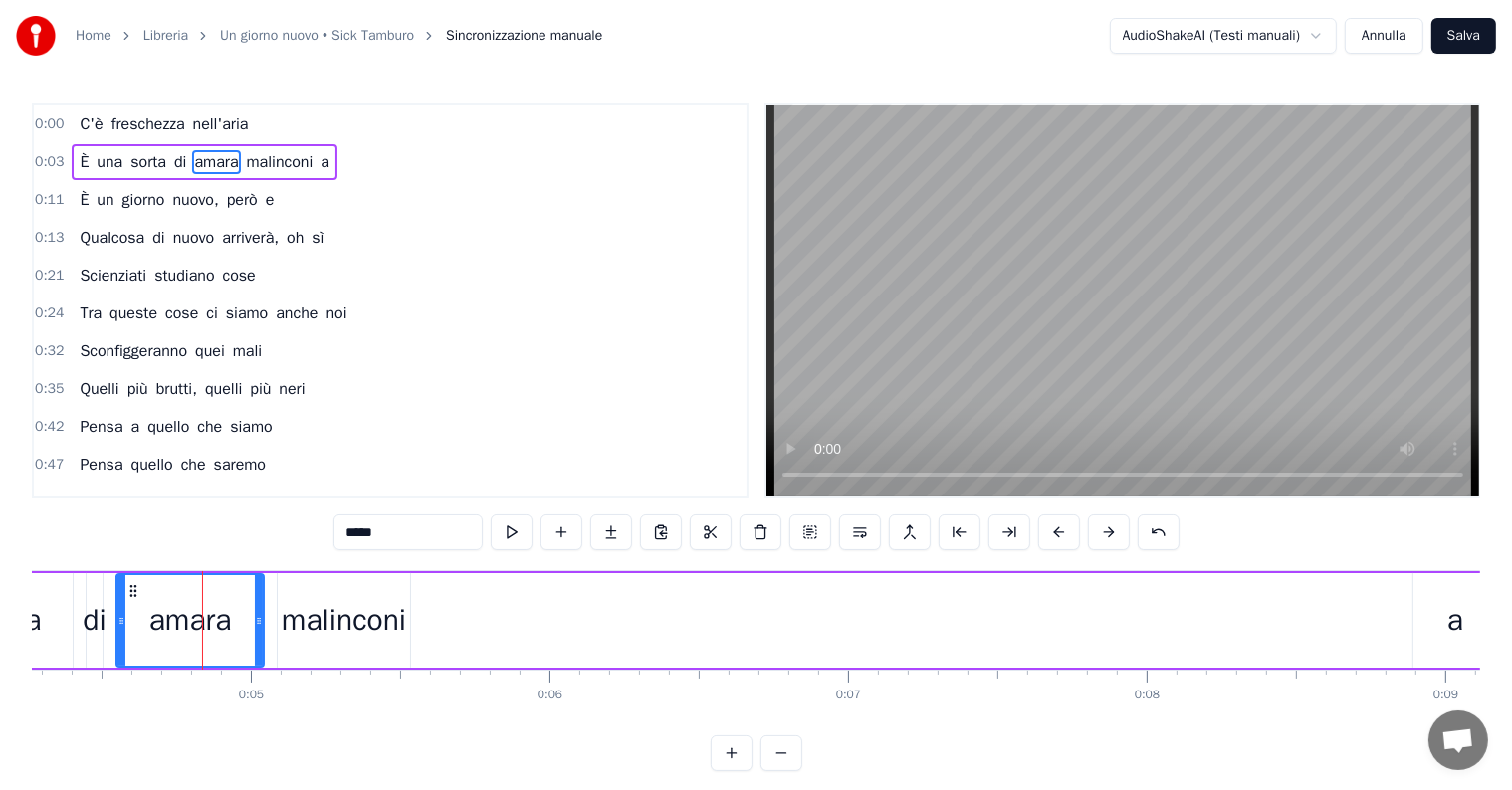 click on "malinconi" at bounding box center (343, 620) 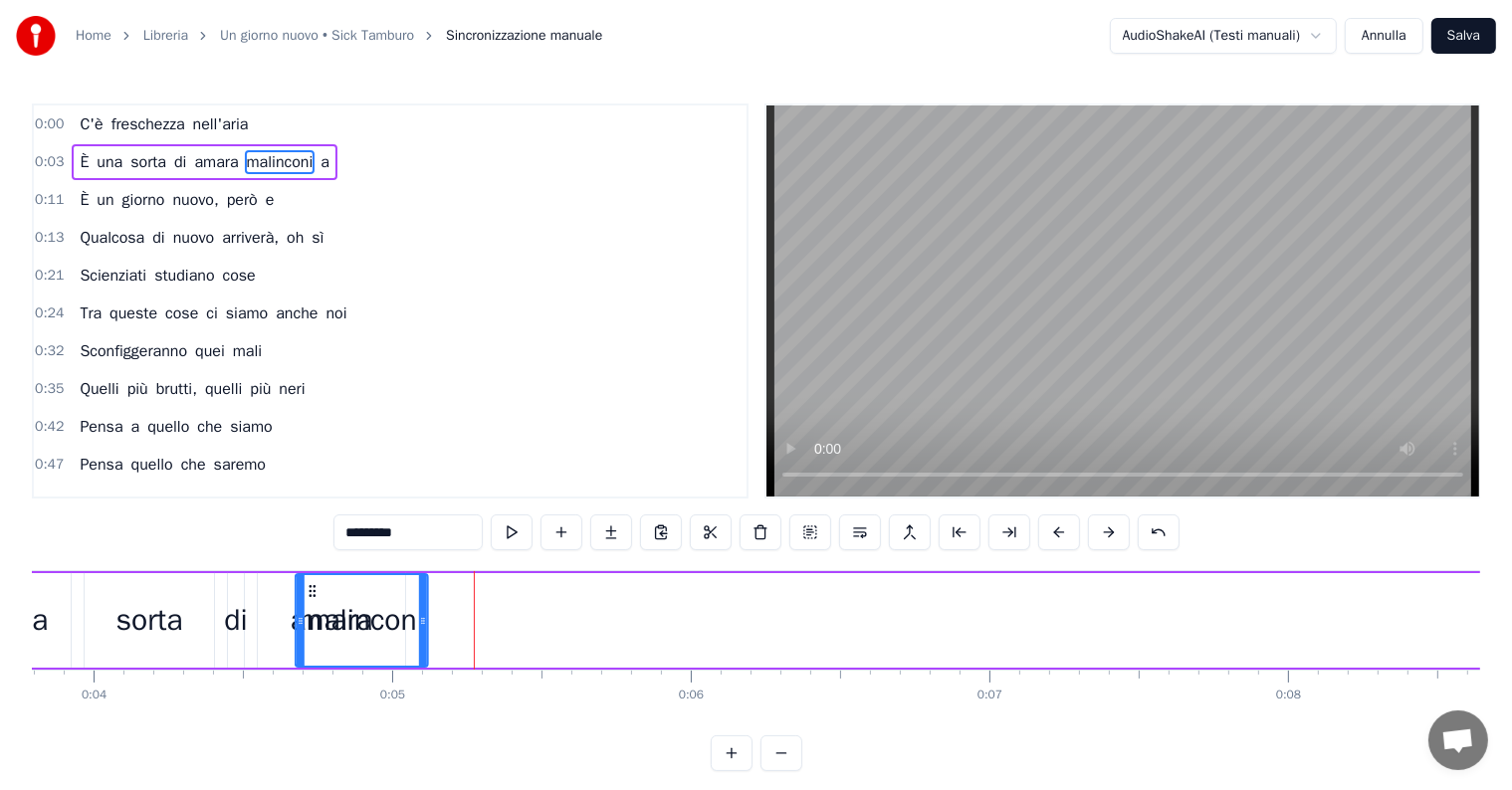 scroll, scrollTop: 0, scrollLeft: 1126, axis: horizontal 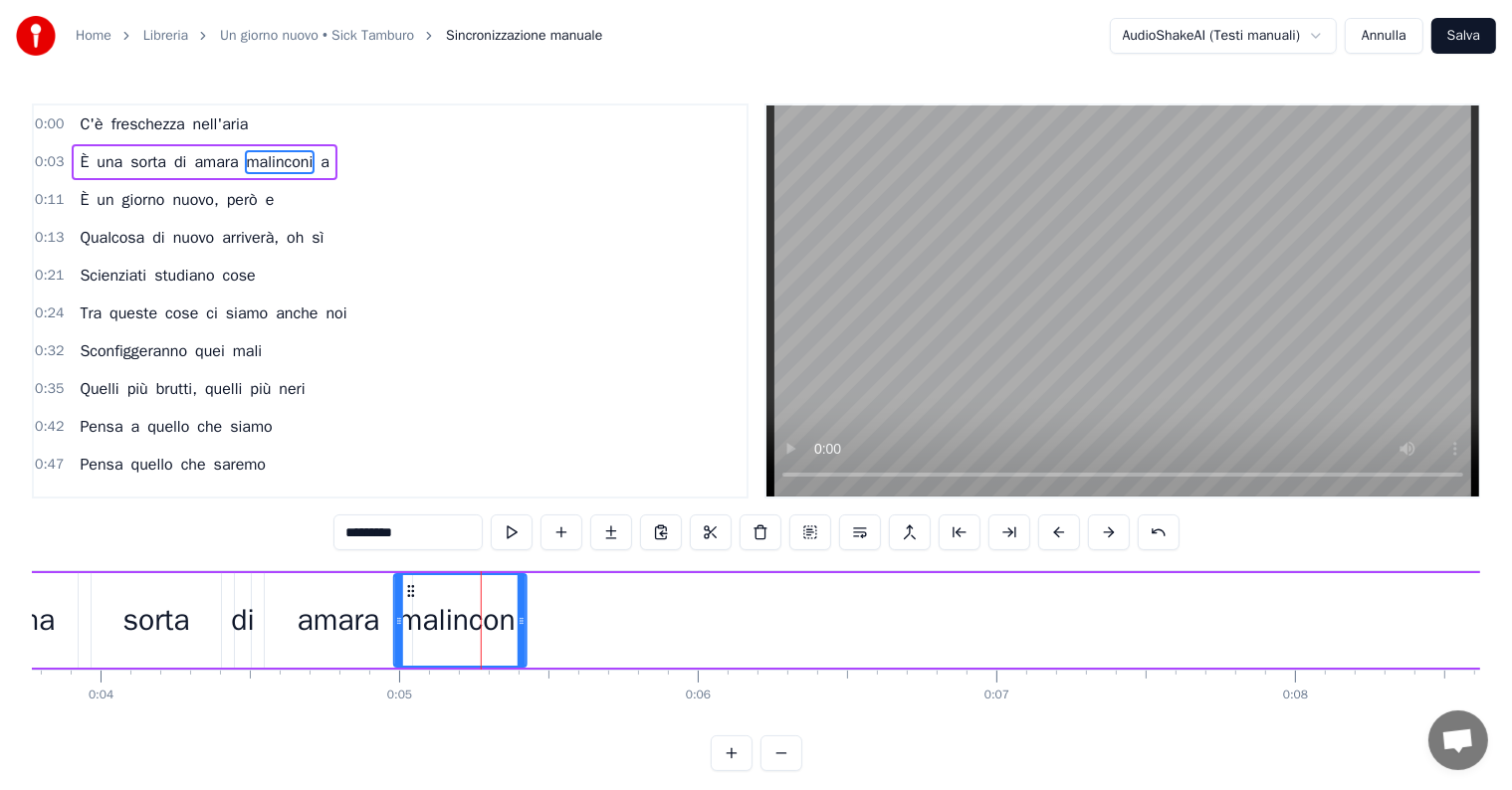 drag, startPoint x: 295, startPoint y: 589, endPoint x: 411, endPoint y: 591, distance: 116.01724 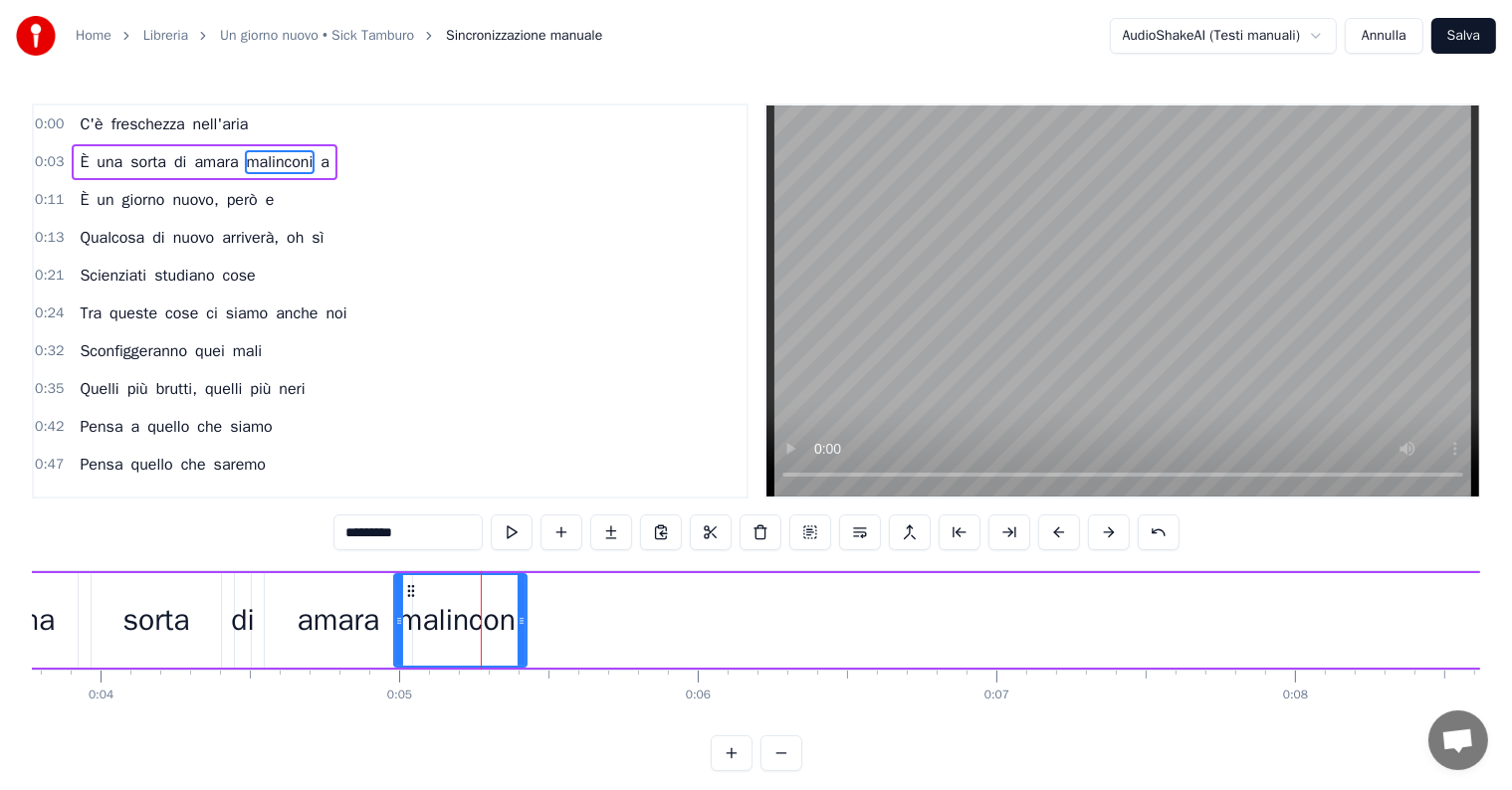 click on "amara" at bounding box center [216, 162] 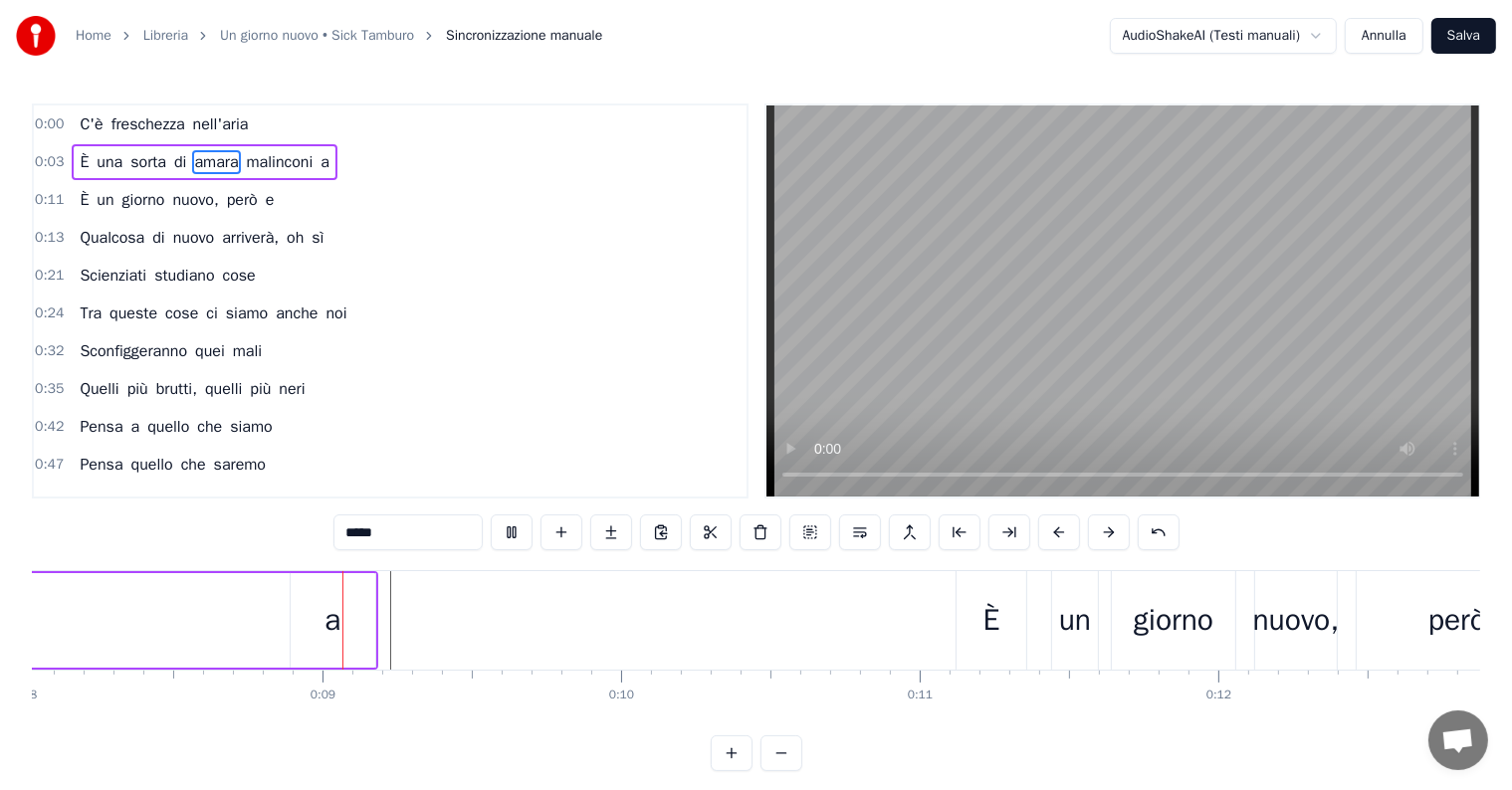 scroll, scrollTop: 0, scrollLeft: 2429, axis: horizontal 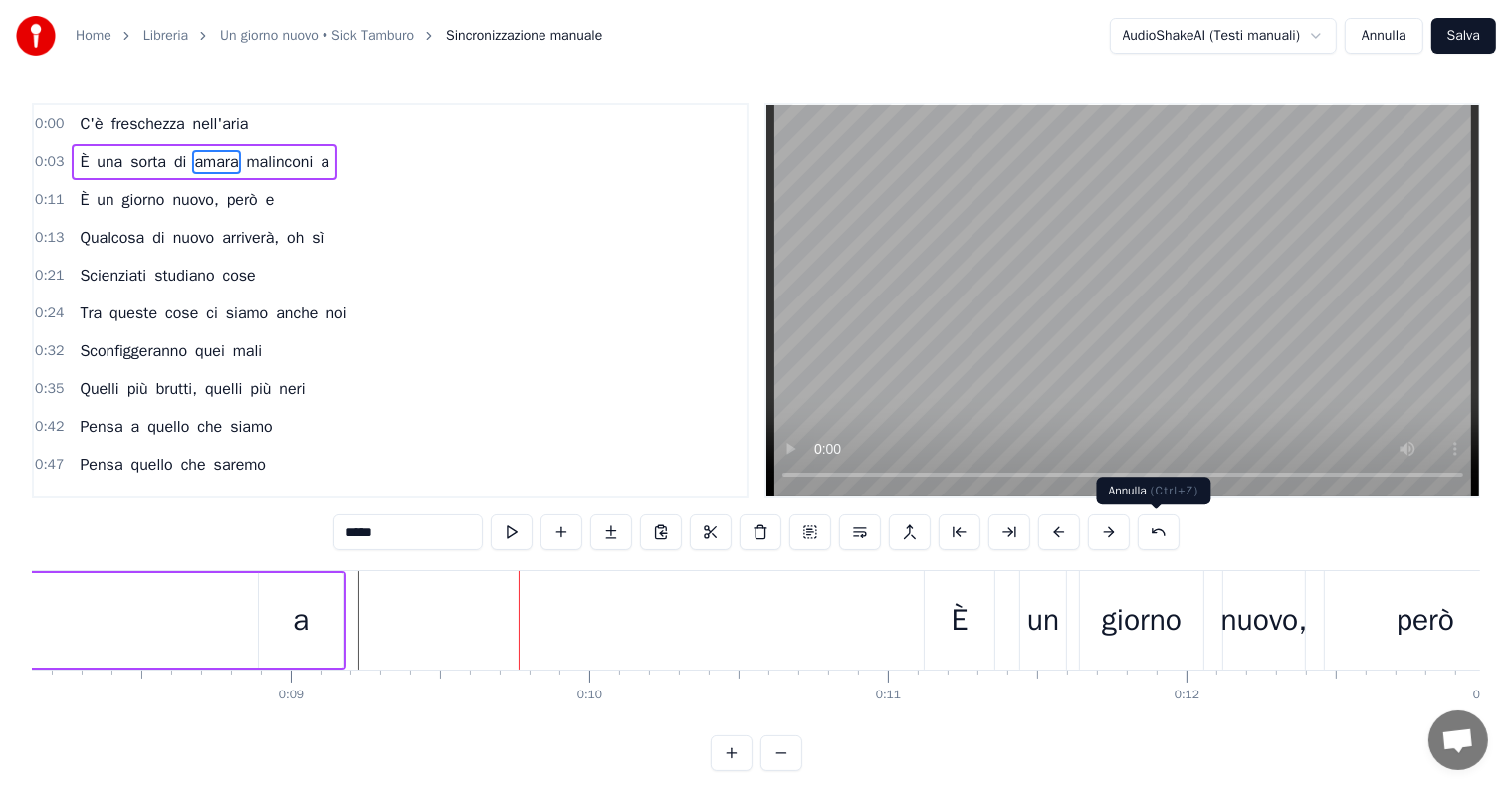 click at bounding box center (1159, 532) 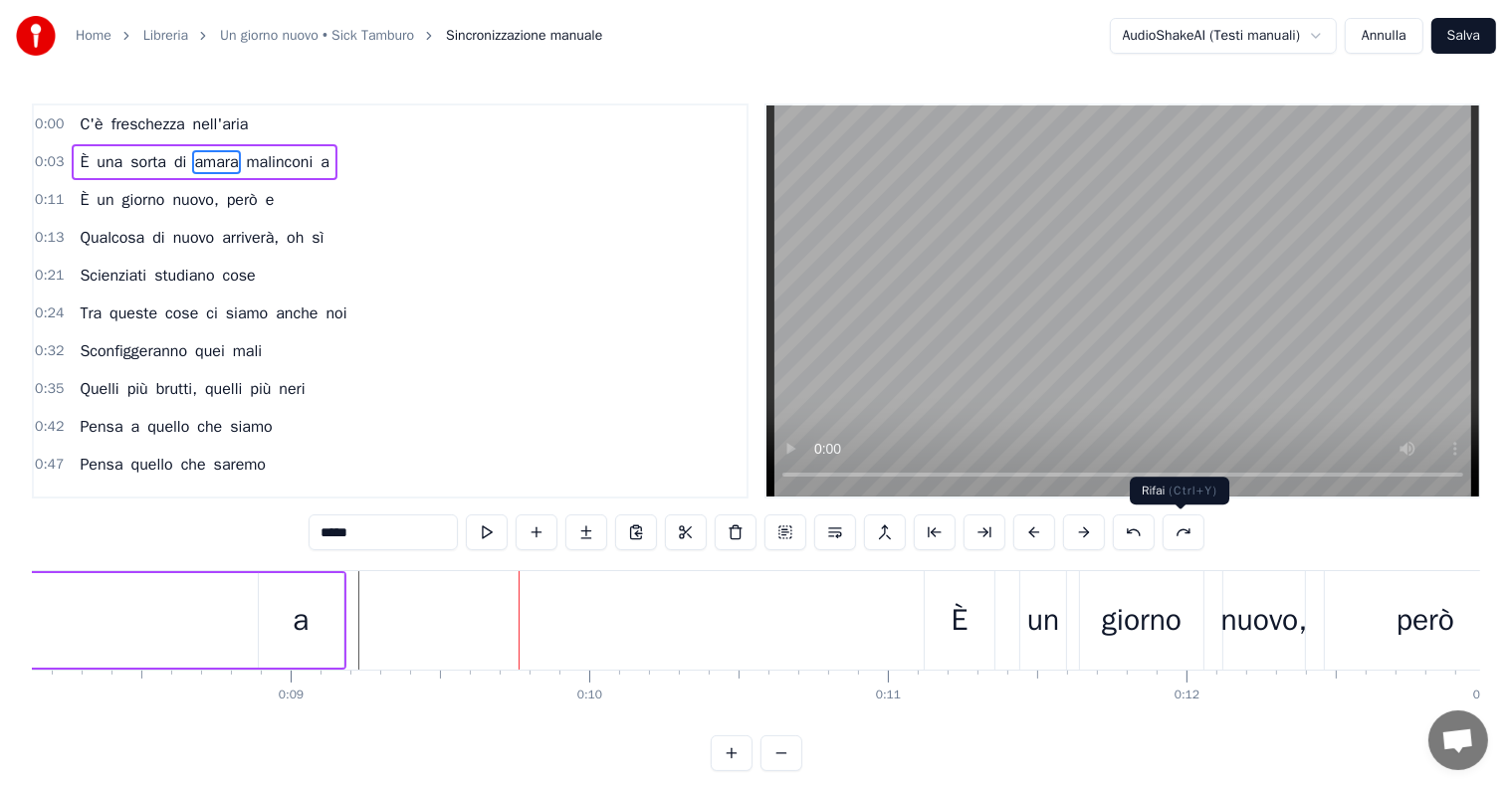 click at bounding box center (1184, 532) 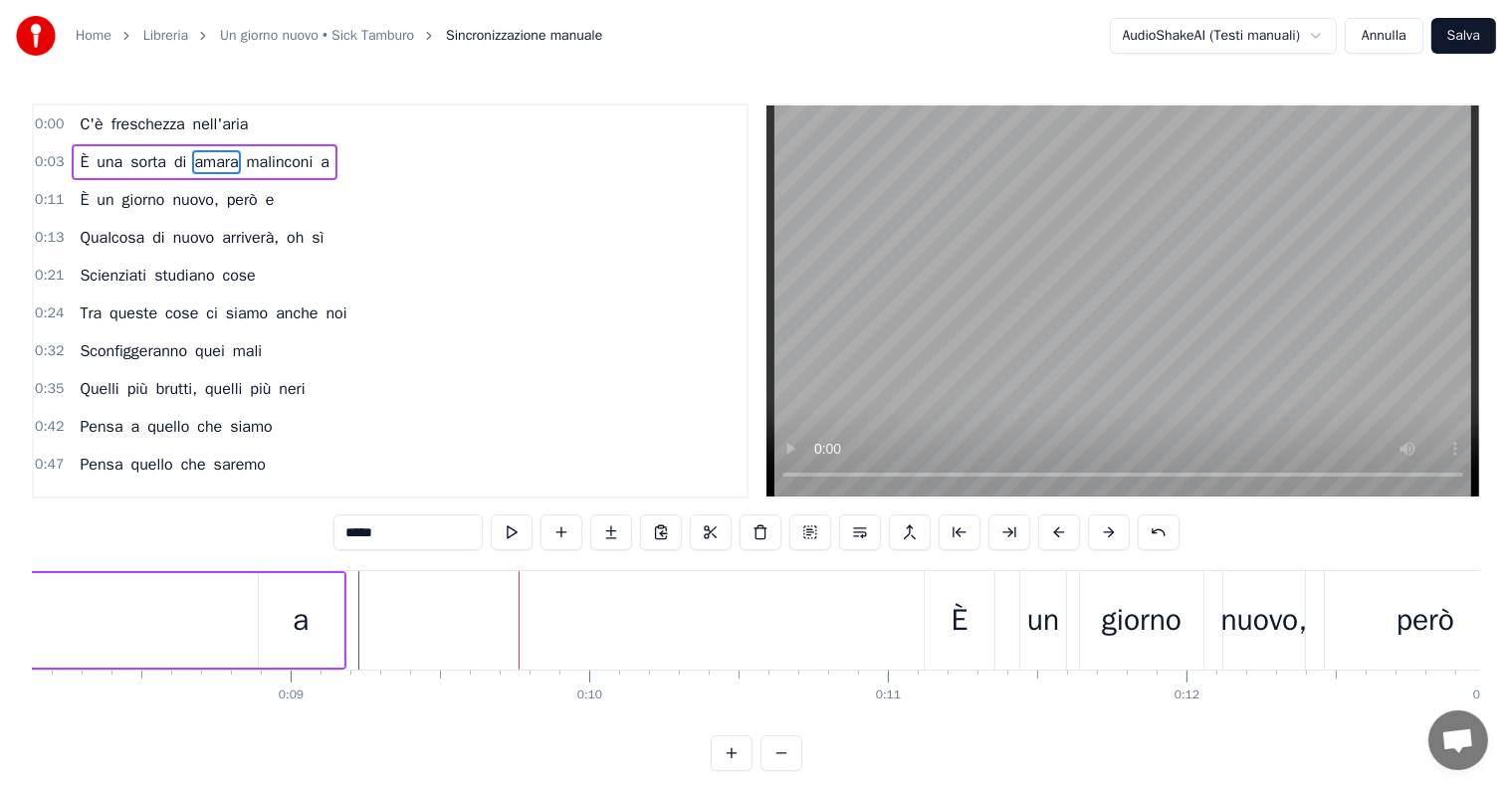 click at bounding box center [1159, 532] 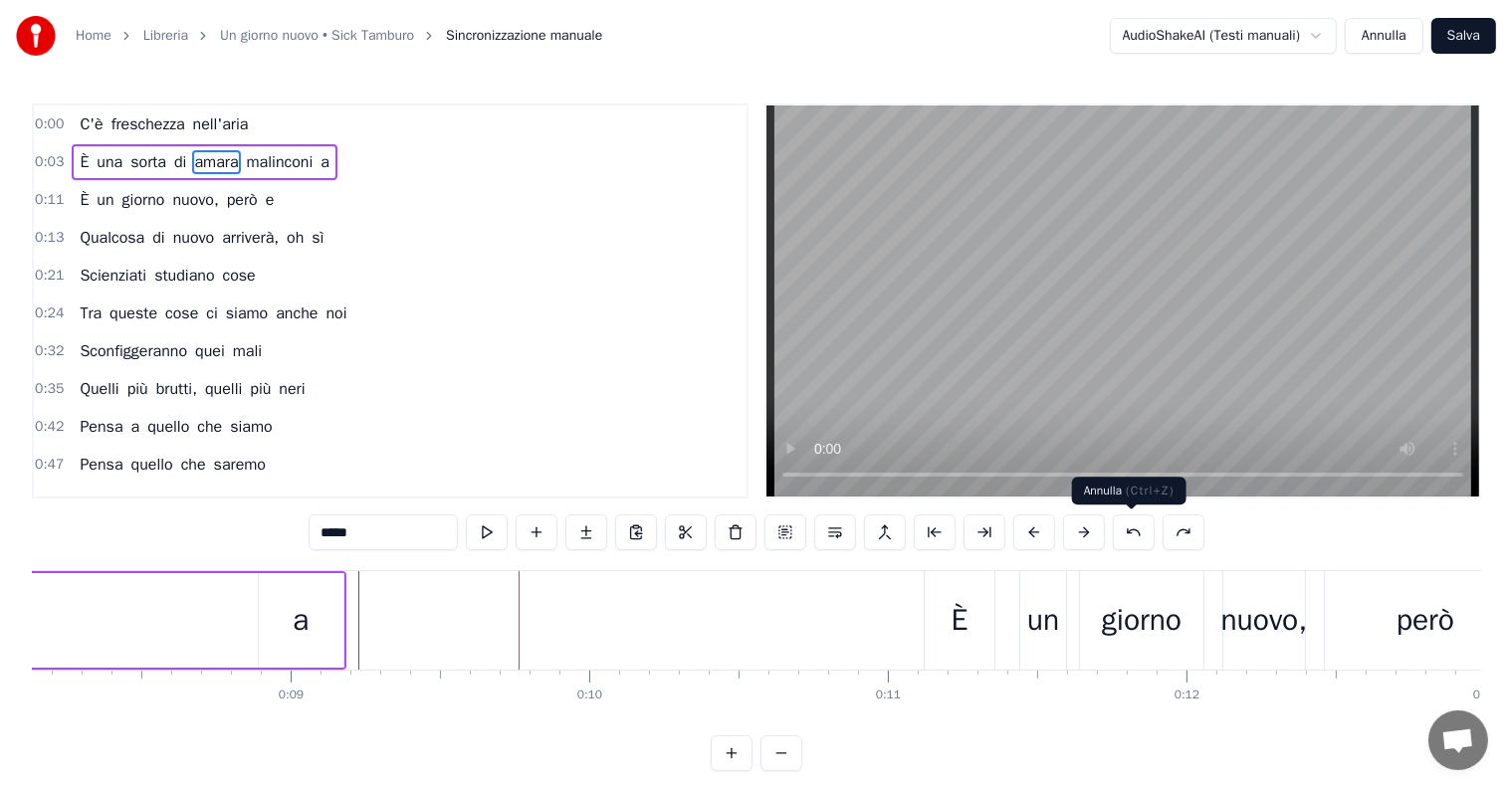 click at bounding box center (1134, 532) 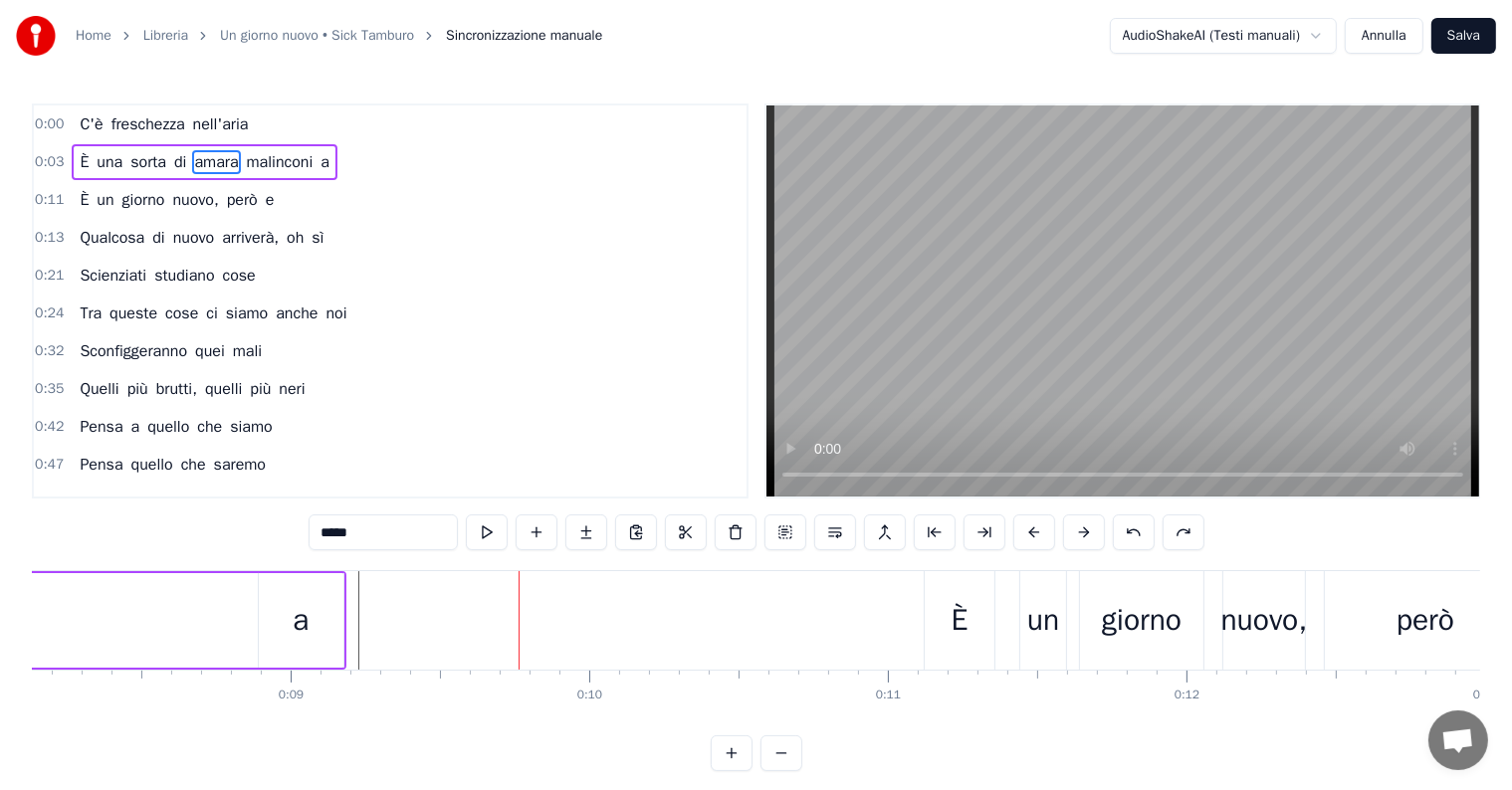 click at bounding box center [1134, 532] 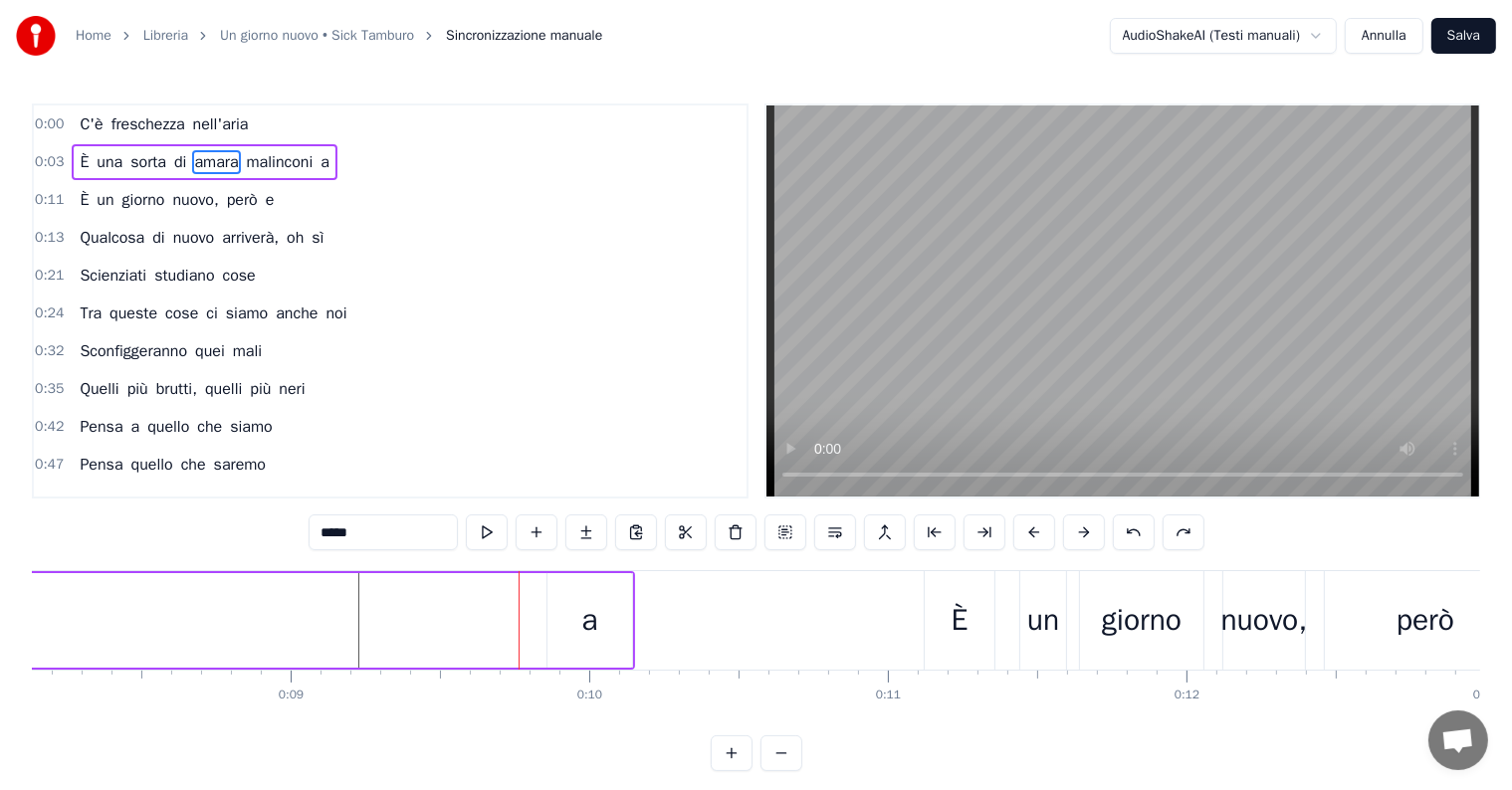 click at bounding box center (1134, 532) 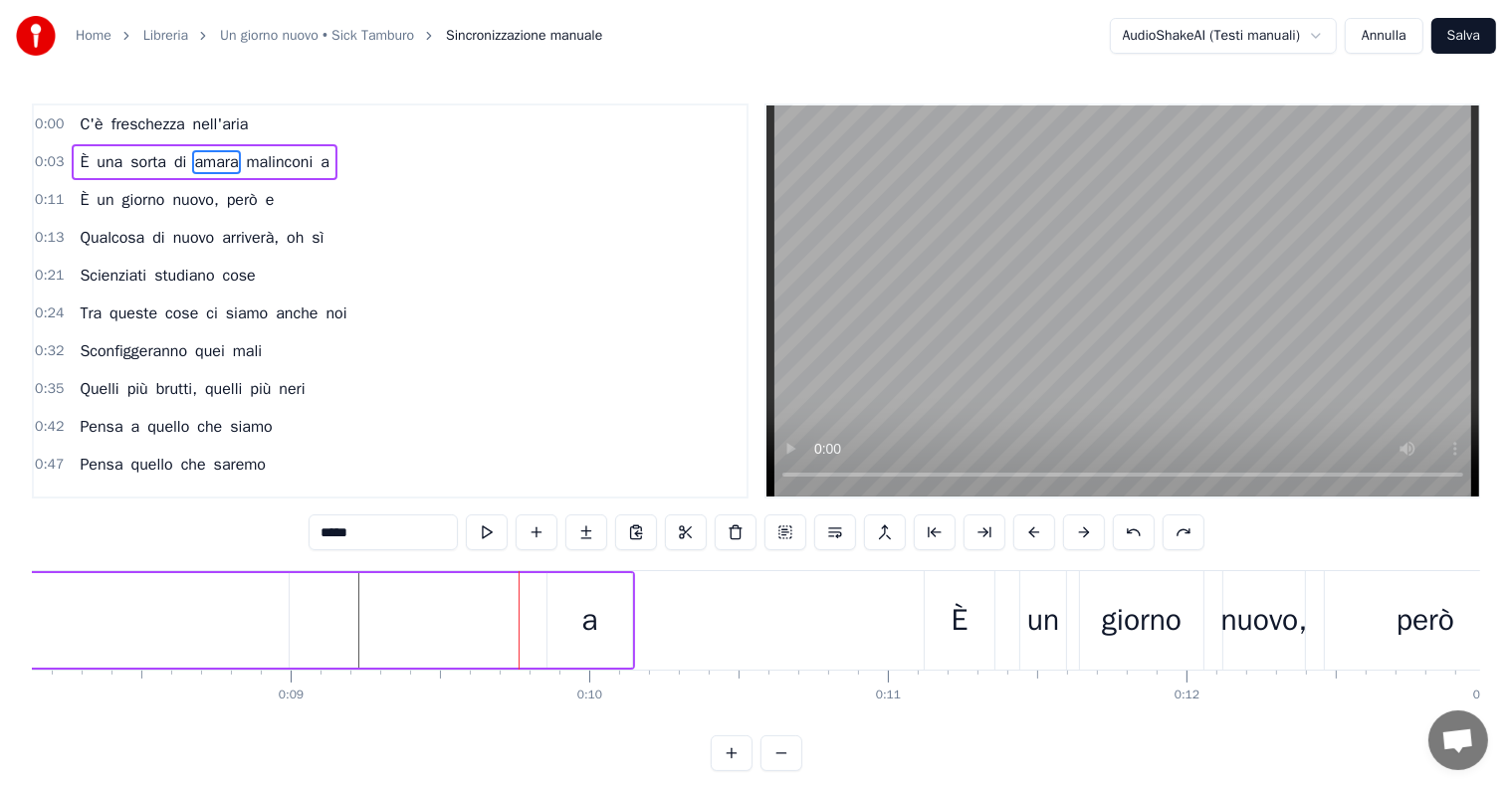 click at bounding box center (1134, 532) 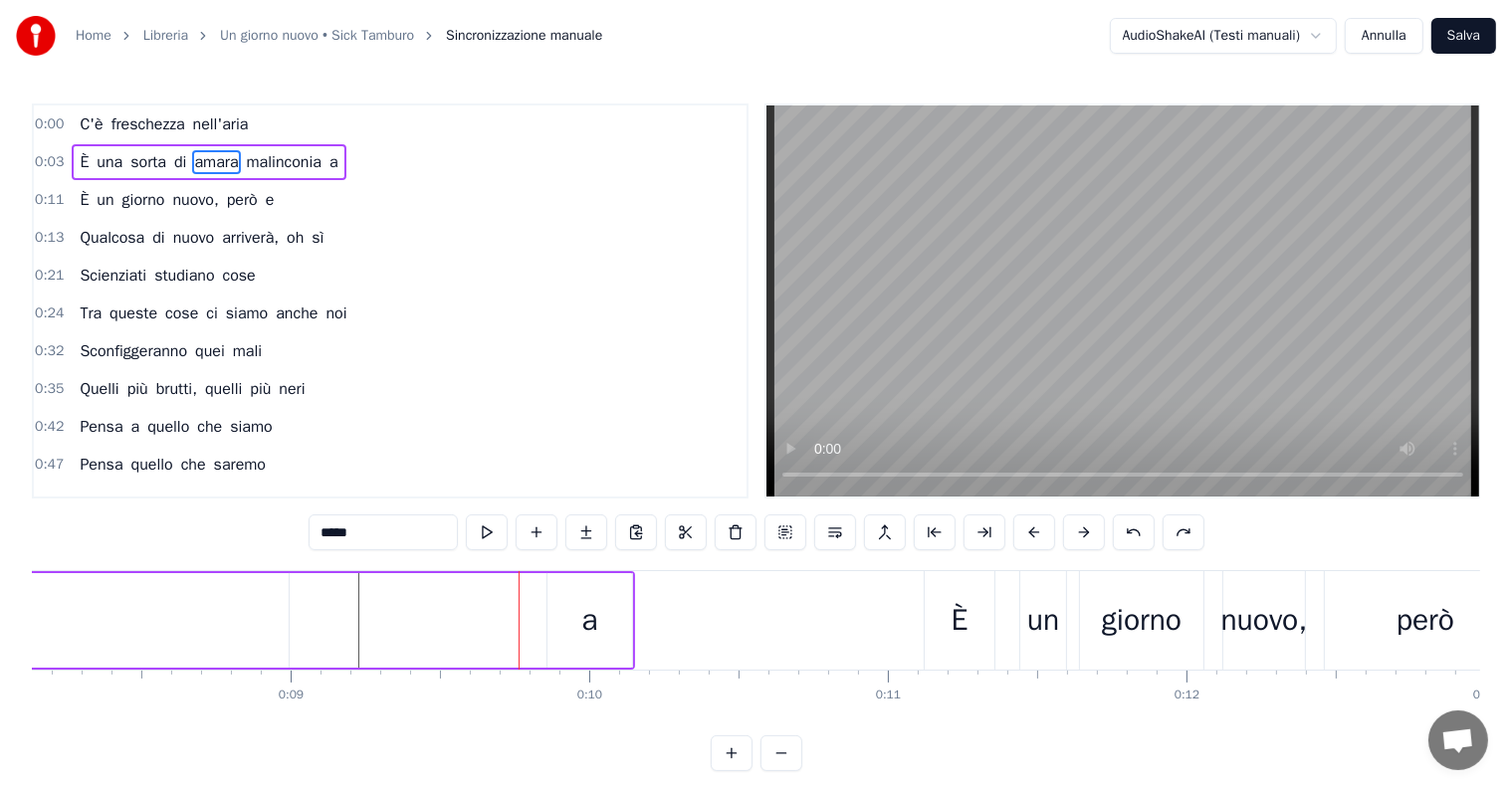 click at bounding box center [1134, 532] 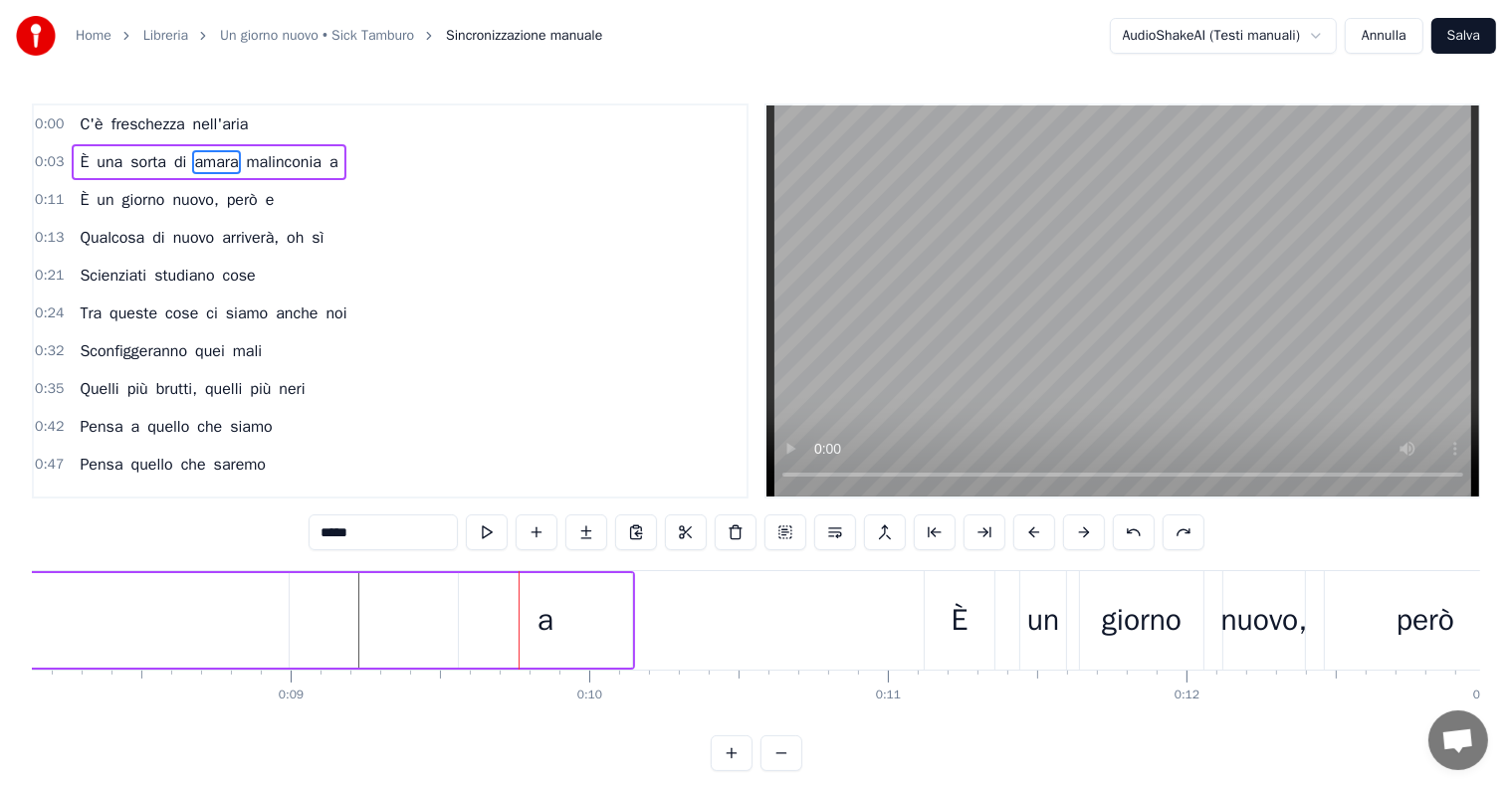 click at bounding box center [1134, 532] 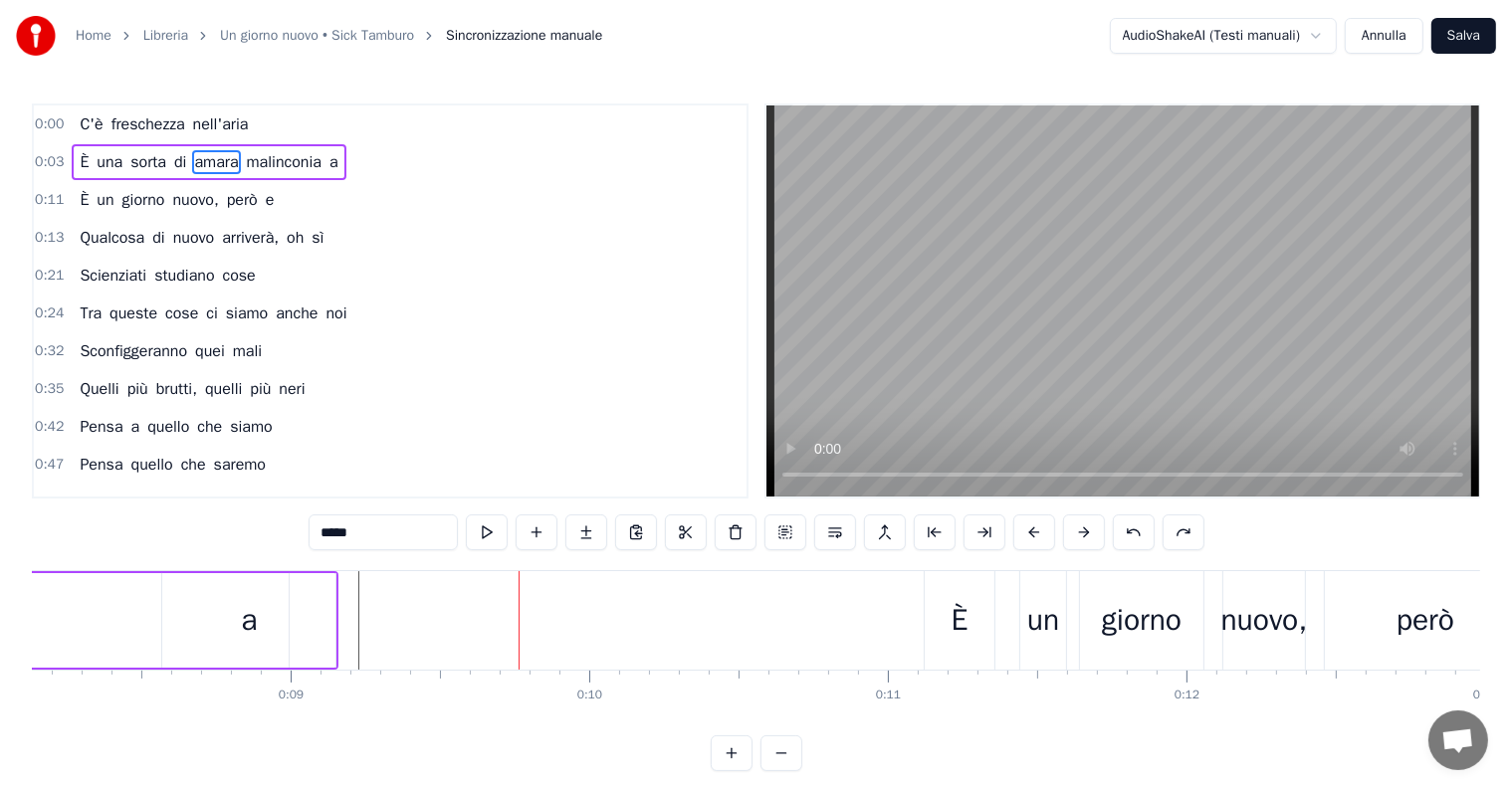 click at bounding box center (1134, 532) 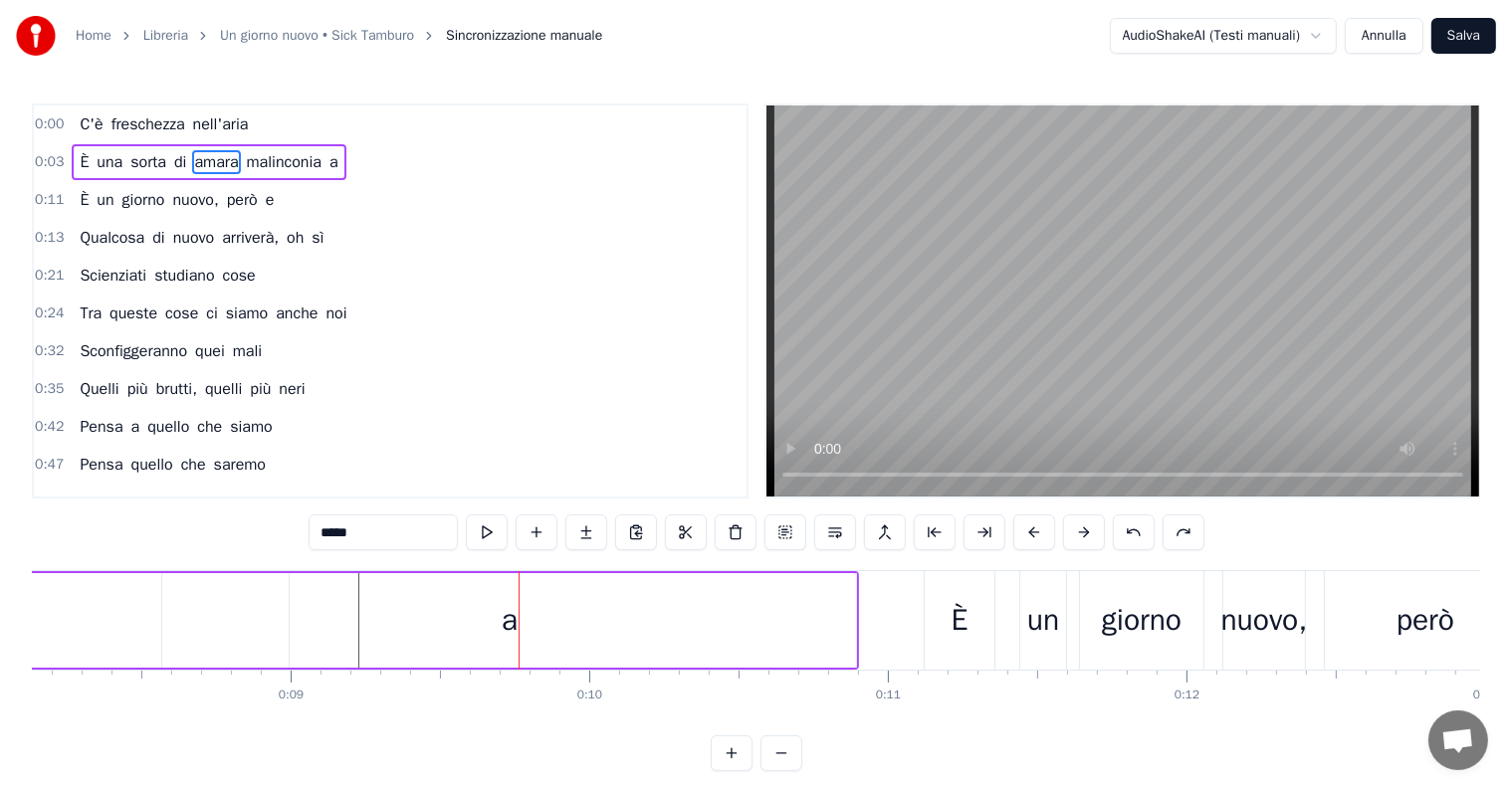 click at bounding box center (1134, 532) 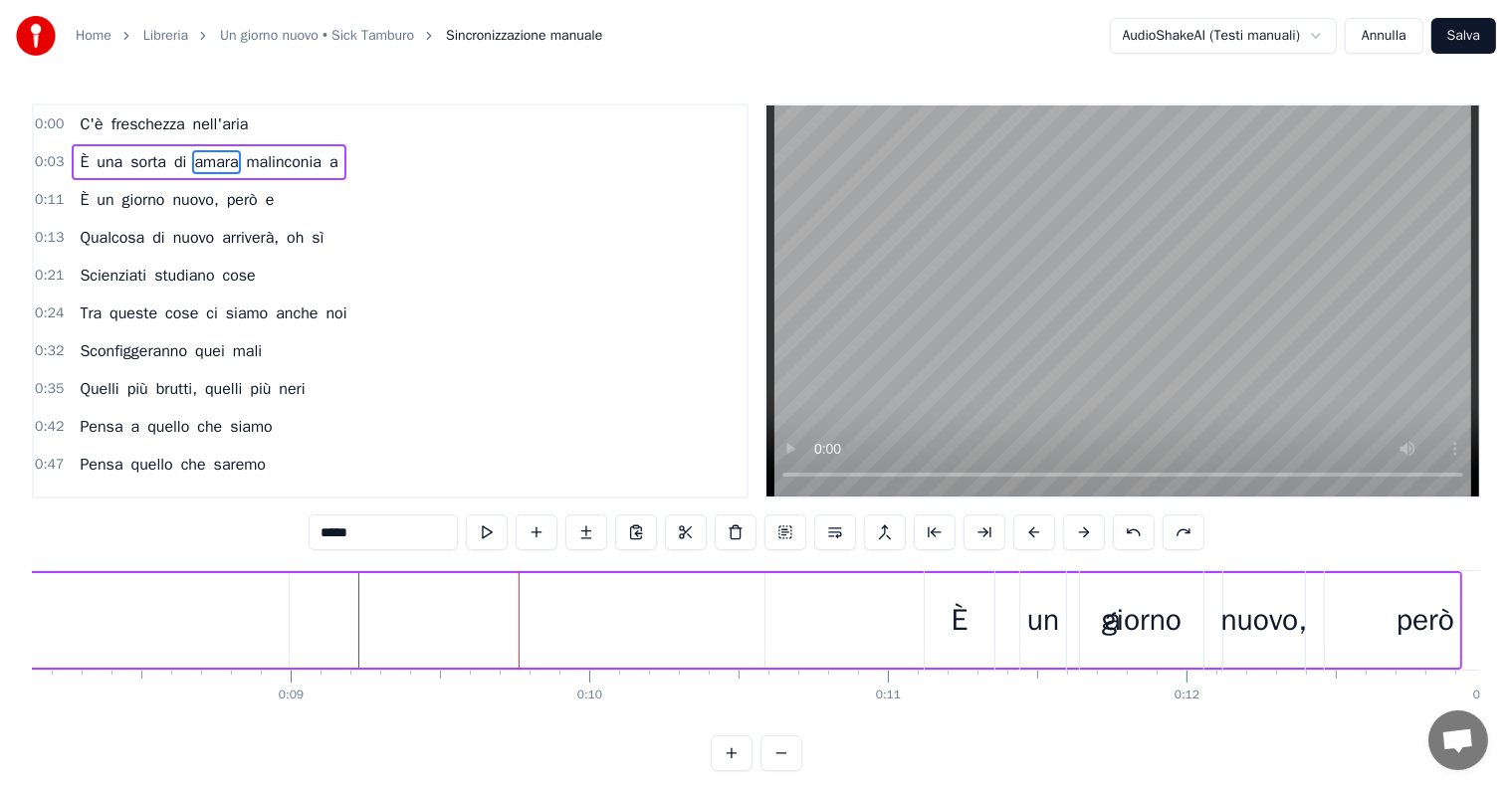 click at bounding box center (1134, 532) 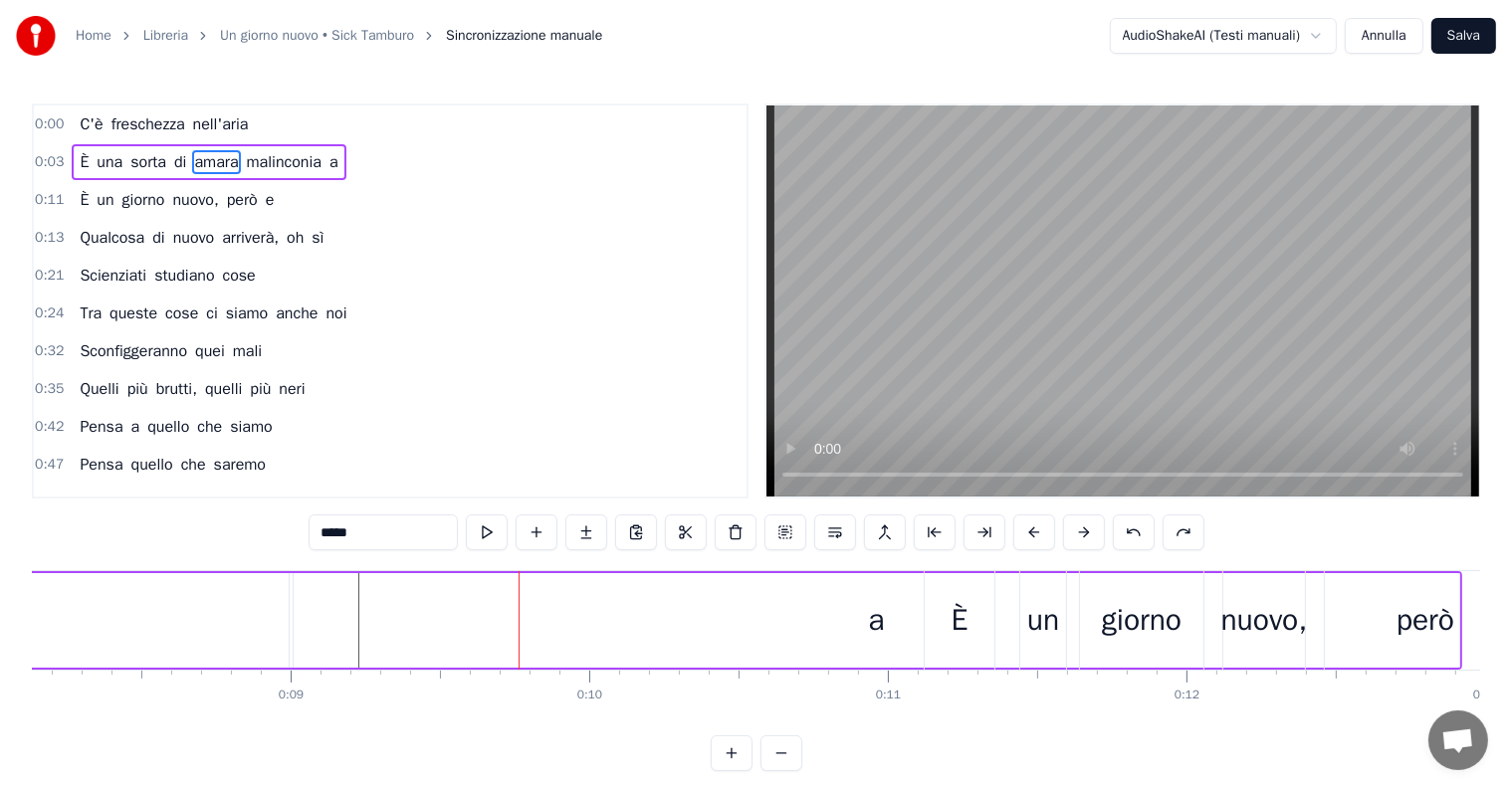 click at bounding box center [1134, 532] 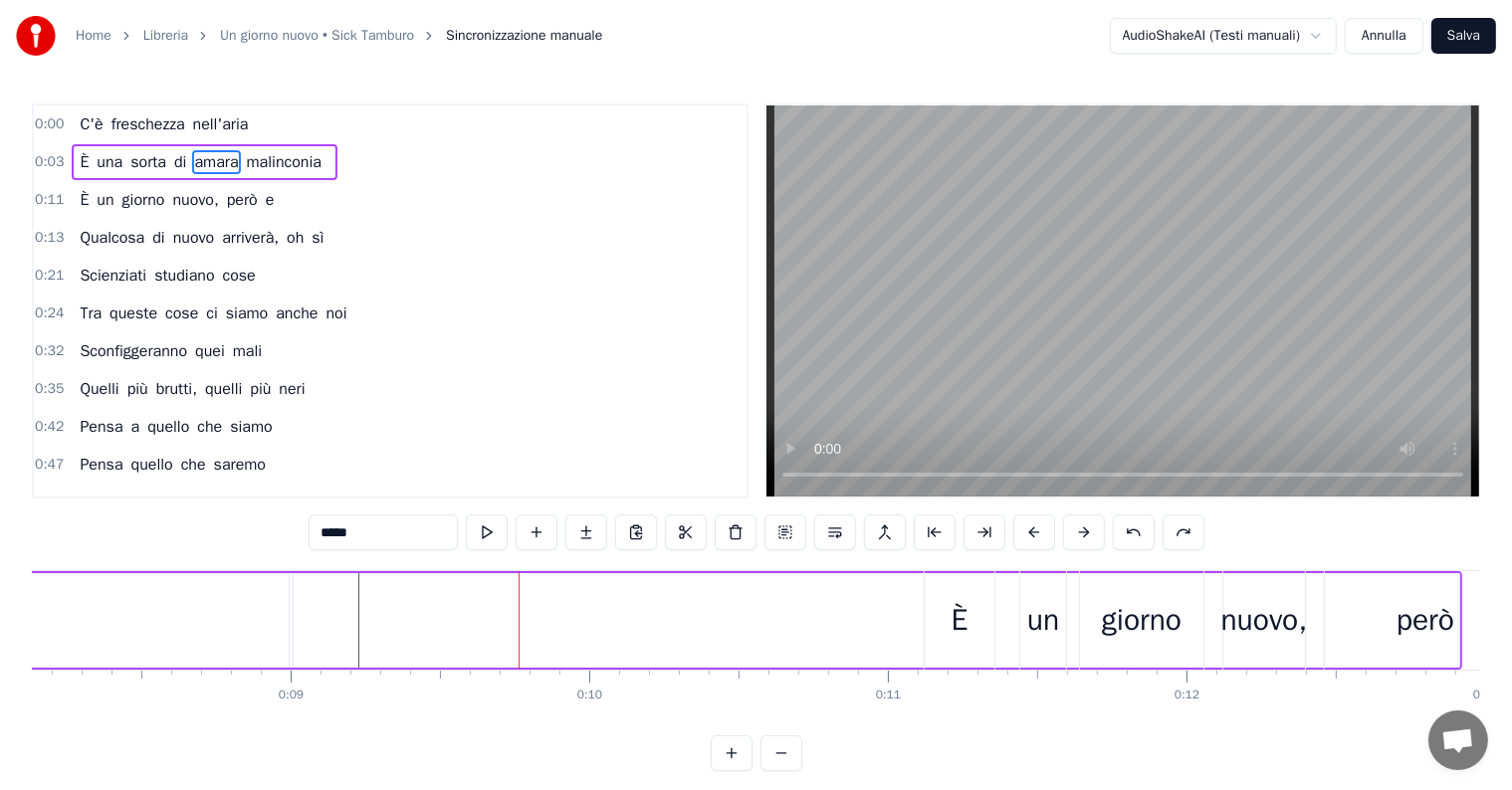 click at bounding box center (1134, 532) 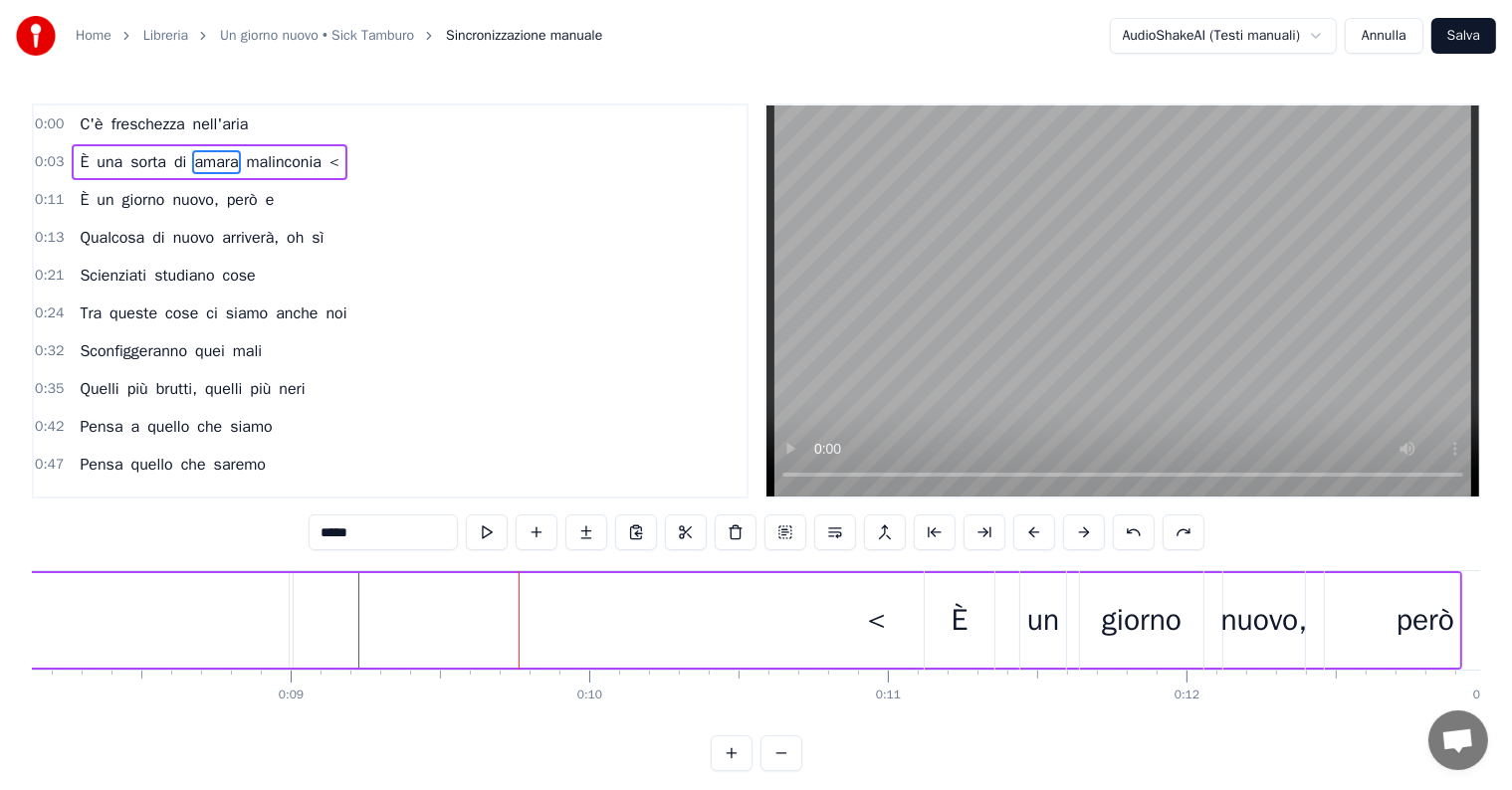 click at bounding box center [1134, 532] 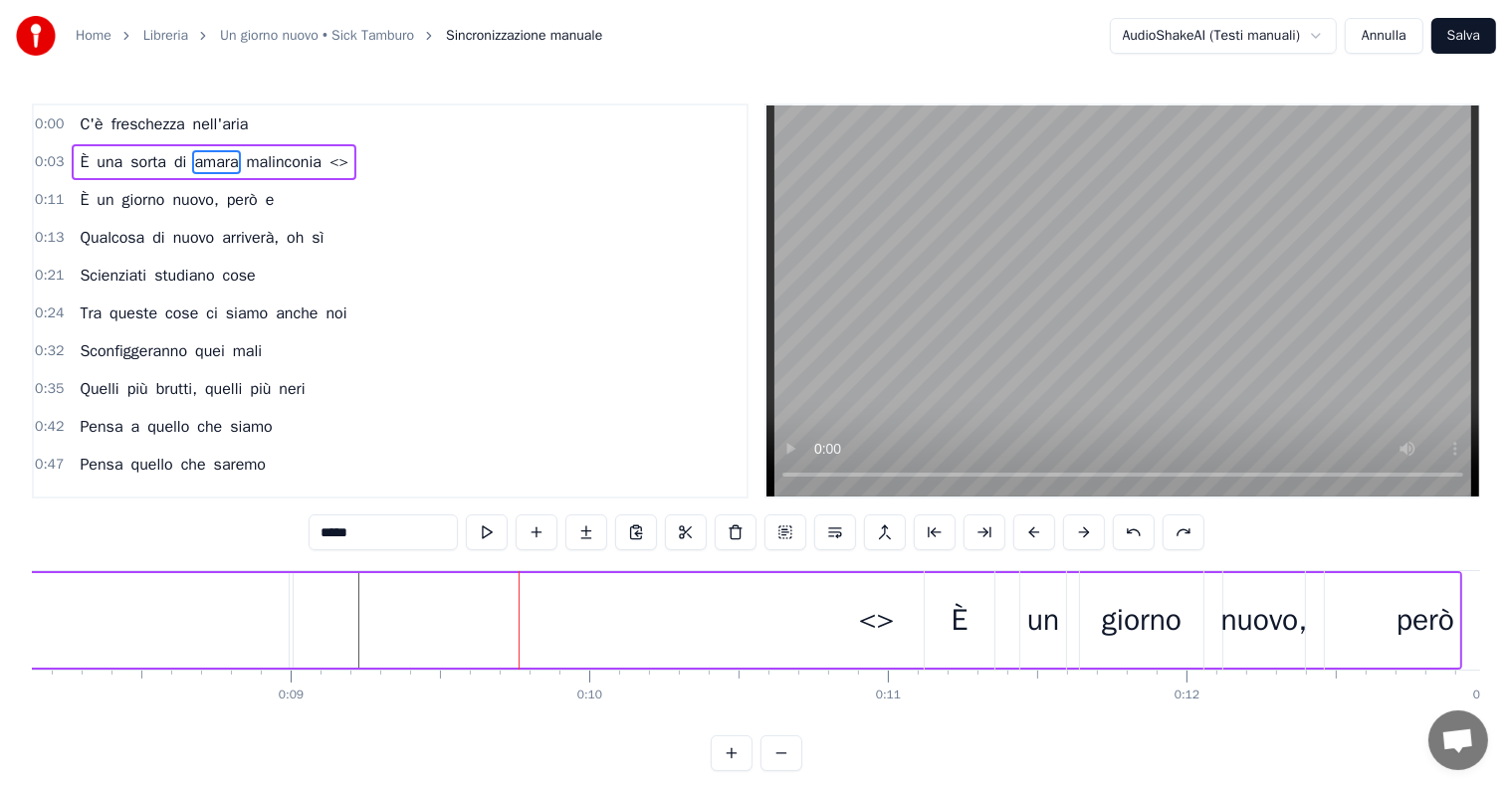 click at bounding box center (1134, 532) 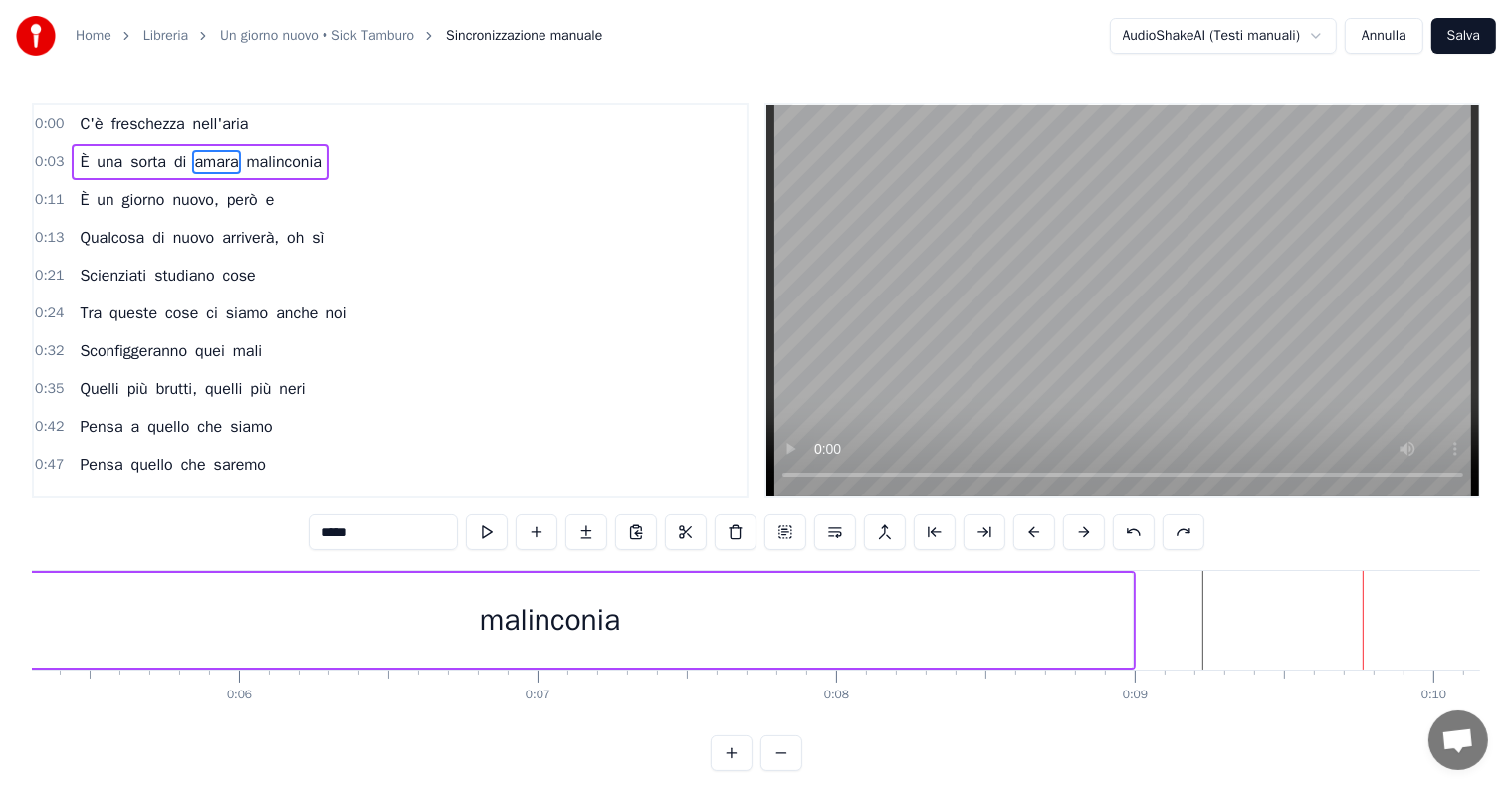 scroll, scrollTop: 0, scrollLeft: 1545, axis: horizontal 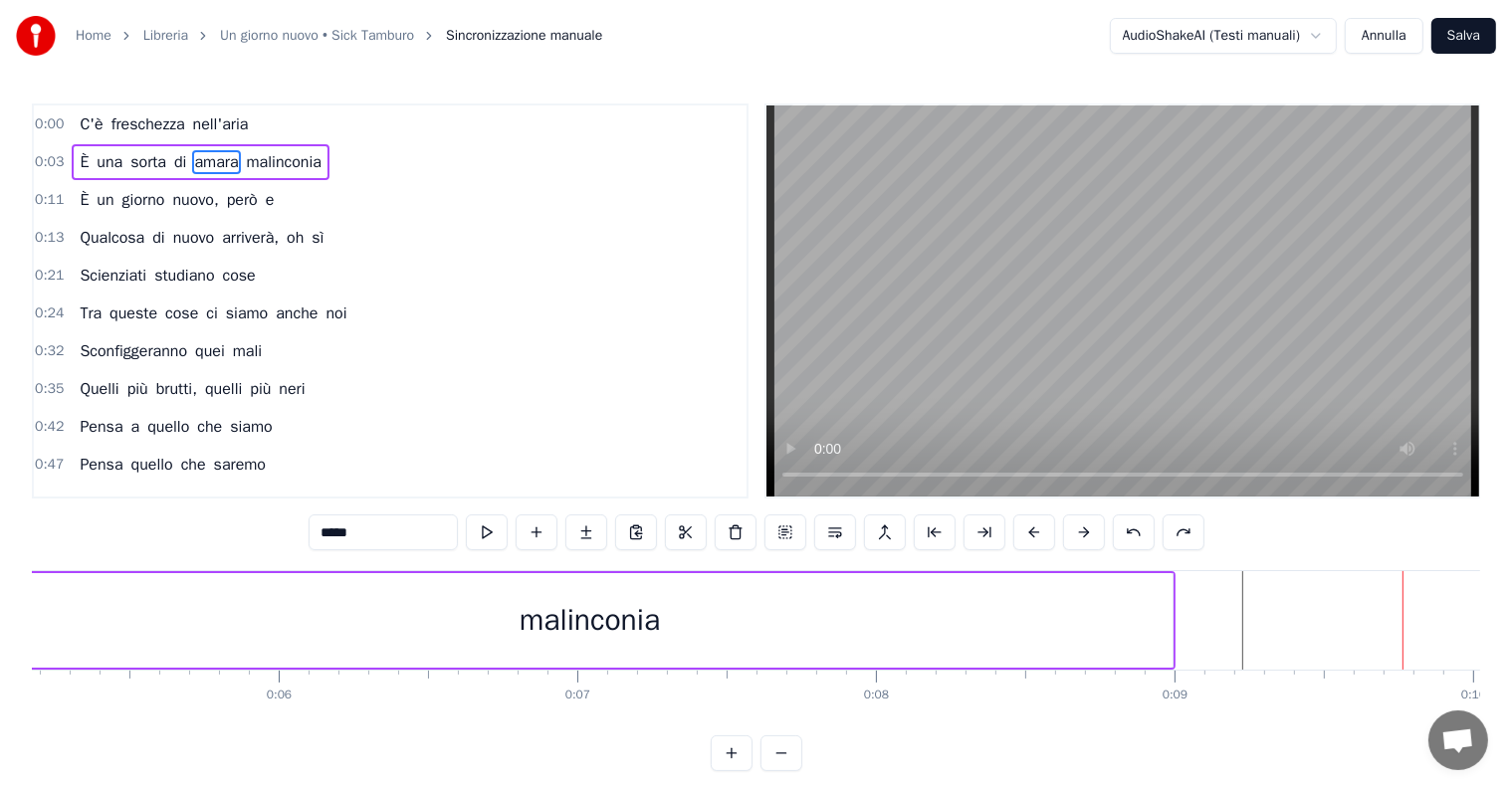 click on "amara" at bounding box center [216, 162] 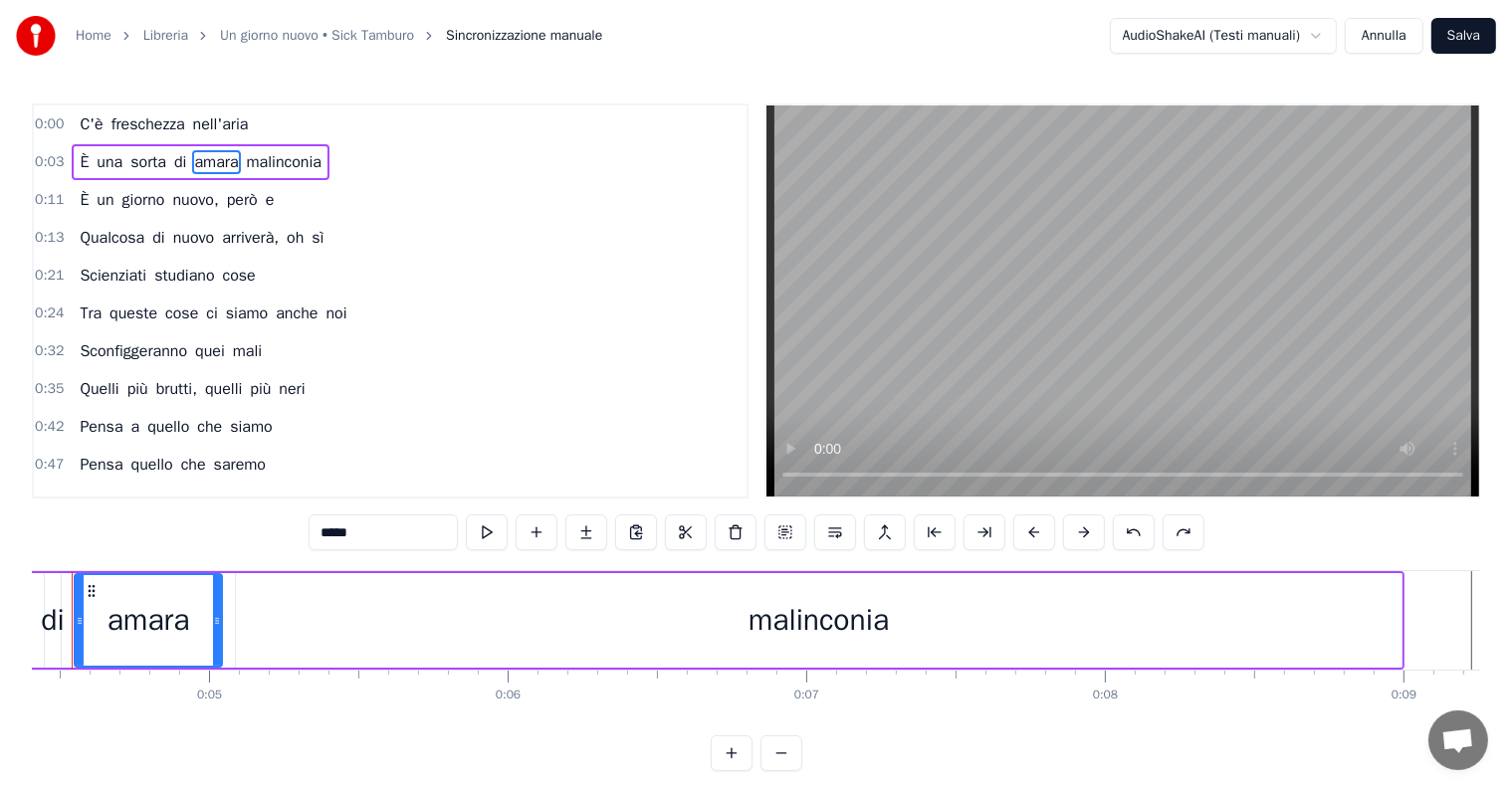 scroll, scrollTop: 0, scrollLeft: 1255, axis: horizontal 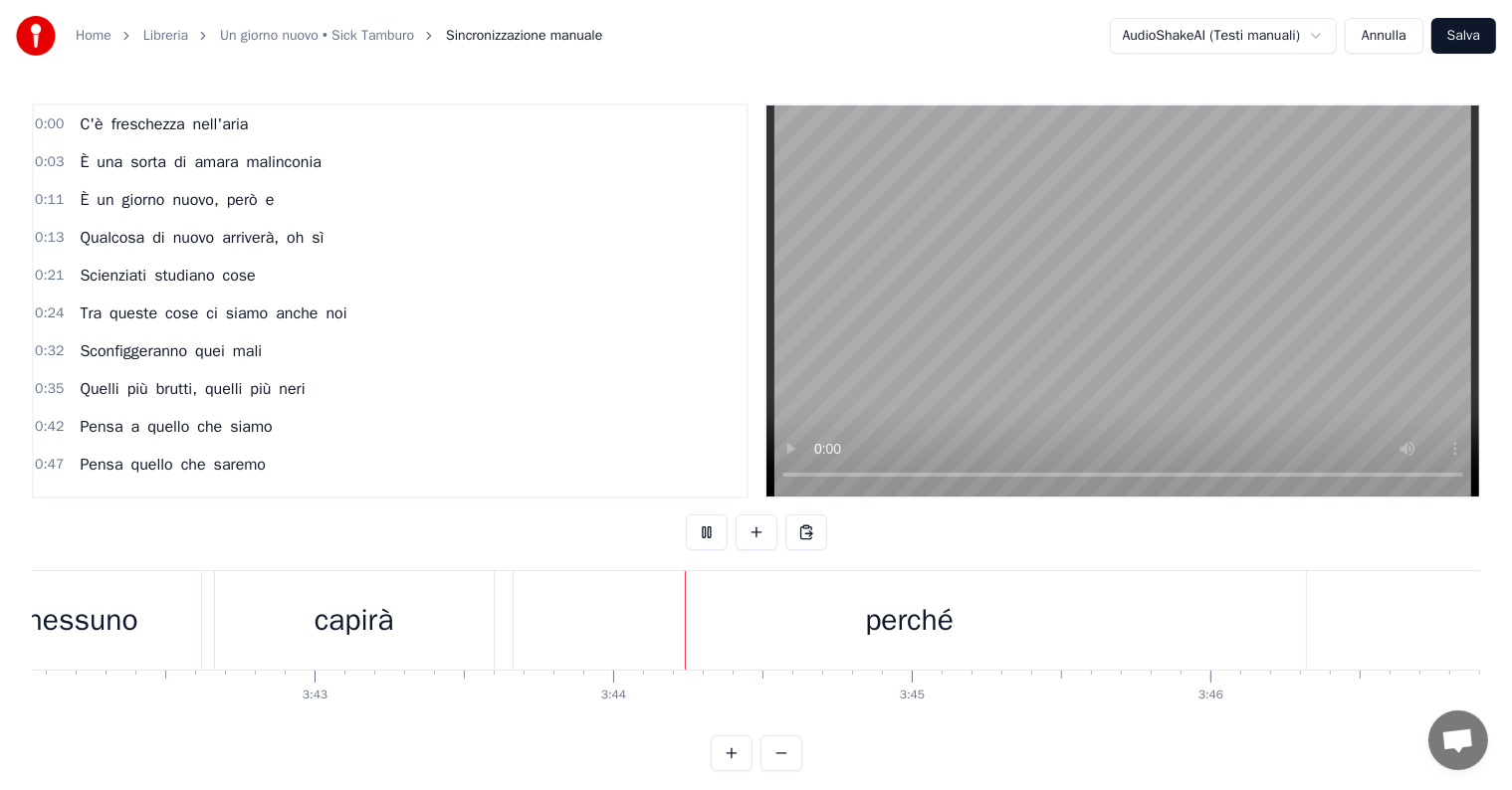 click on "Nessuno capirà perché, nessuno capirà perché" at bounding box center (-163, 620) 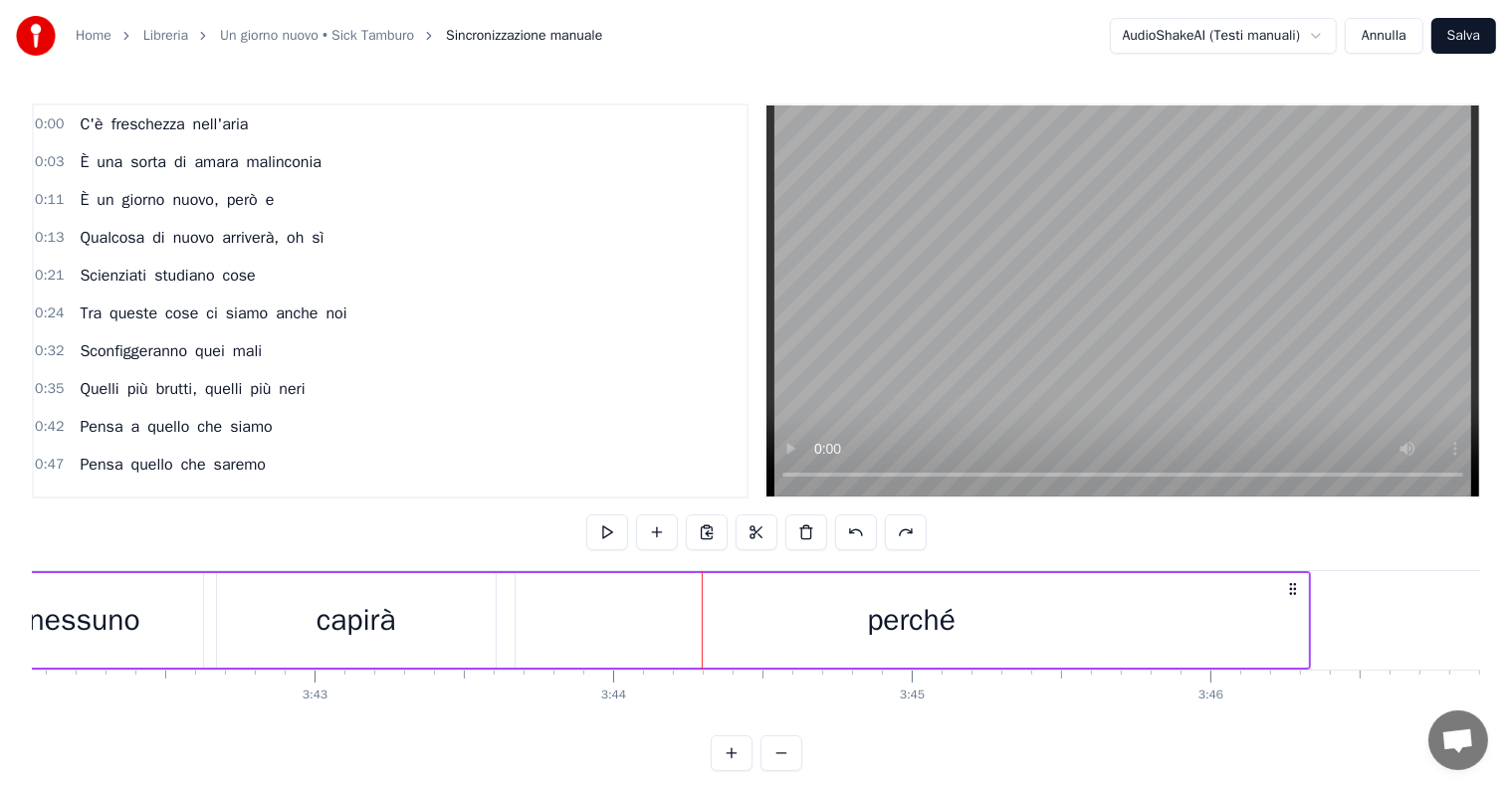 click on "capirà" at bounding box center (356, 620) 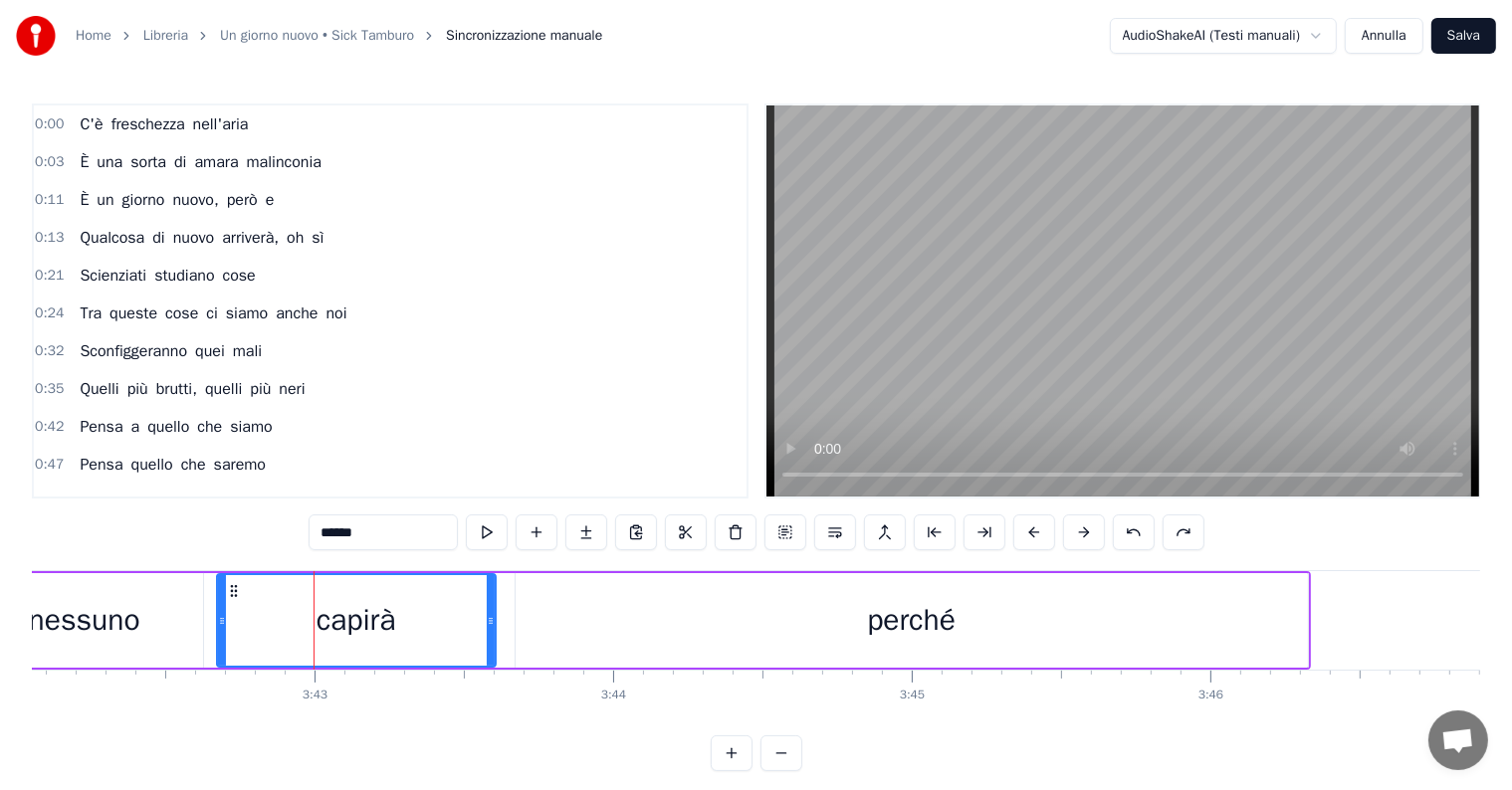 scroll, scrollTop: 30, scrollLeft: 0, axis: vertical 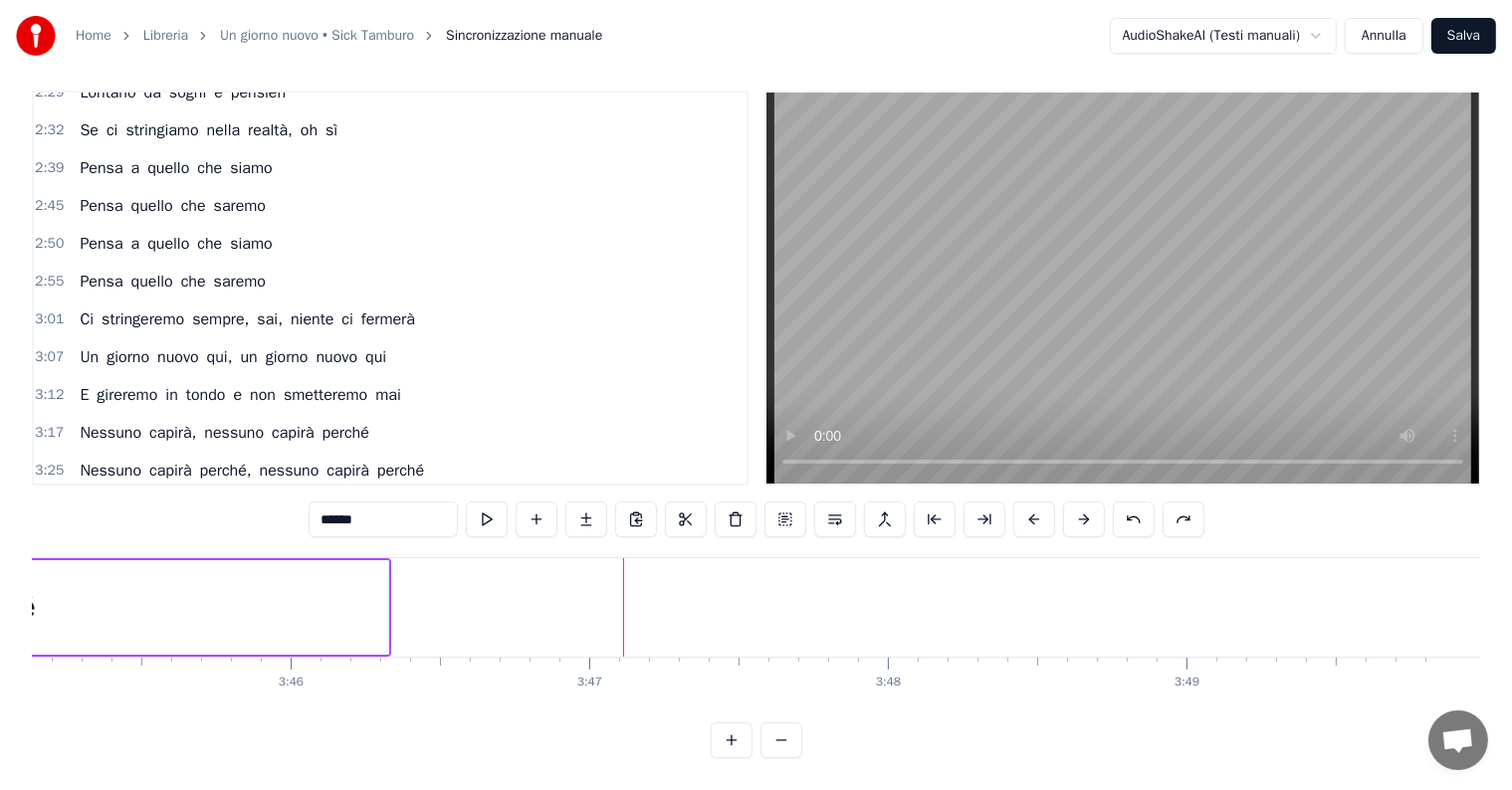 click on "perché" at bounding box center [-8, 607] 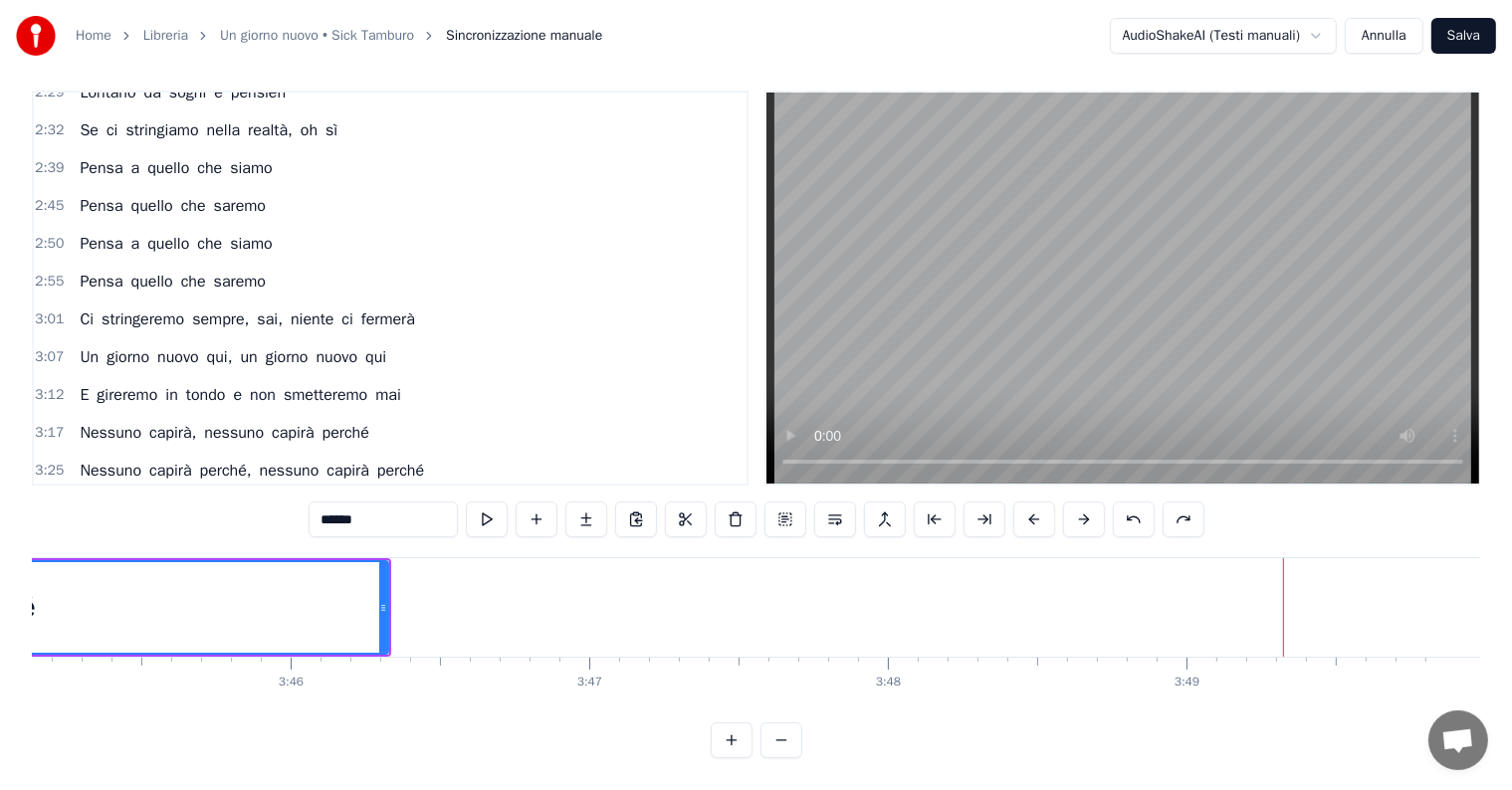click on "Salva" at bounding box center (1463, 36) 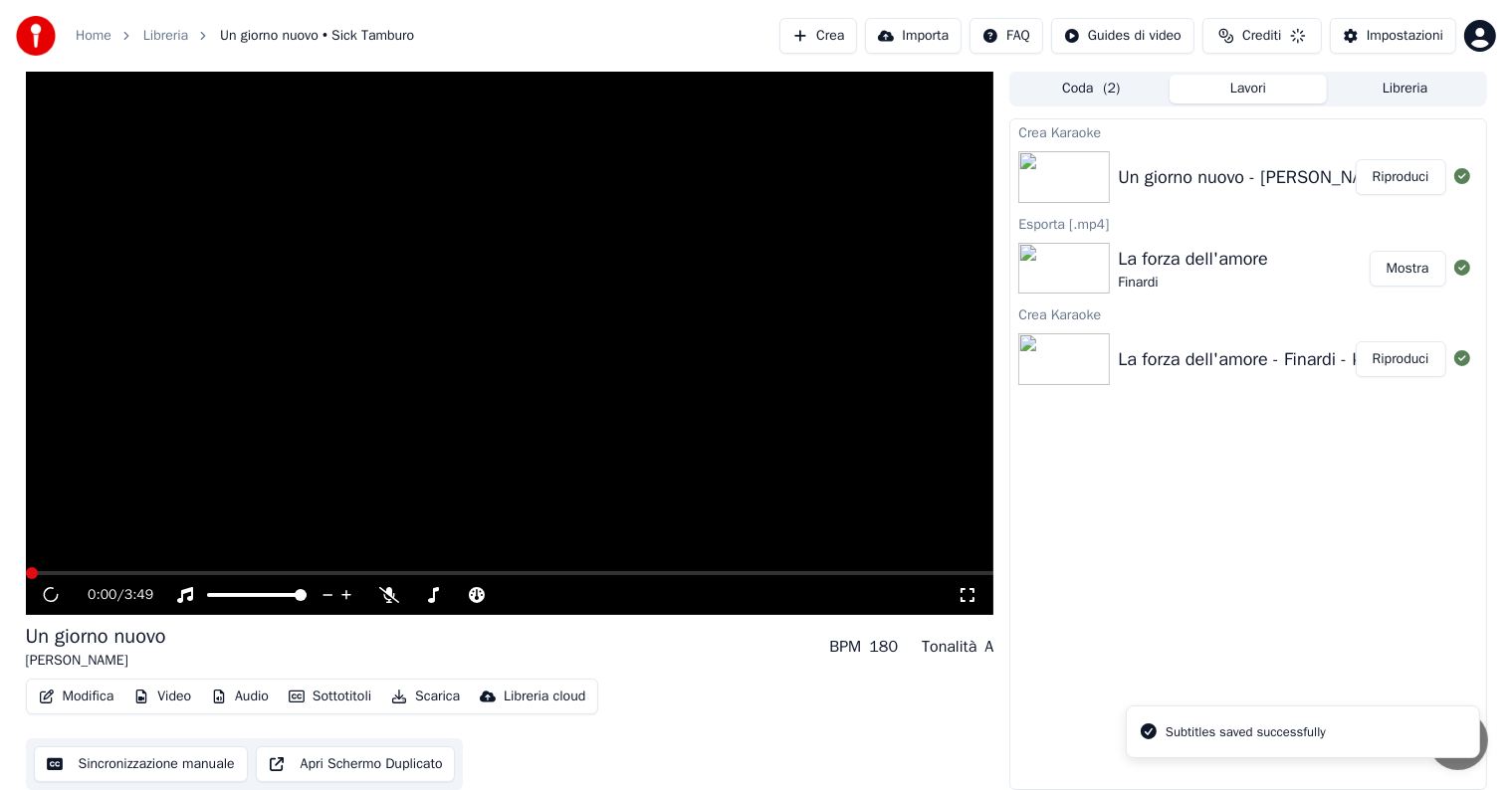 scroll, scrollTop: 1, scrollLeft: 0, axis: vertical 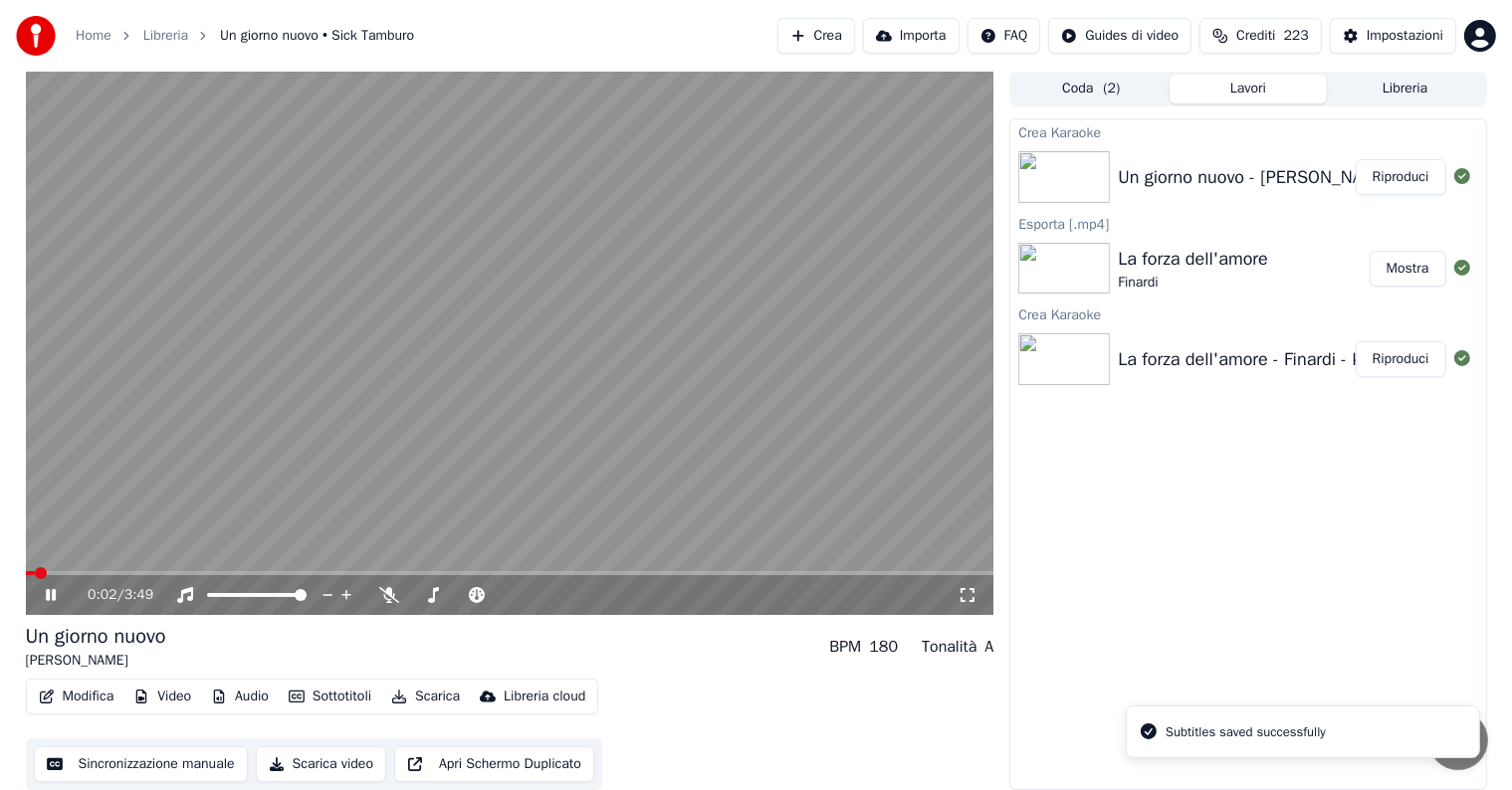 click 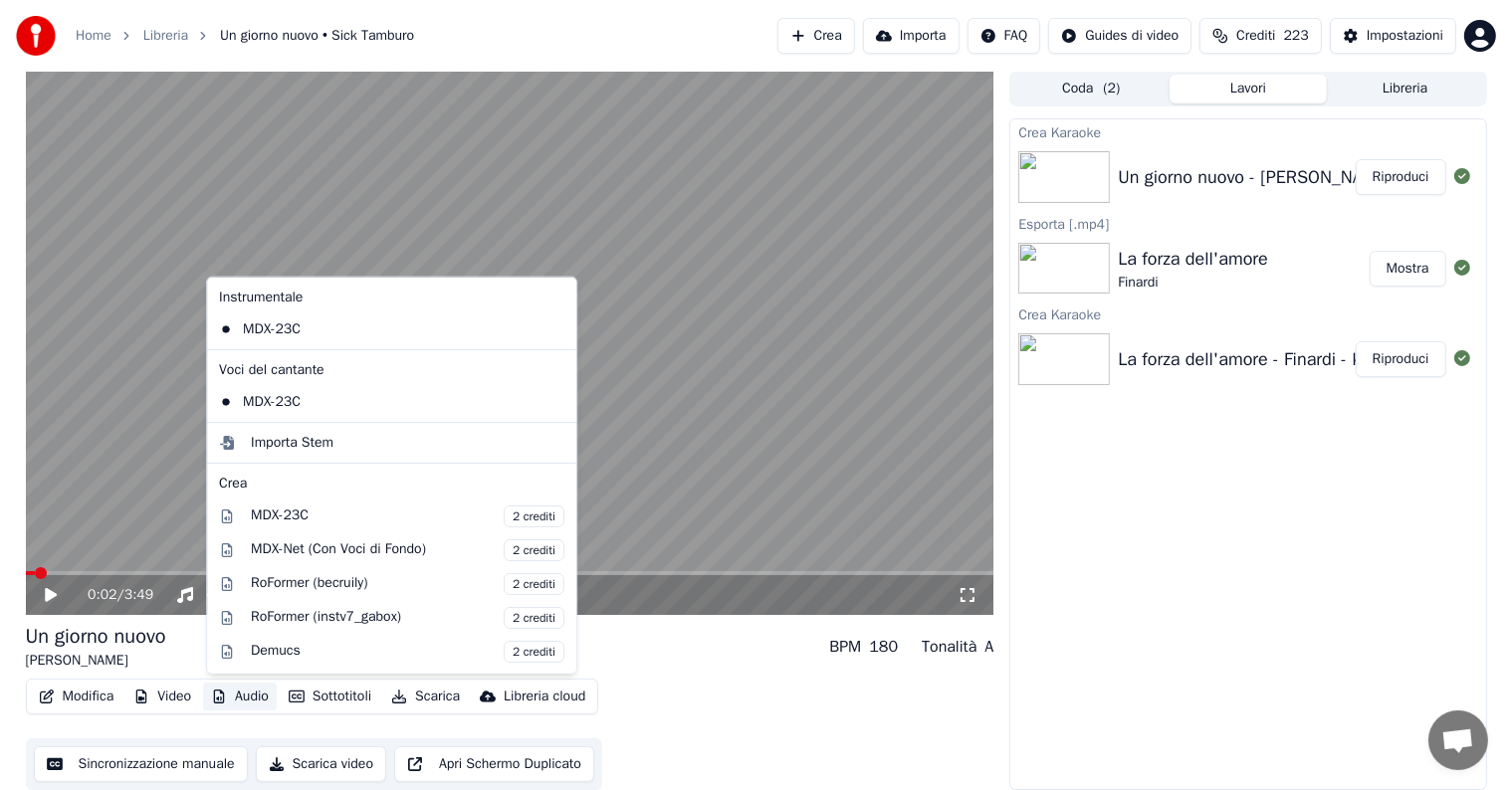 click on "Audio" at bounding box center [240, 696] 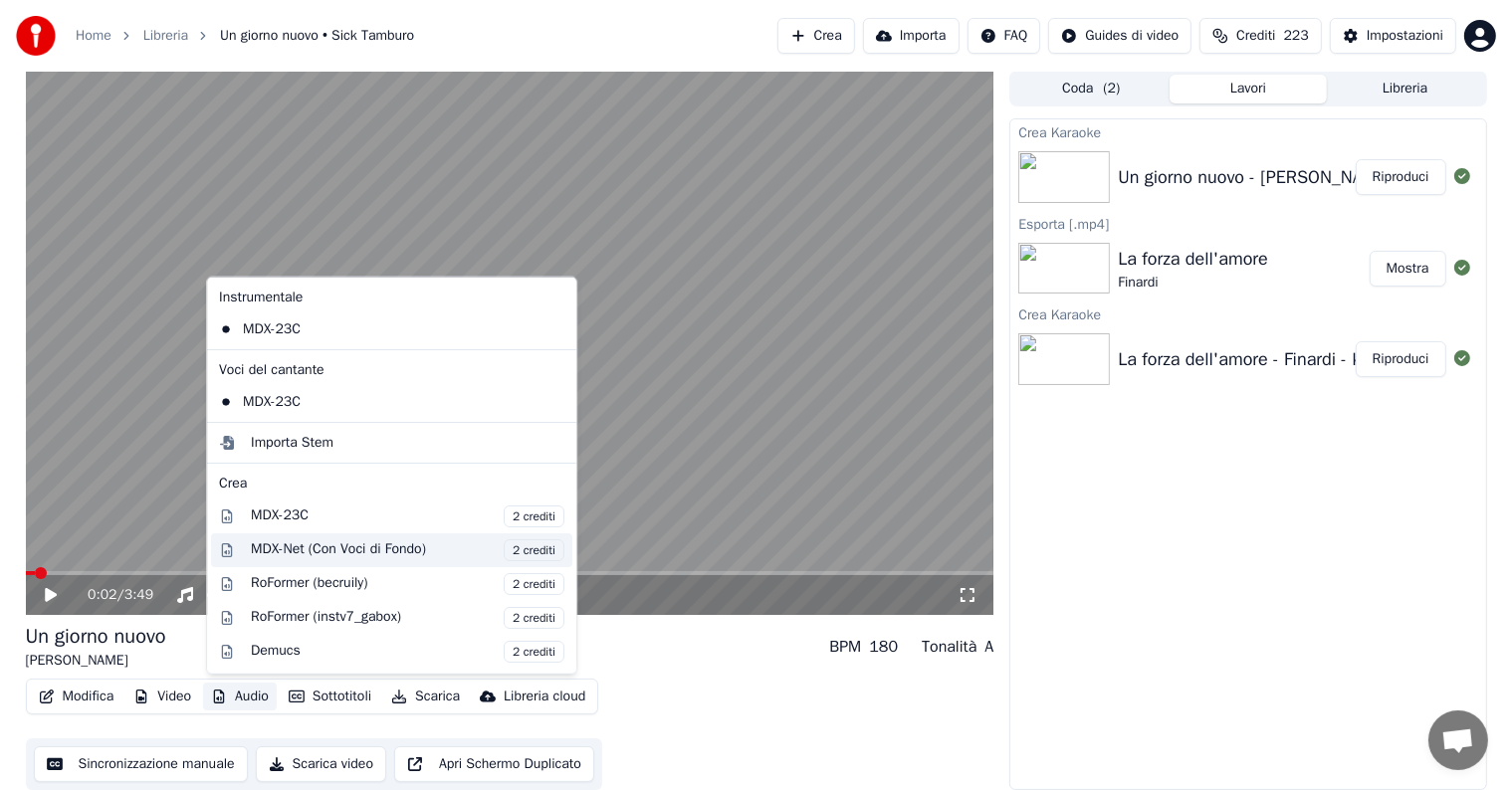 click on "MDX-Net (Con Voci di Fondo) 2 crediti" at bounding box center (407, 549) 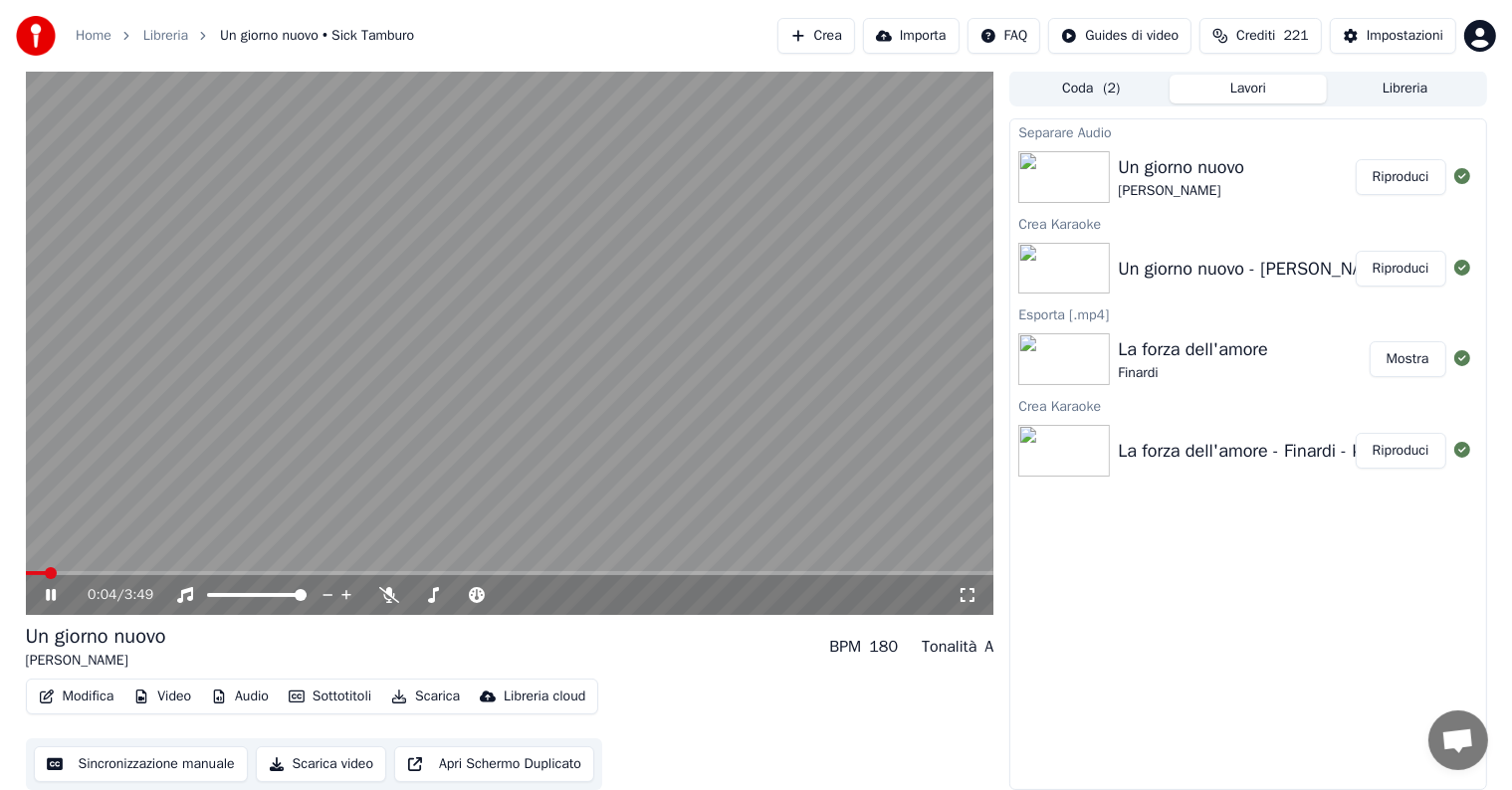 click on "Riproduci" at bounding box center [1401, 177] 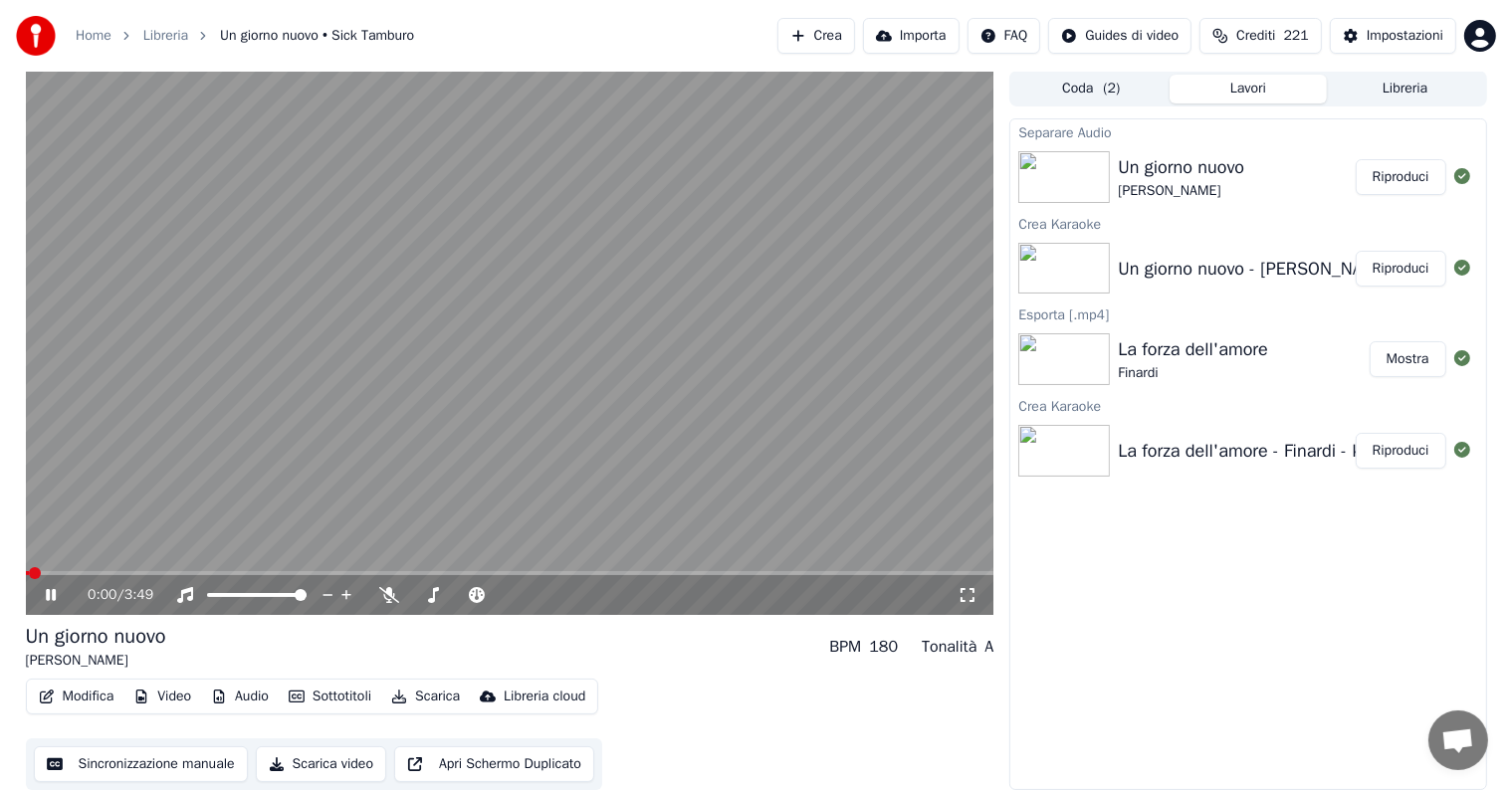 click 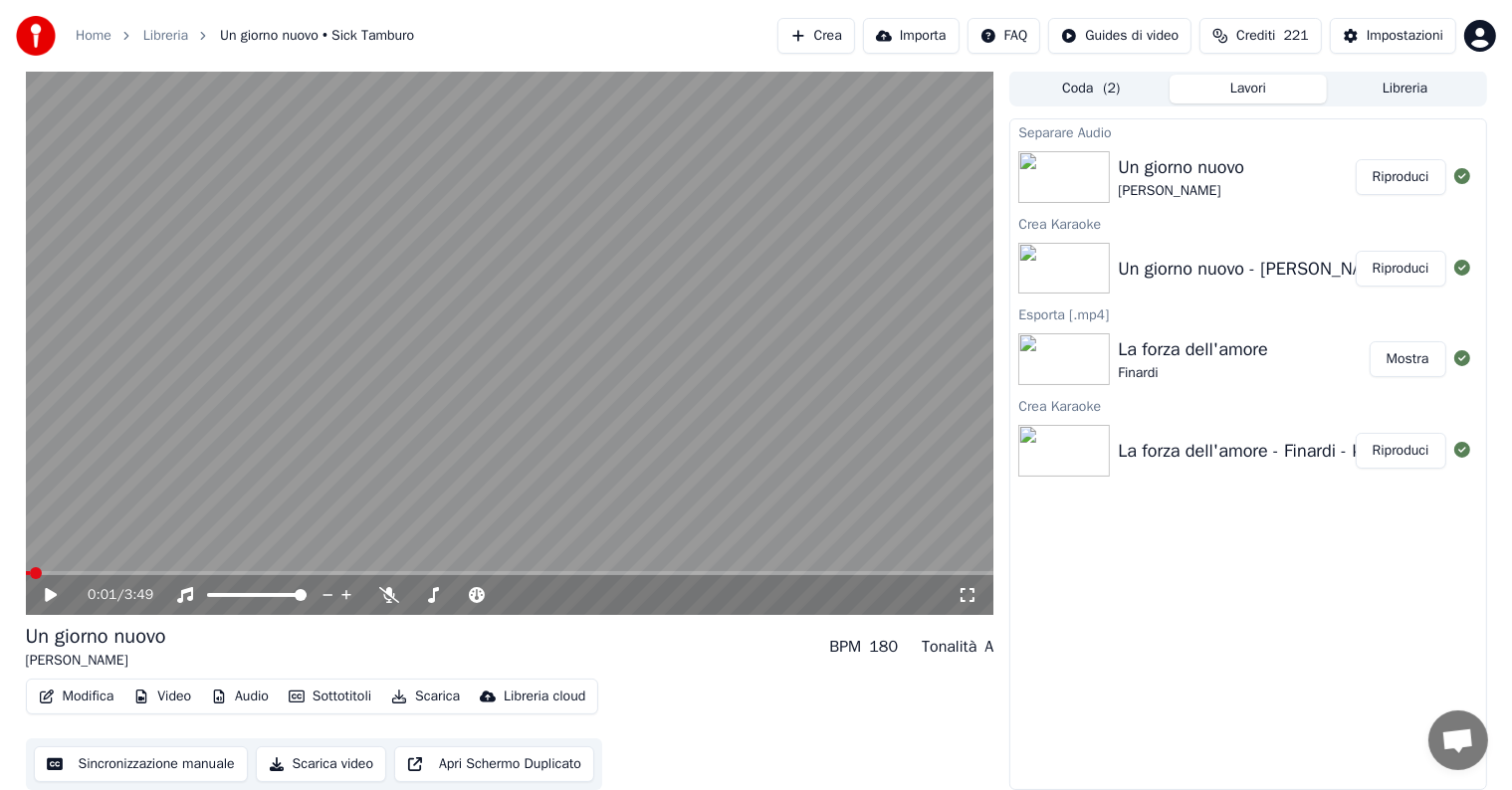 click on "Audio" at bounding box center [240, 696] 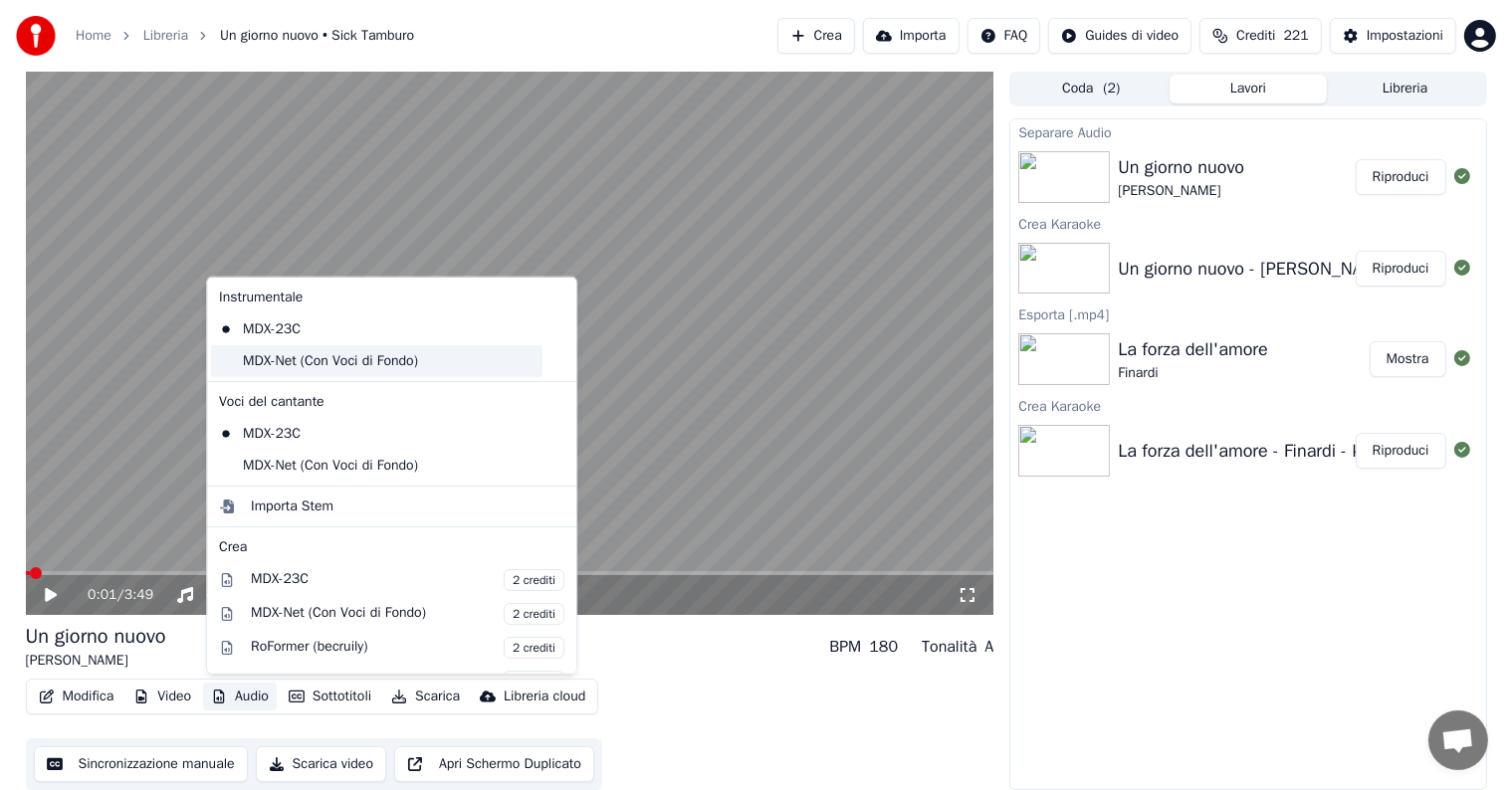 click on "MDX-Net (Con Voci di Fondo)" at bounding box center [376, 361] 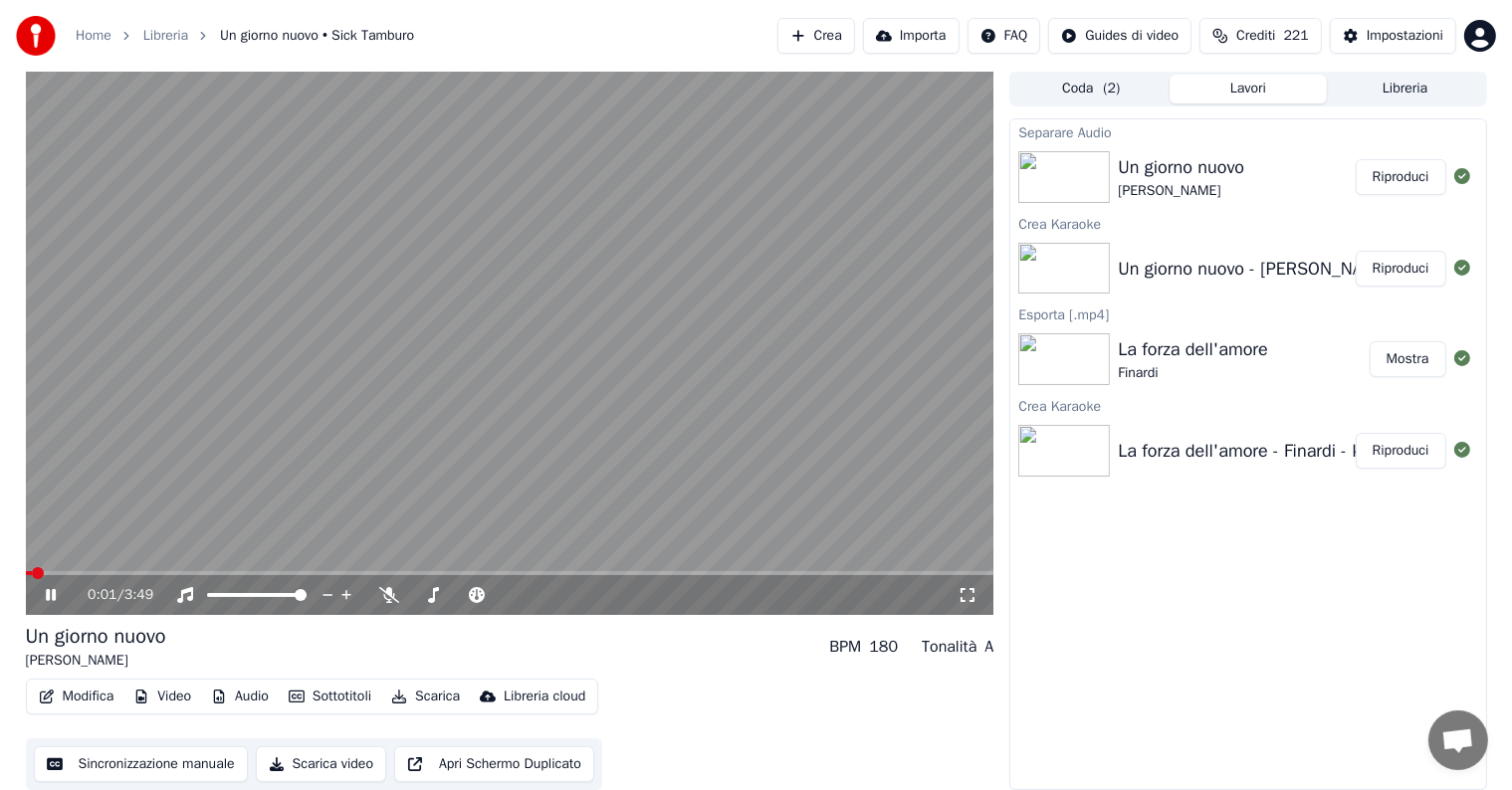 click on "Audio" at bounding box center (240, 696) 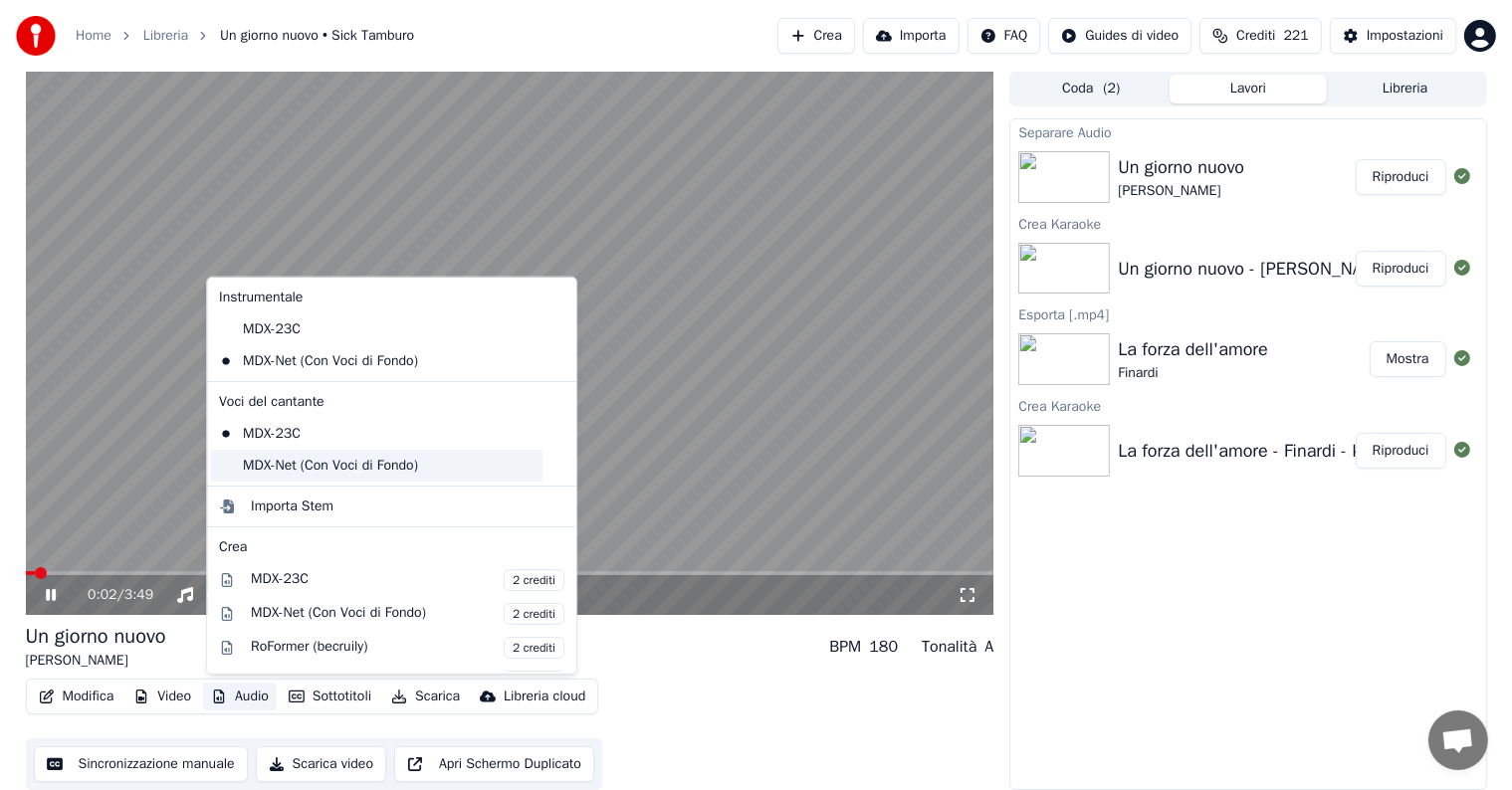 click on "MDX-Net (Con Voci di Fondo)" at bounding box center (376, 466) 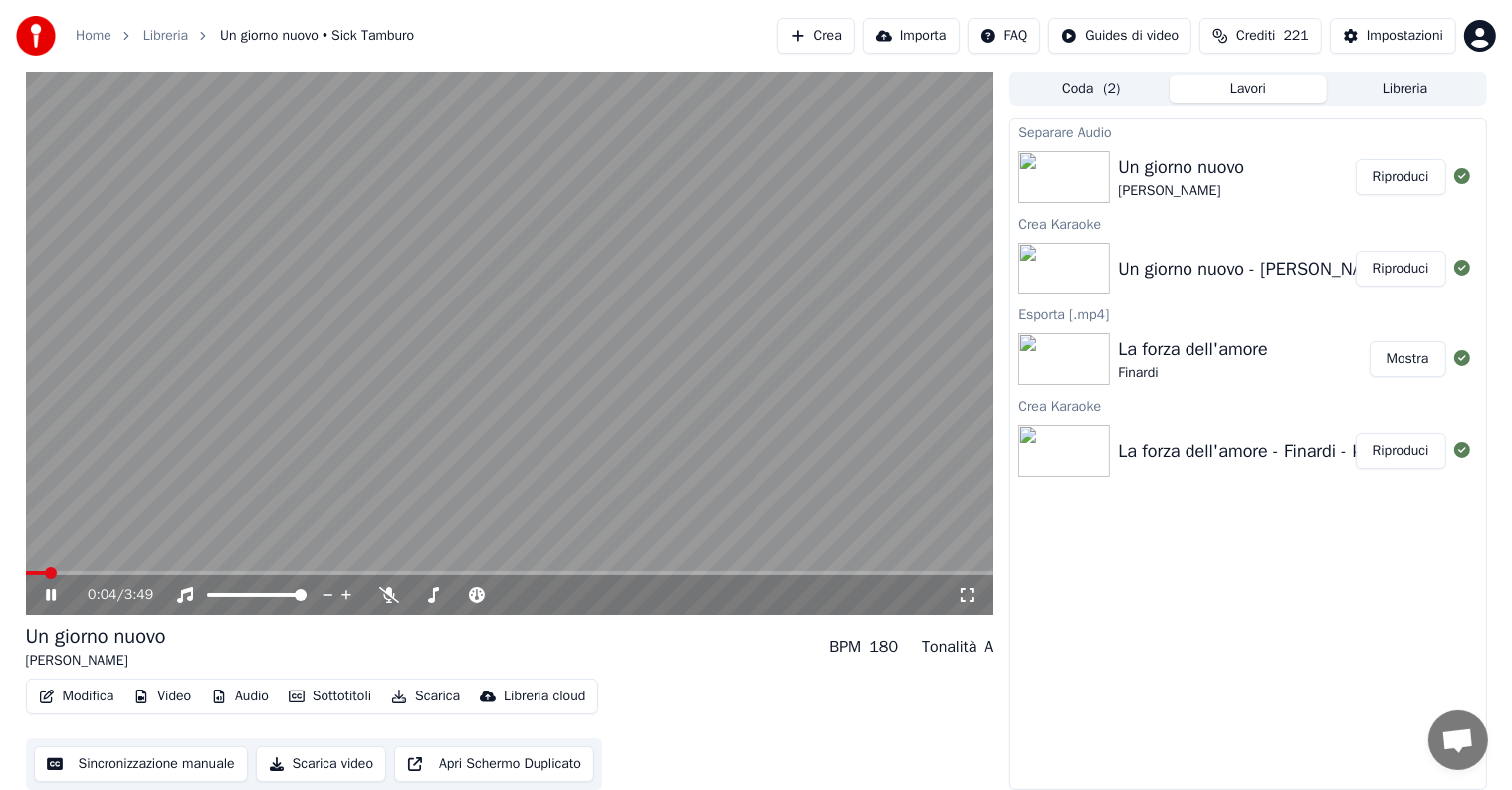 click 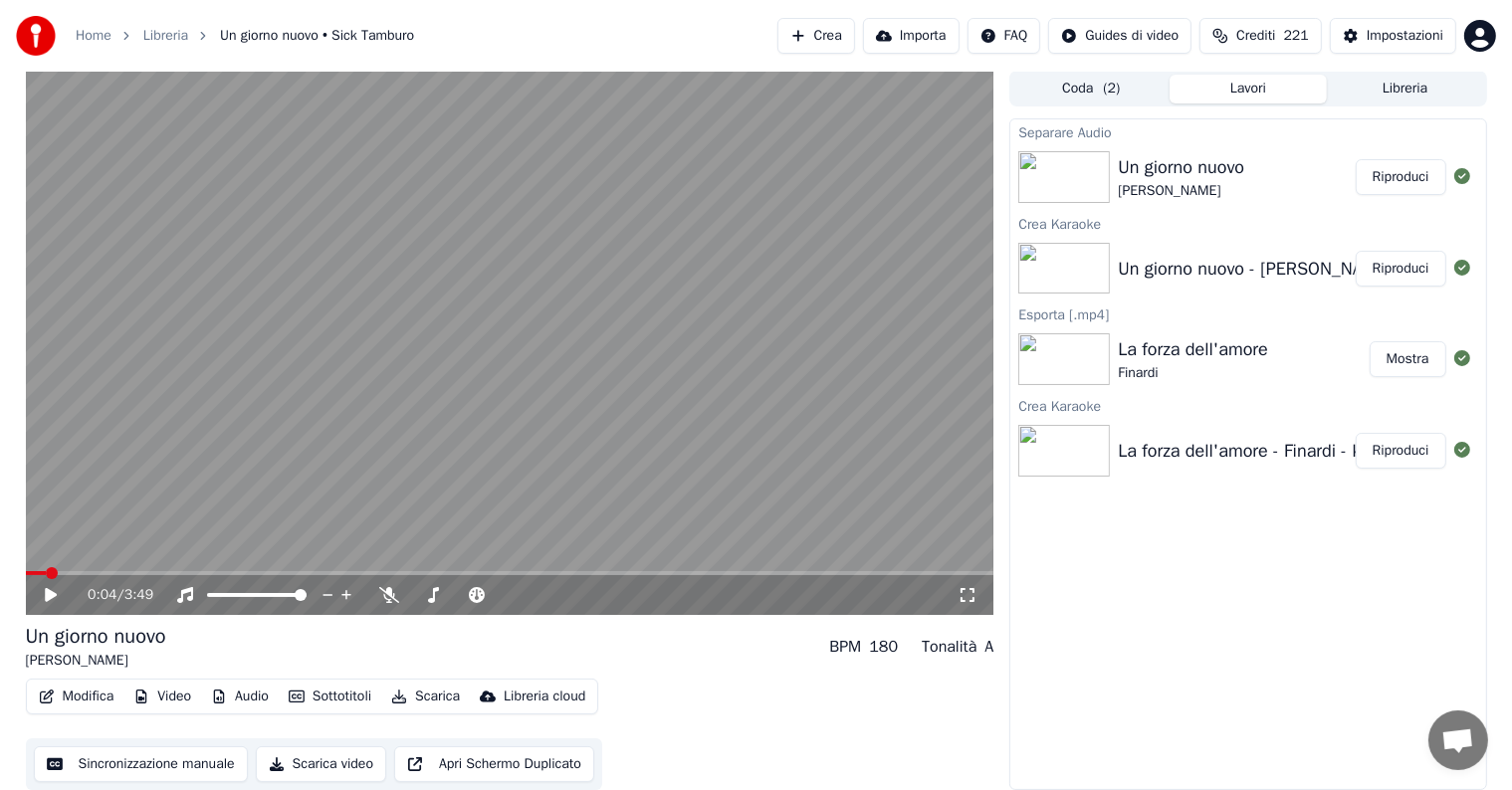 click on "Scarica" at bounding box center (425, 696) 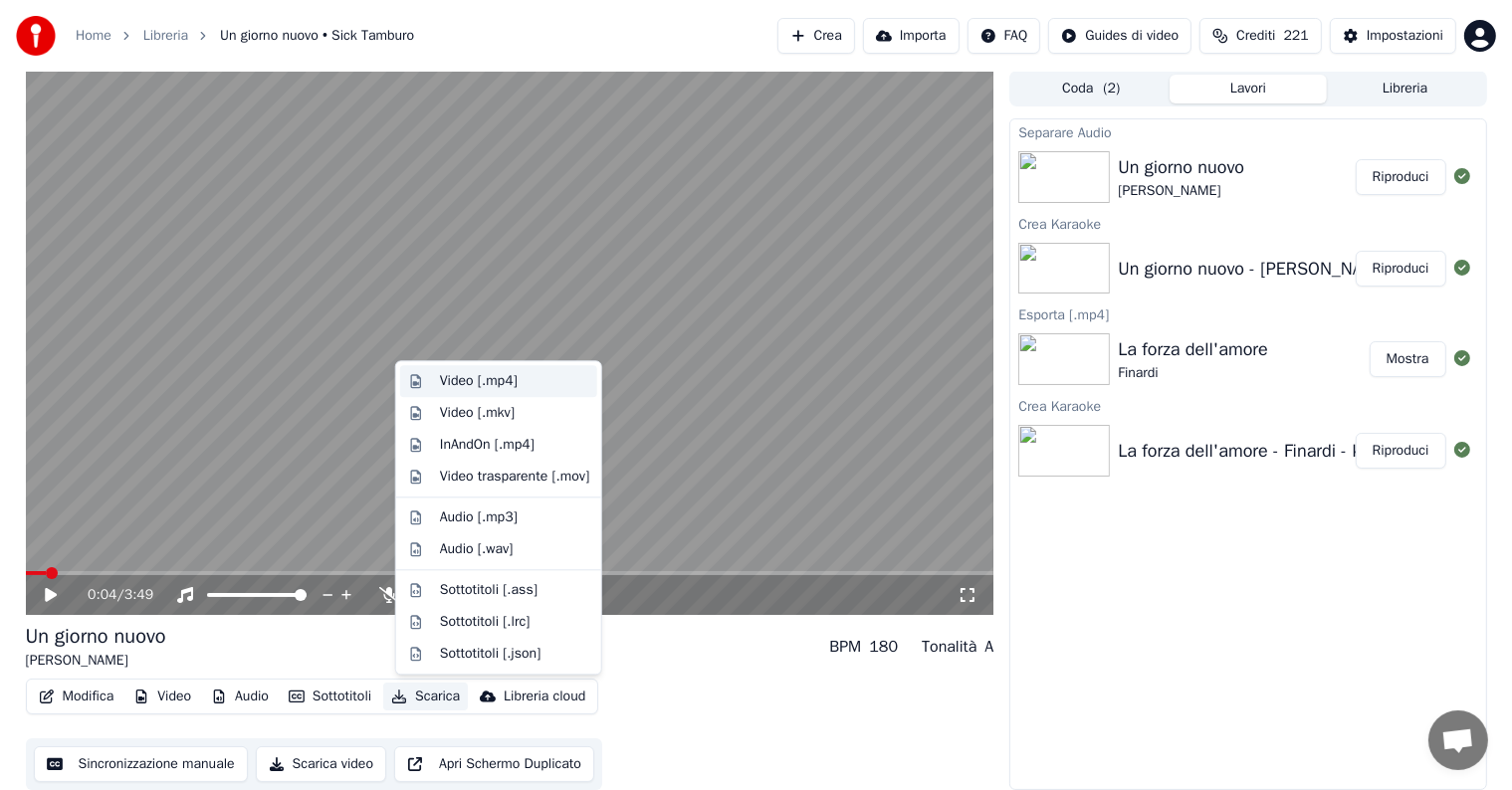click on "Video [.mp4]" at bounding box center (479, 381) 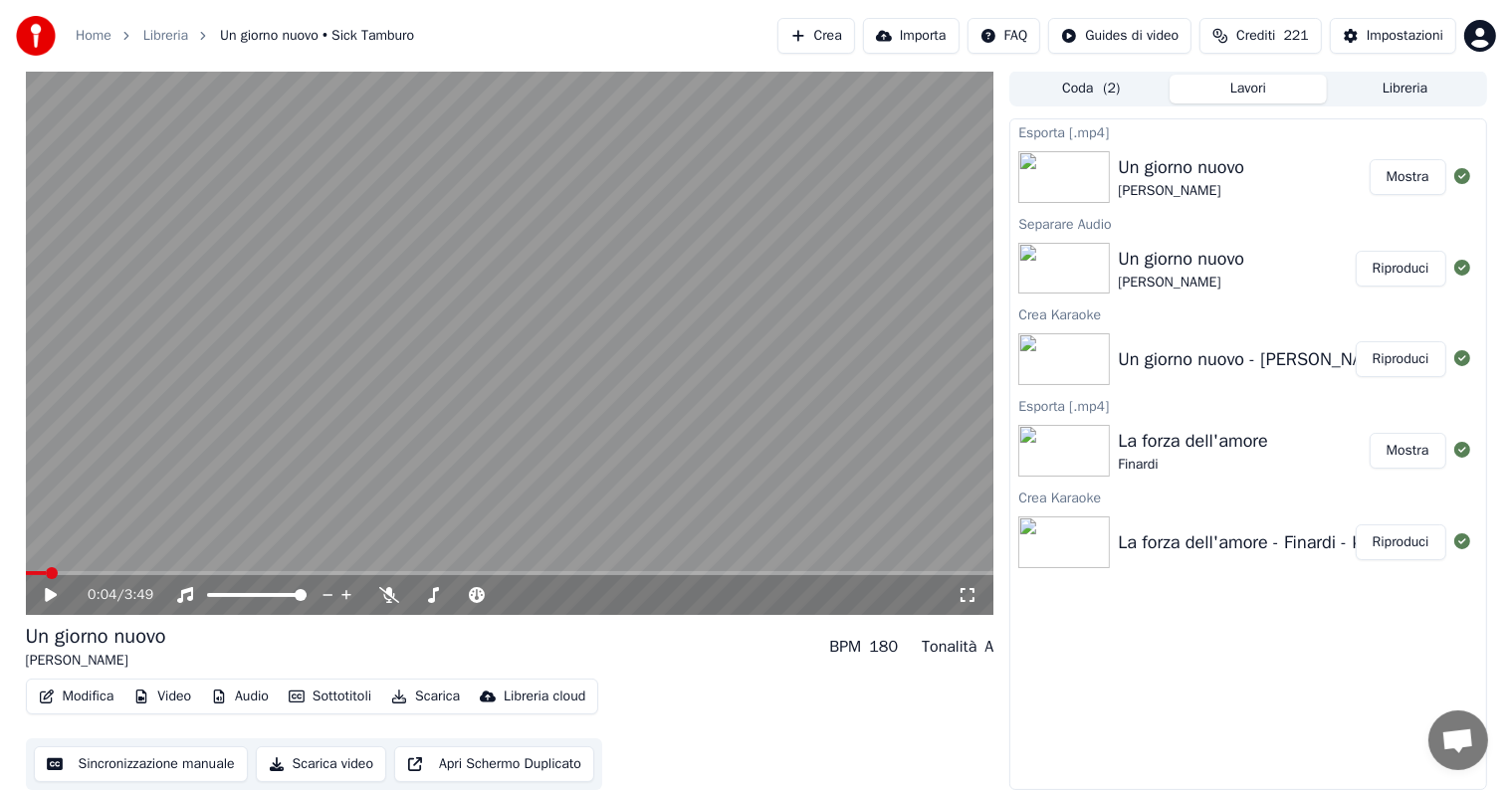 click on "Mostra" at bounding box center [1407, 177] 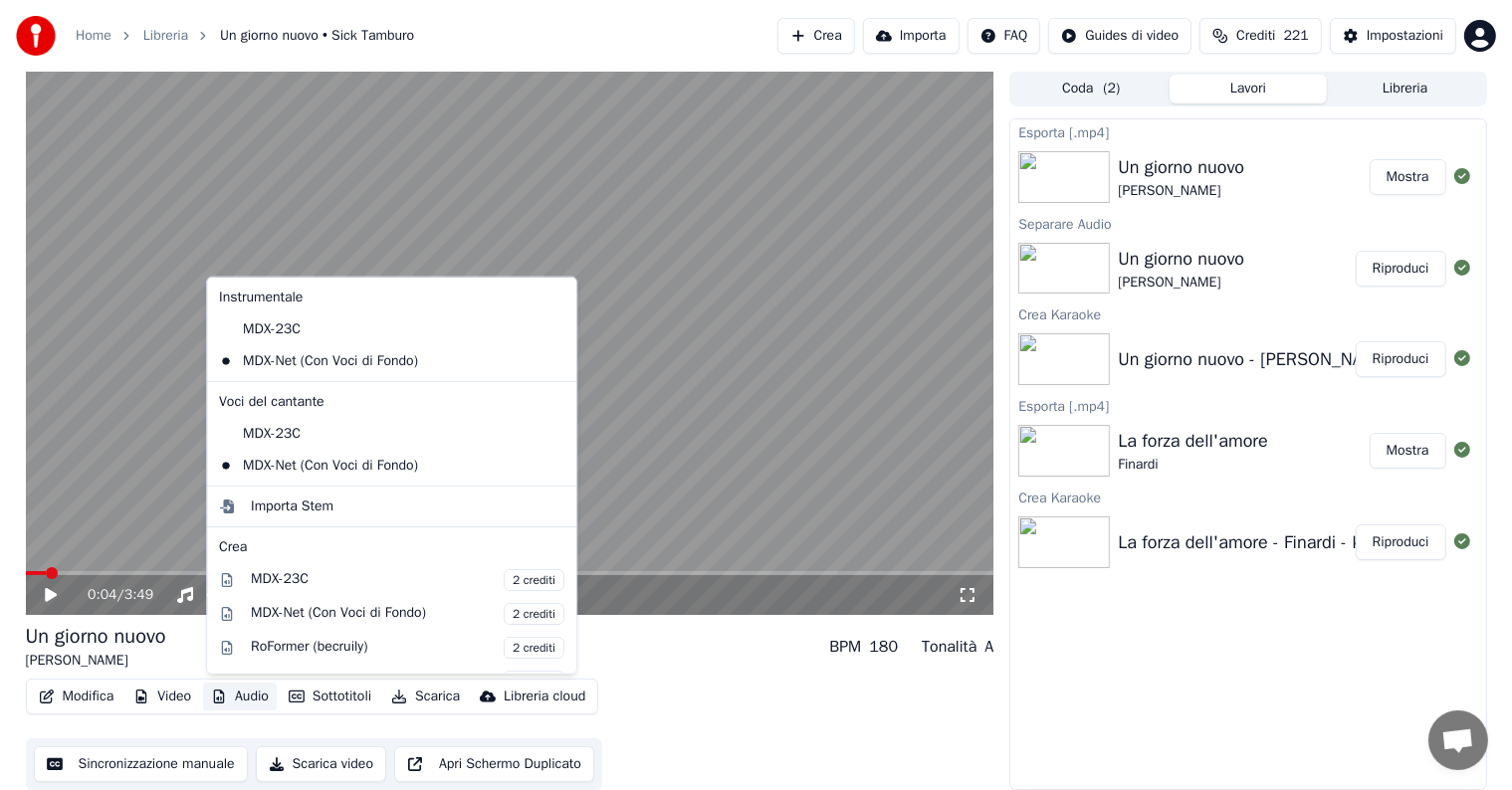 click on "Audio" at bounding box center (240, 696) 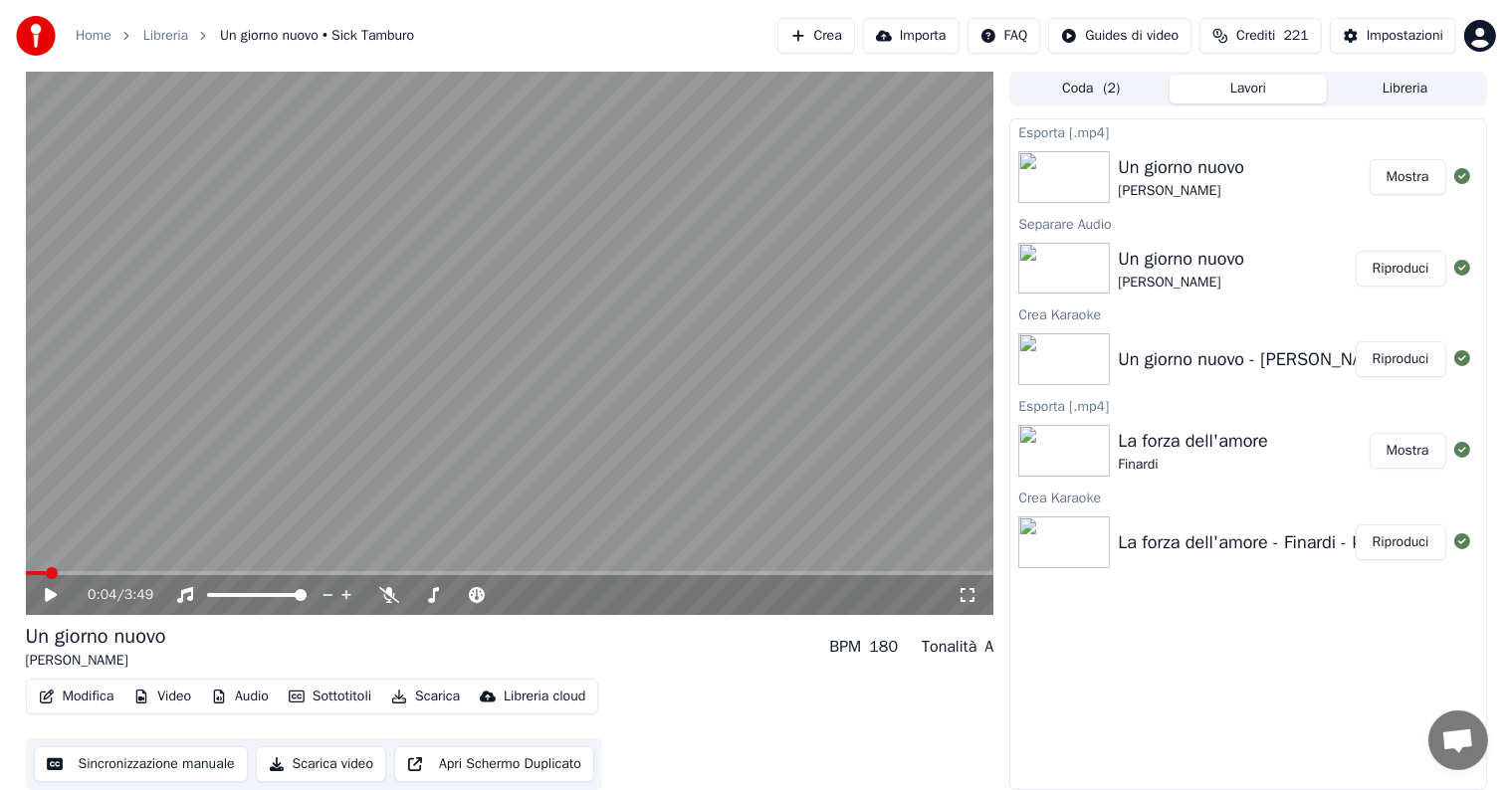 click on "Modifica Video Audio Sottotitoli Scarica Libreria cloud Sincronizzazione manuale Scarica video Apri Schermo Duplicato" at bounding box center [510, 734] 